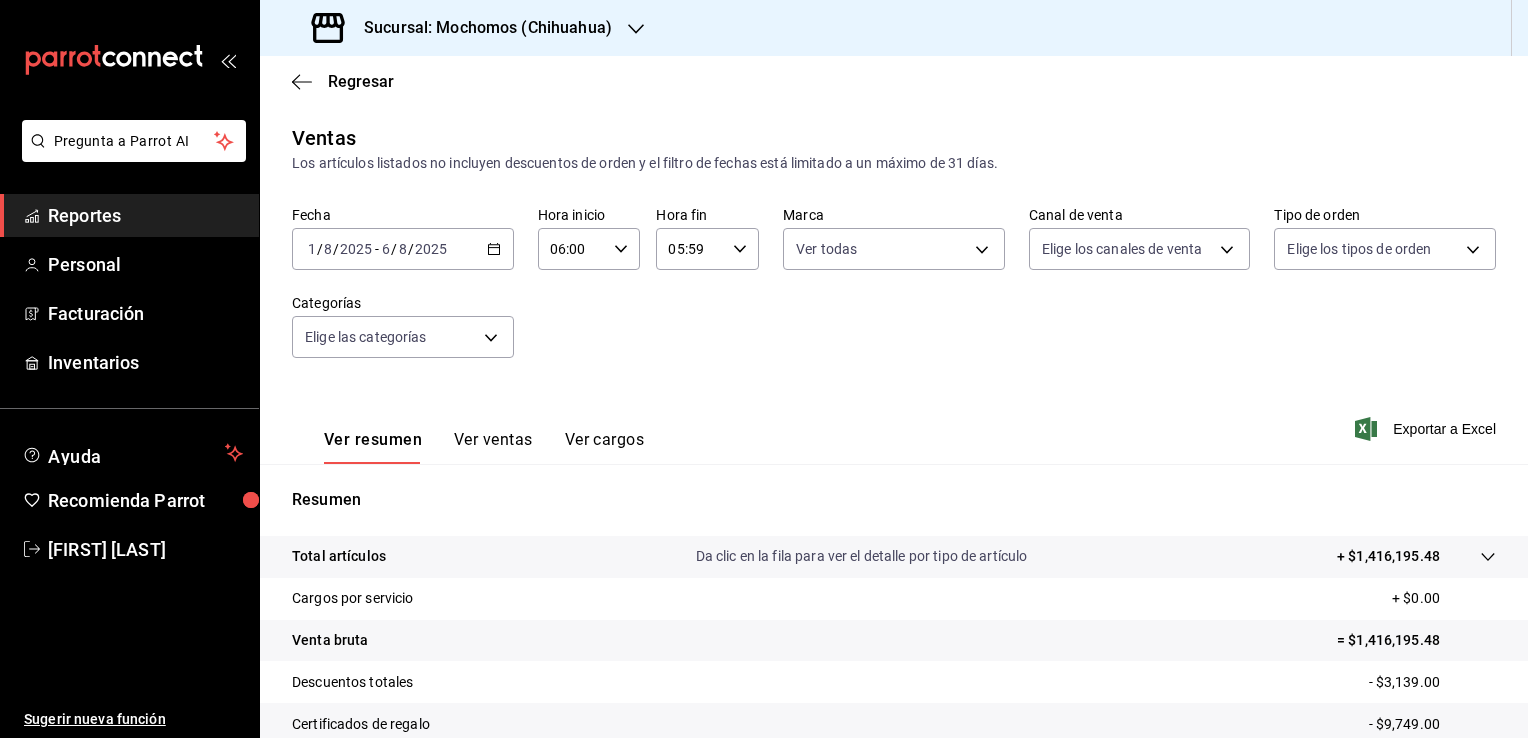 scroll, scrollTop: 0, scrollLeft: 0, axis: both 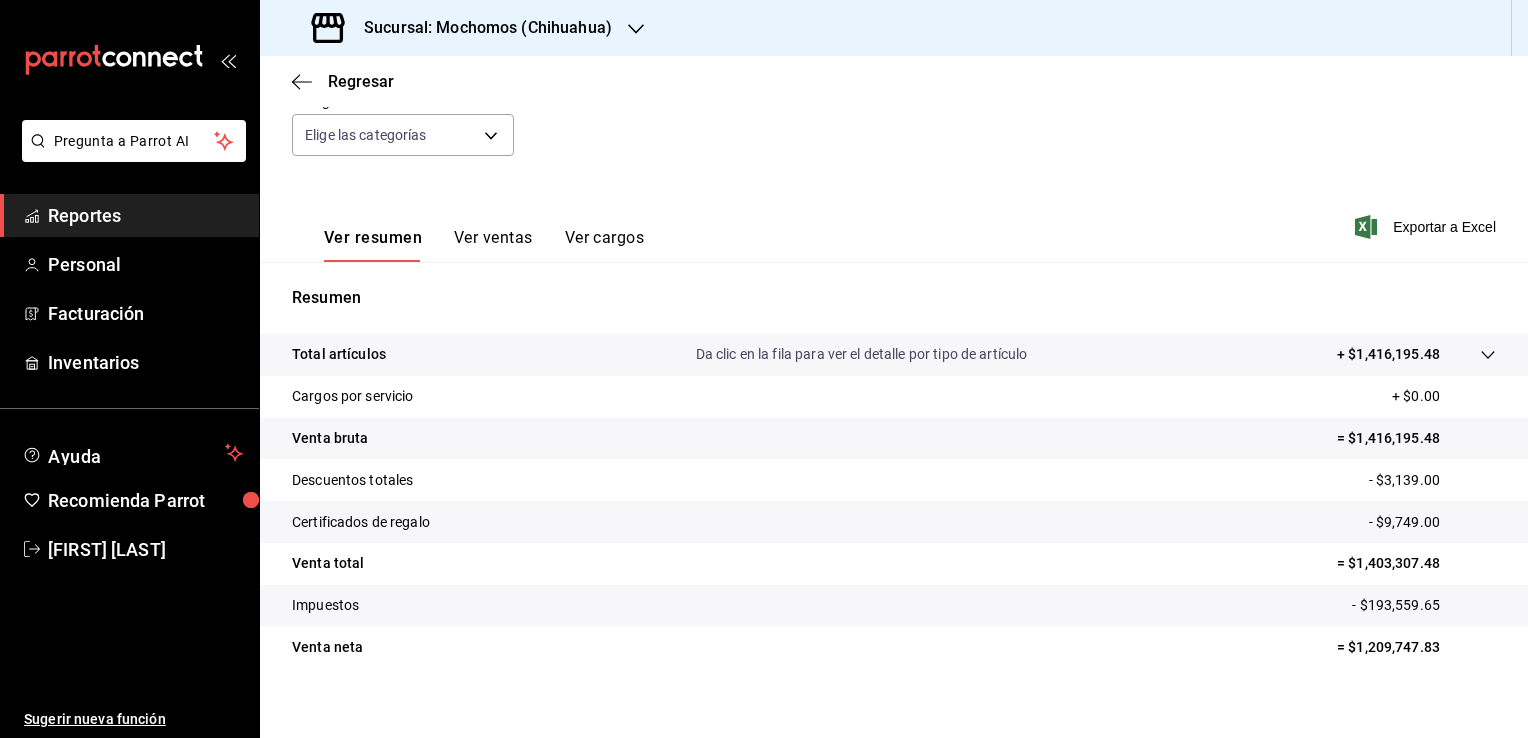 click on "Reportes" at bounding box center (145, 215) 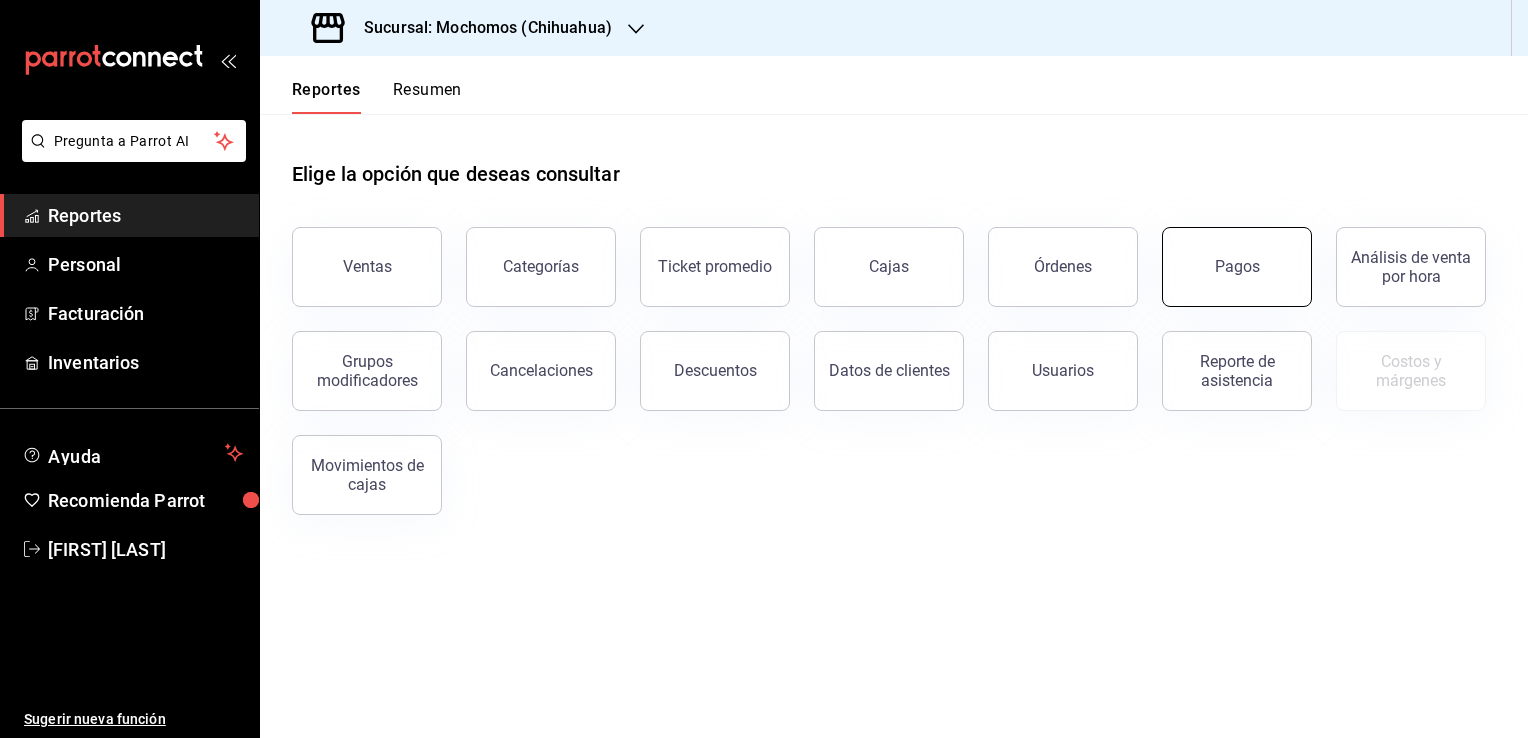 click on "Pagos" at bounding box center (1237, 267) 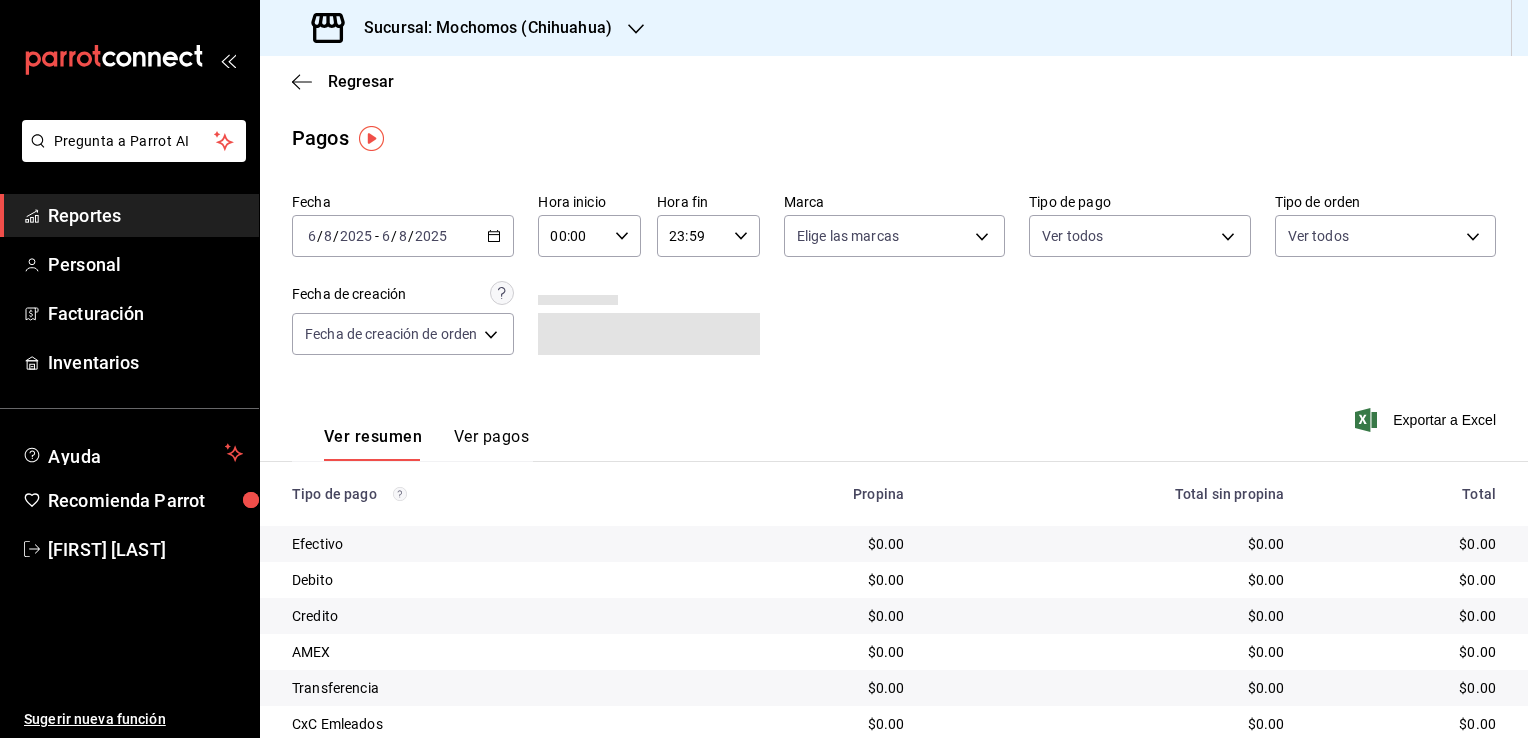 click 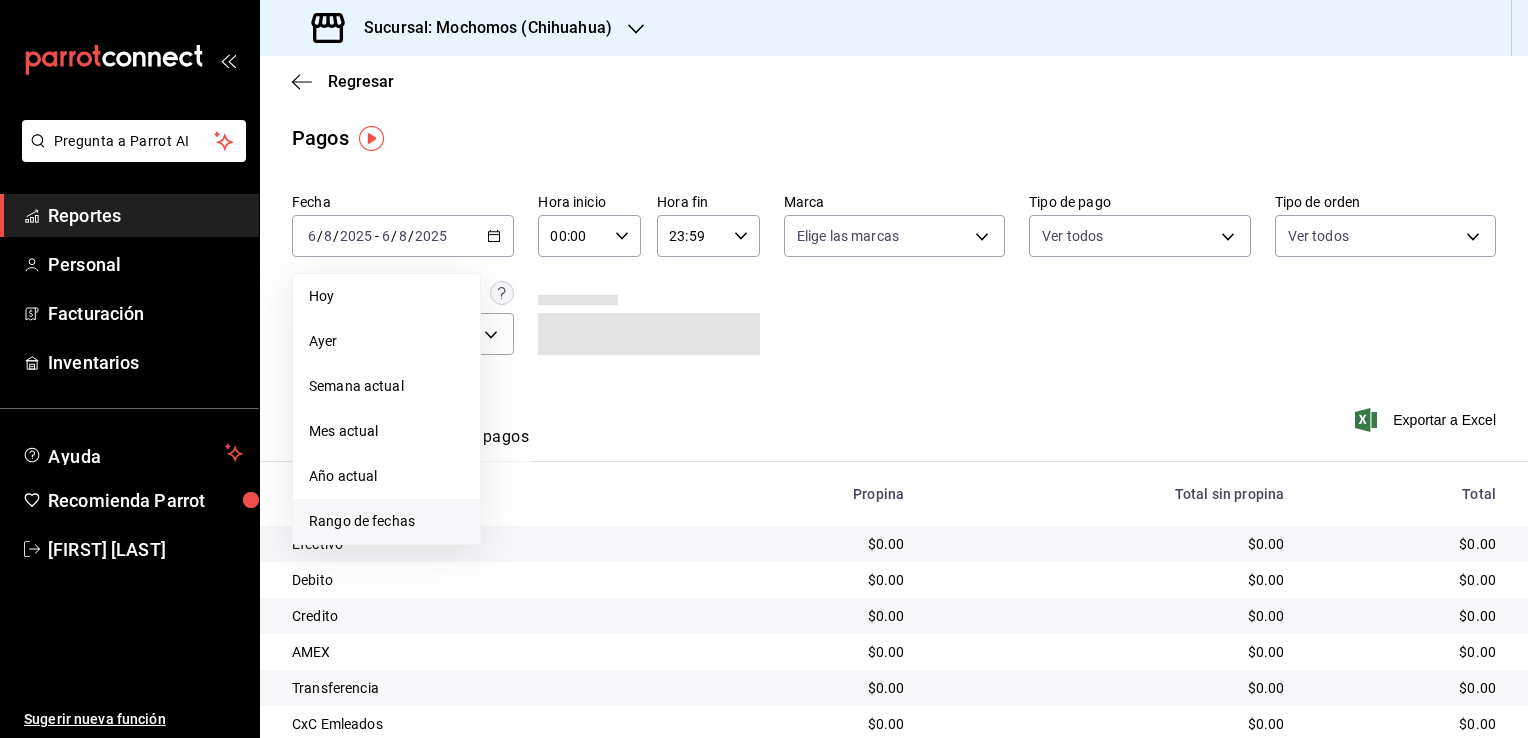 click on "Rango de fechas" at bounding box center (386, 521) 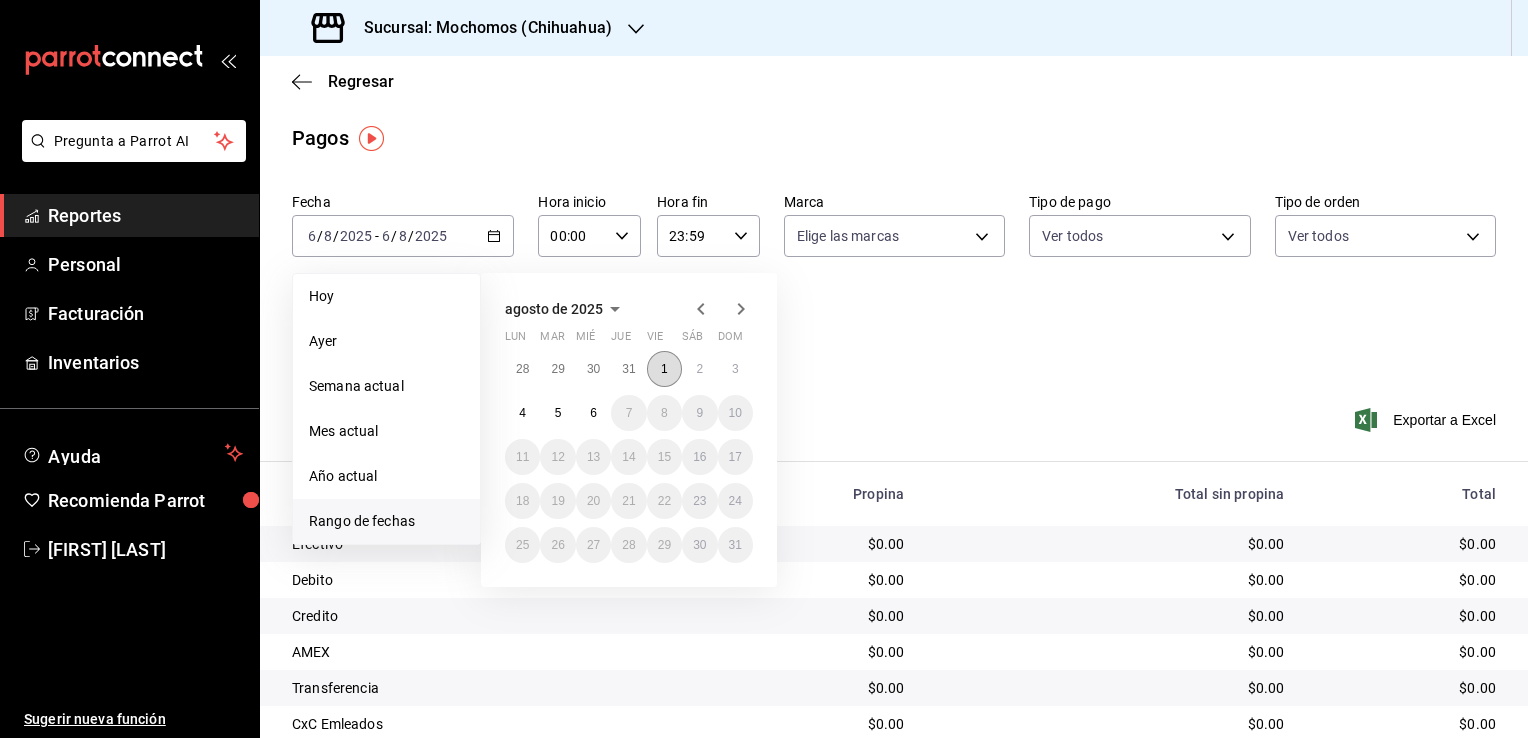 click on "1" at bounding box center (664, 369) 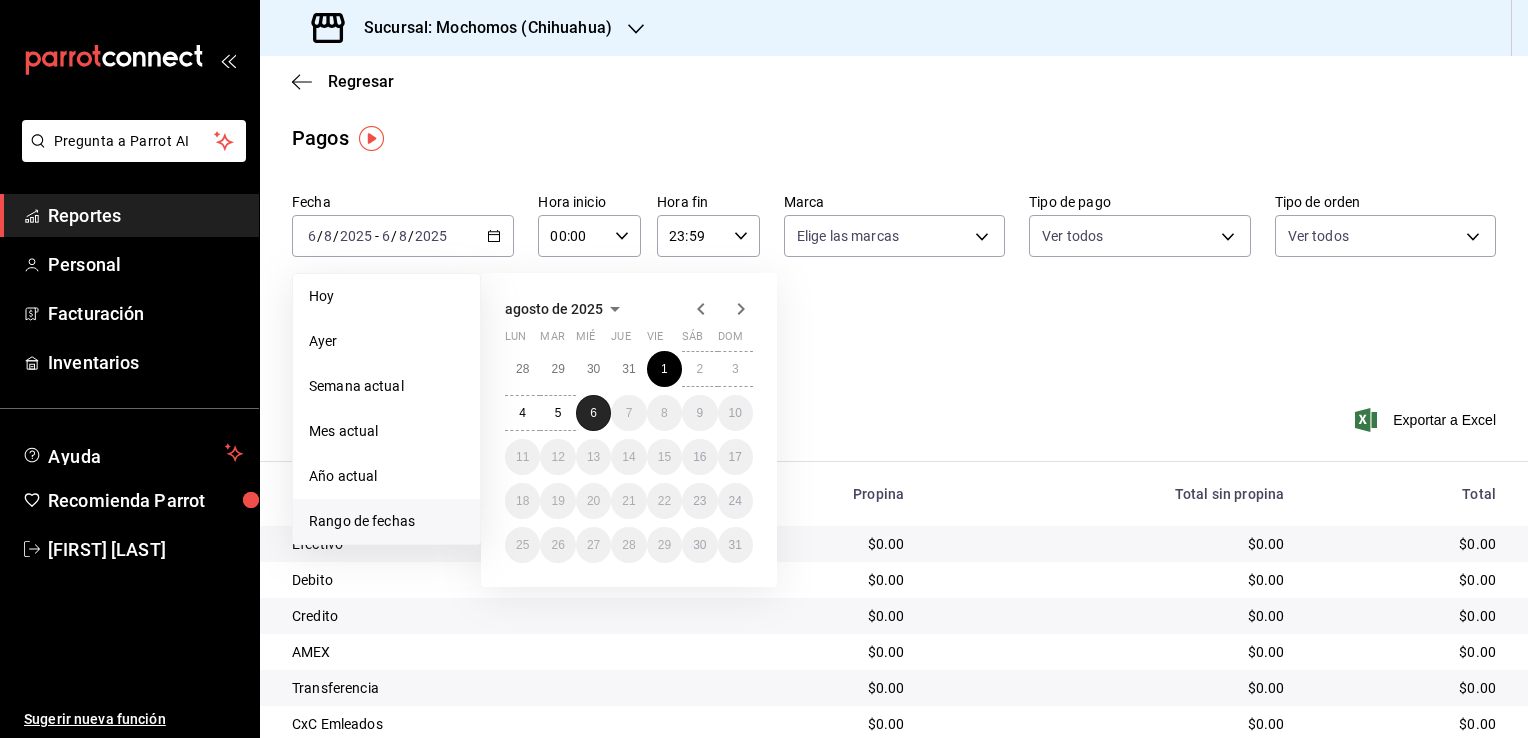 click on "6" at bounding box center [593, 413] 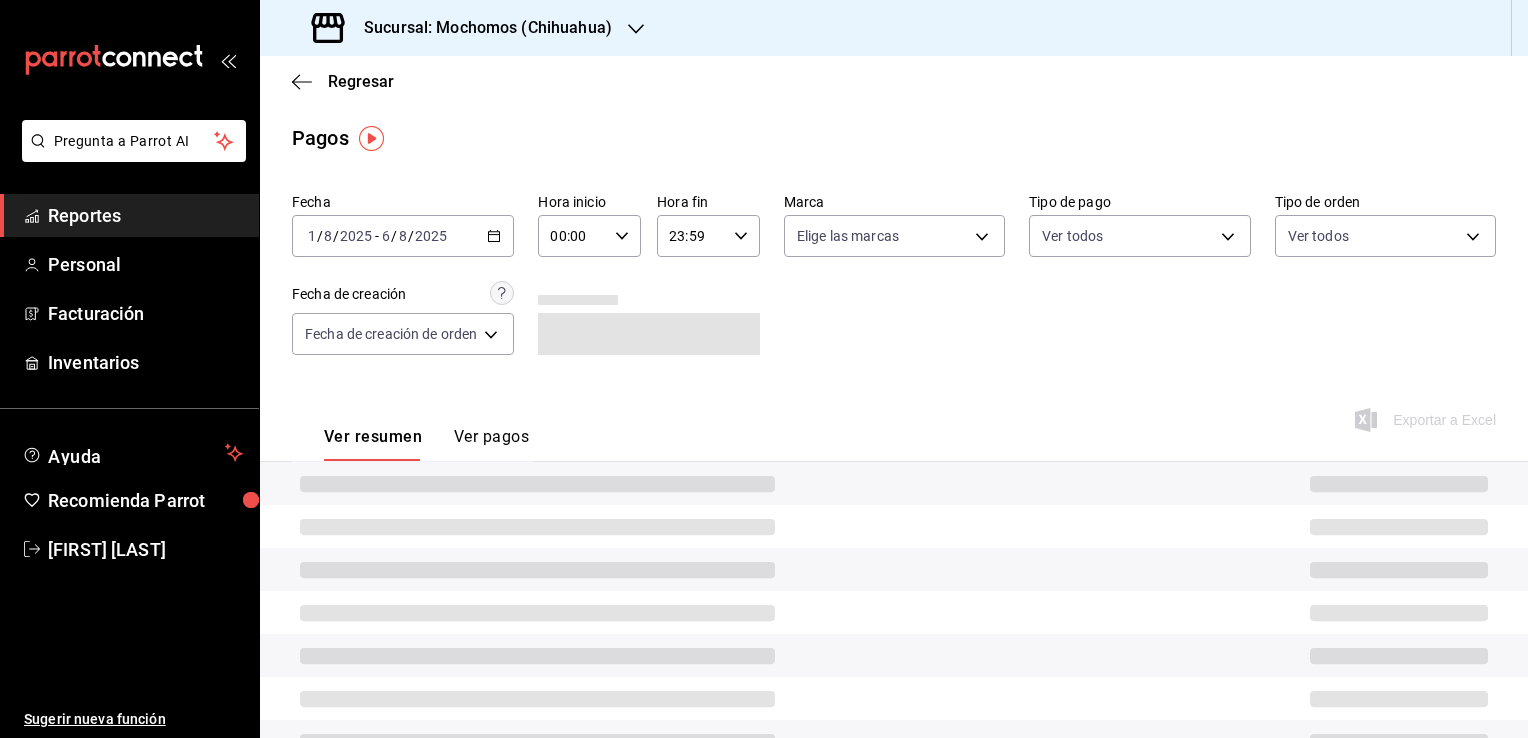 click 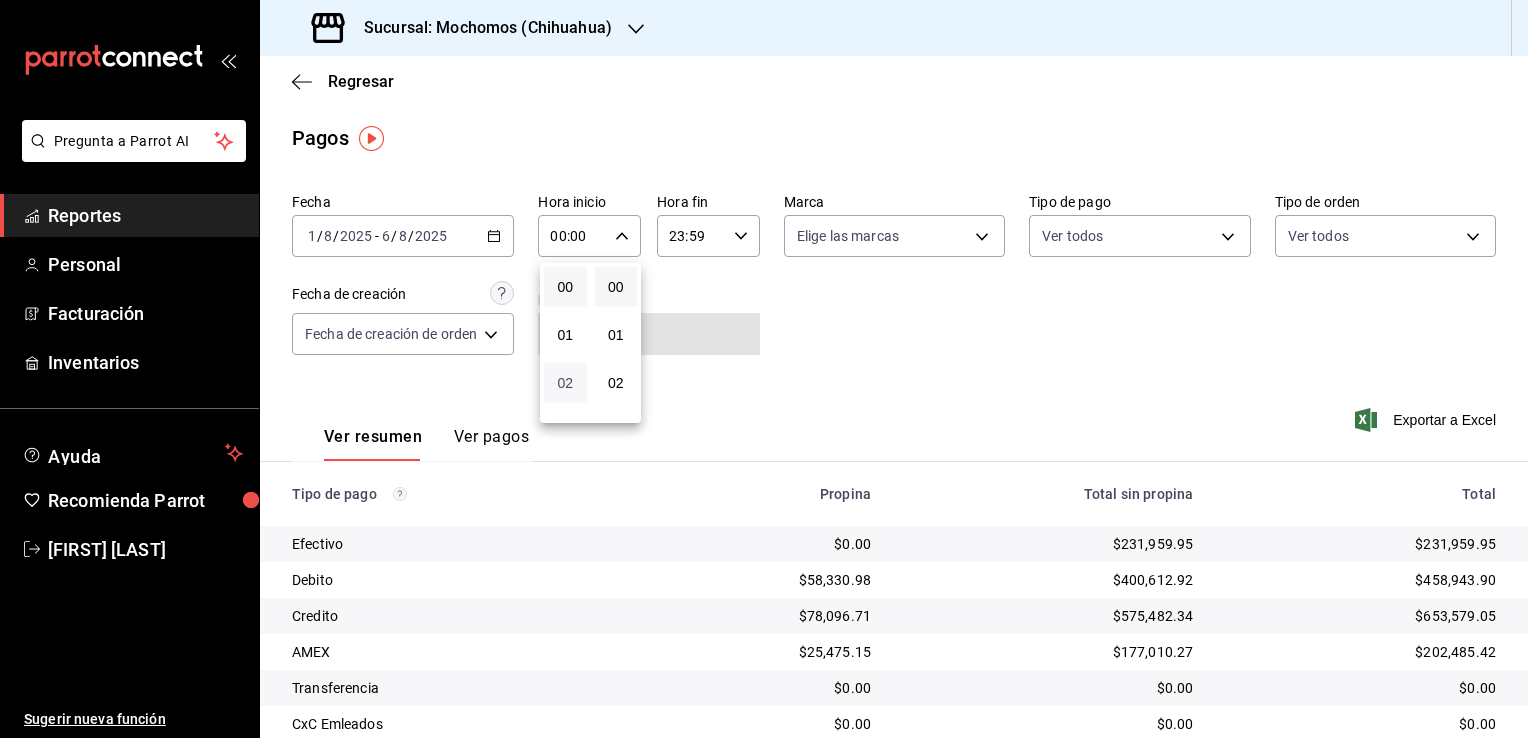 click on "02" at bounding box center (565, 383) 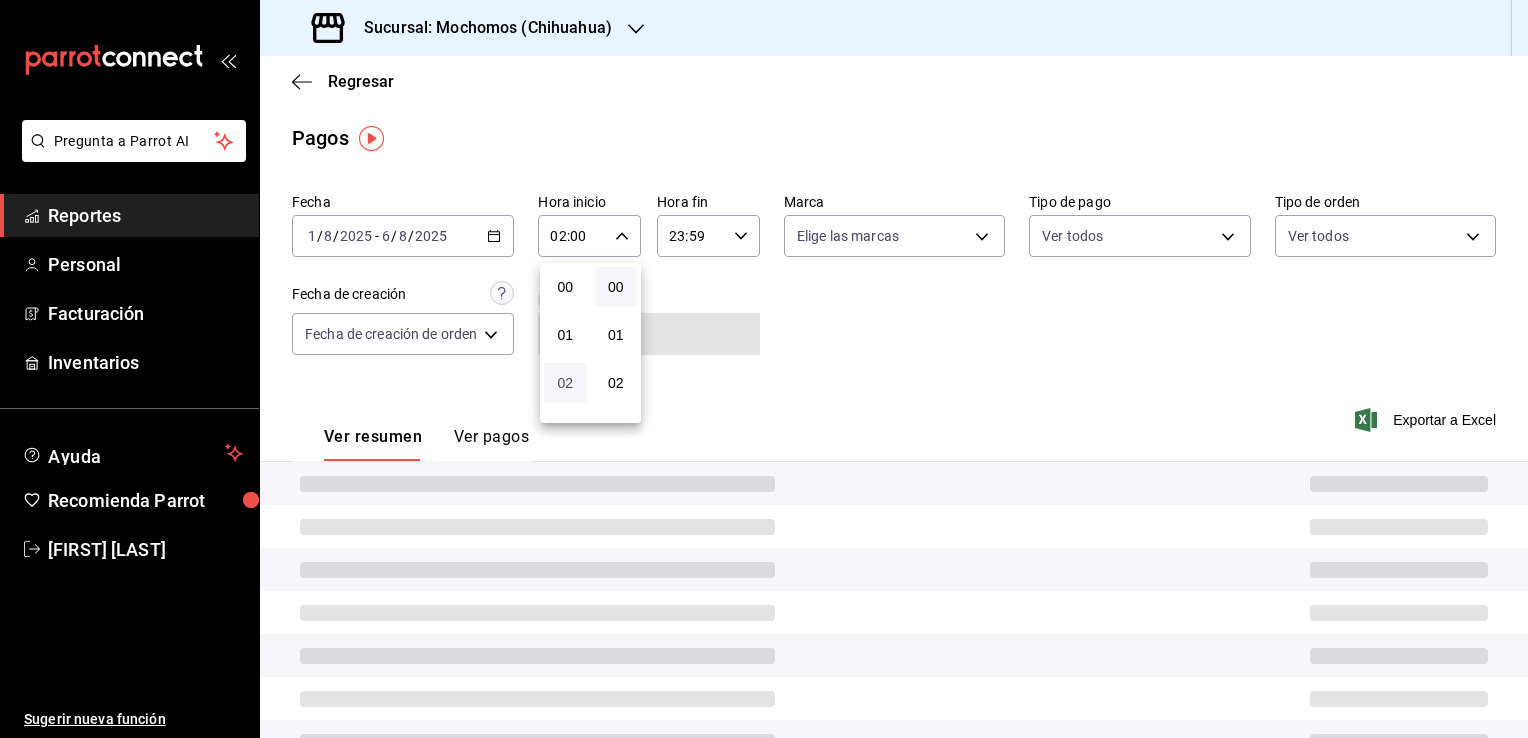 type 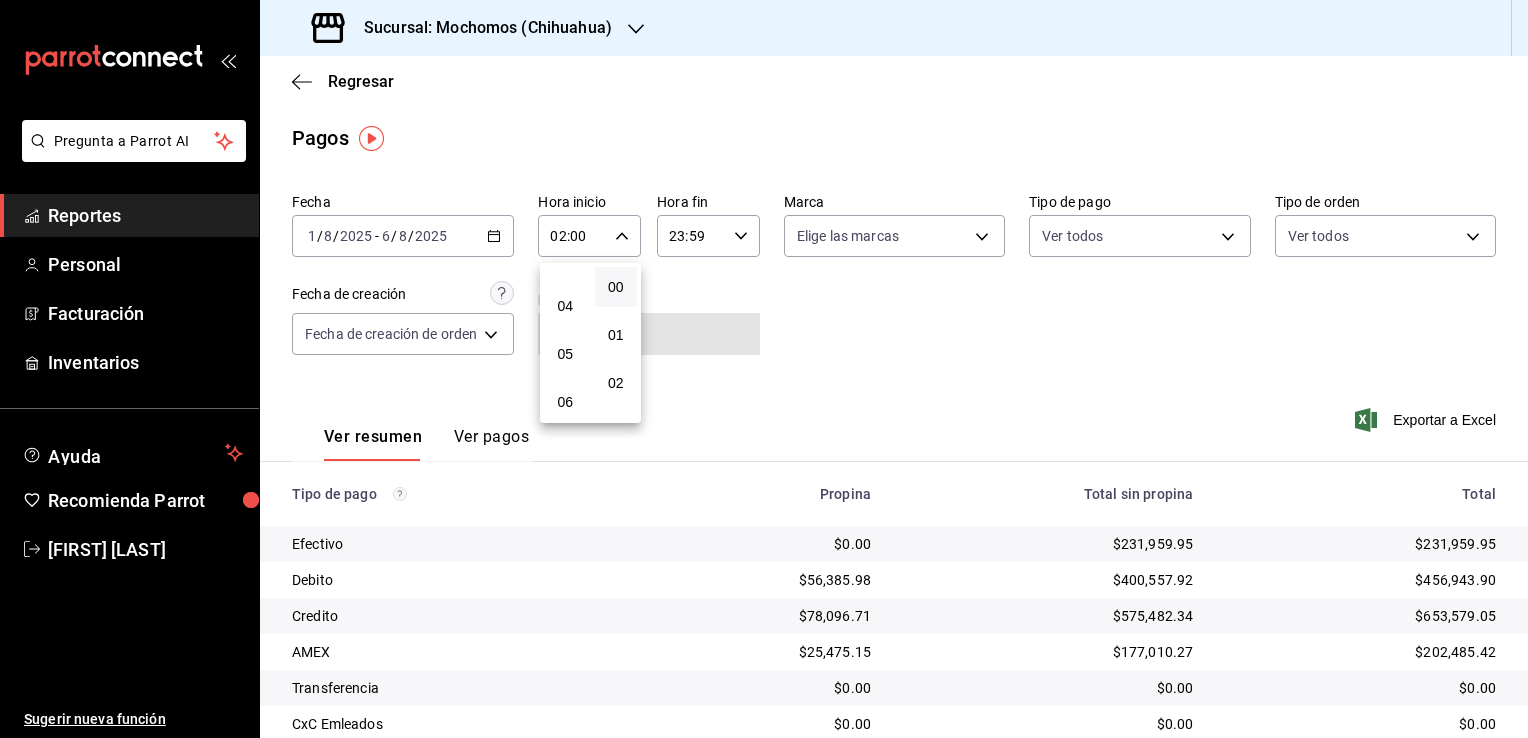 scroll, scrollTop: 200, scrollLeft: 0, axis: vertical 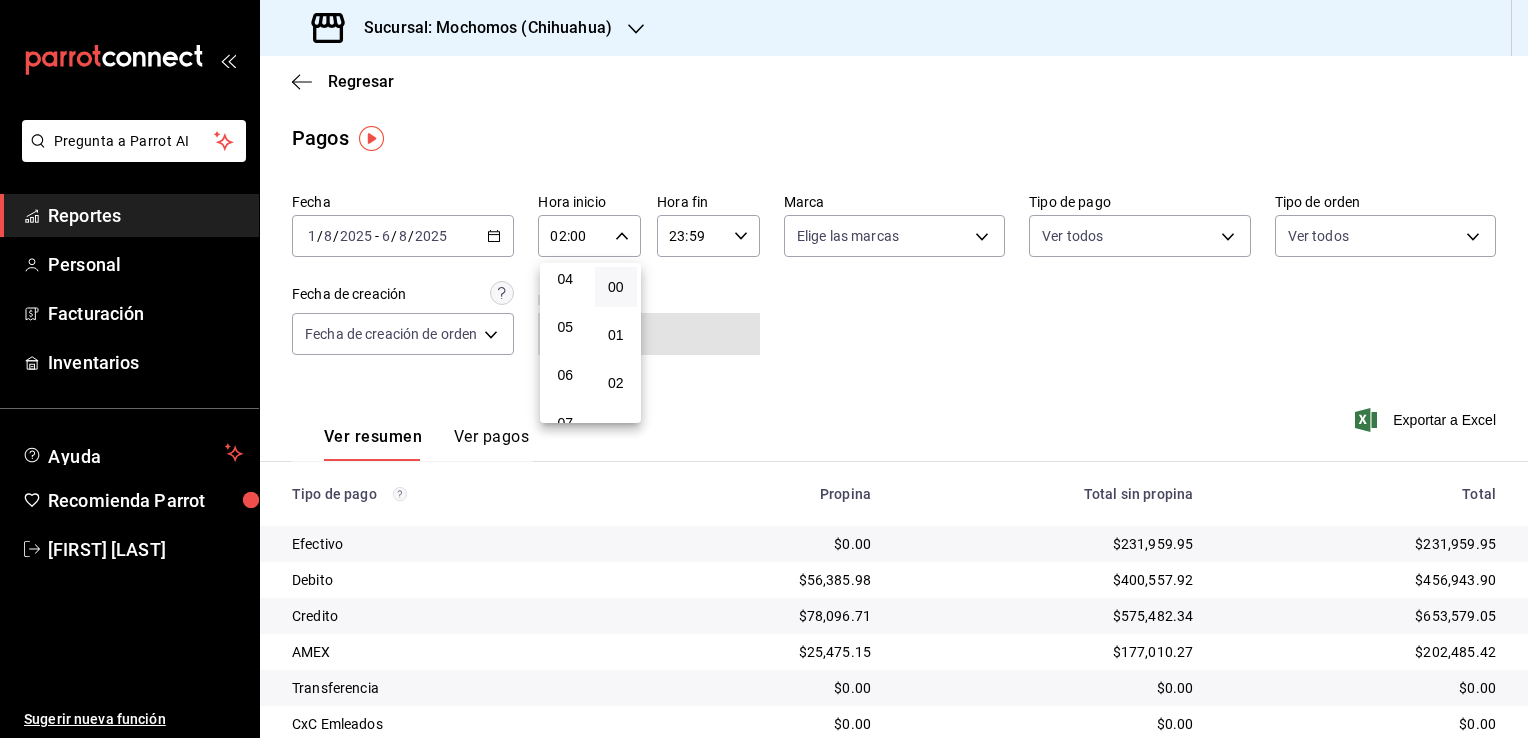 click on "06" at bounding box center [565, 375] 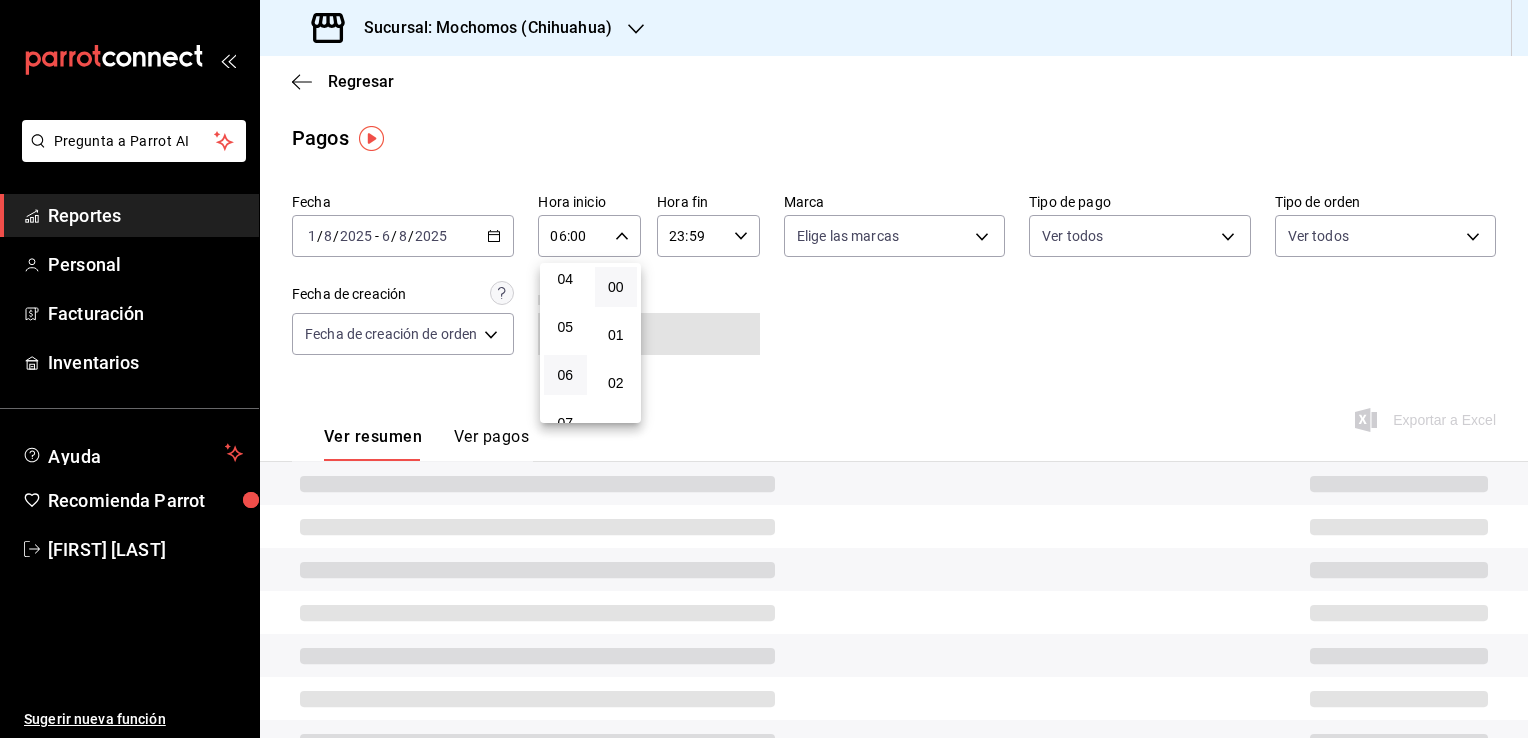 click at bounding box center (764, 369) 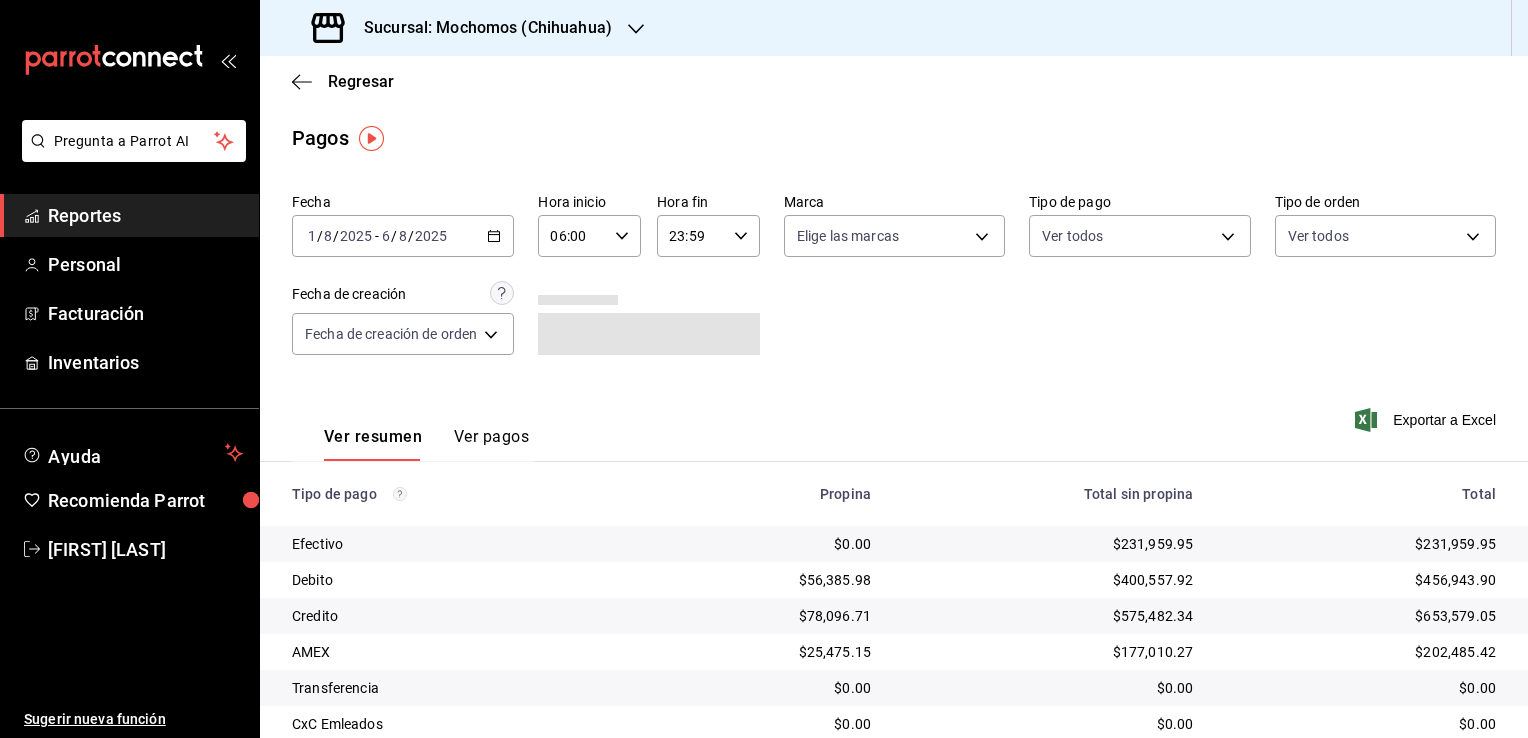 click 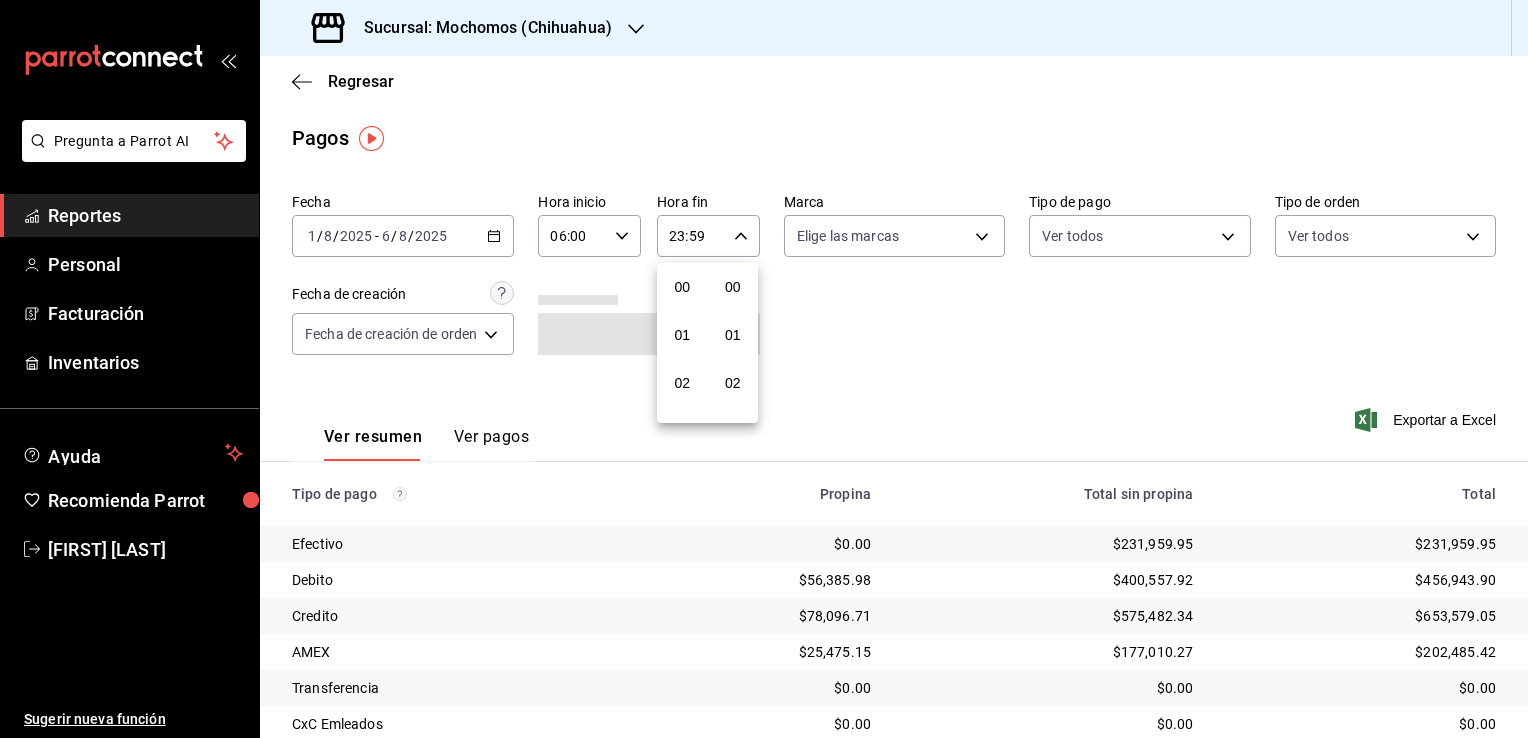 scroll, scrollTop: 1011, scrollLeft: 0, axis: vertical 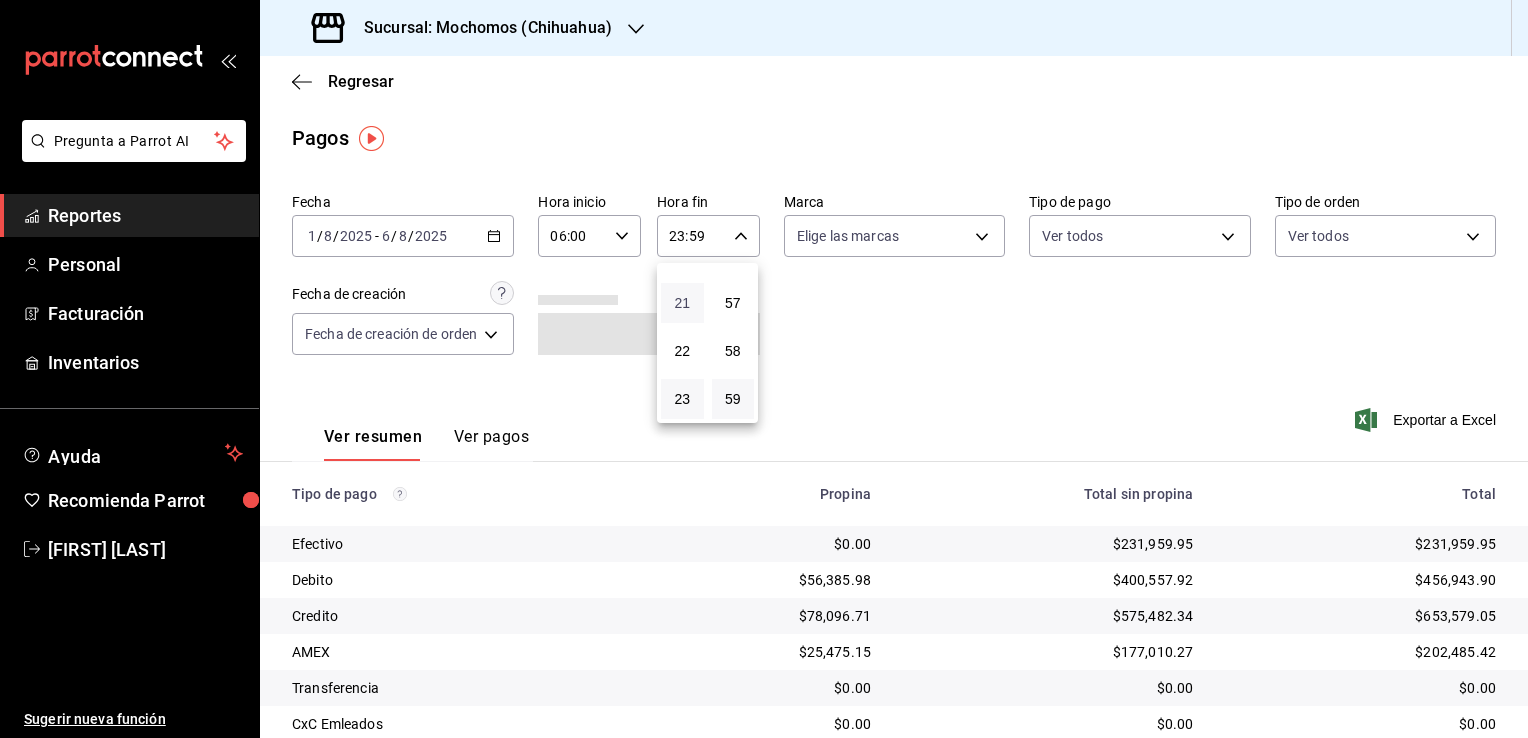 click on "21" at bounding box center [682, 303] 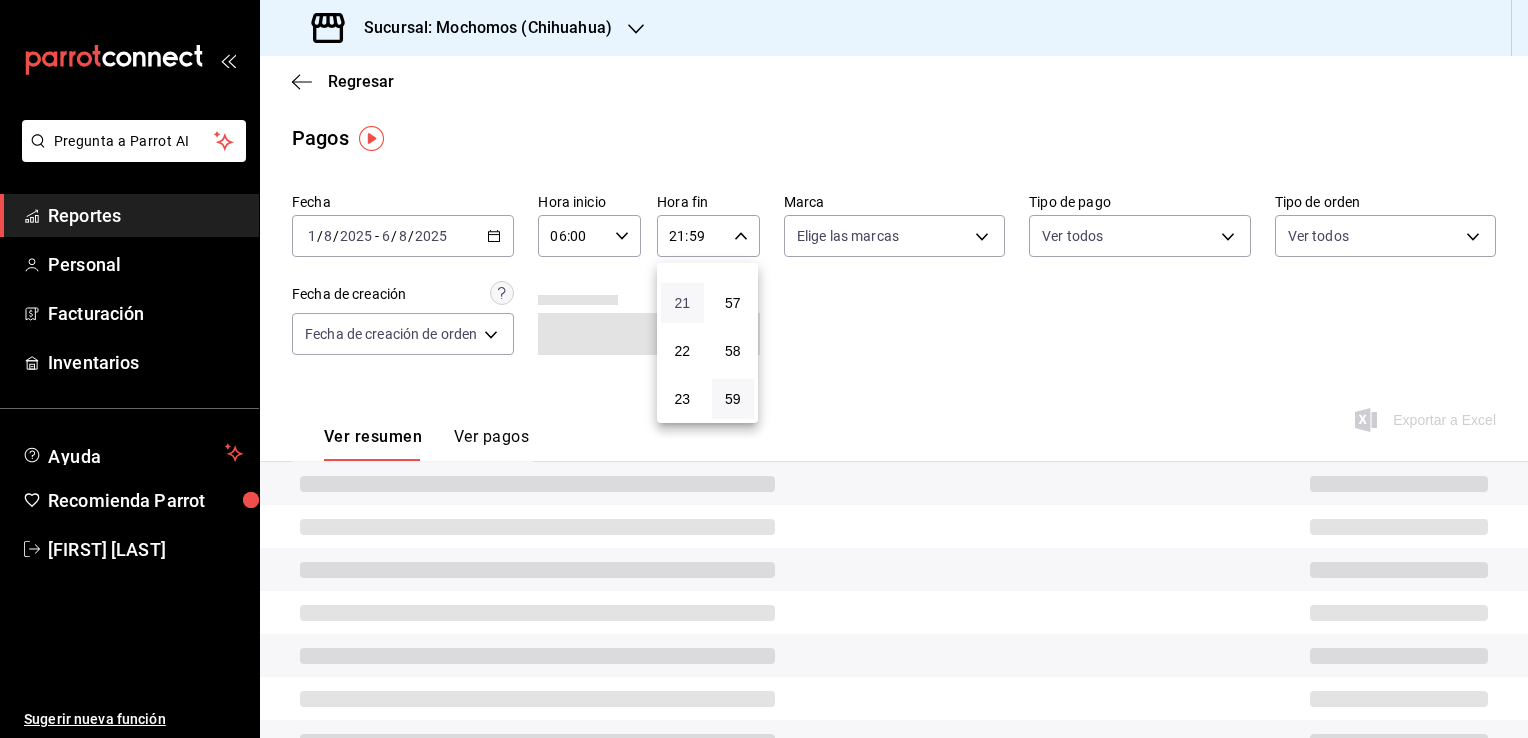 type 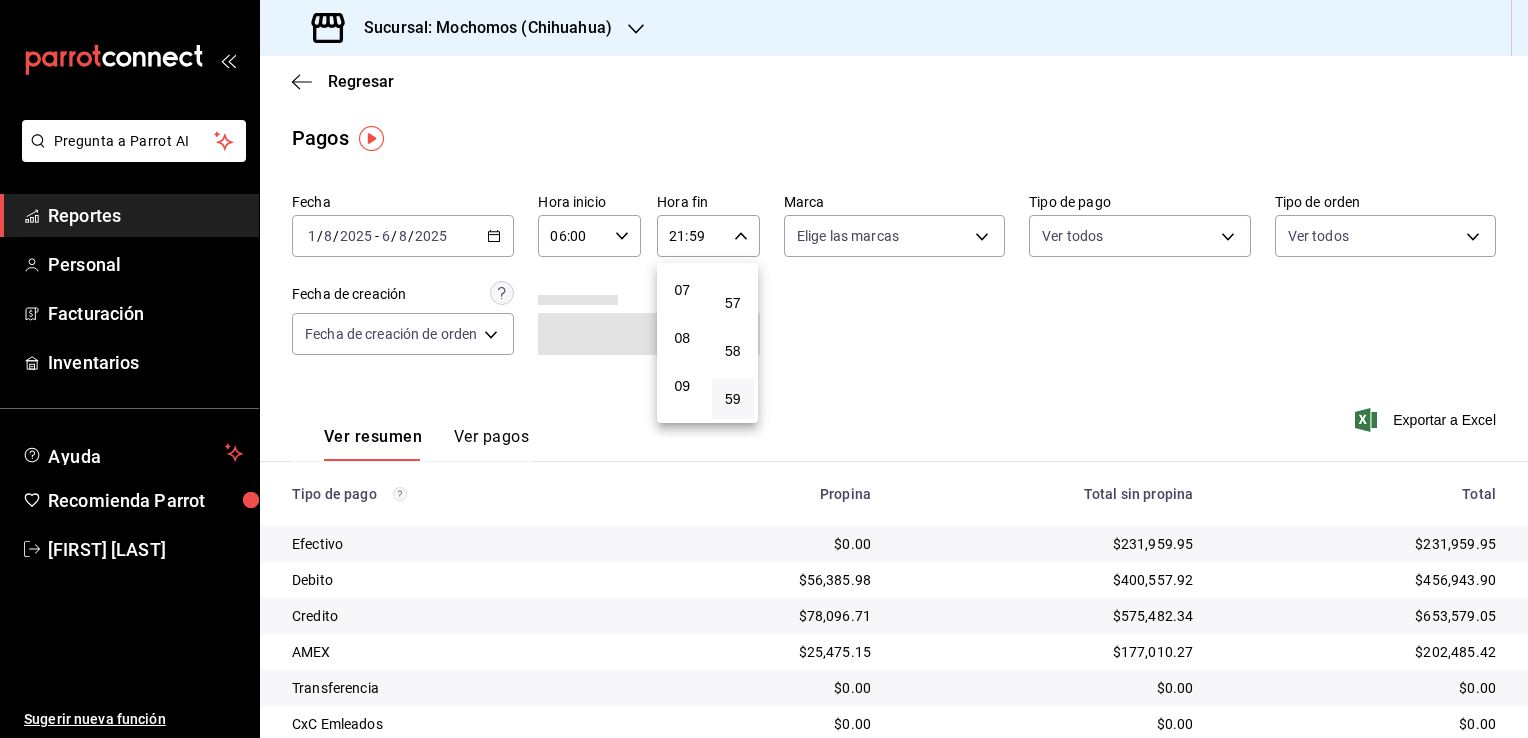 scroll, scrollTop: 171, scrollLeft: 0, axis: vertical 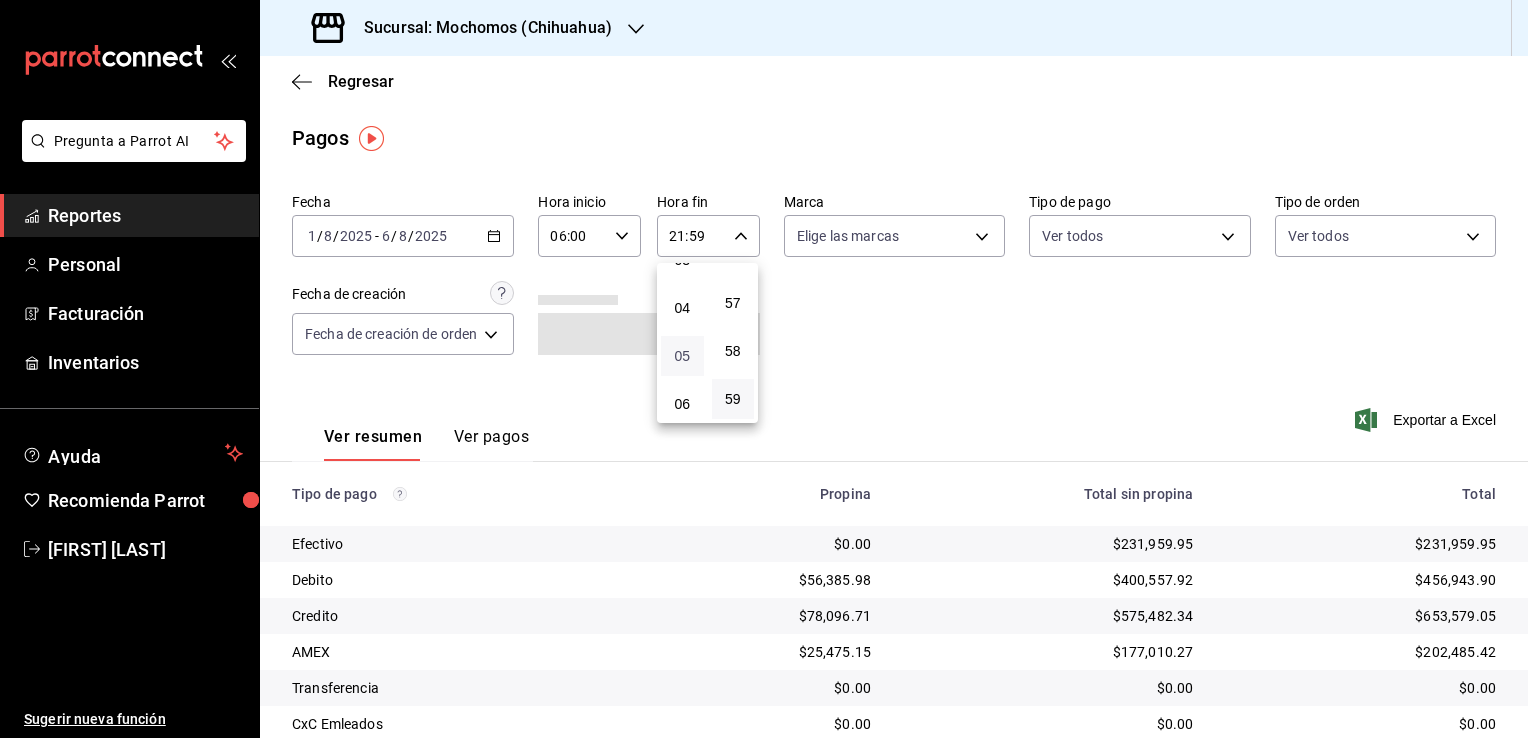 click on "05" at bounding box center (682, 356) 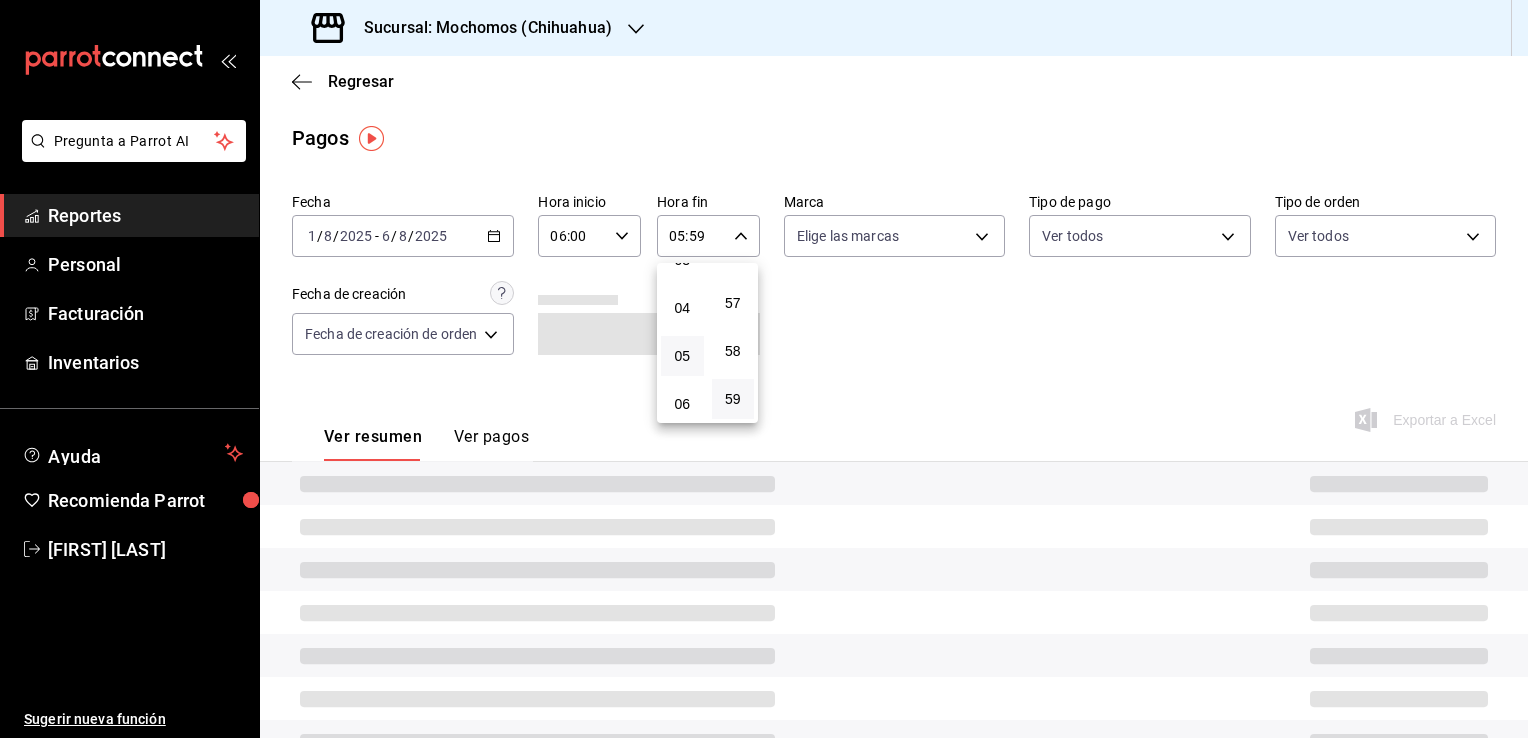 click at bounding box center [764, 369] 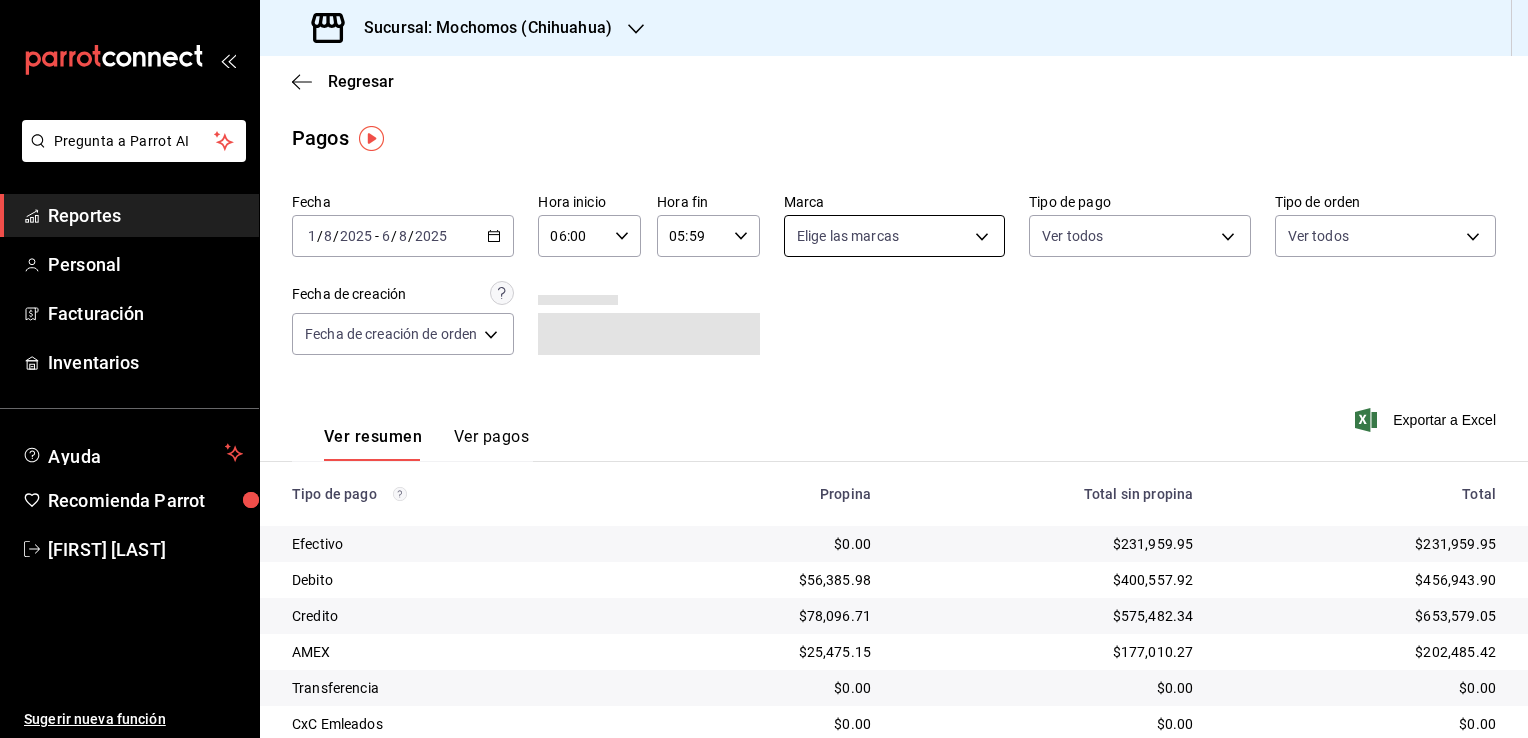 click on "Pregunta a Parrot AI Reportes   Personal   Facturación   Inventarios   Ayuda Recomienda Parrot   [FIRST] [LAST]   Sugerir nueva función   Sucursal: Mochomos ([CITY]) Regresar Pagos Fecha [DATE] [DATE] / [DATE] / [DATE] - [DATE] / [DATE] / [DATE] Hora inicio [TIME] Hora inicio Hora fin [TIME] Hora fin Marca Elige las marcas Tipo de pago Ver todos Tipo de orden Ver todos Fecha de creación   Fecha de creación de orden ORDER Ver resumen Ver pagos Exportar a Excel Tipo de pago   Propina Total sin propina Total Efectivo $0.00 $[AMOUNT] $[AMOUNT] Debito $[AMOUNT] $[AMOUNT] $[AMOUNT] Credito $[AMOUNT] $[AMOUNT] $[AMOUNT] AMEX $[AMOUNT] $[AMOUNT] $[AMOUNT] Transferencia $0.00 $0.00 $0.00 CxC Emleados $0.00 $0.00 $0.00 CxC Clientes $[AMOUNT] $[AMOUNT] $[AMOUNT] Total $[AMOUNT] $[AMOUNT] $[AMOUNT] GANA 1 MES GRATIS EN TU SUSCRIPCIÓN AQUÍ Ver video tutorial Ir a video Pregunta a Parrot AI Reportes   Personal   Facturación   Inventarios   Ayuda Recomienda Parrot   [FIRST] [LAST]" at bounding box center [764, 369] 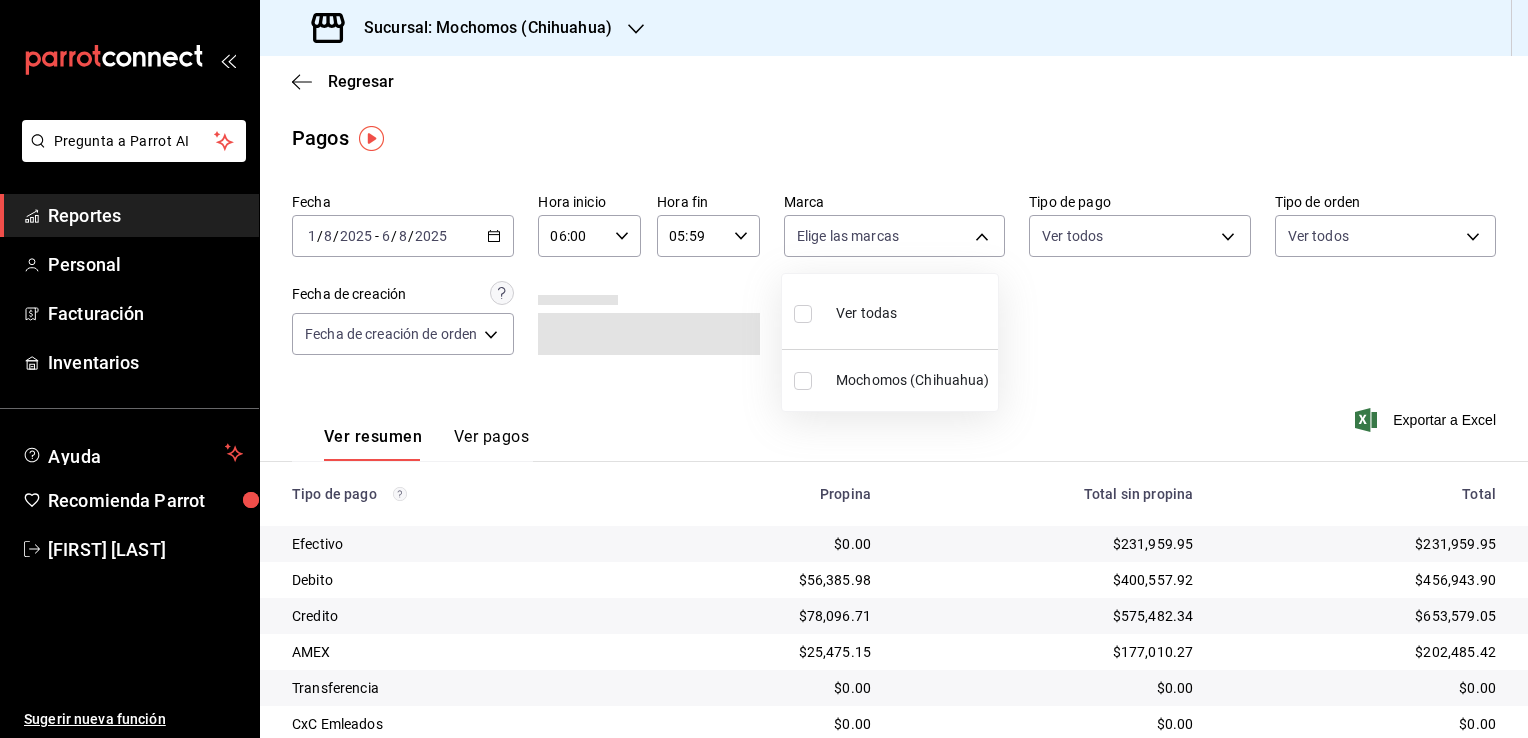 click on "Ver todas" at bounding box center [866, 313] 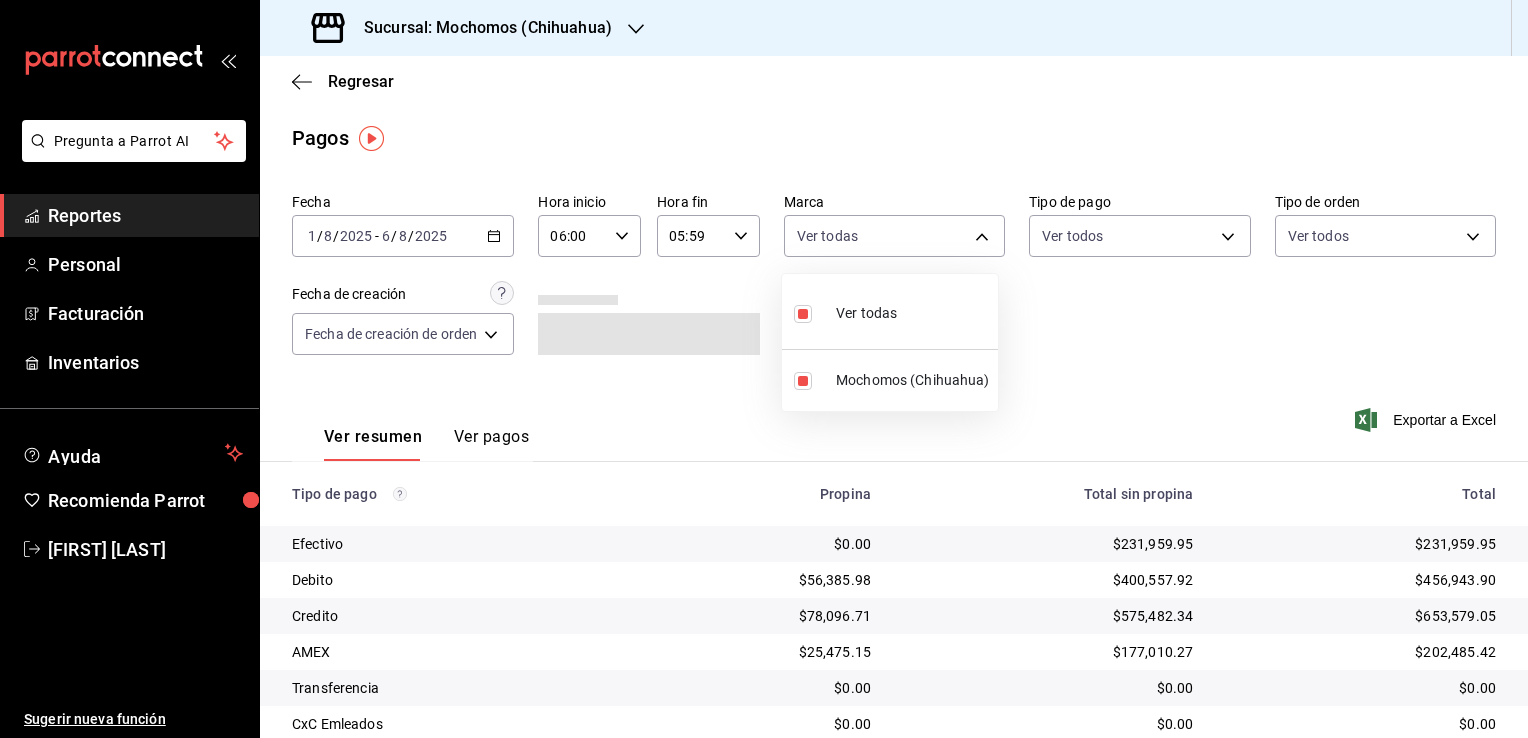click at bounding box center (764, 369) 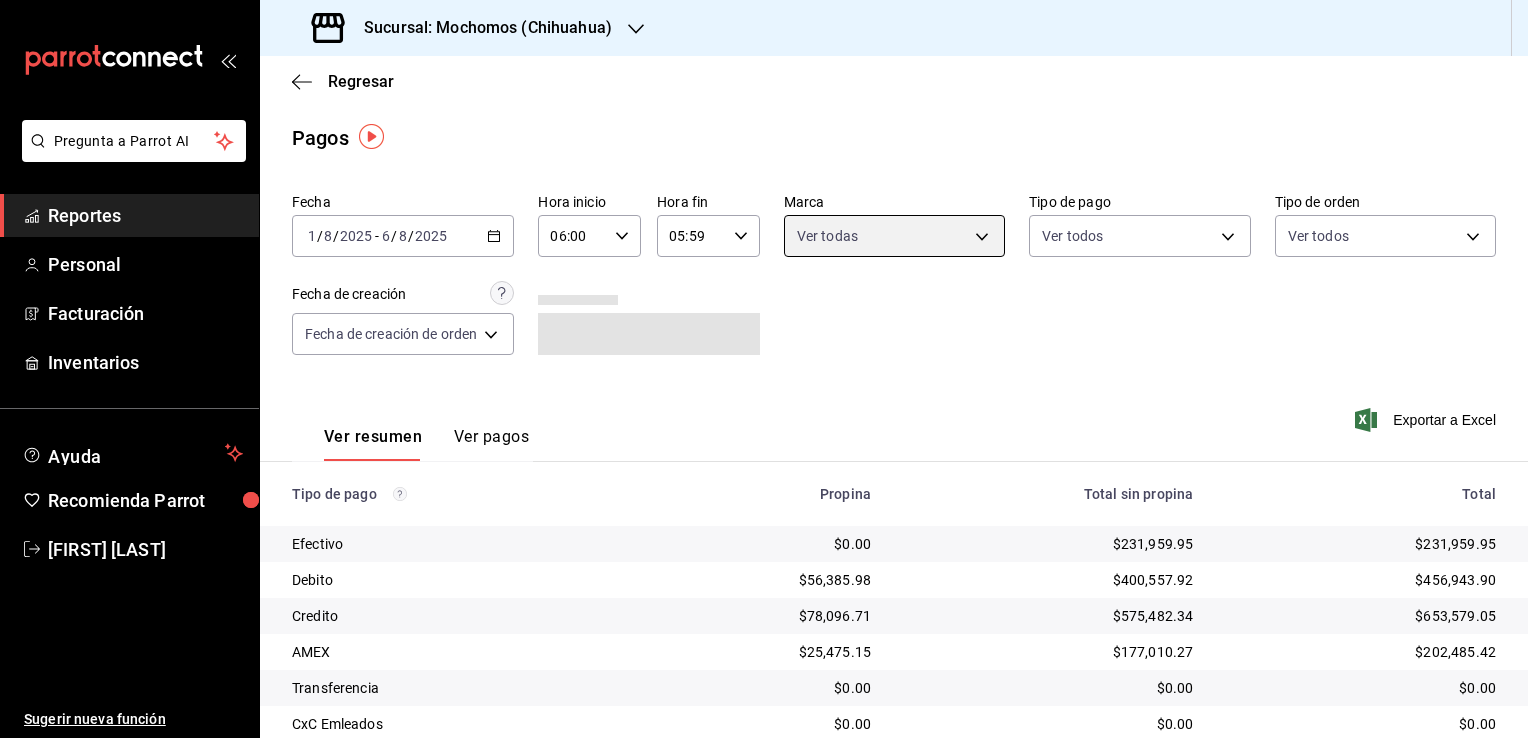 scroll, scrollTop: 108, scrollLeft: 0, axis: vertical 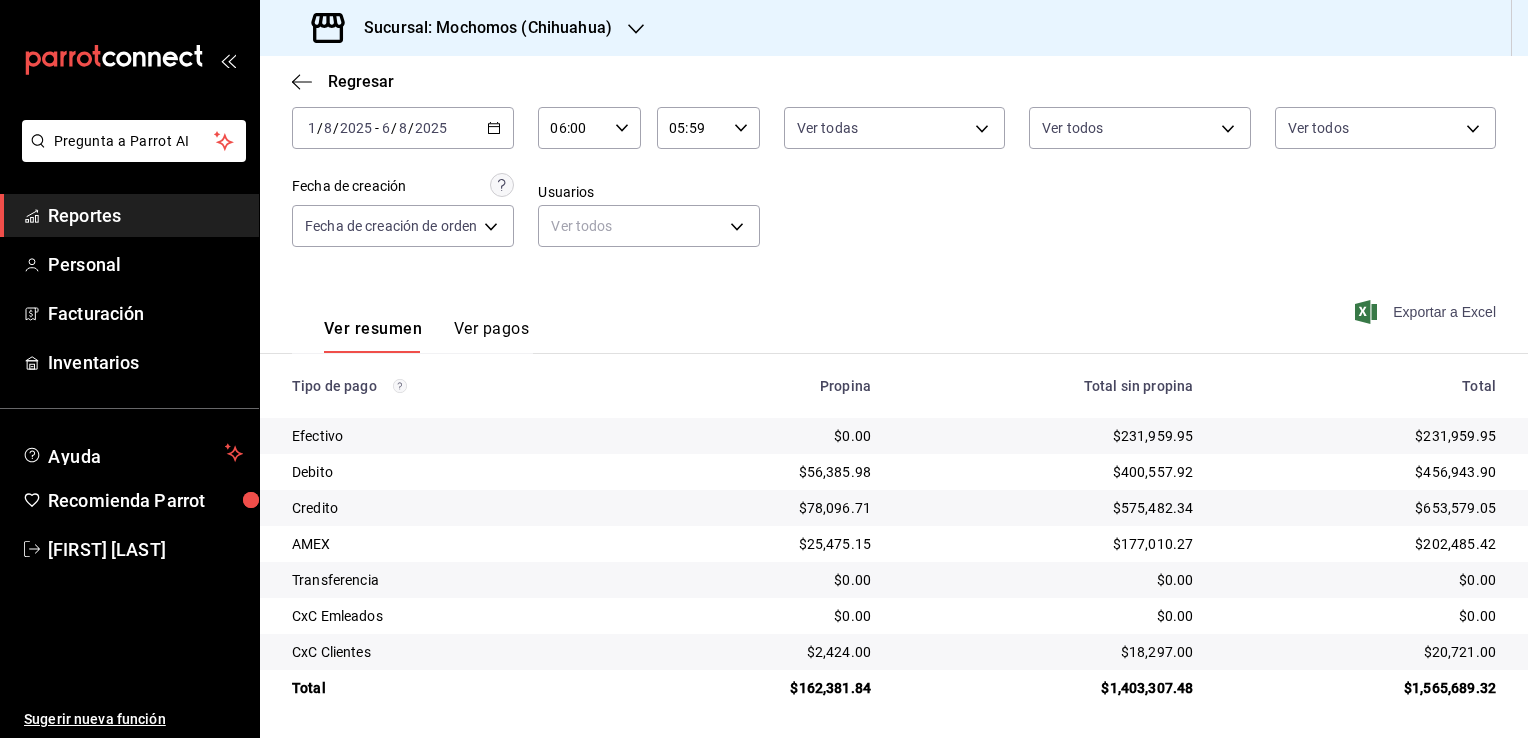 click on "Exportar a Excel" at bounding box center (1427, 312) 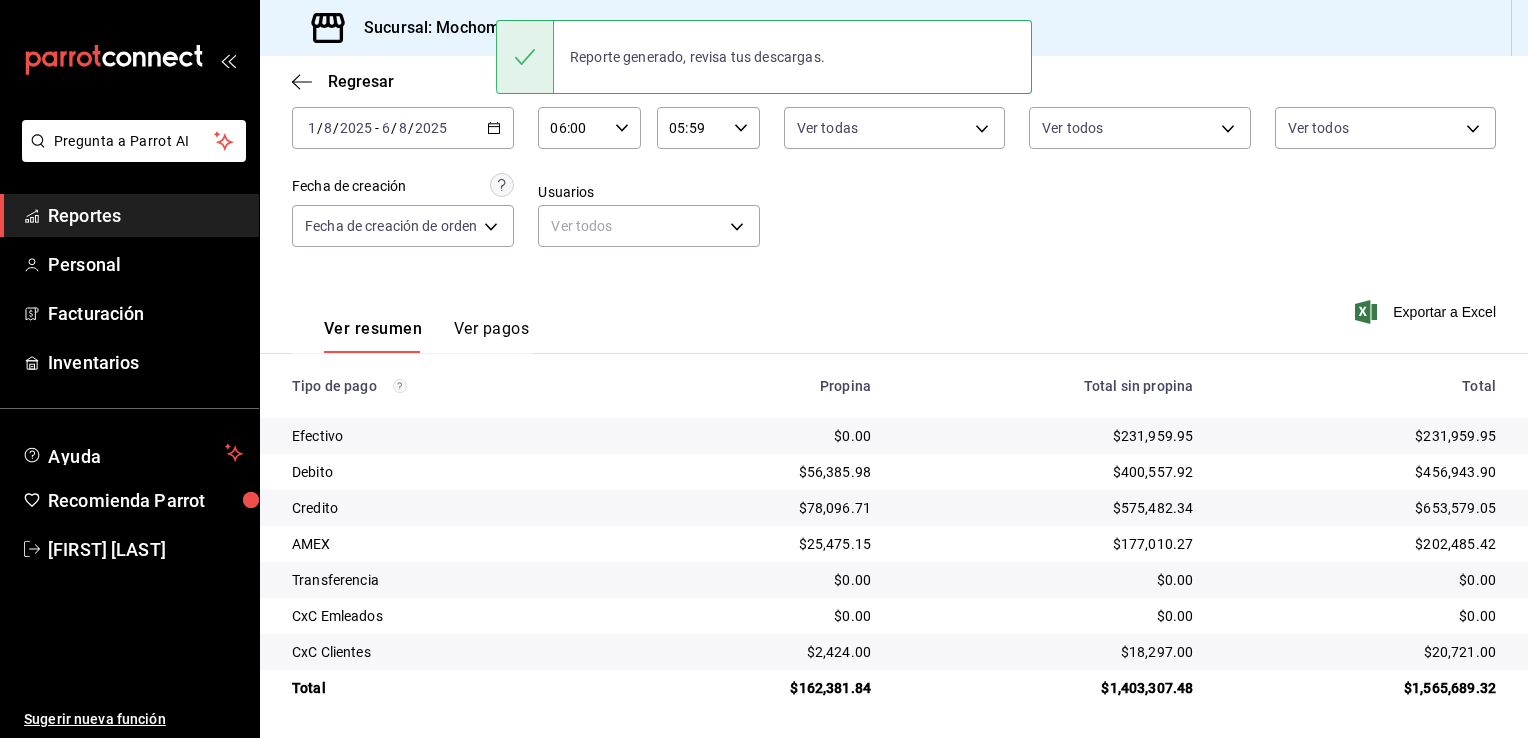 click on "Ver resumen Ver pagos Exportar a Excel" at bounding box center [894, 324] 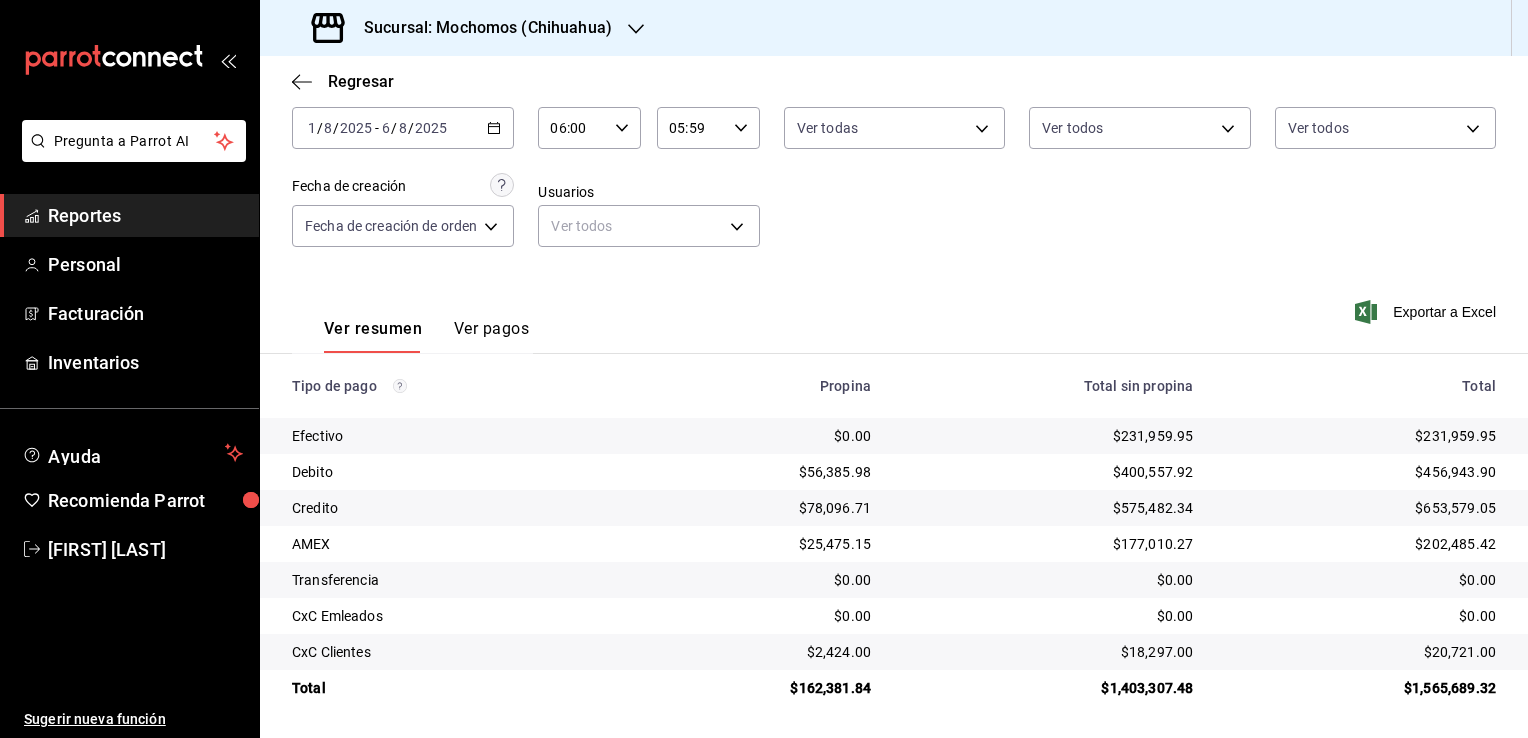 click 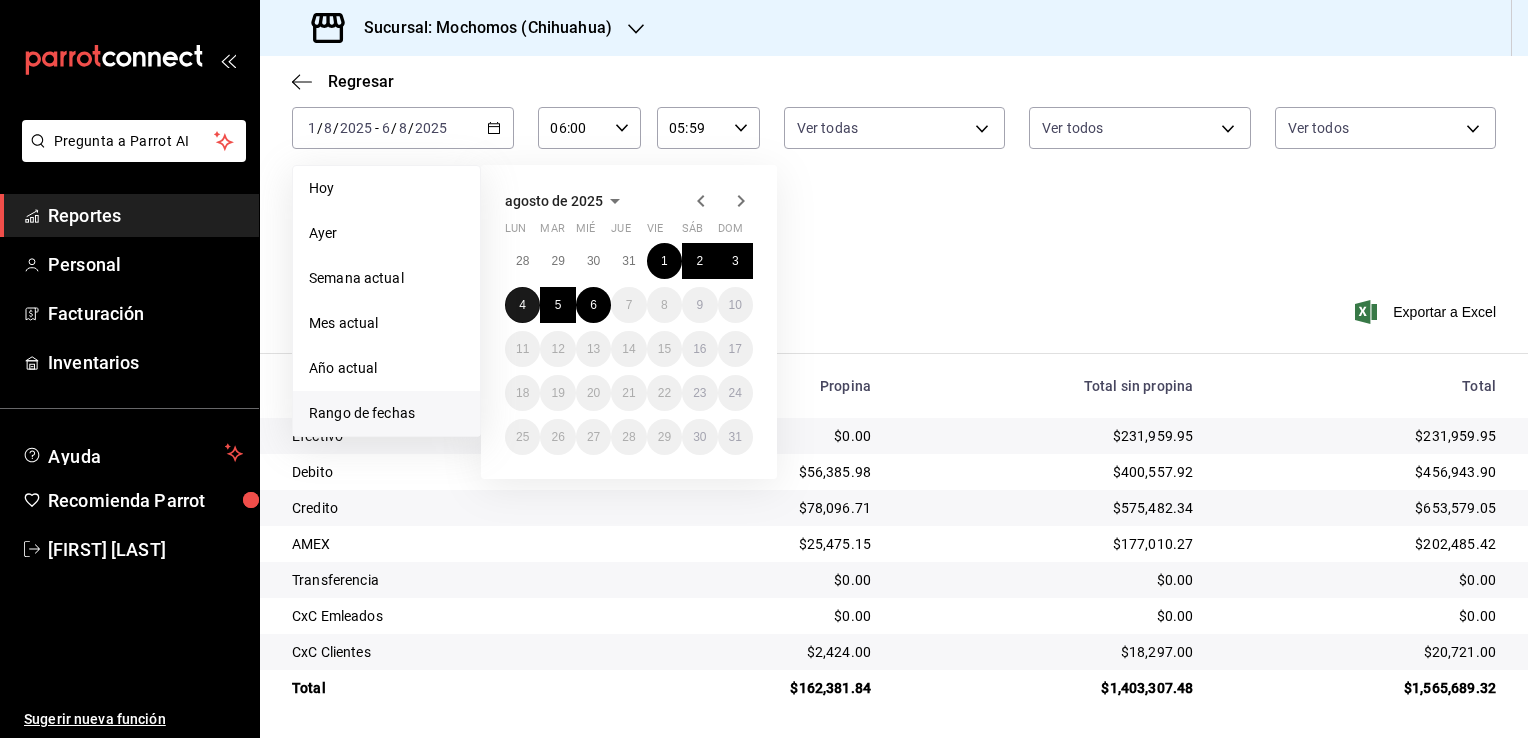 click on "4" at bounding box center [522, 305] 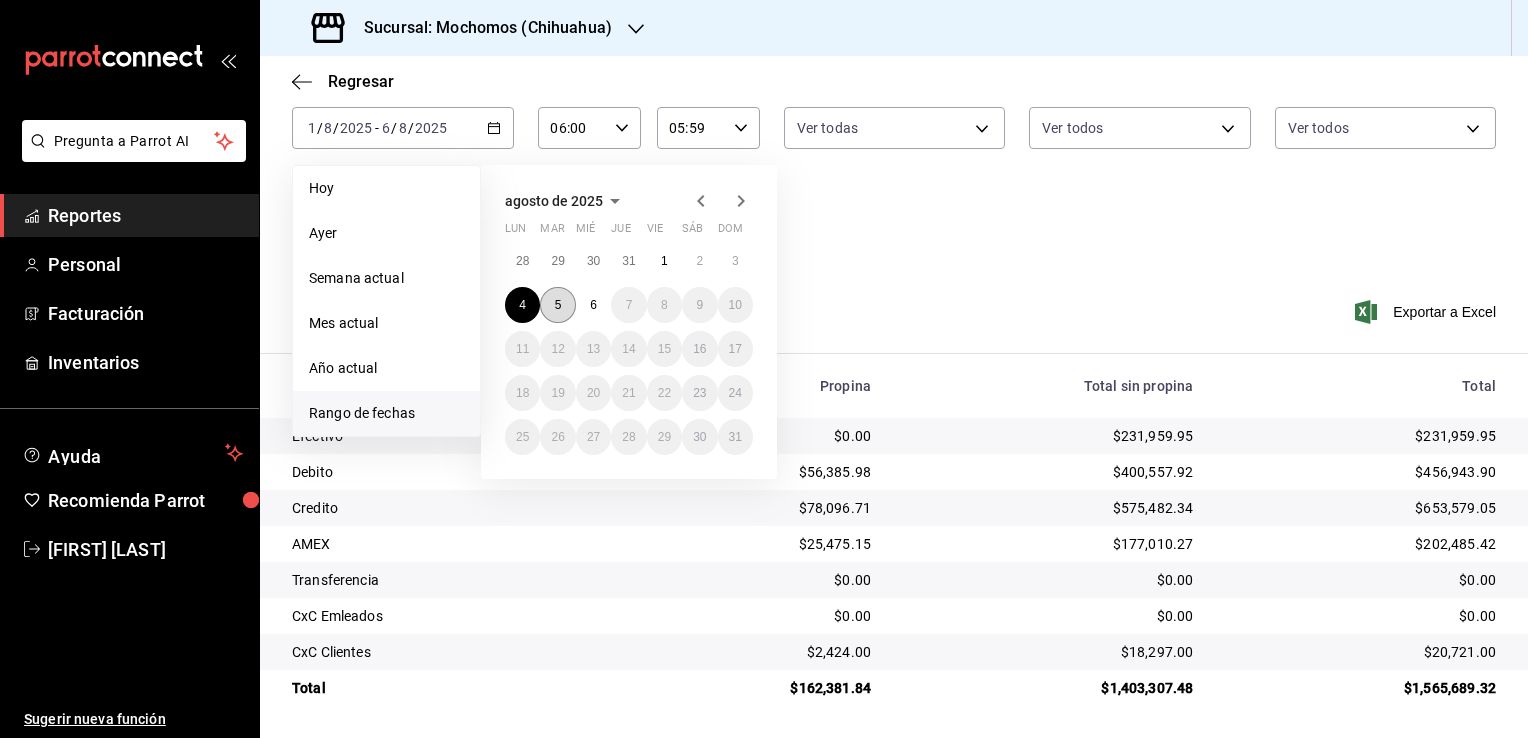 click on "5" at bounding box center (557, 305) 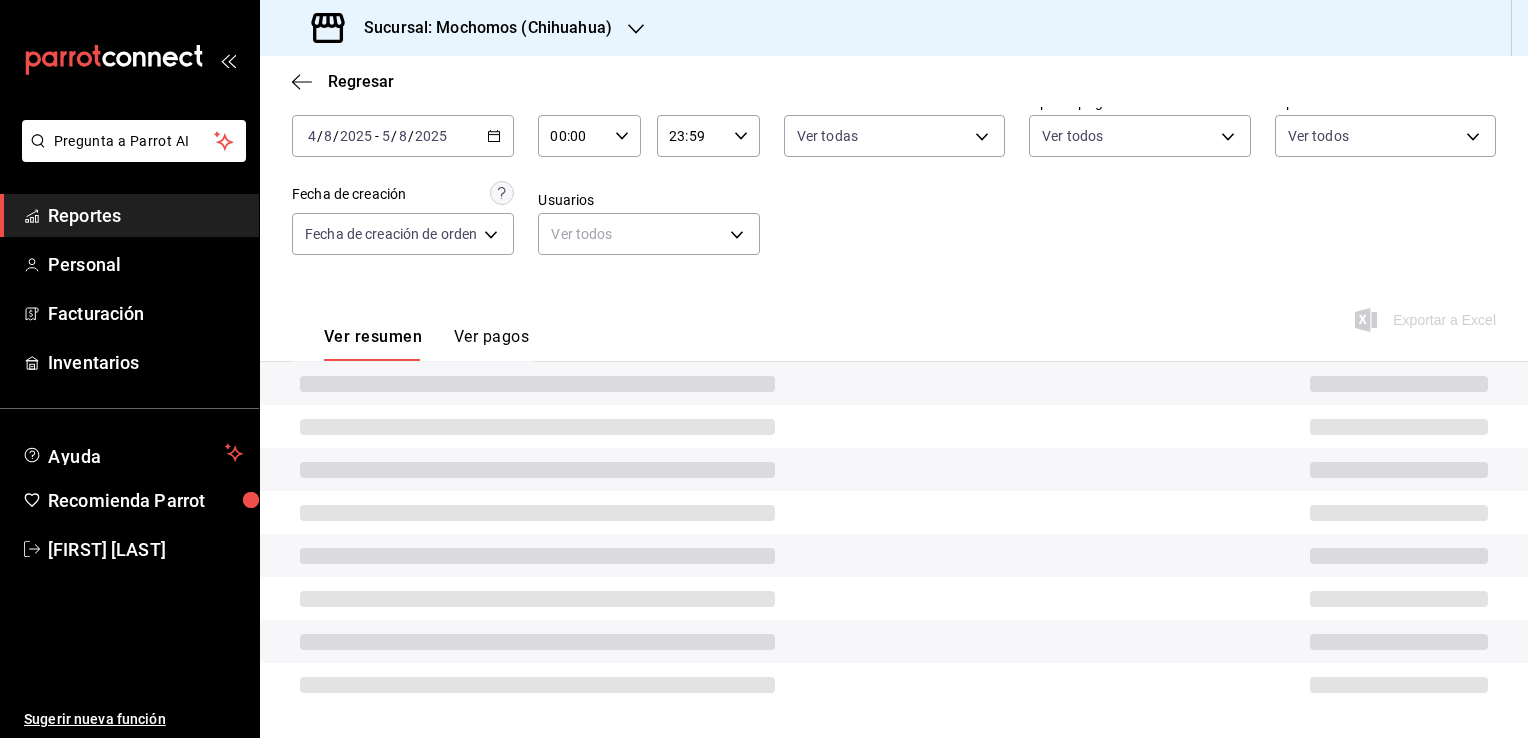 scroll, scrollTop: 100, scrollLeft: 0, axis: vertical 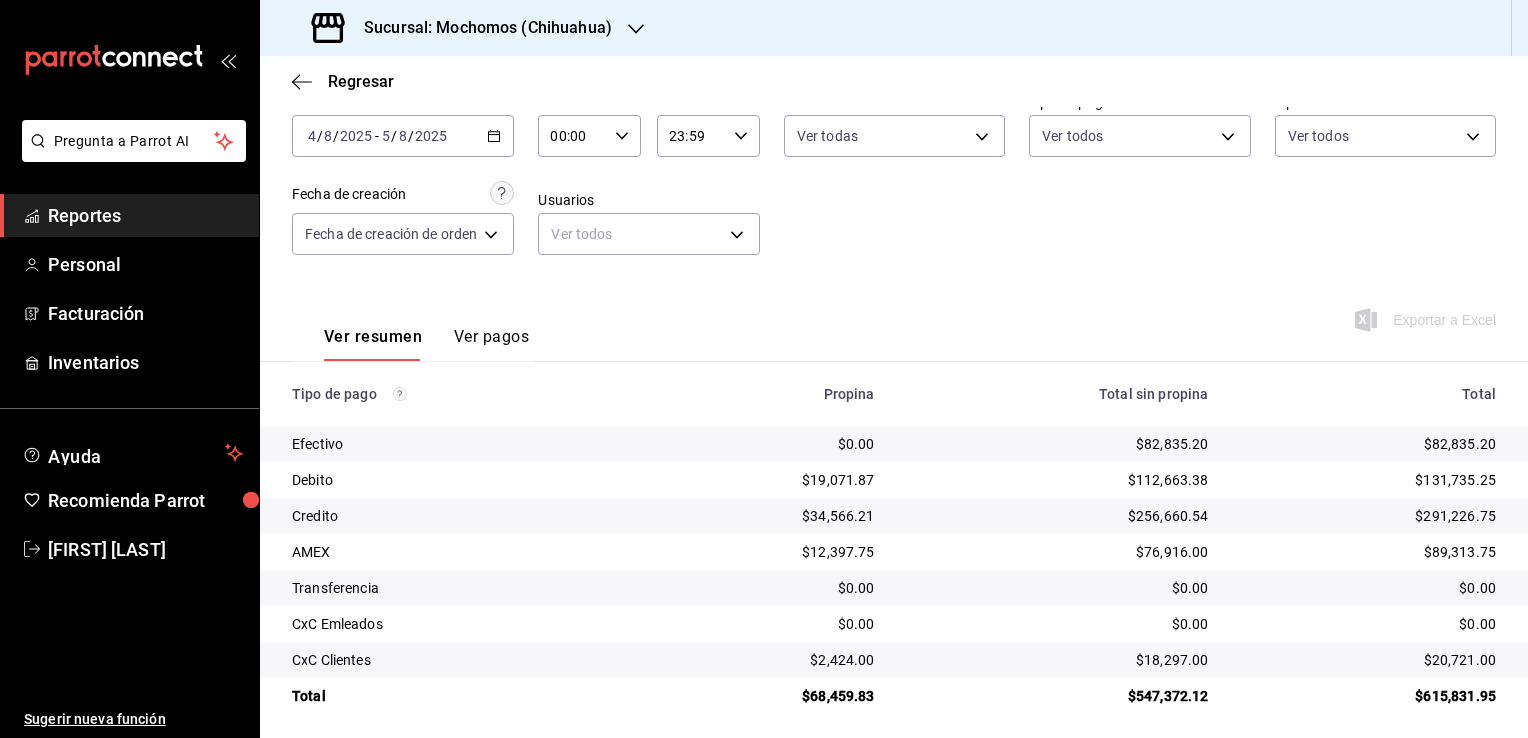 click 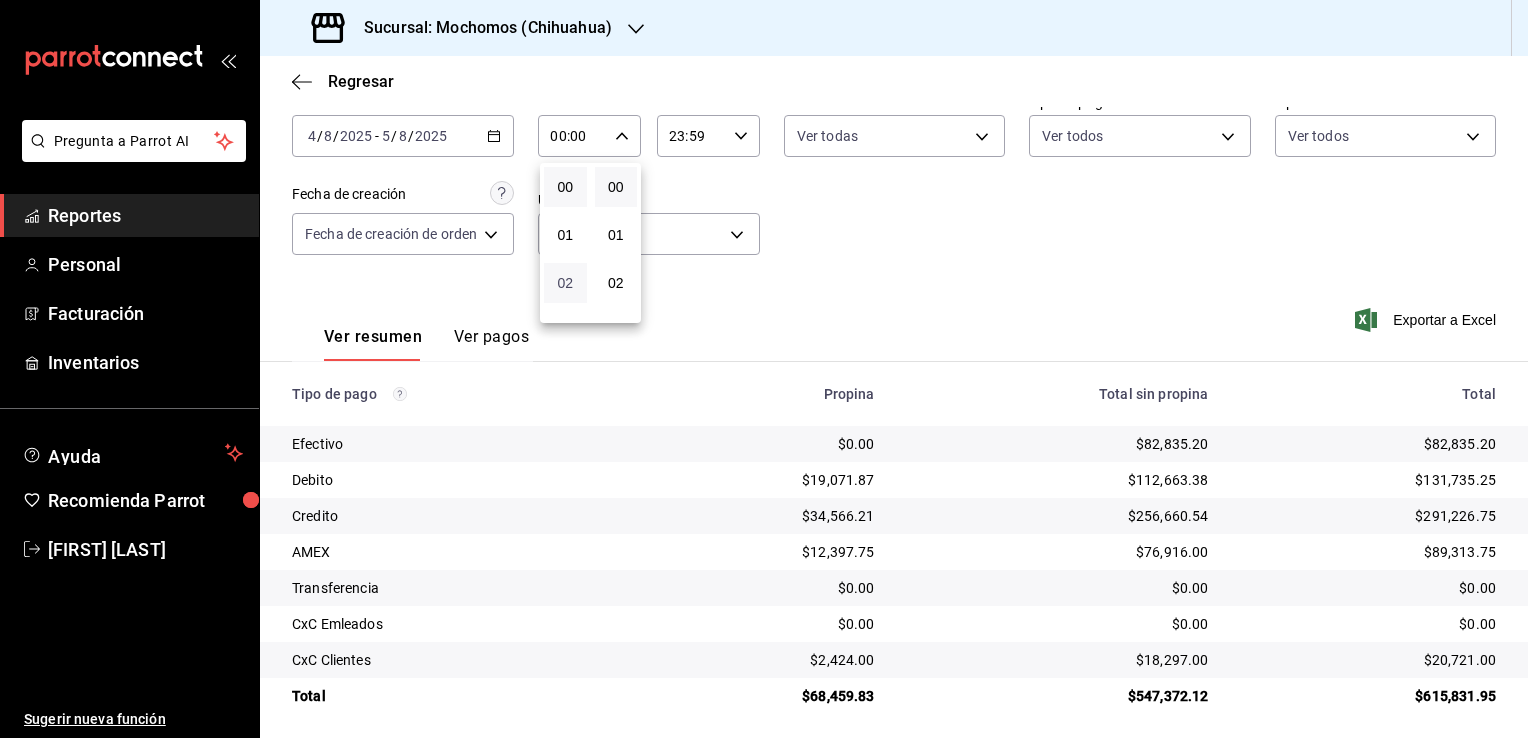 click on "02" at bounding box center (565, 283) 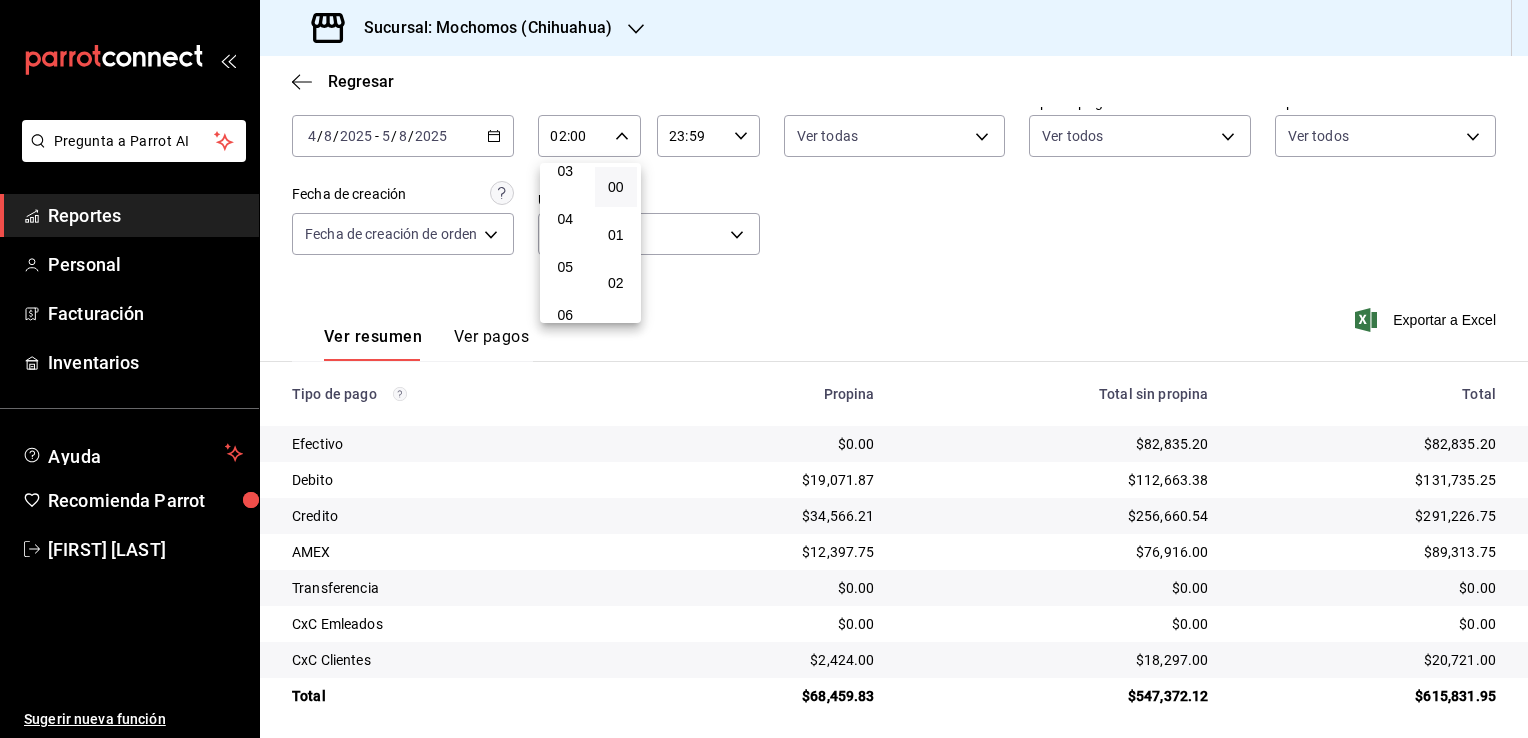 scroll, scrollTop: 200, scrollLeft: 0, axis: vertical 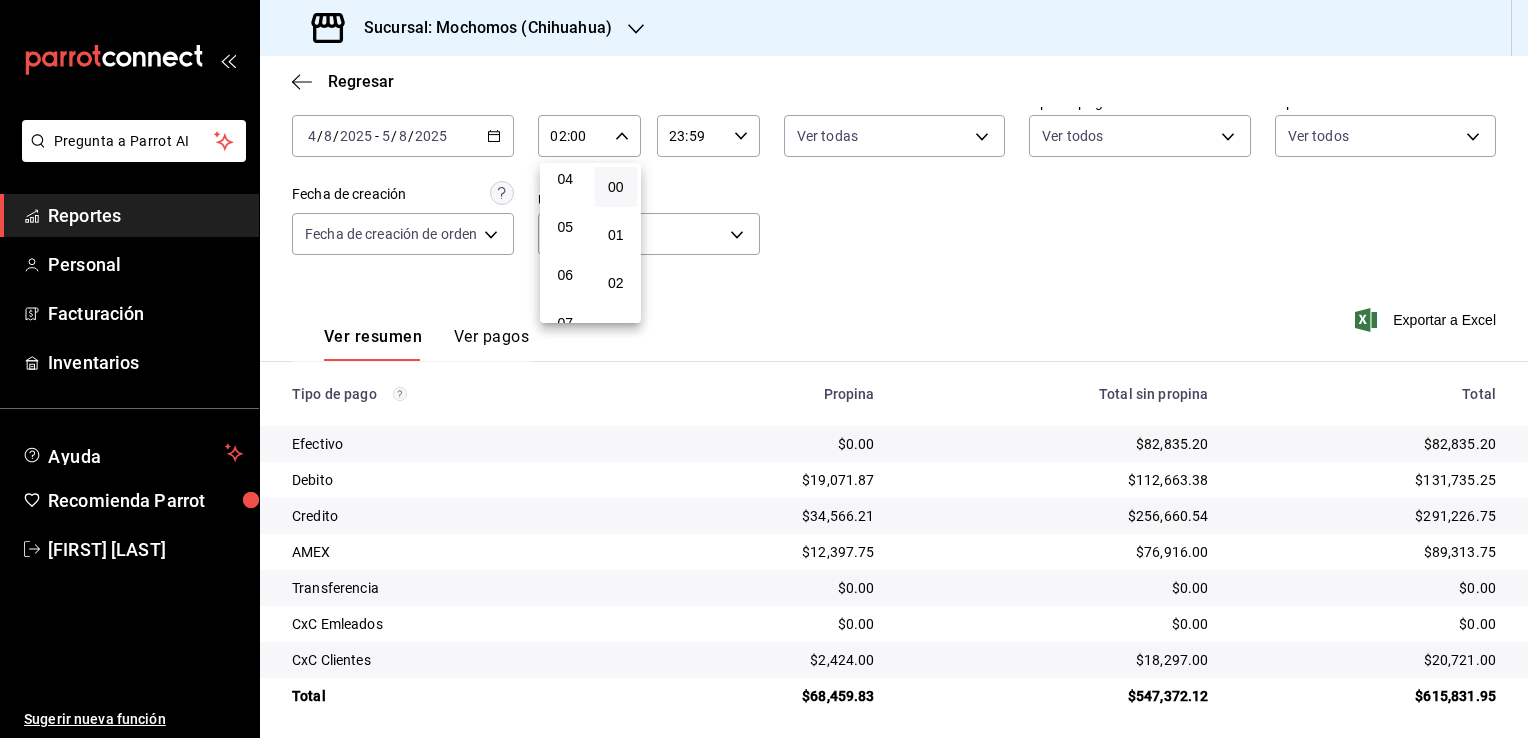 click on "06" at bounding box center [565, 275] 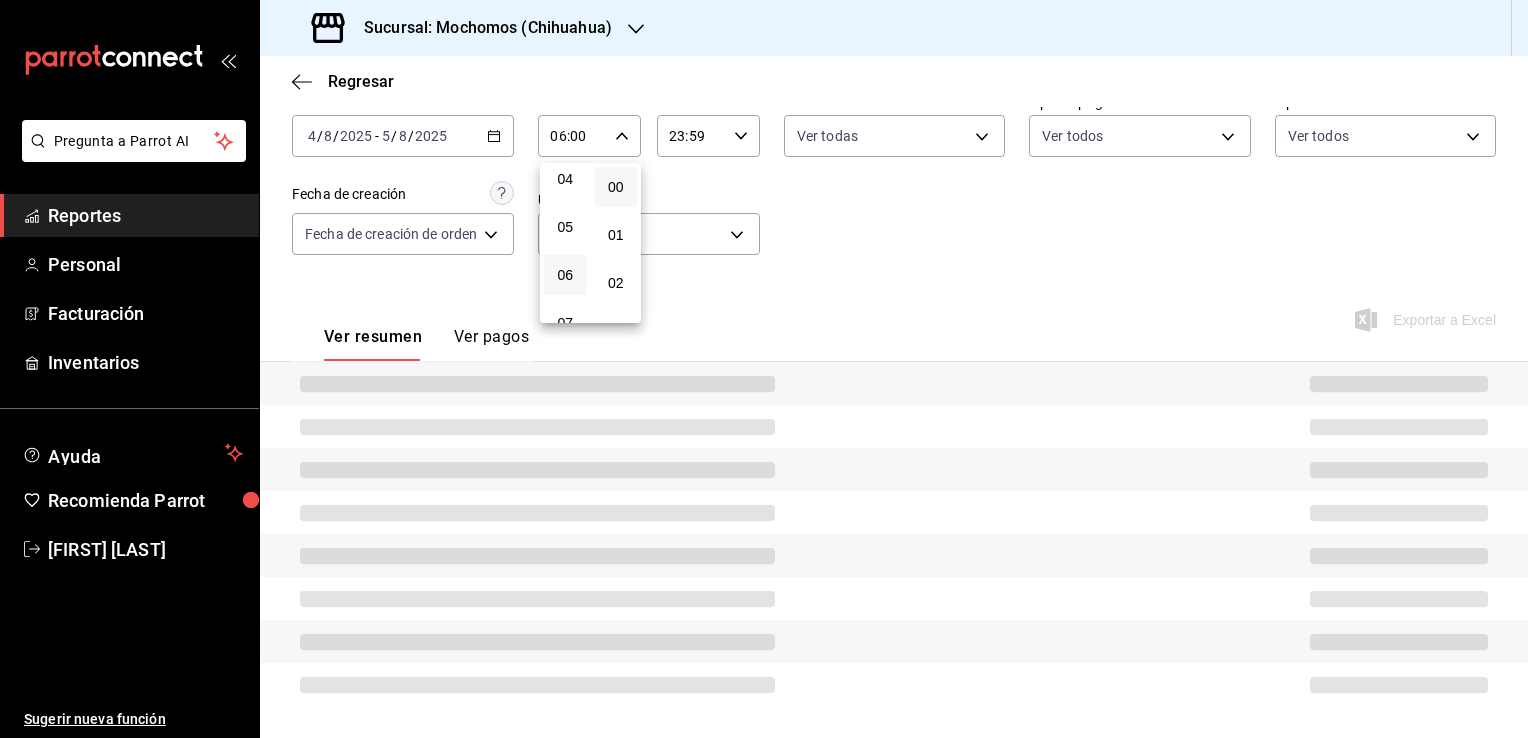 click at bounding box center [764, 369] 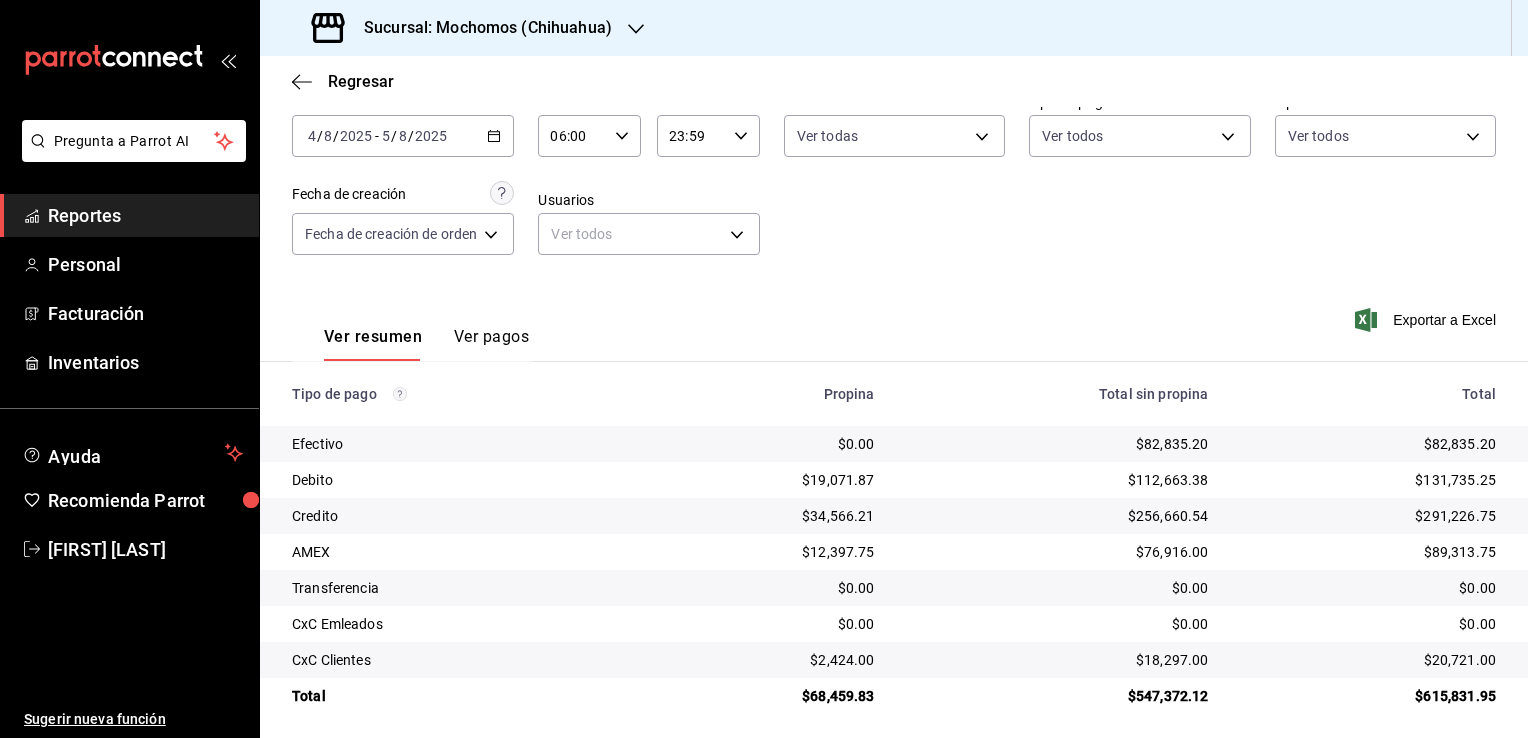 click 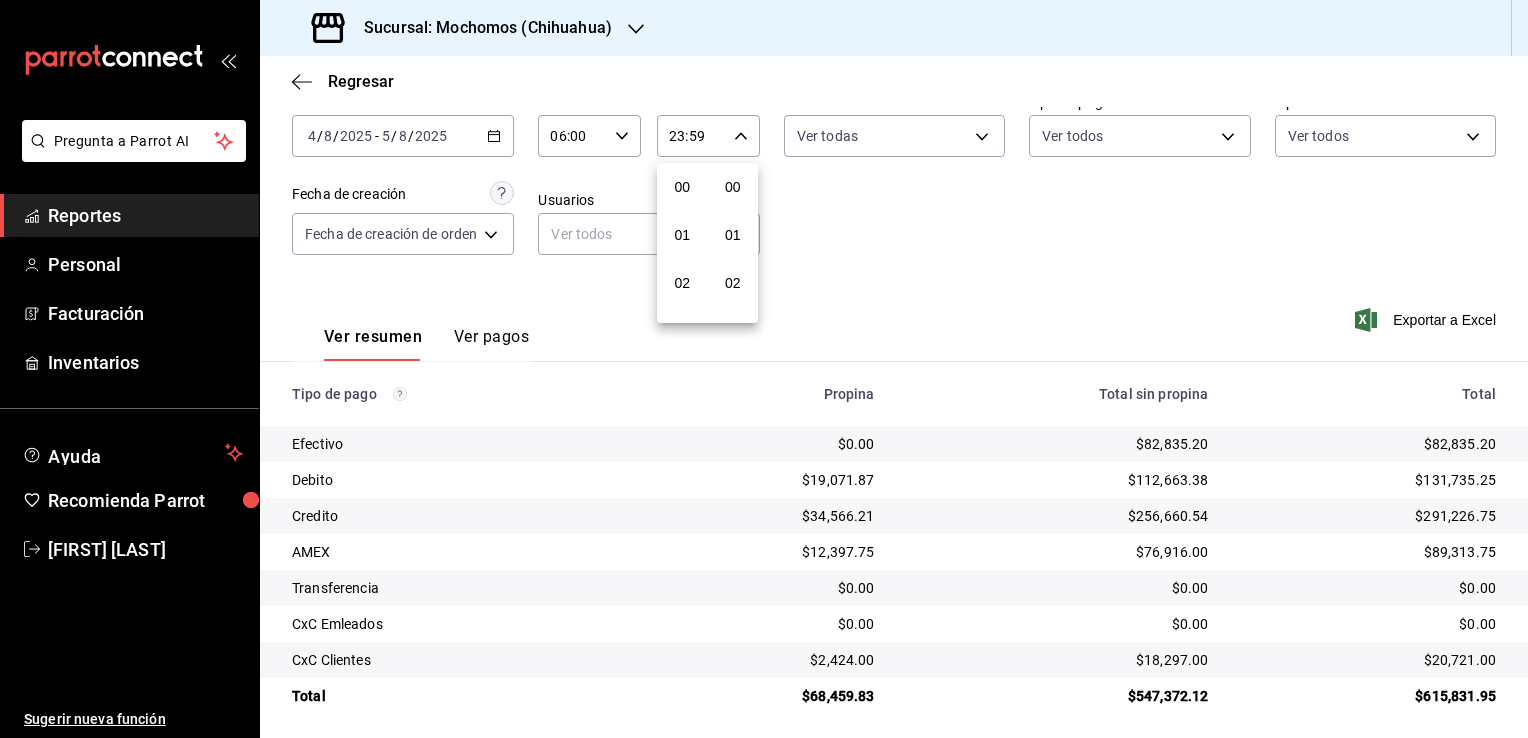 scroll, scrollTop: 1011, scrollLeft: 0, axis: vertical 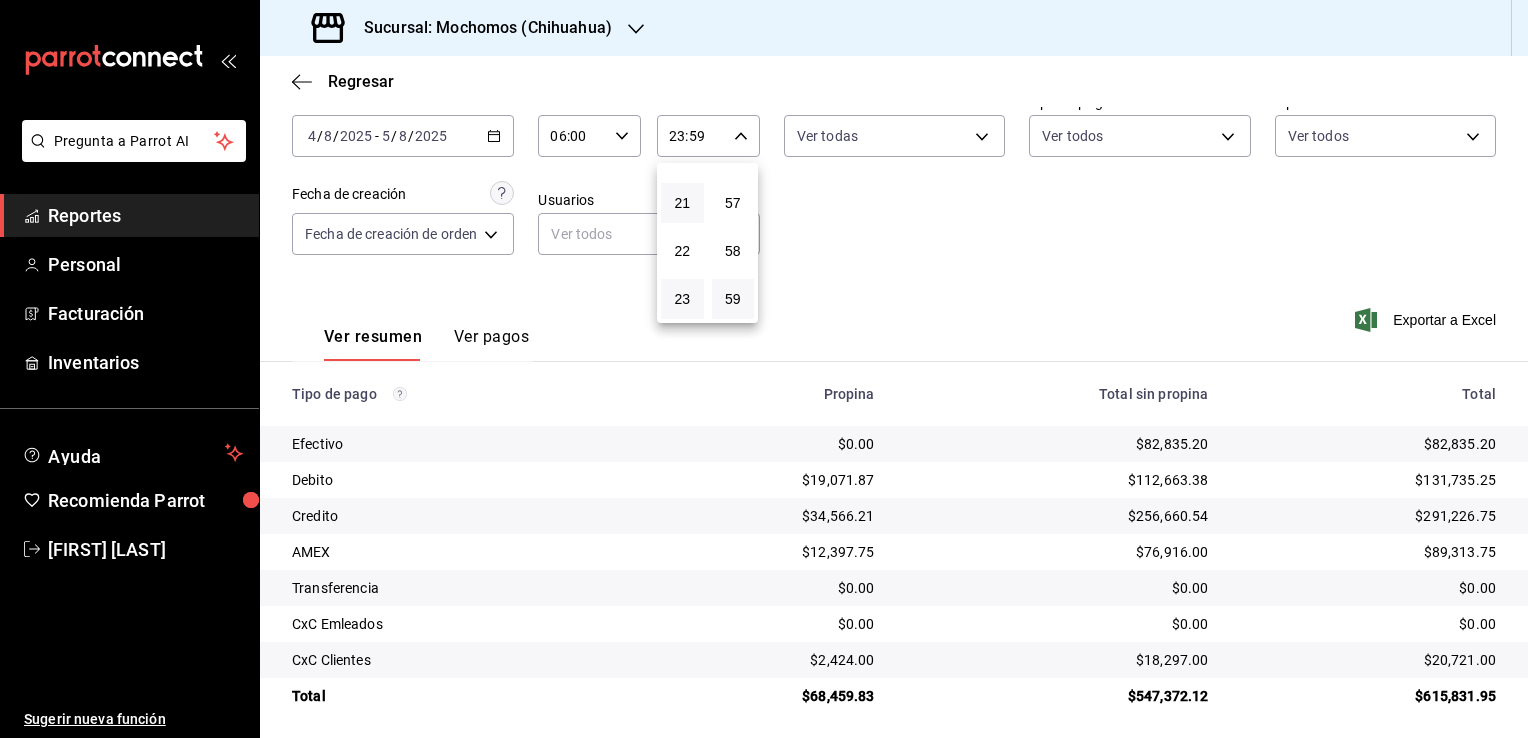 click on "21" at bounding box center [682, 203] 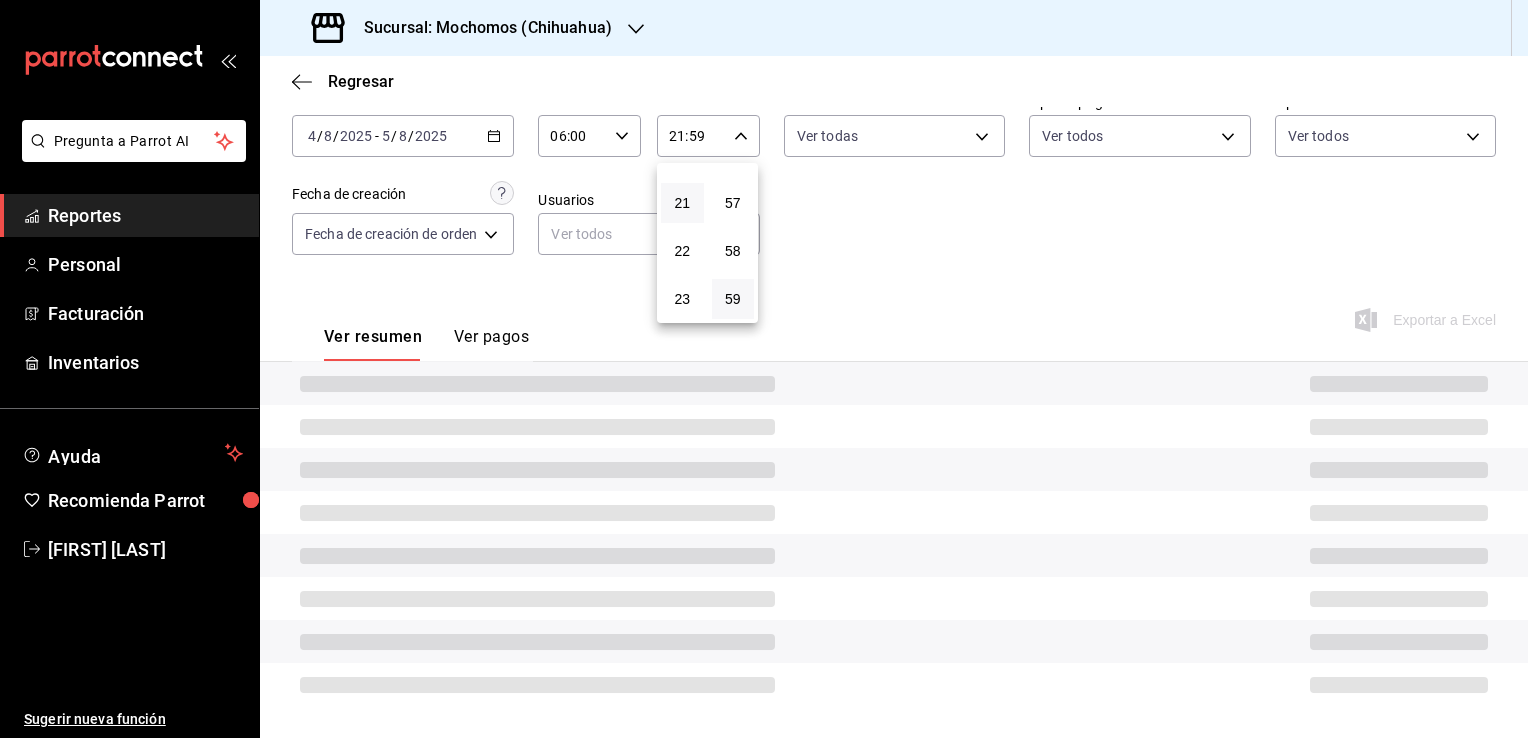 type 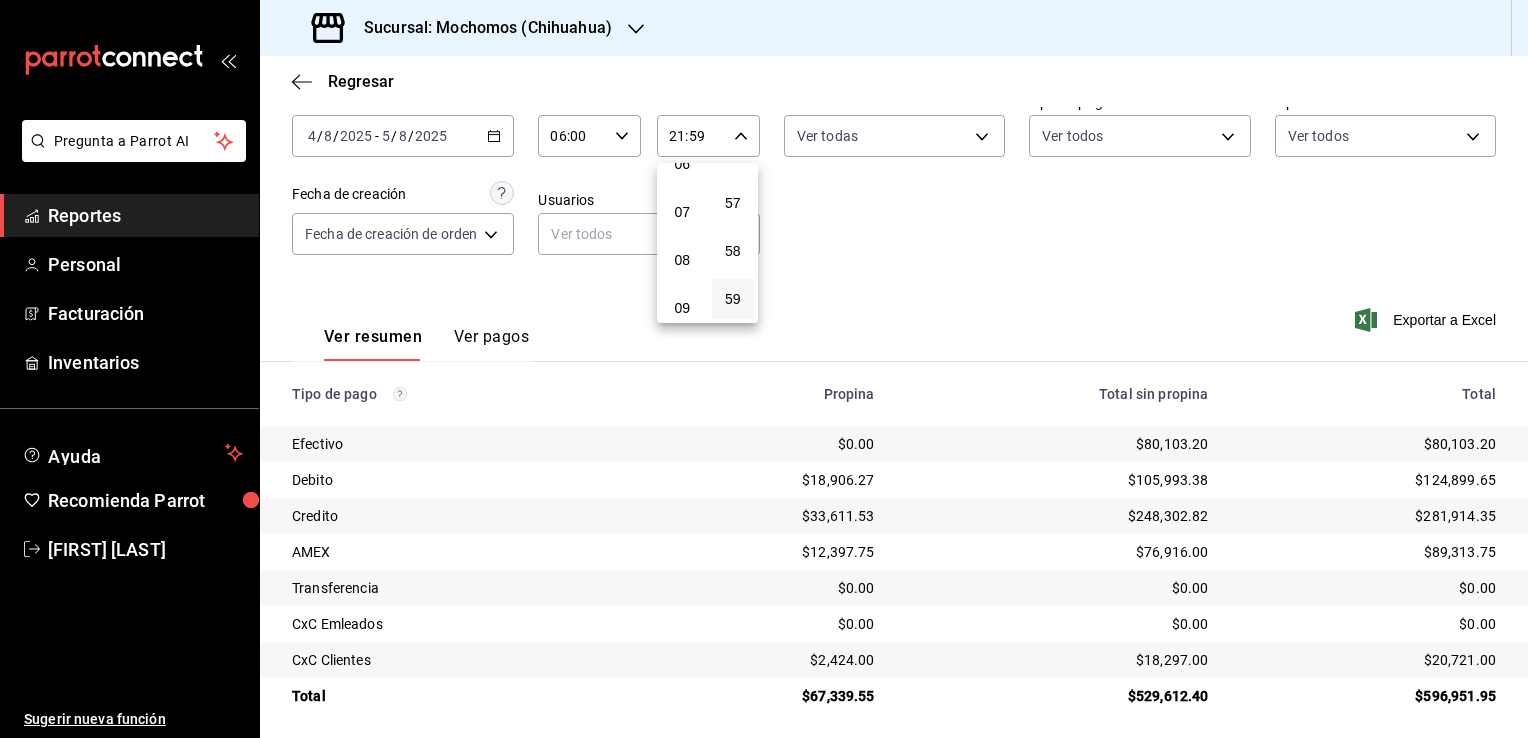 scroll, scrollTop: 171, scrollLeft: 0, axis: vertical 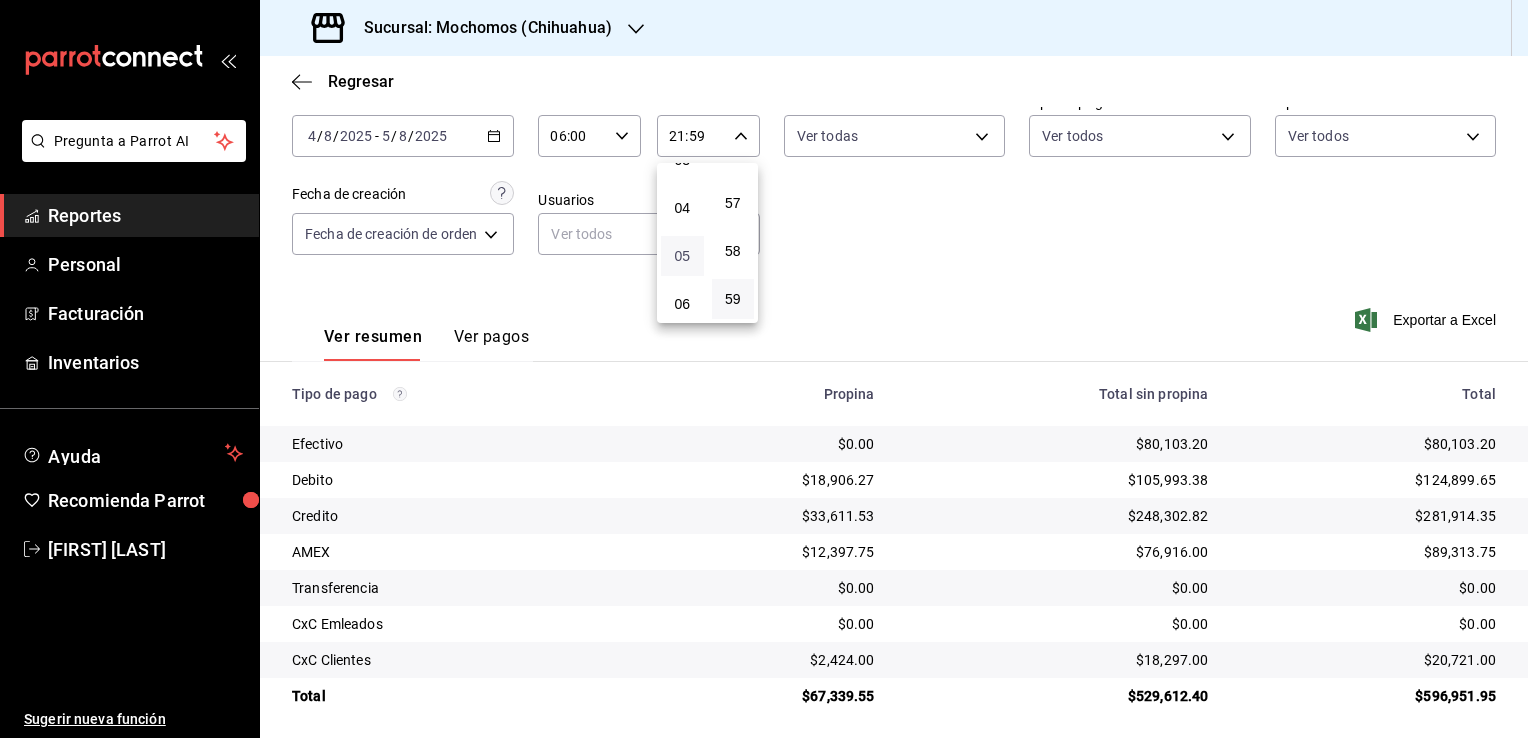 click on "05" at bounding box center [682, 256] 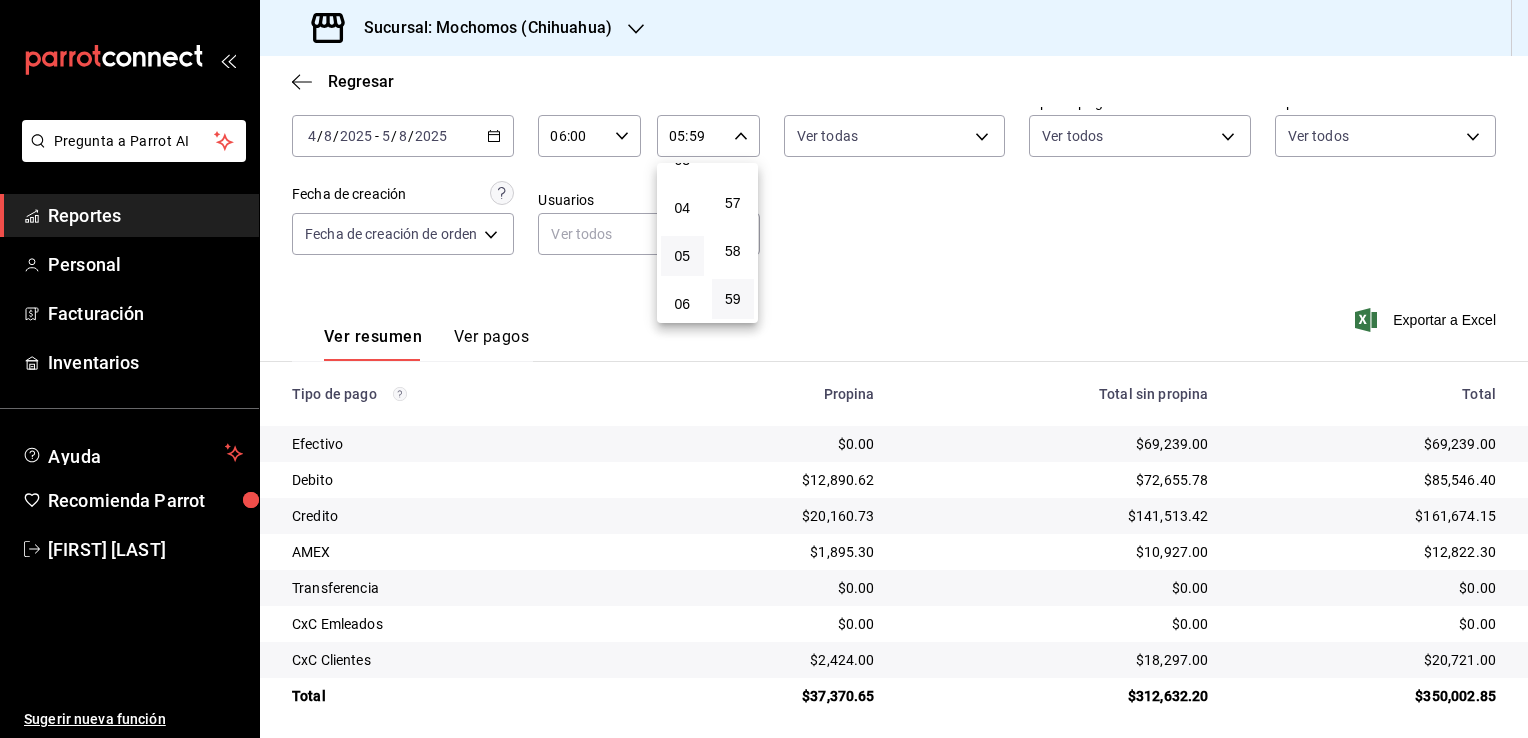 click at bounding box center [764, 369] 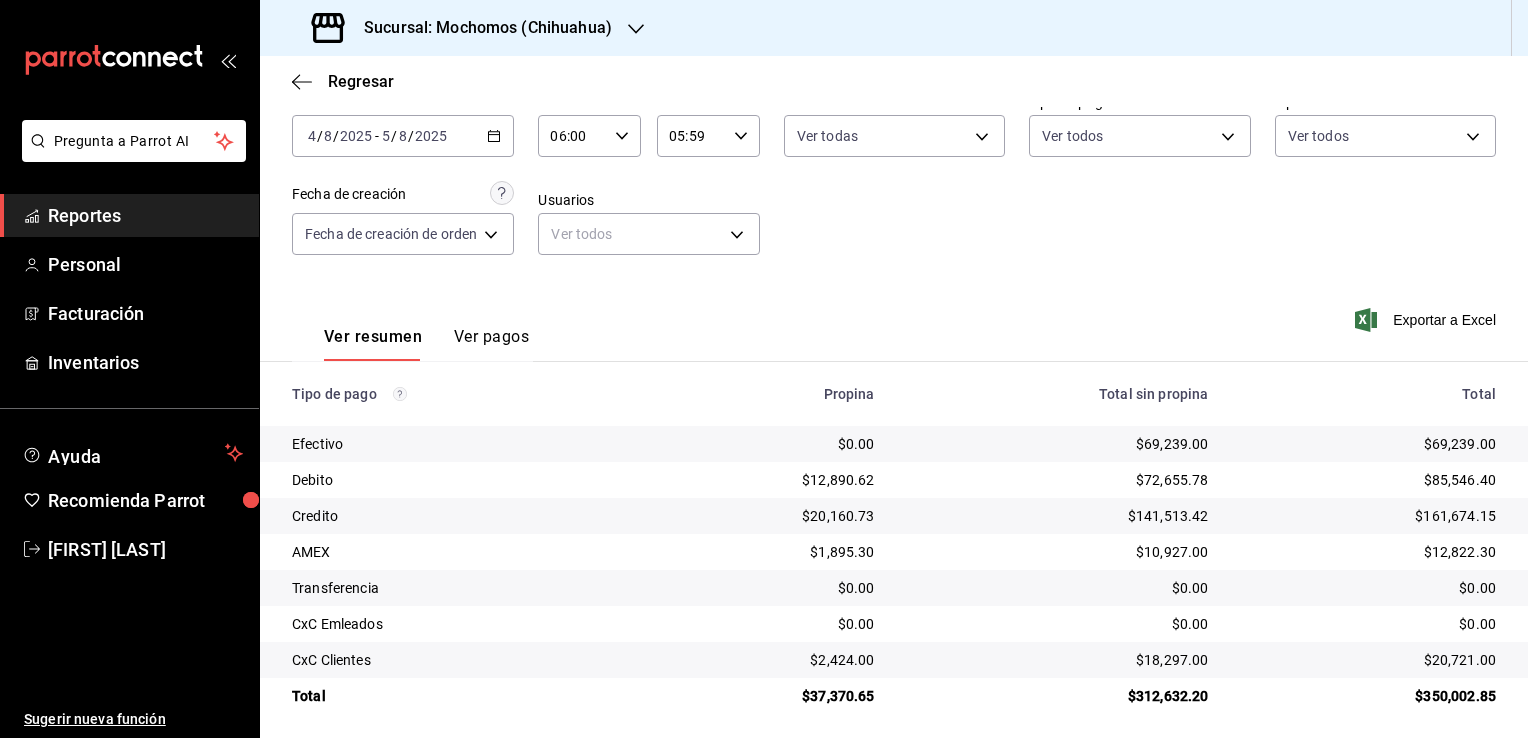 scroll, scrollTop: 108, scrollLeft: 0, axis: vertical 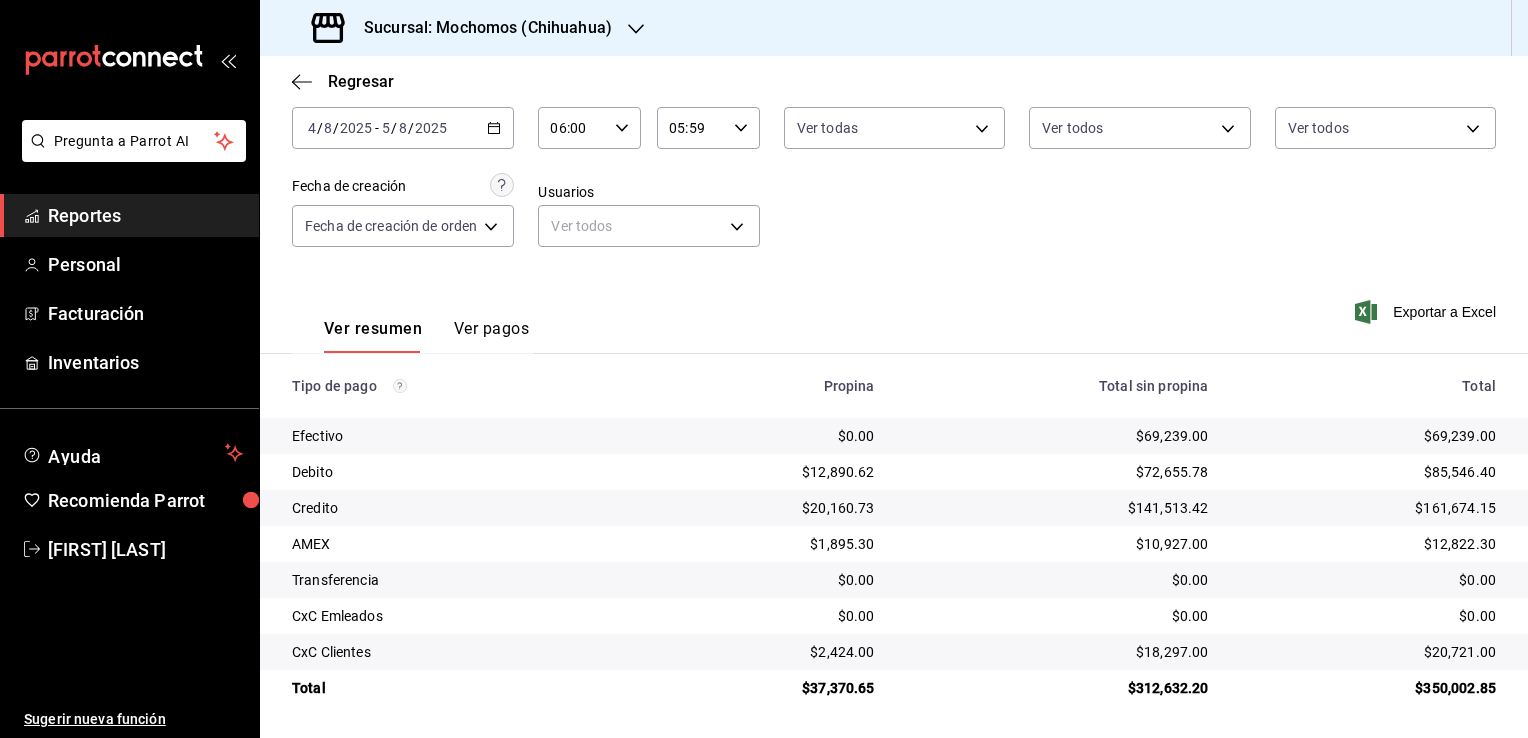 type 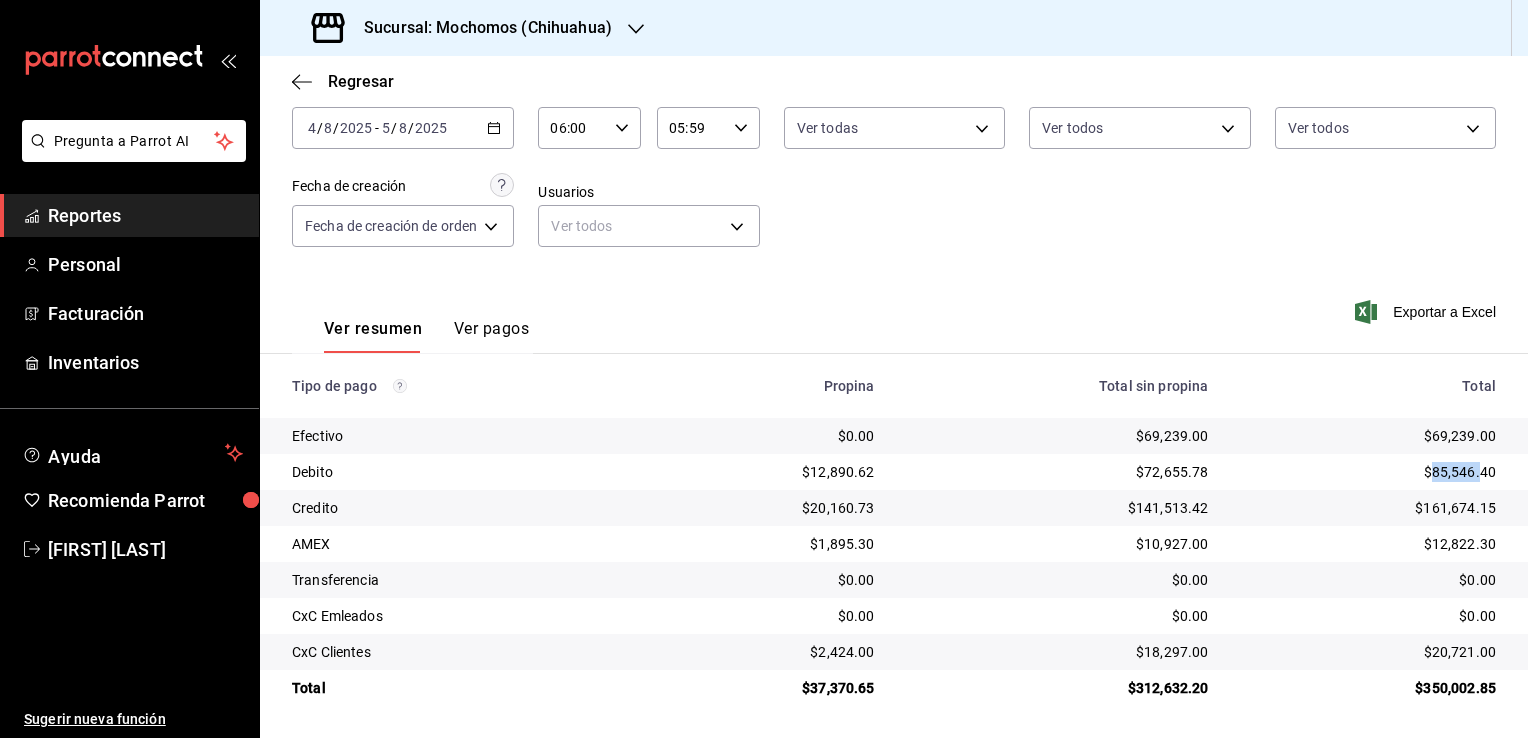 drag, startPoint x: 1416, startPoint y: 474, endPoint x: 1468, endPoint y: 474, distance: 52 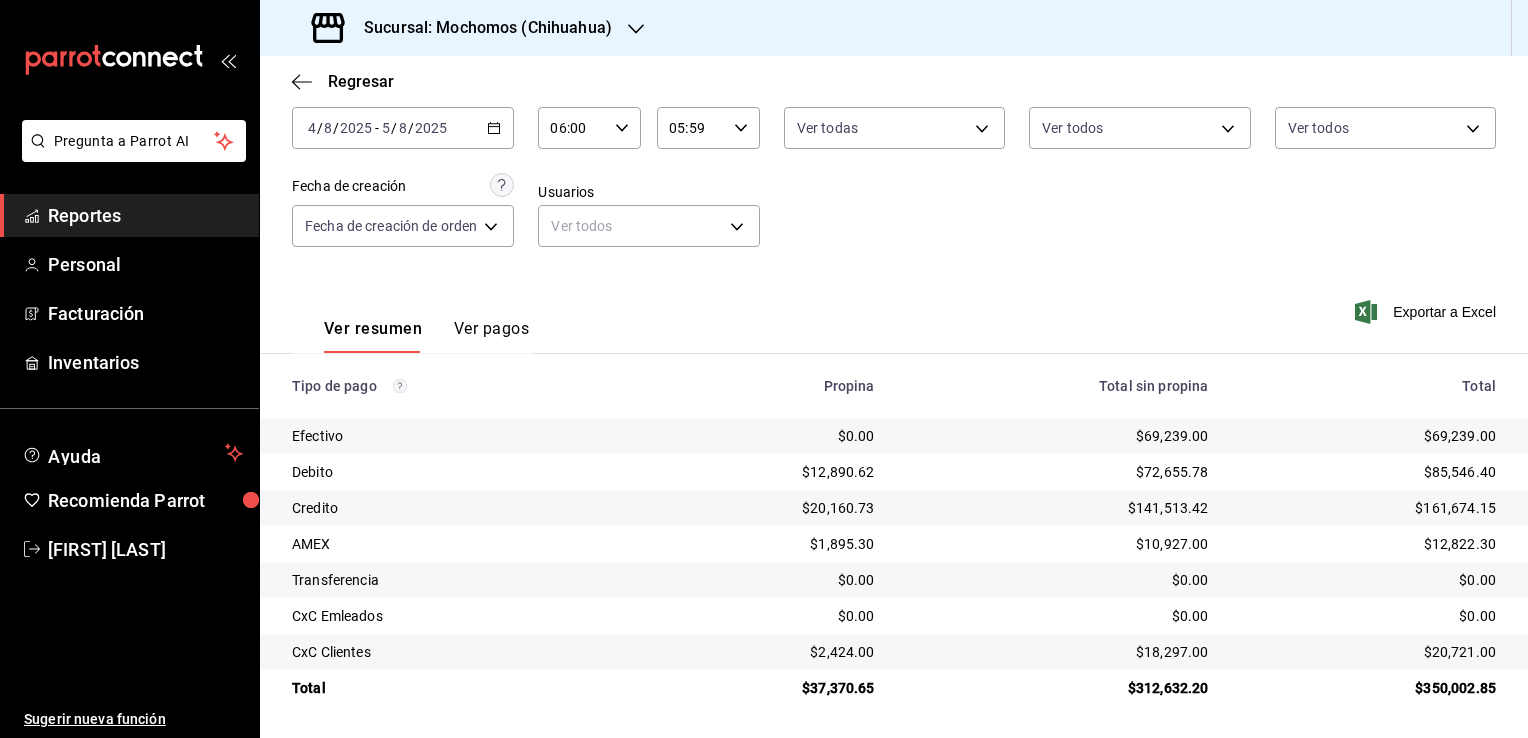 drag, startPoint x: 1468, startPoint y: 474, endPoint x: 1479, endPoint y: 473, distance: 11.045361 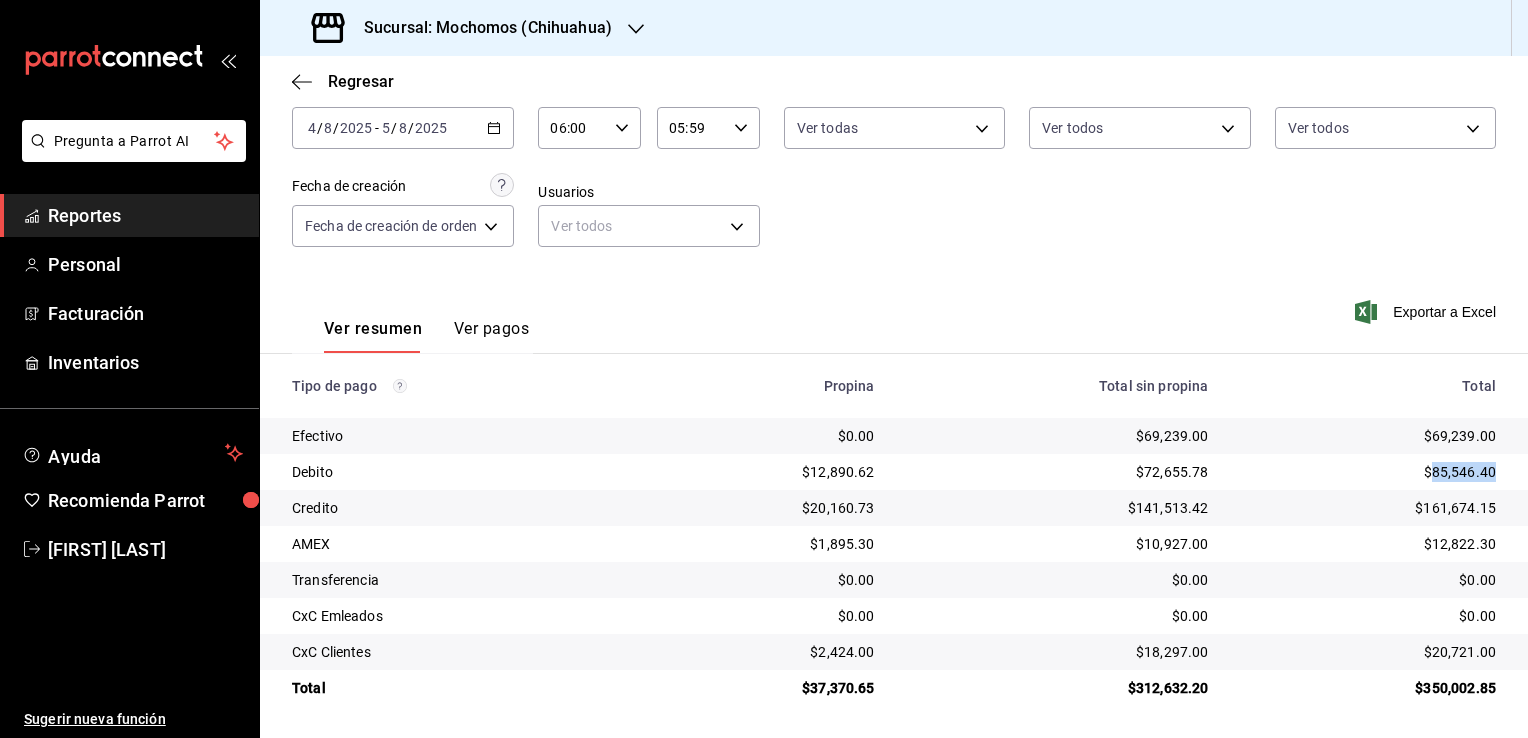 drag, startPoint x: 1478, startPoint y: 470, endPoint x: 1418, endPoint y: 474, distance: 60.133186 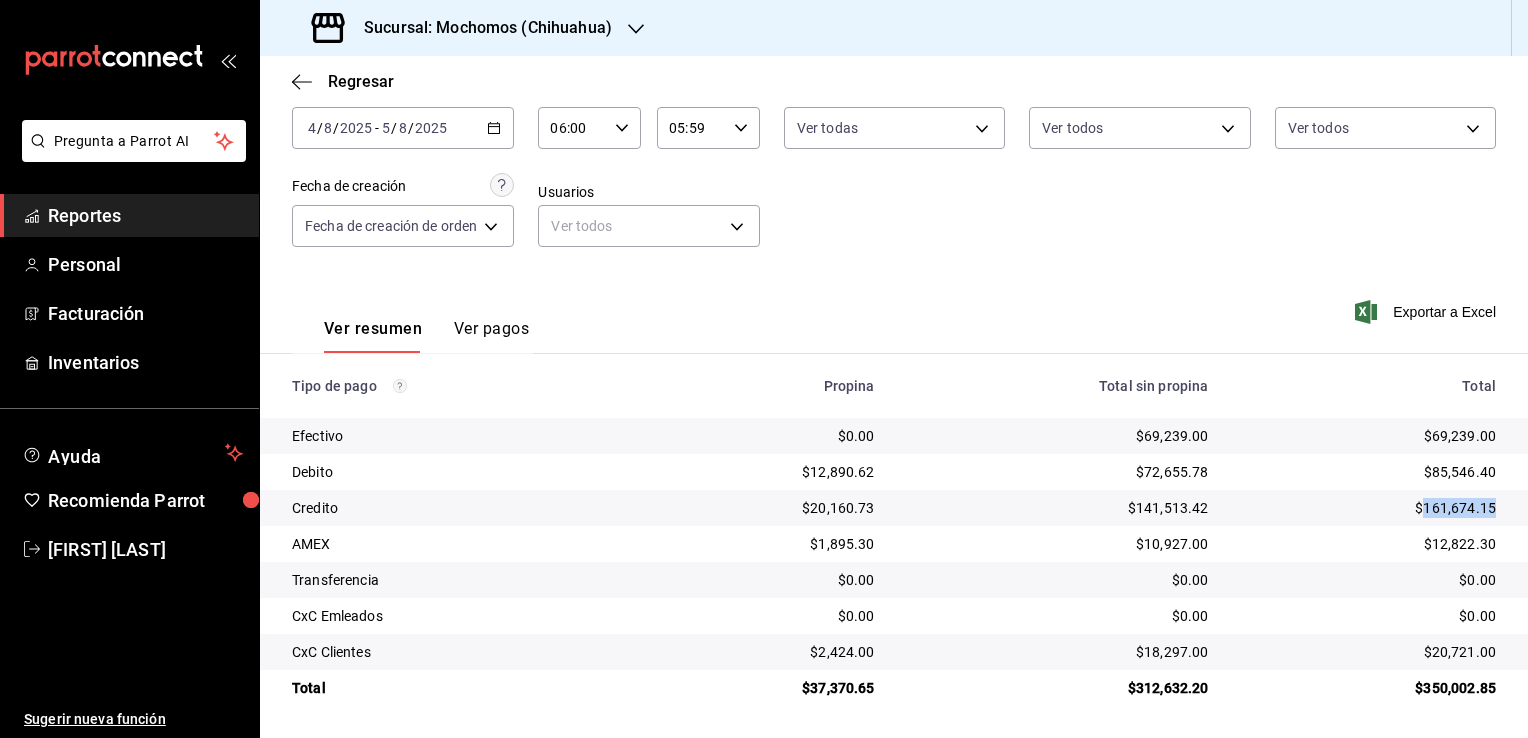 drag, startPoint x: 1410, startPoint y: 509, endPoint x: 1480, endPoint y: 510, distance: 70.00714 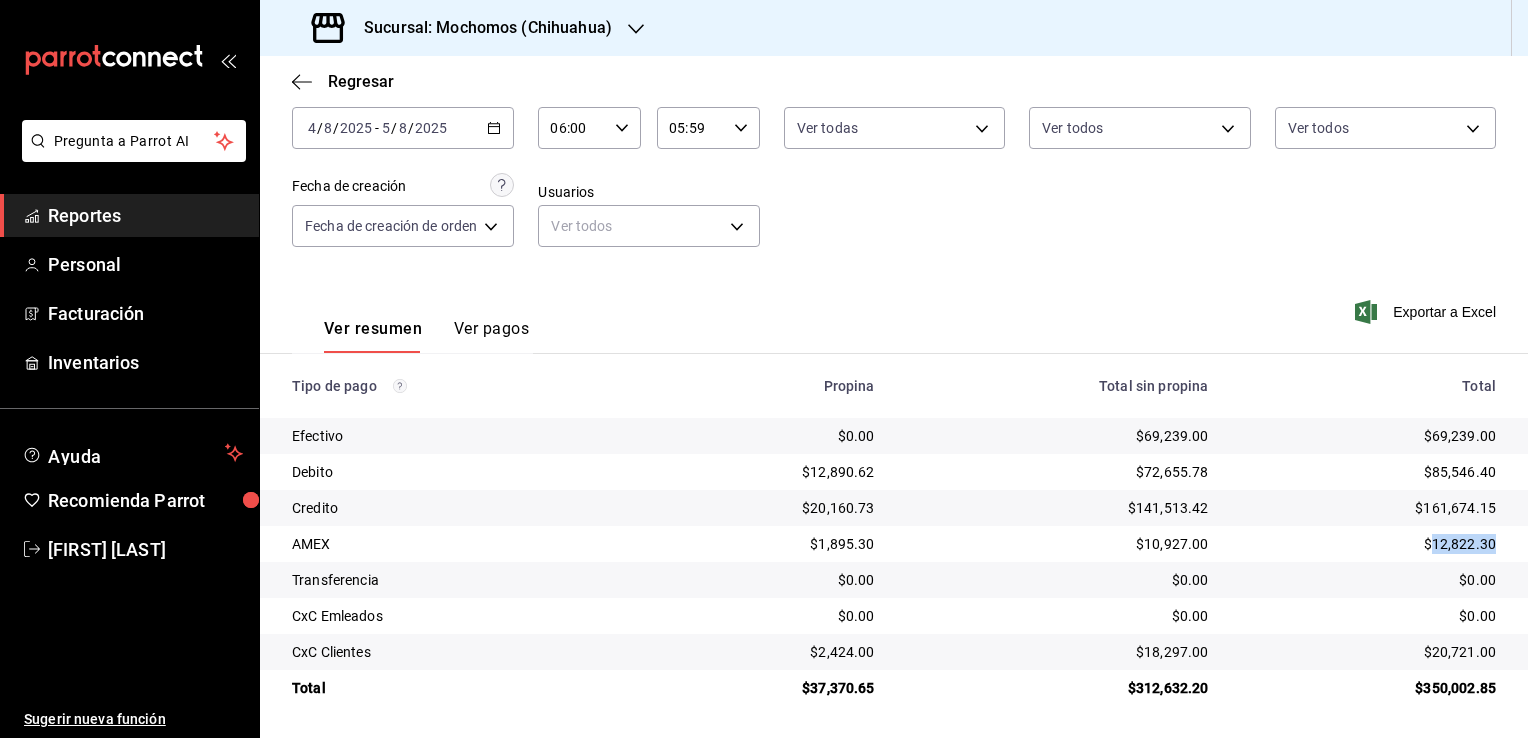 drag, startPoint x: 1416, startPoint y: 541, endPoint x: 1483, endPoint y: 548, distance: 67.36468 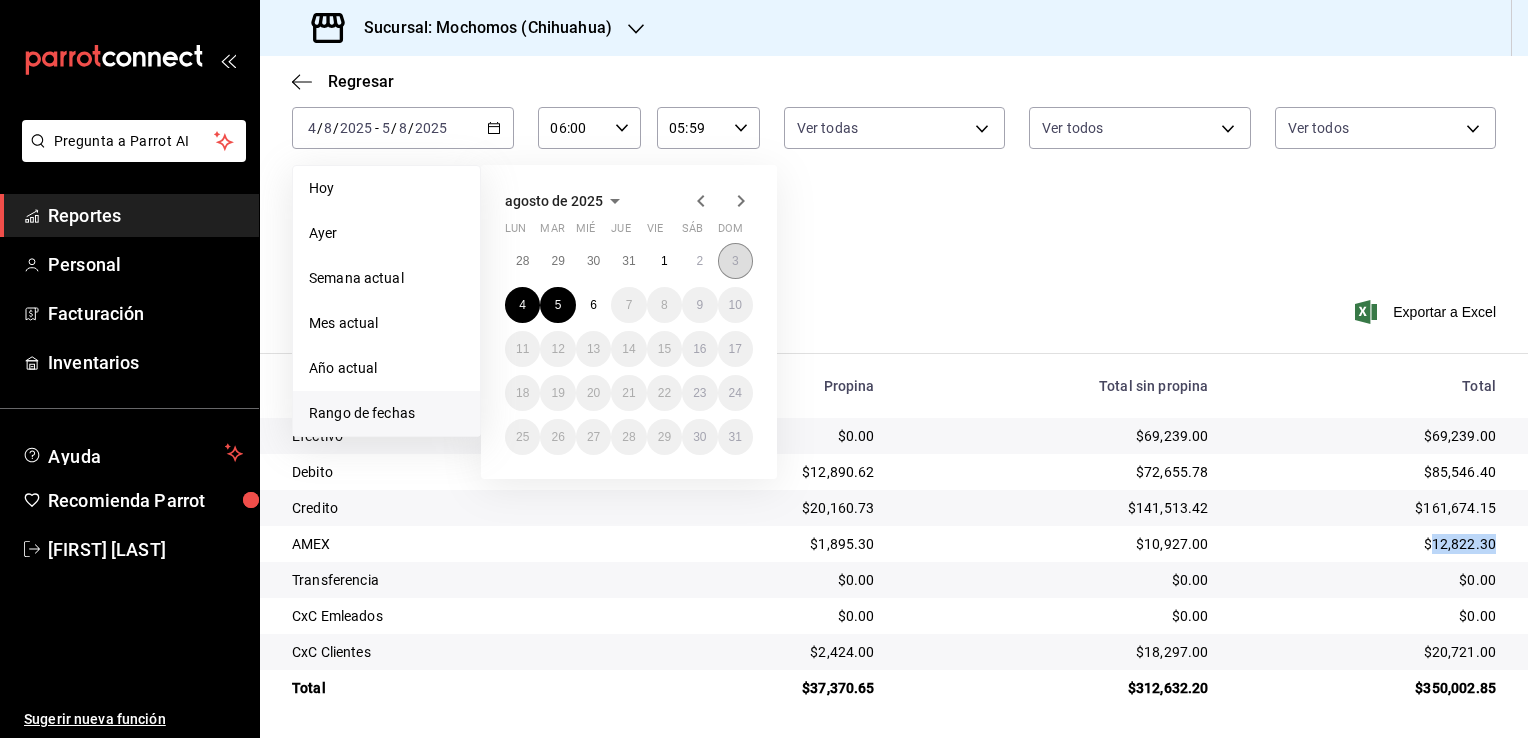 click on "3" at bounding box center [735, 261] 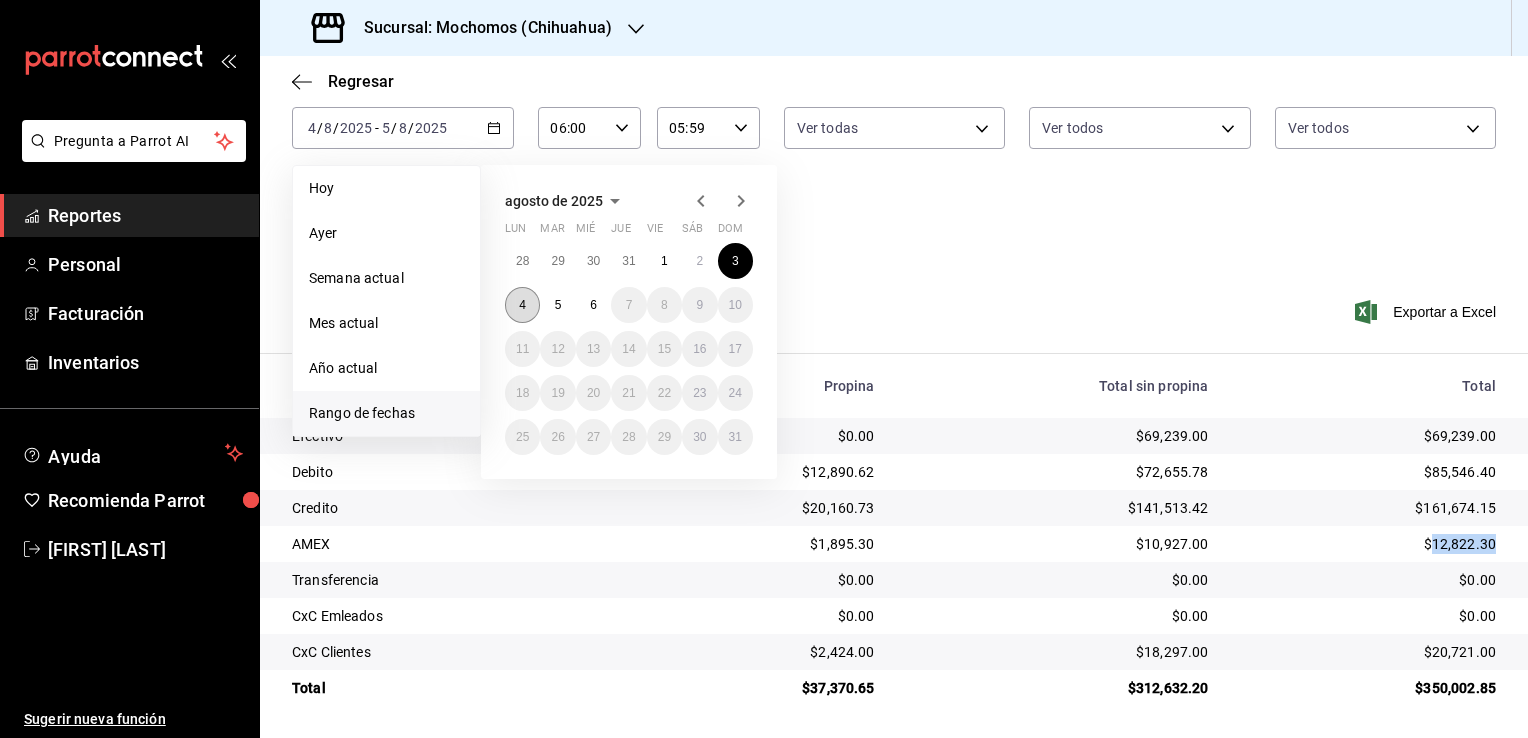 click on "4" at bounding box center (522, 305) 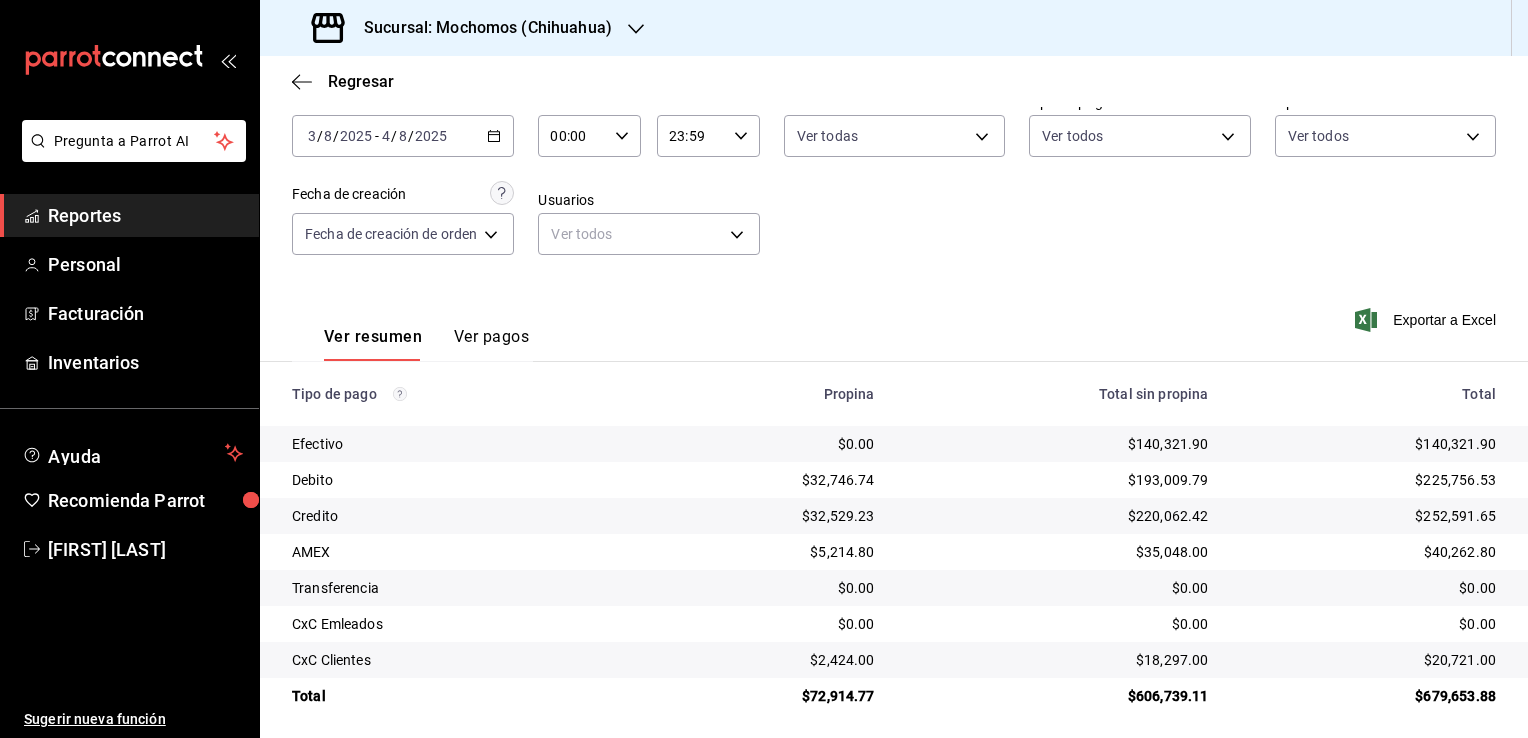 scroll, scrollTop: 108, scrollLeft: 0, axis: vertical 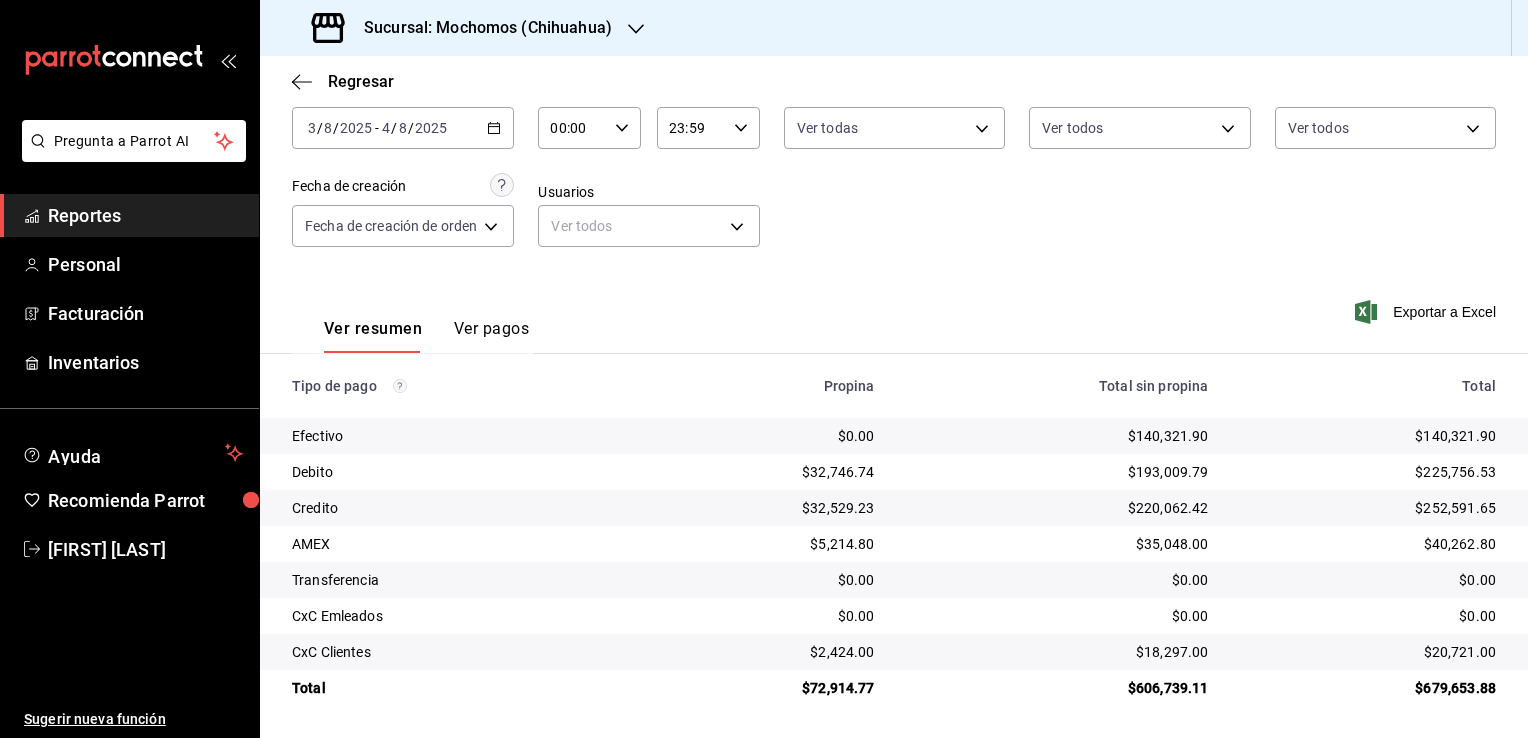click 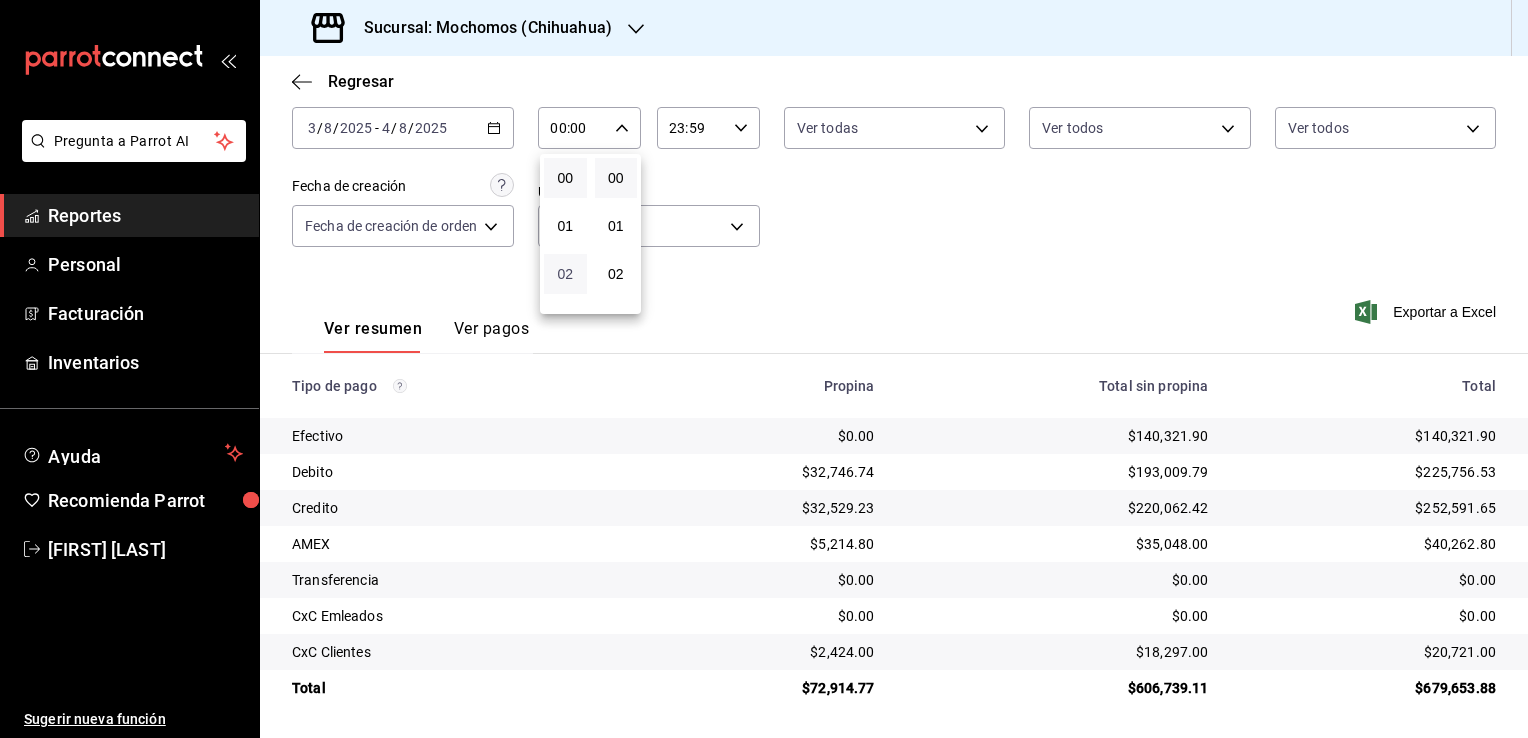 click on "02" at bounding box center (565, 274) 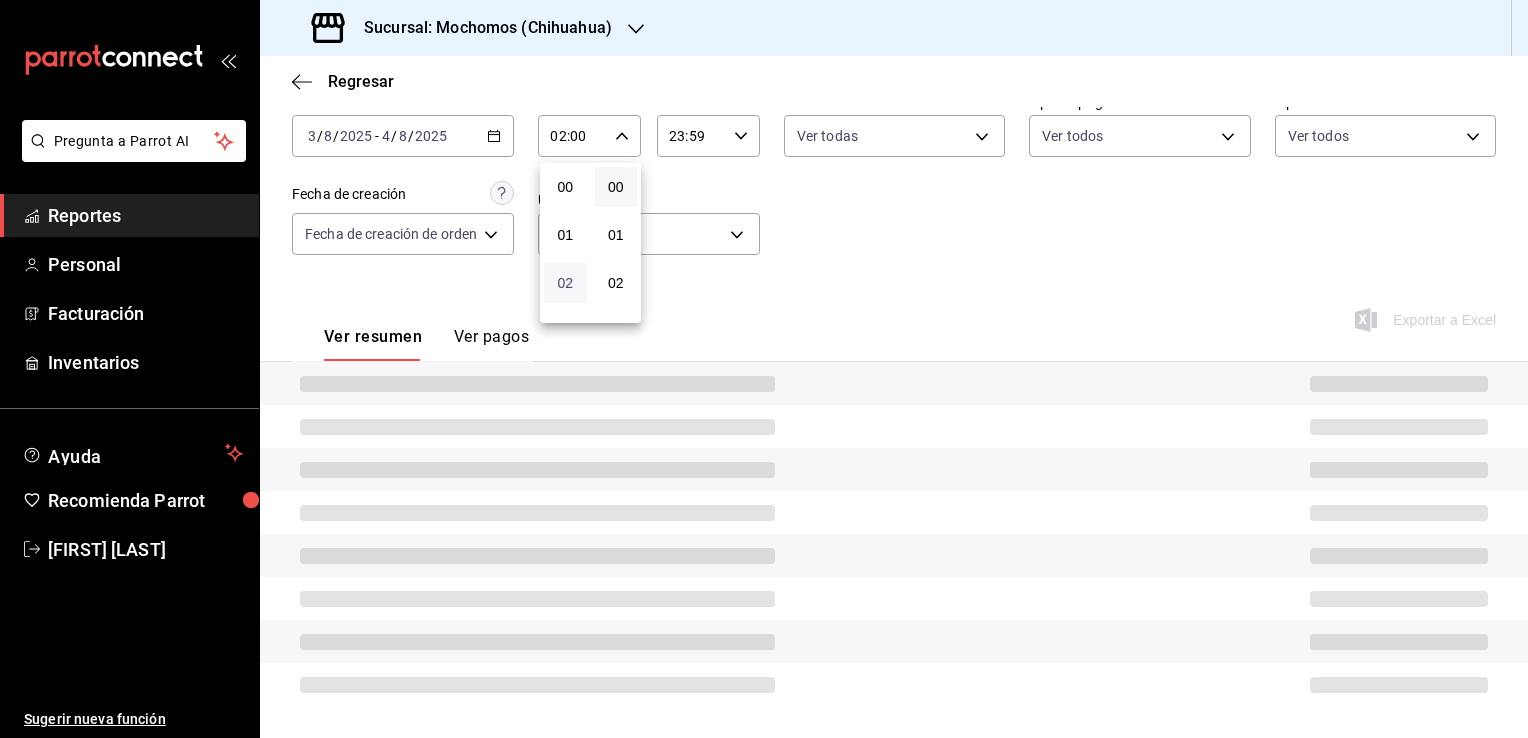 type 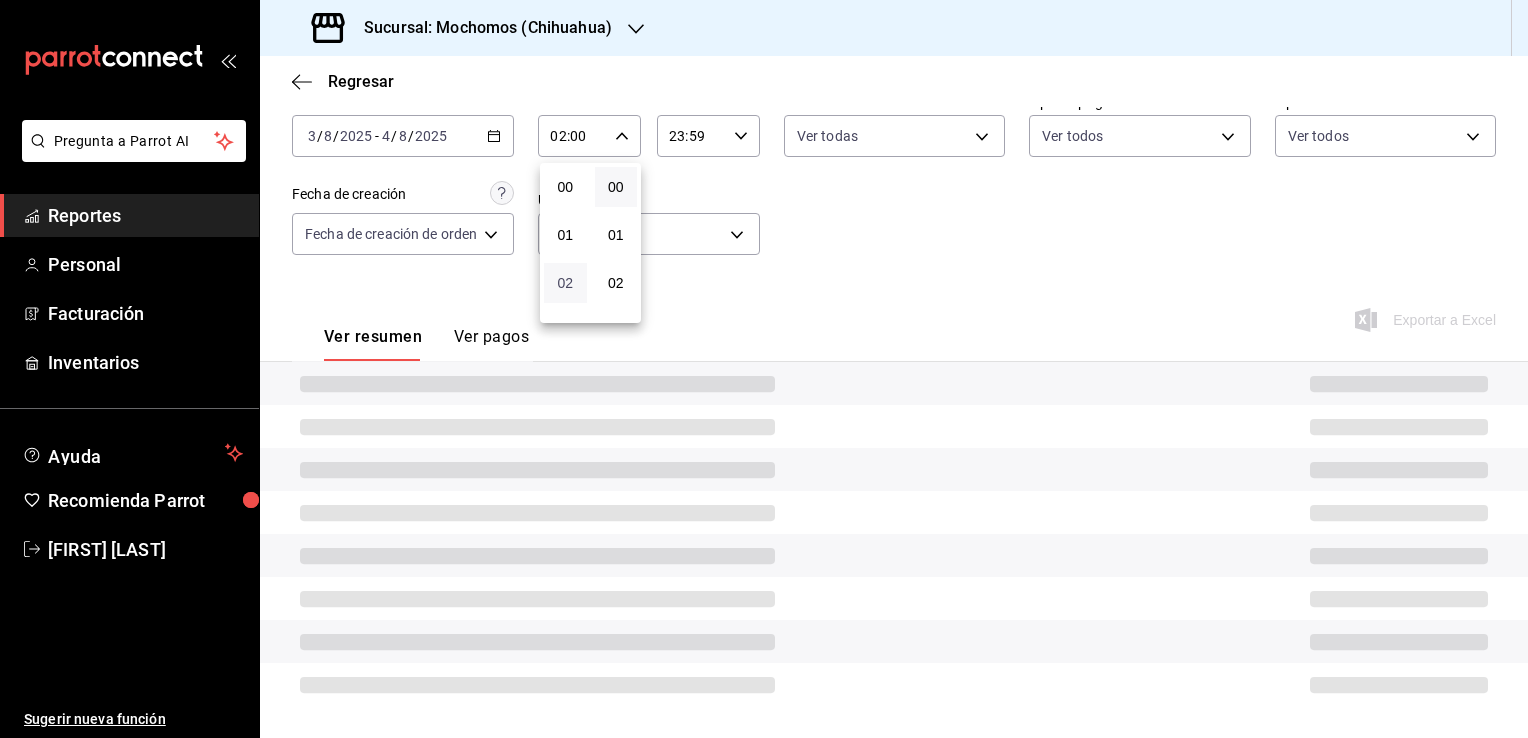 scroll, scrollTop: 108, scrollLeft: 0, axis: vertical 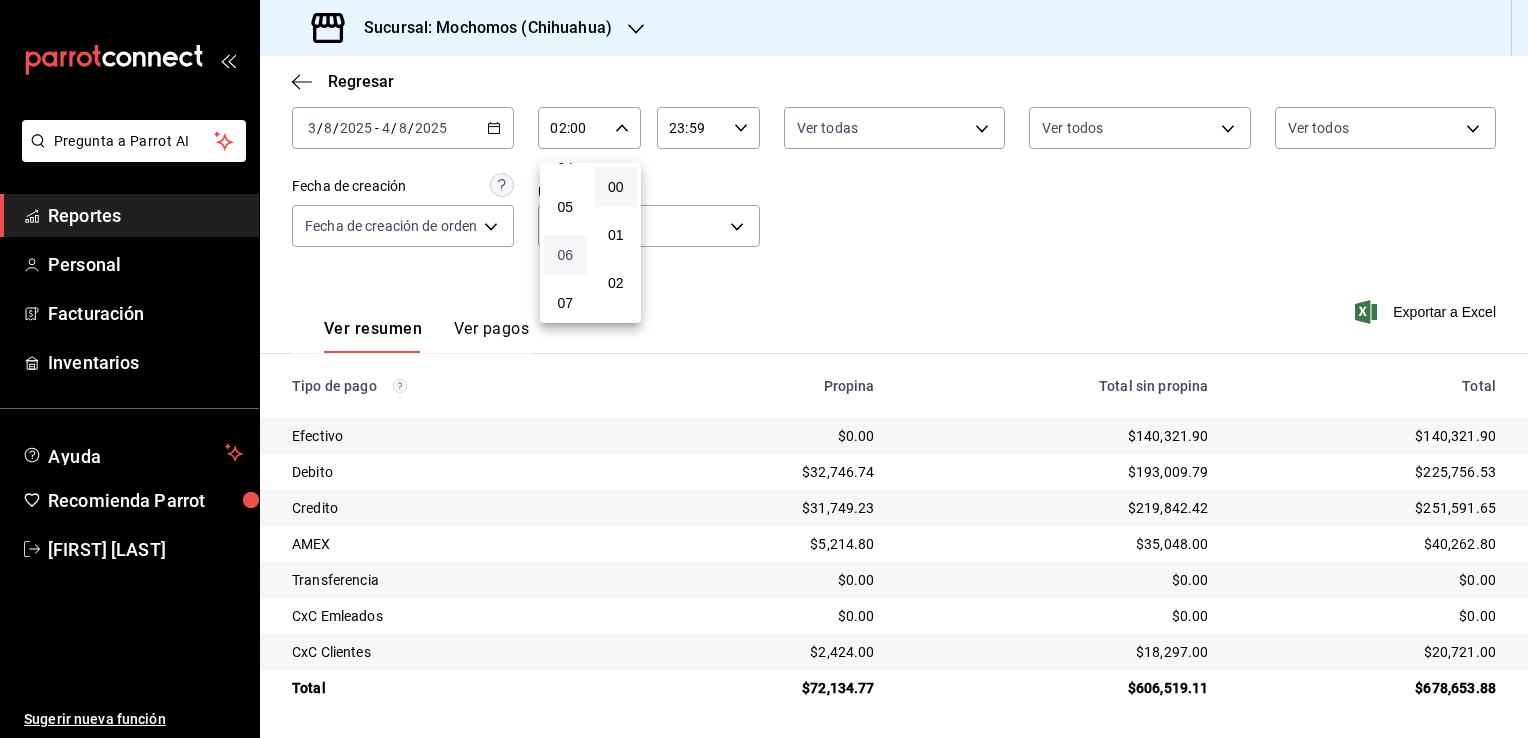 click on "06" at bounding box center [565, 255] 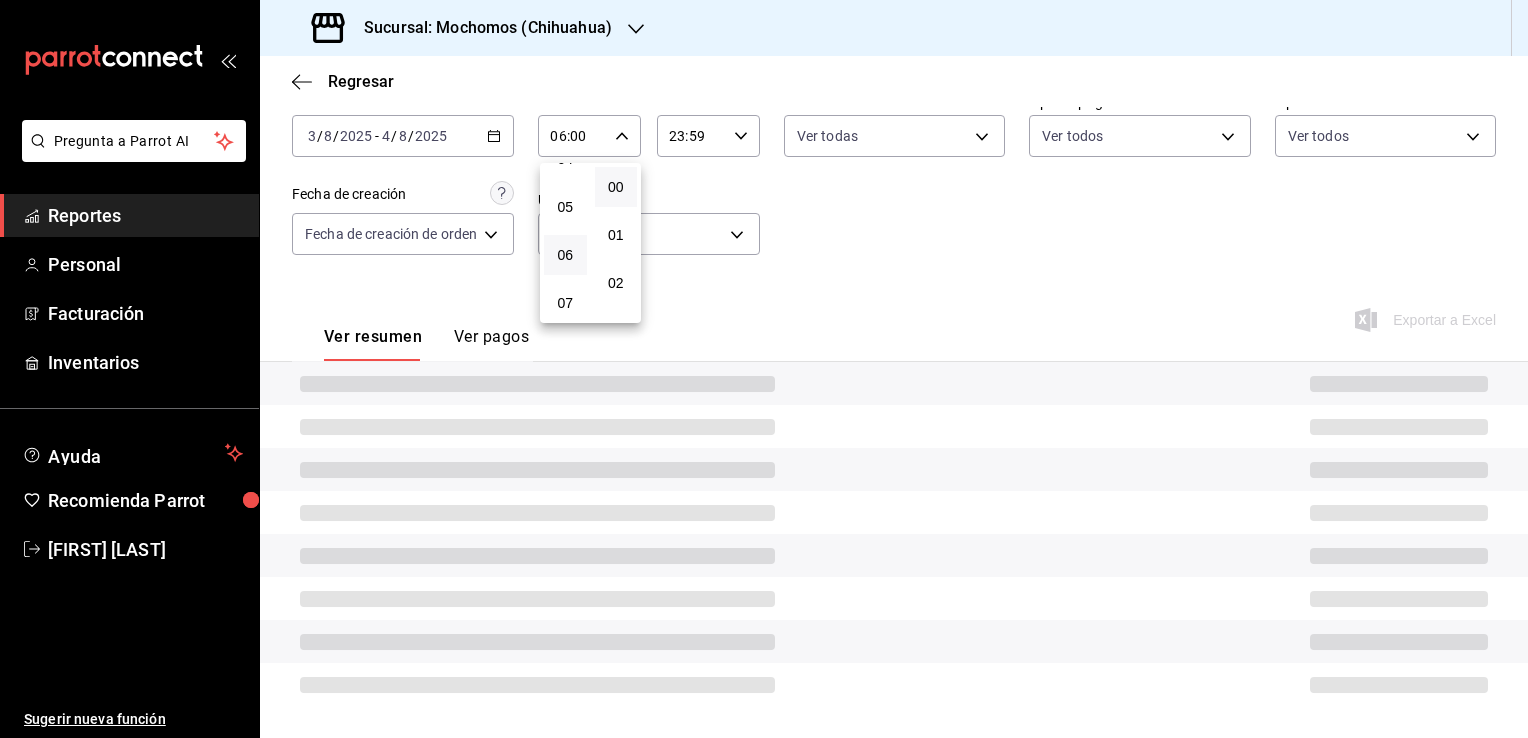 scroll, scrollTop: 108, scrollLeft: 0, axis: vertical 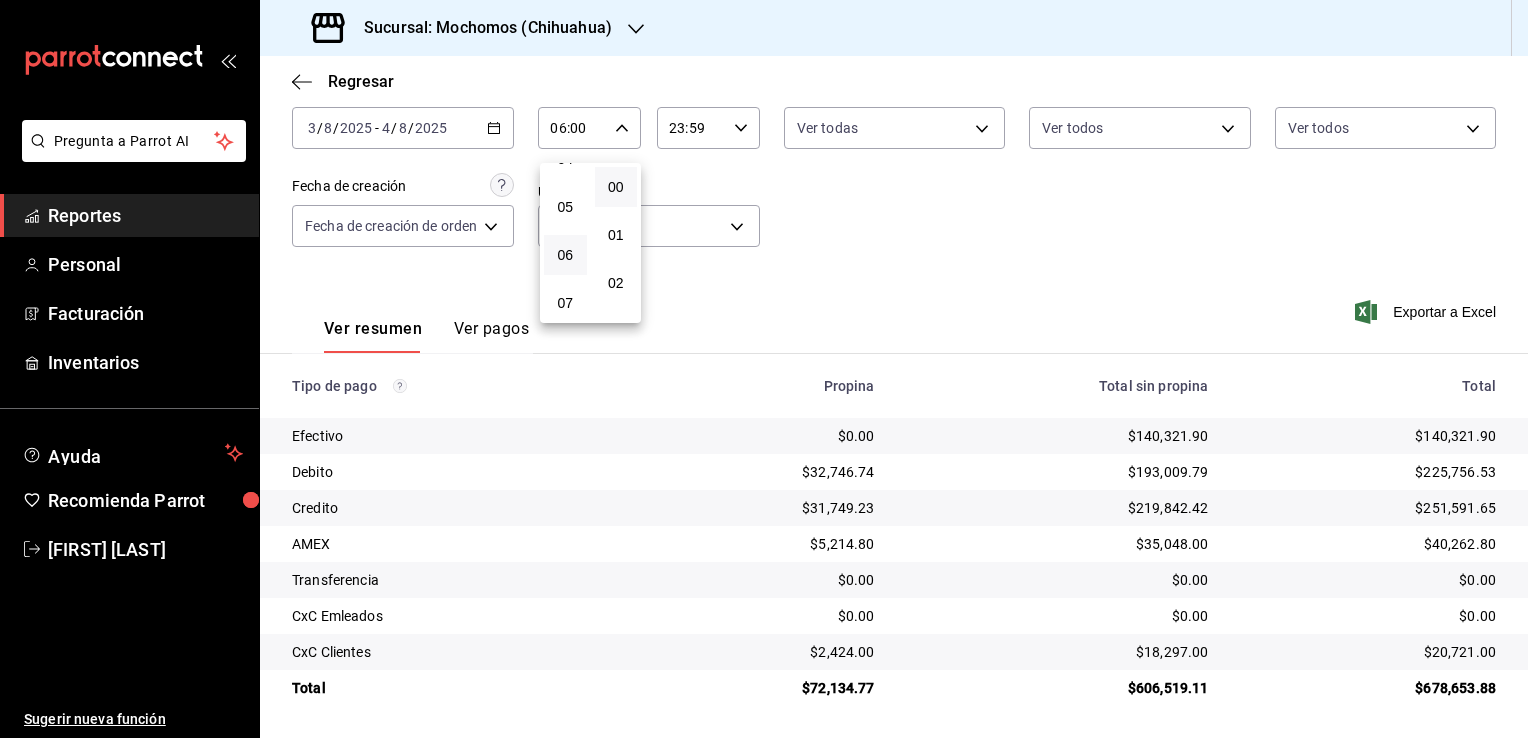 click at bounding box center [764, 369] 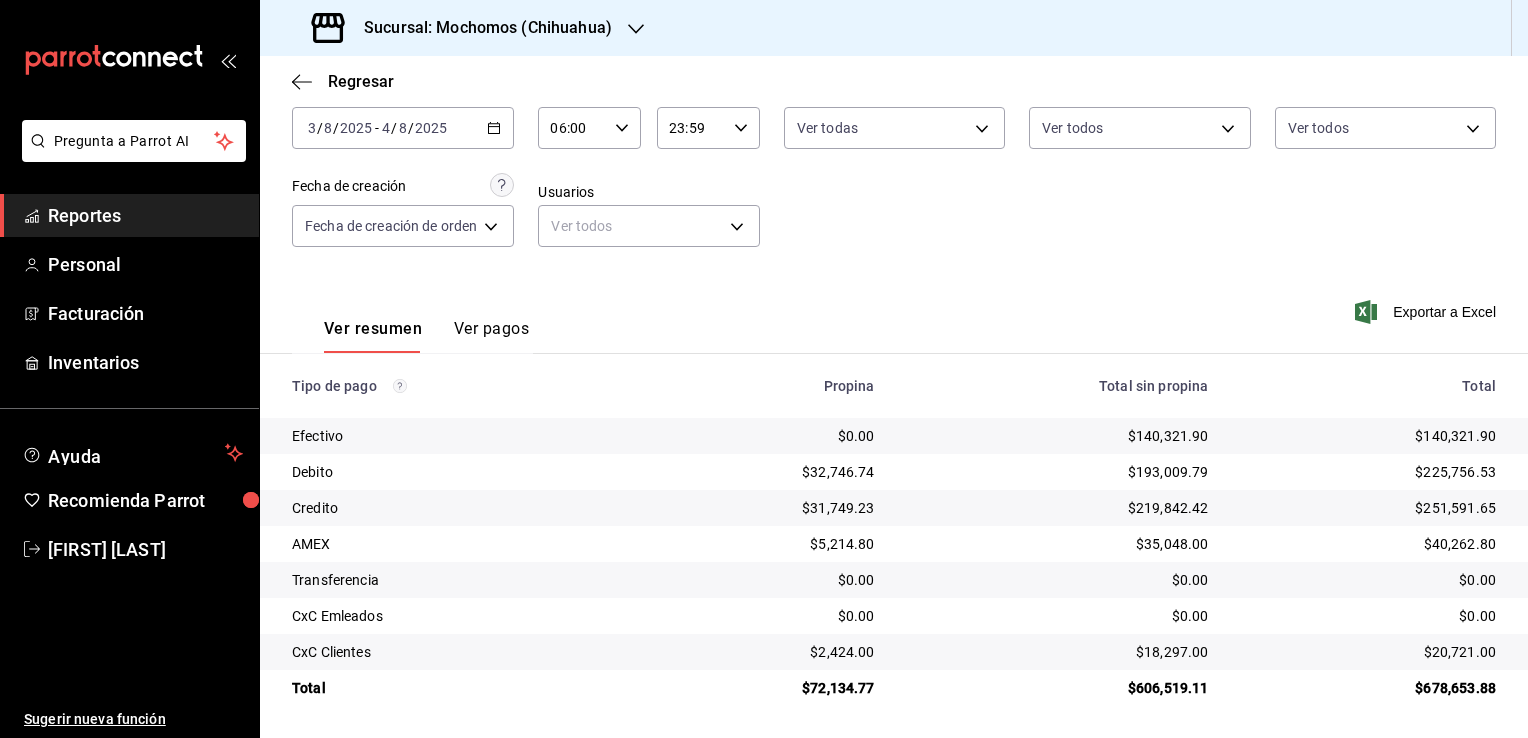 click 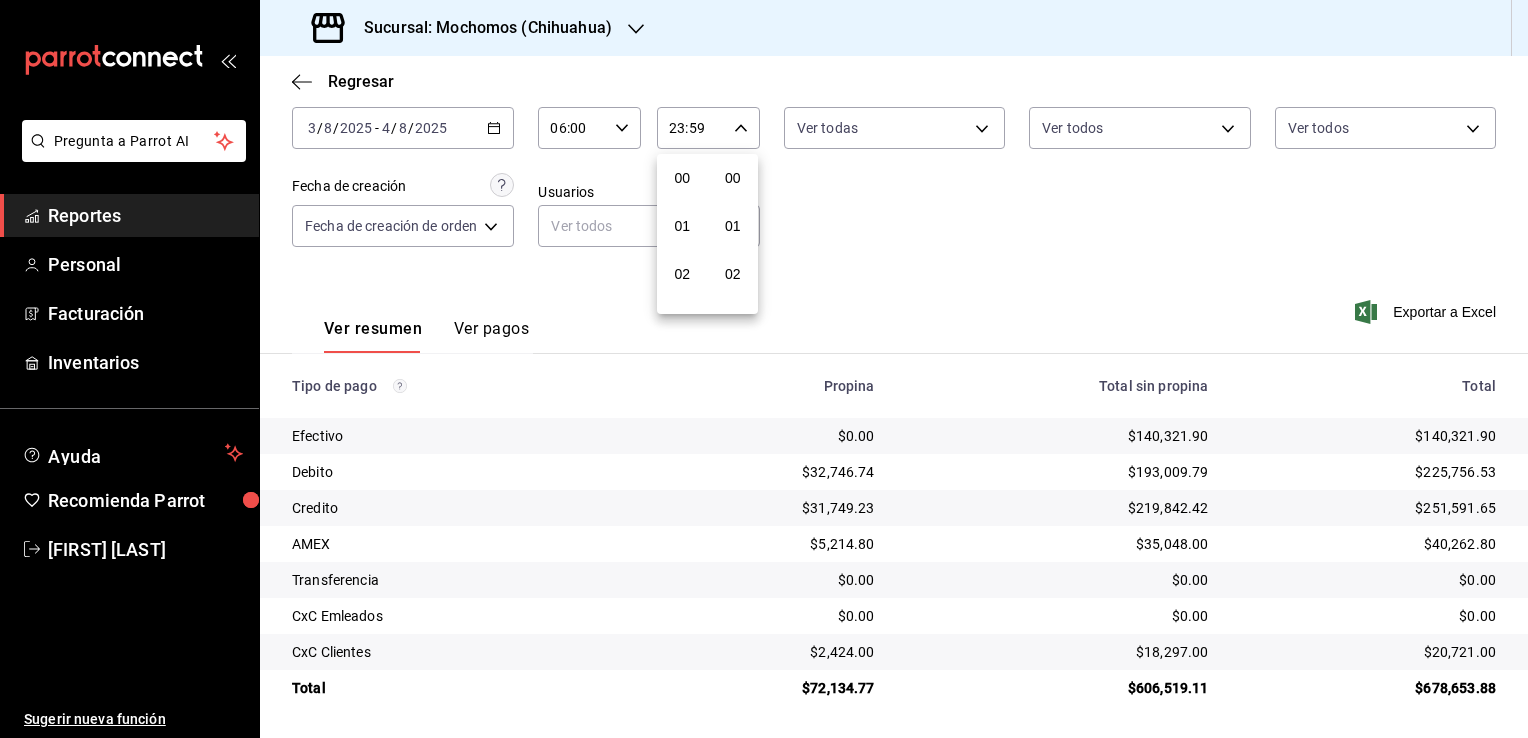 scroll, scrollTop: 1011, scrollLeft: 0, axis: vertical 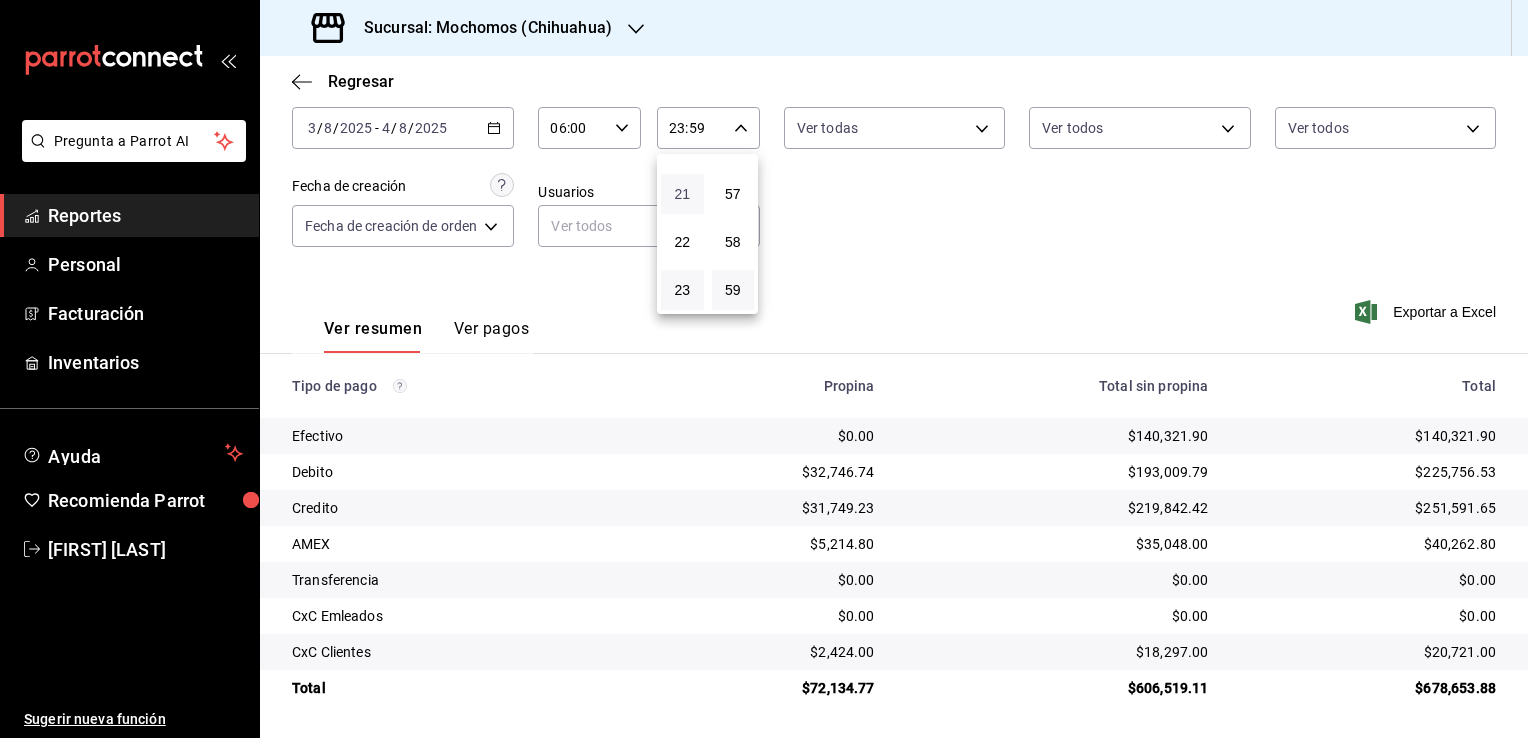 click on "21" at bounding box center [682, 194] 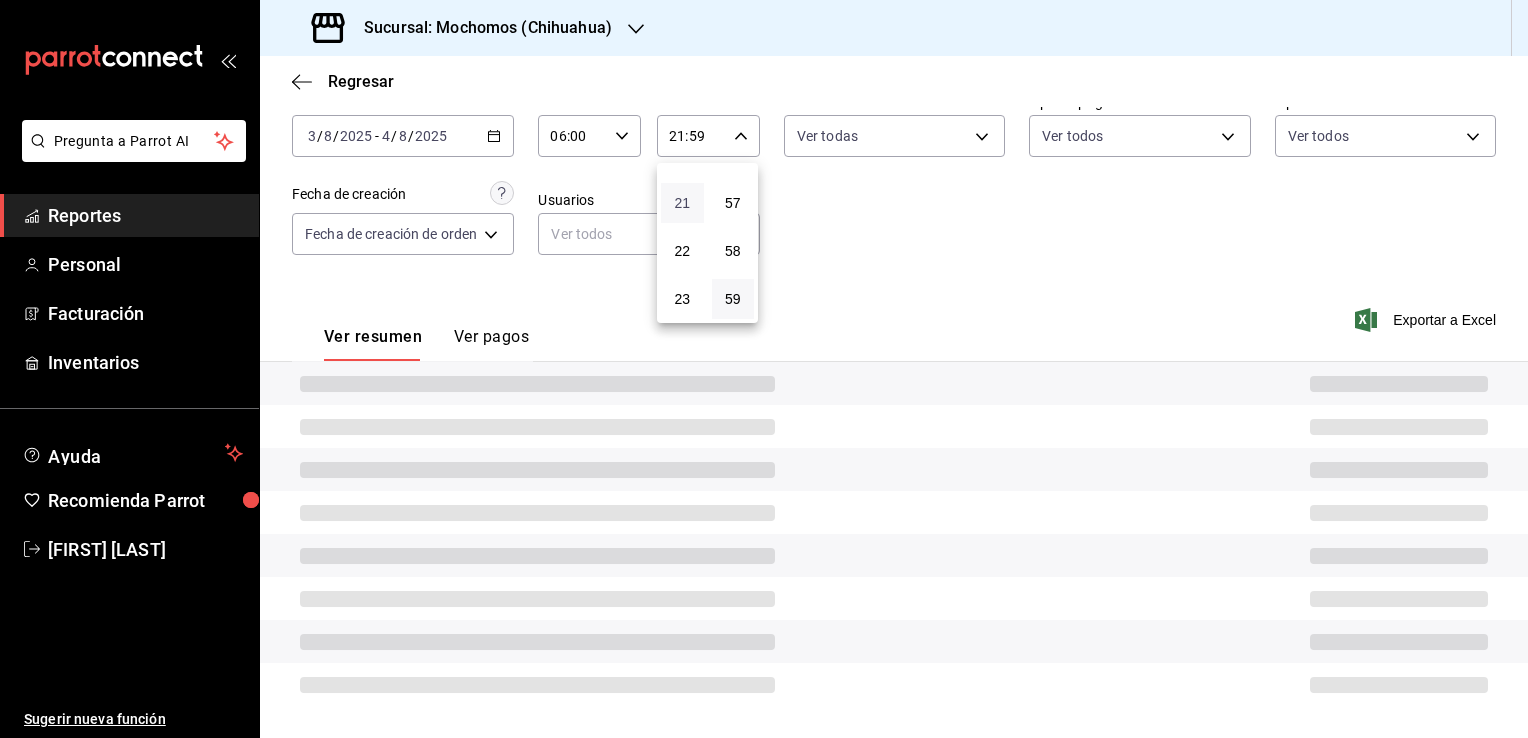 scroll, scrollTop: 100, scrollLeft: 0, axis: vertical 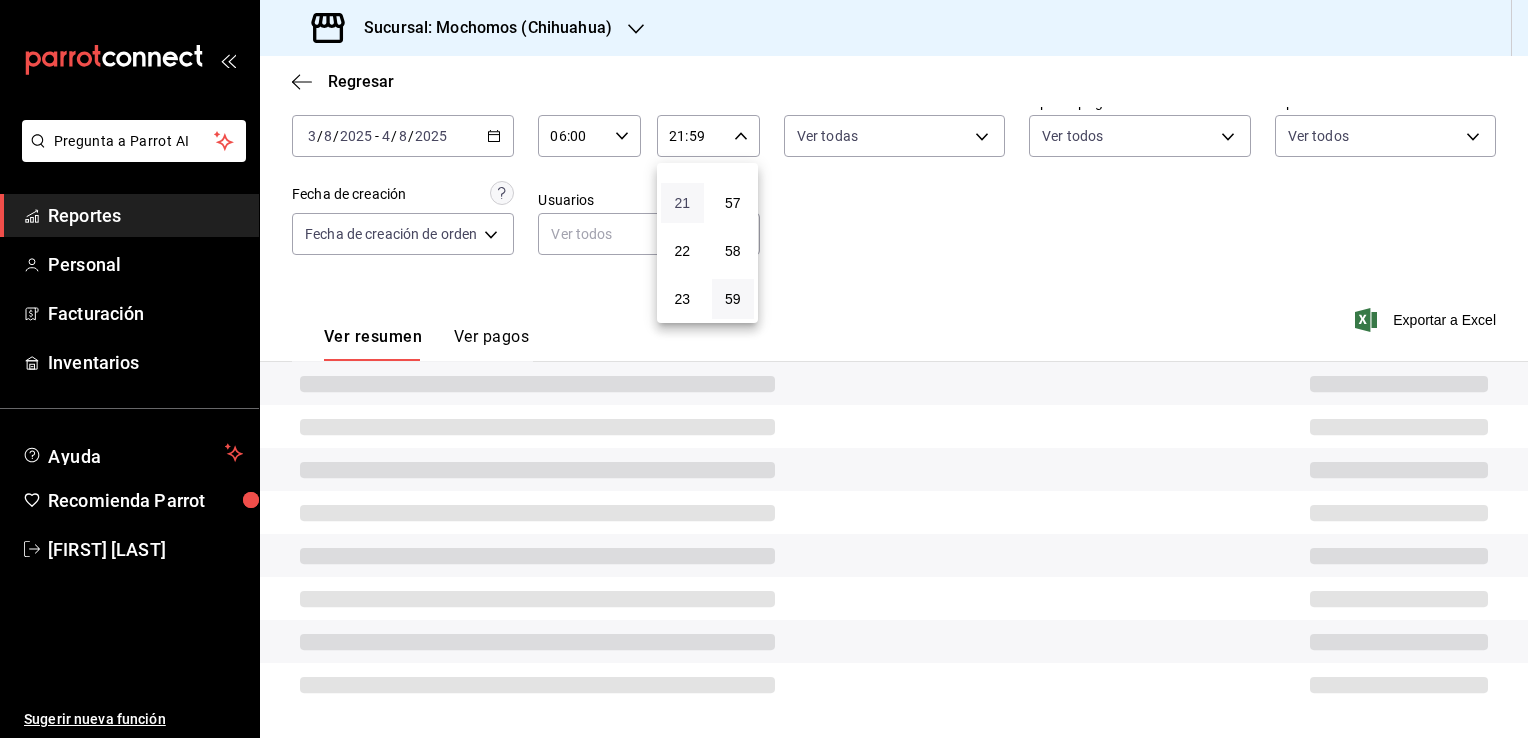 type 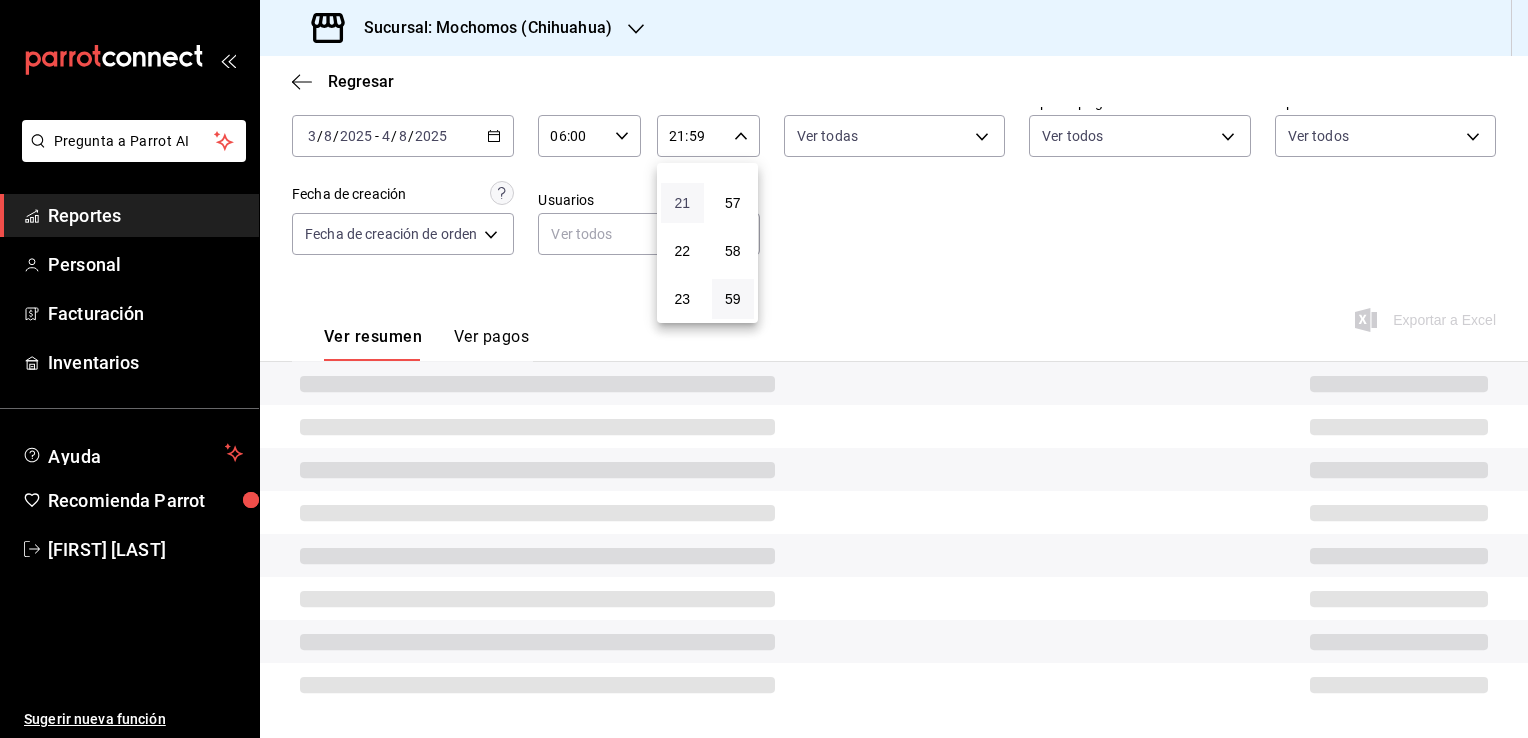 scroll, scrollTop: 971, scrollLeft: 0, axis: vertical 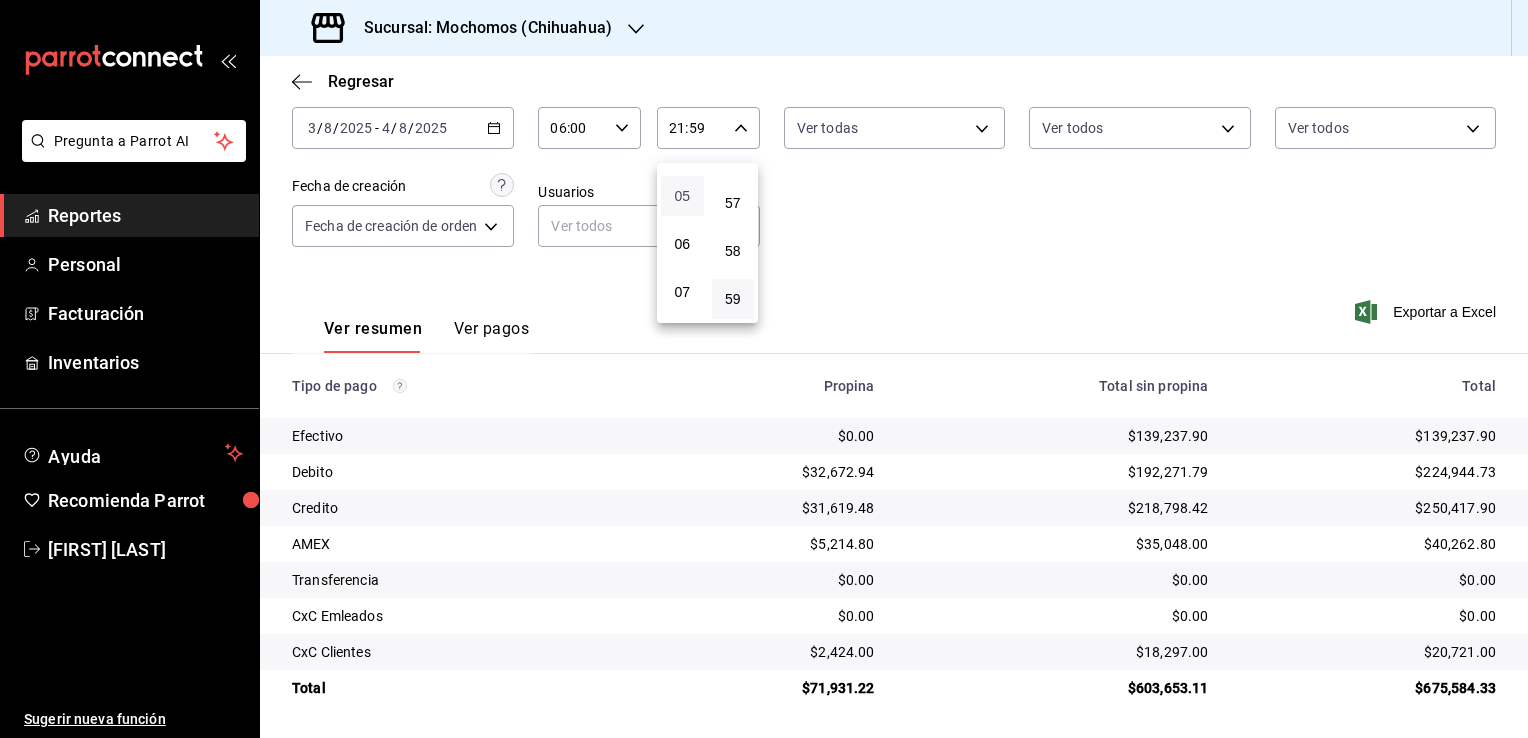click on "05" at bounding box center [682, 196] 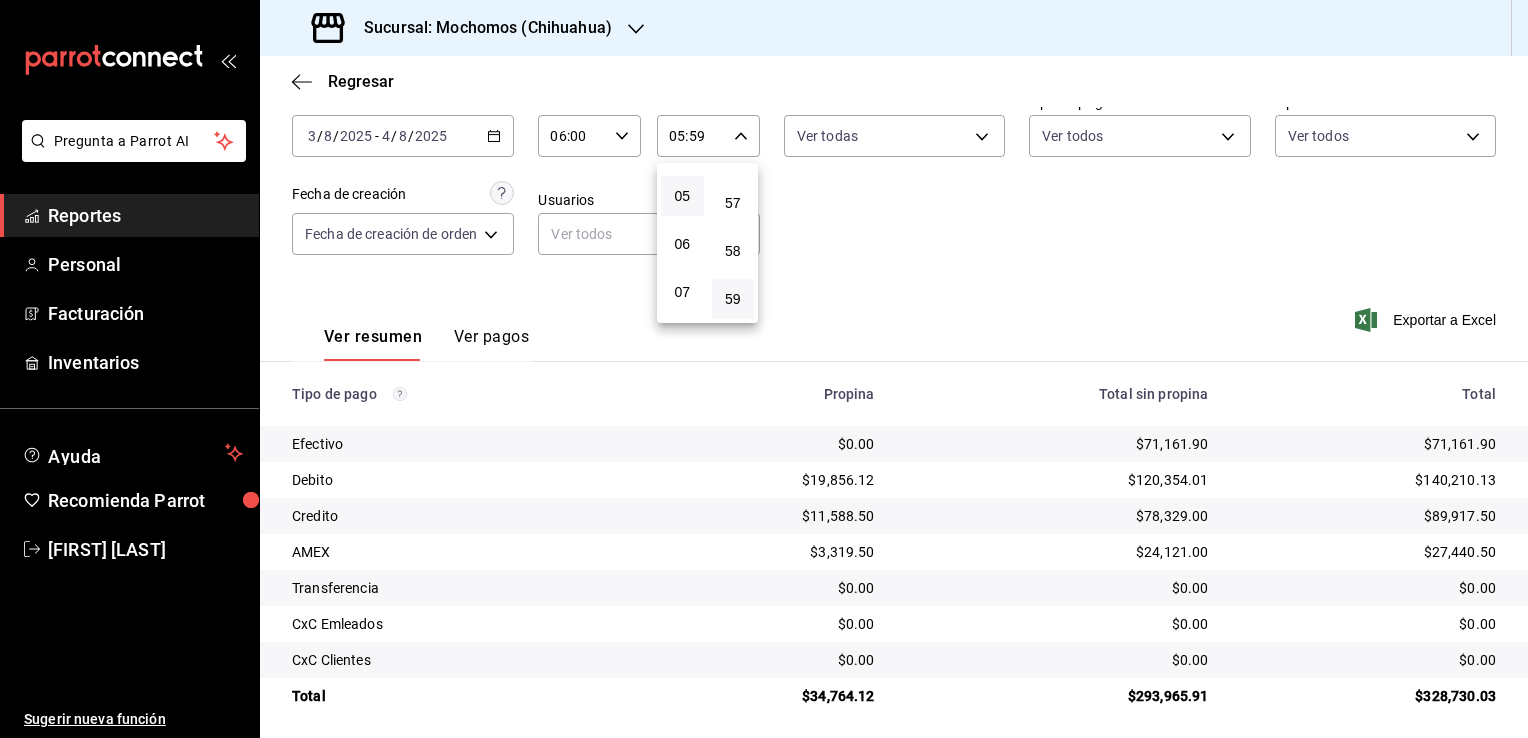 click at bounding box center [764, 369] 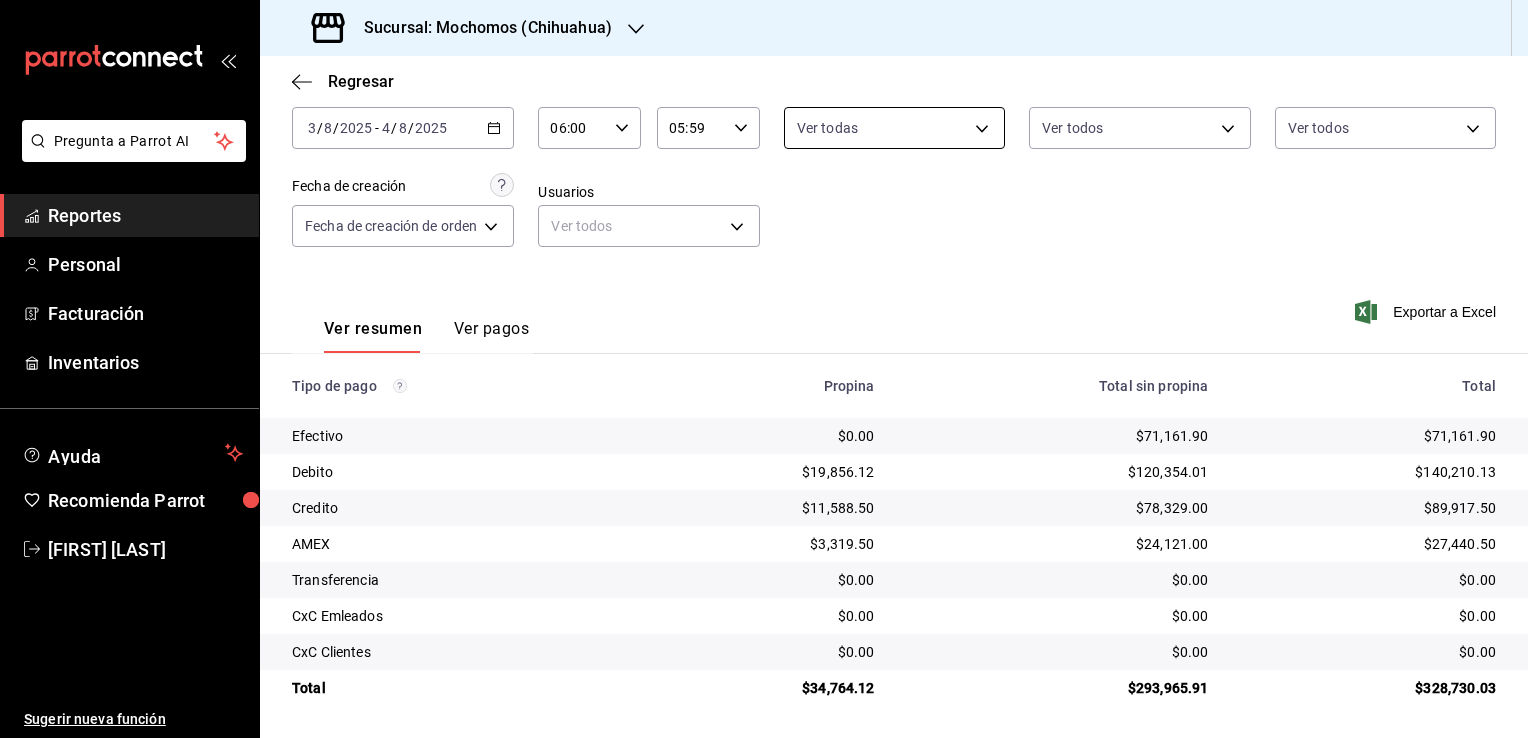 click on "Pregunta a Parrot AI Reportes   Personal   Facturación   Inventarios   Ayuda Recomienda Parrot   [FIRST] [LAST]   Sugerir nueva función   Sucursal: Mochomos ([CITY]) Regresar Pagos Fecha [DATE] [DATE] - [DATE] [DATE] Hora inicio [TIME] Hora inicio Hora fin [TIME] Hora fin Marca Ver todas [UUID] Tipo de pago Ver todos Tipo de orden Ver todos Fecha de creación   Fecha de creación de orden ORDER Usuarios Ver todos null Ver resumen Ver pagos Exportar a Excel Tipo de pago   Propina Total sin propina Total Efectivo $0.00 $[MONEY] $[MONEY] Debito $[MONEY] $[MONEY] $[MONEY] Credito $[MONEY] $[MONEY] $[MONEY] AMEX $[MONEY] $[MONEY] $[MONEY] Transferencia $0.00 $0.00 $0.00 CxC Emleados $0.00 $0.00 $0.00 CxC Clientes $0.00 $0.00 $0.00 Total $[MONEY] $[MONEY] $[MONEY] GANA 1 MES GRATIS EN TU SUSCRIPCIÓN AQUÍ Ver video tutorial Ir a video Pregunta a Parrot AI Reportes   Personal   Facturación   Inventarios   Ayuda Recomienda Parrot" at bounding box center [764, 369] 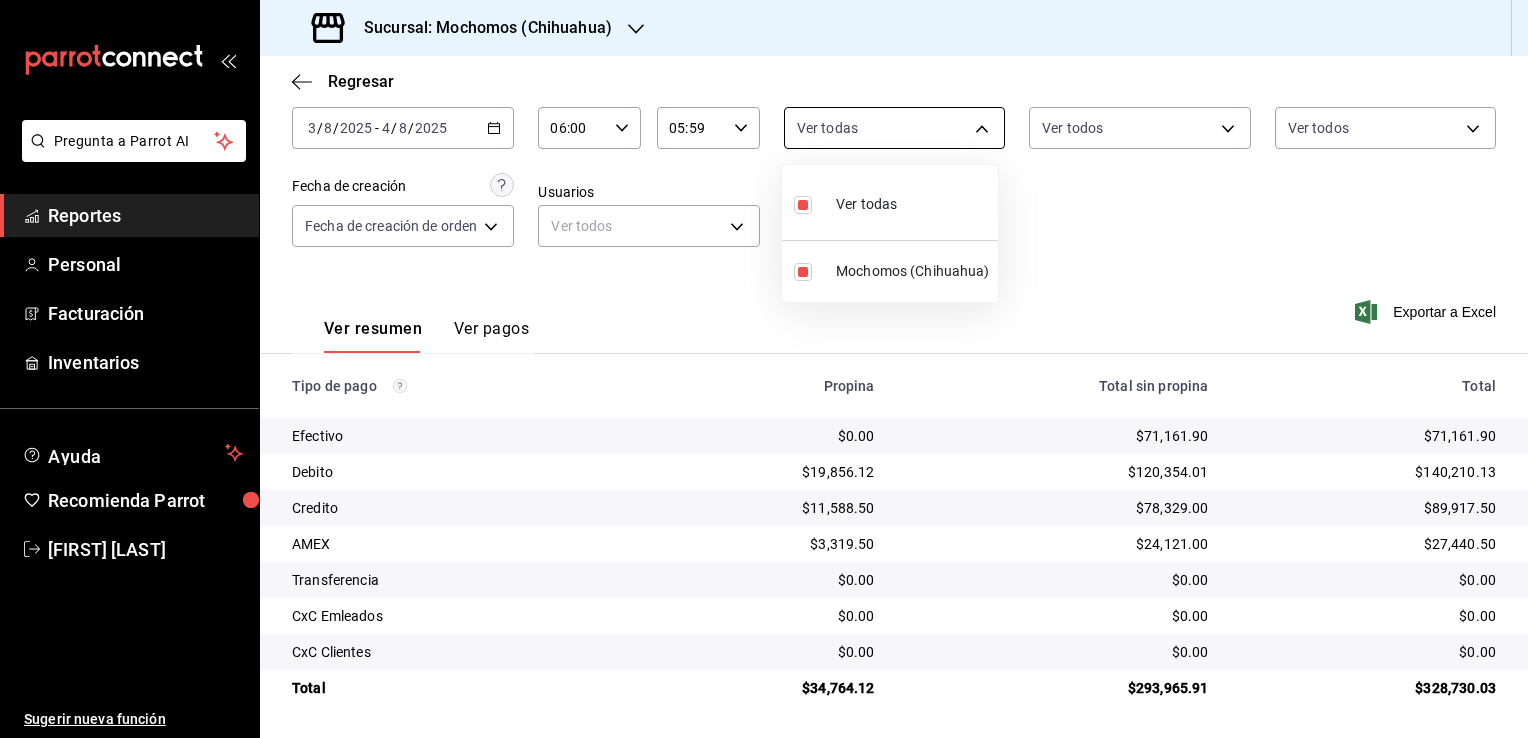 click at bounding box center [764, 369] 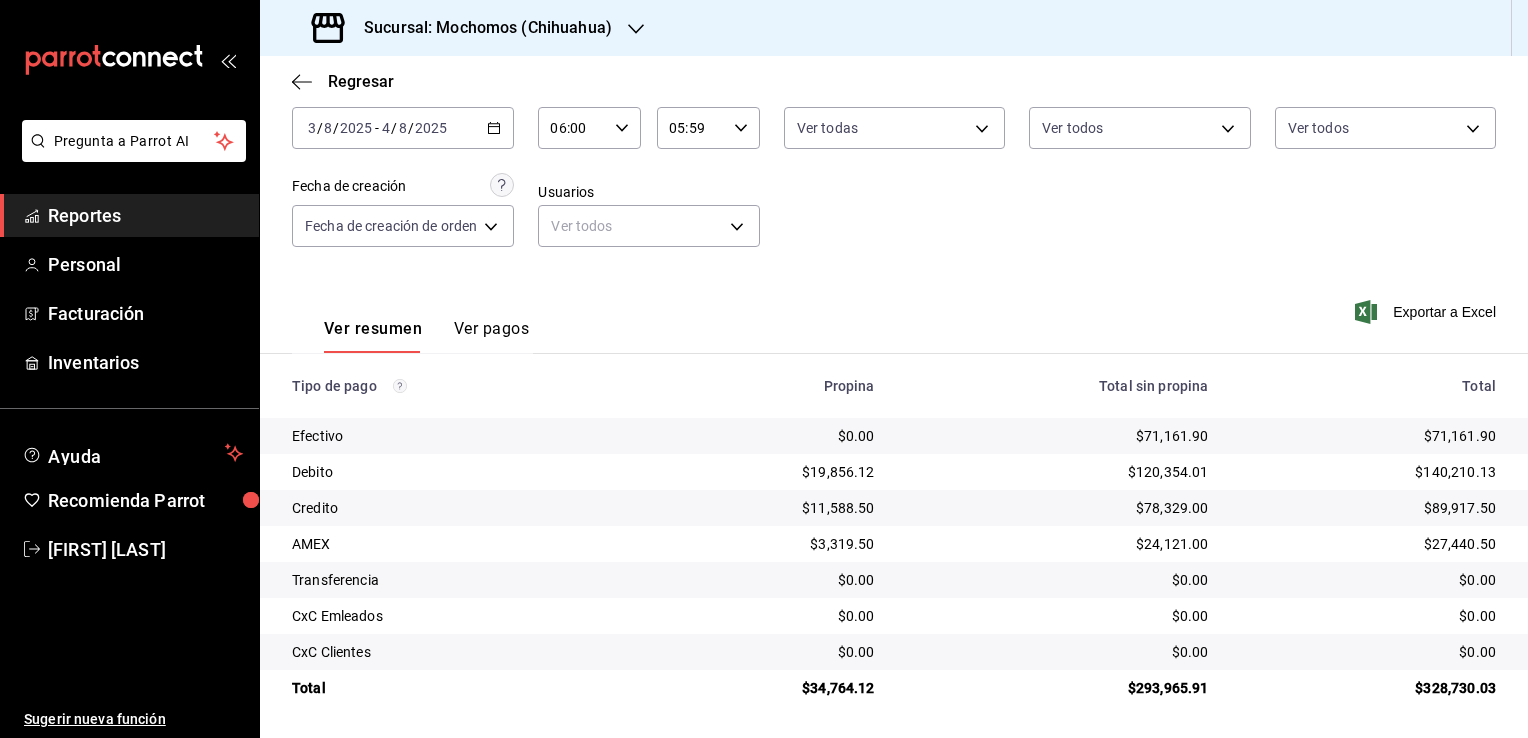 drag, startPoint x: 976, startPoint y: 125, endPoint x: 1080, endPoint y: 282, distance: 188.32153 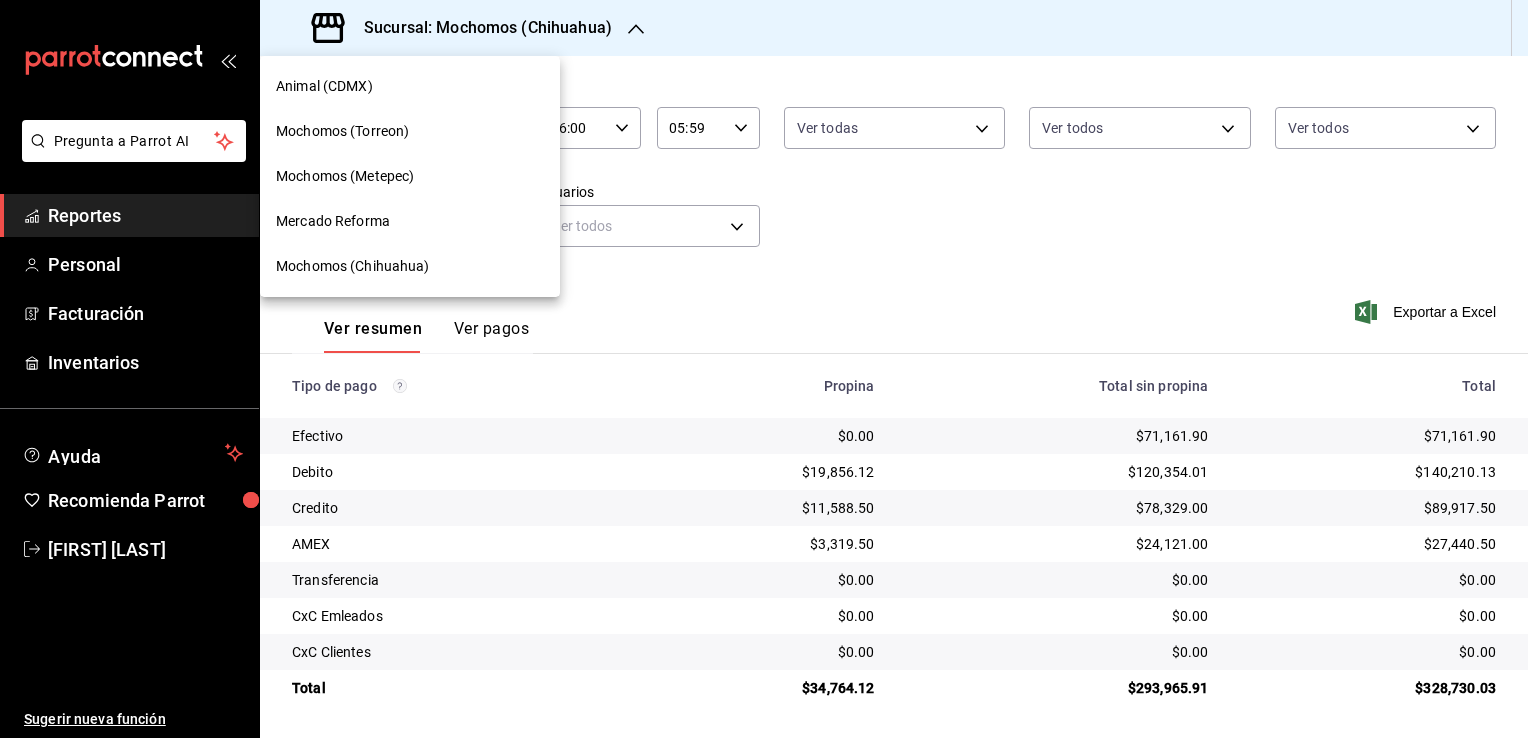click on "Mochomos (Torreon)" at bounding box center (342, 131) 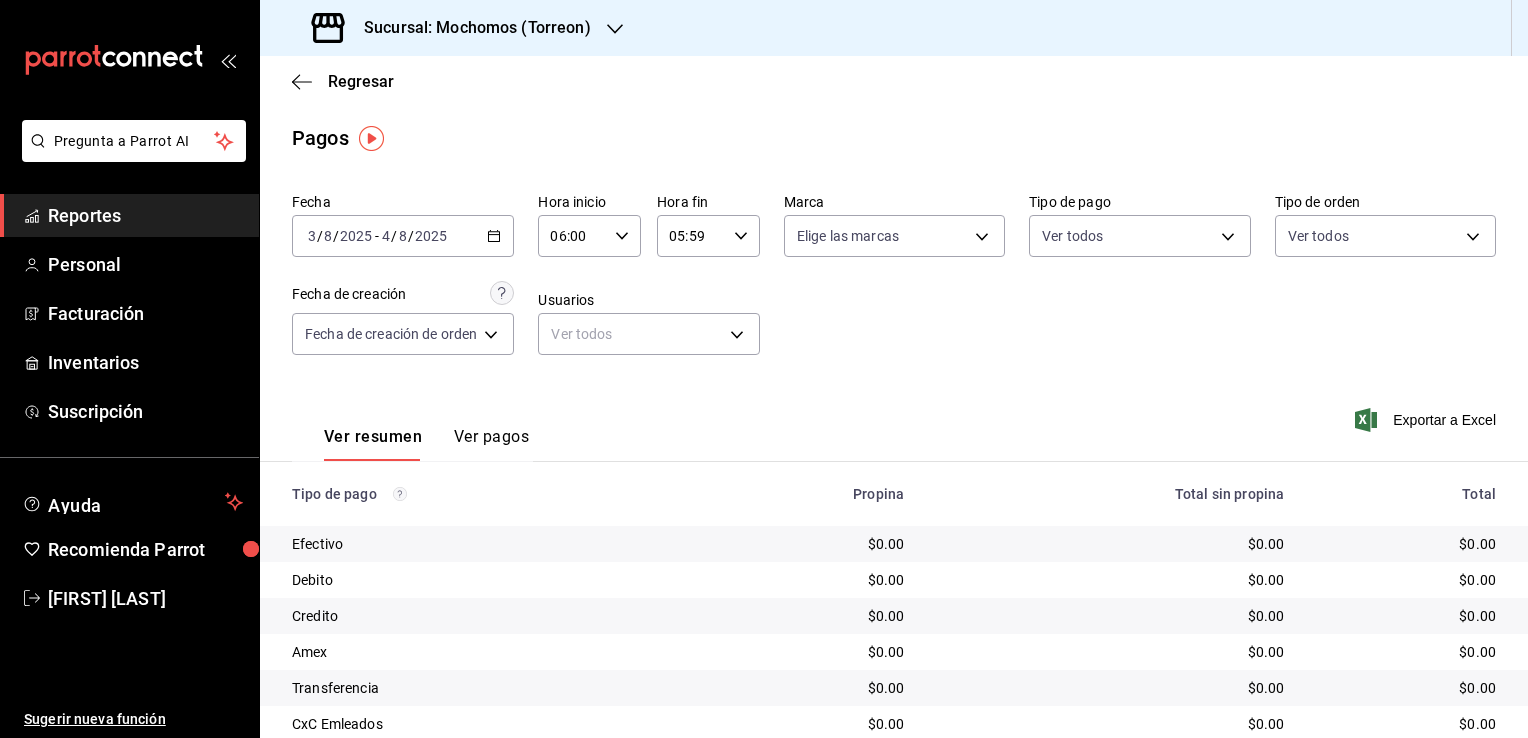 click 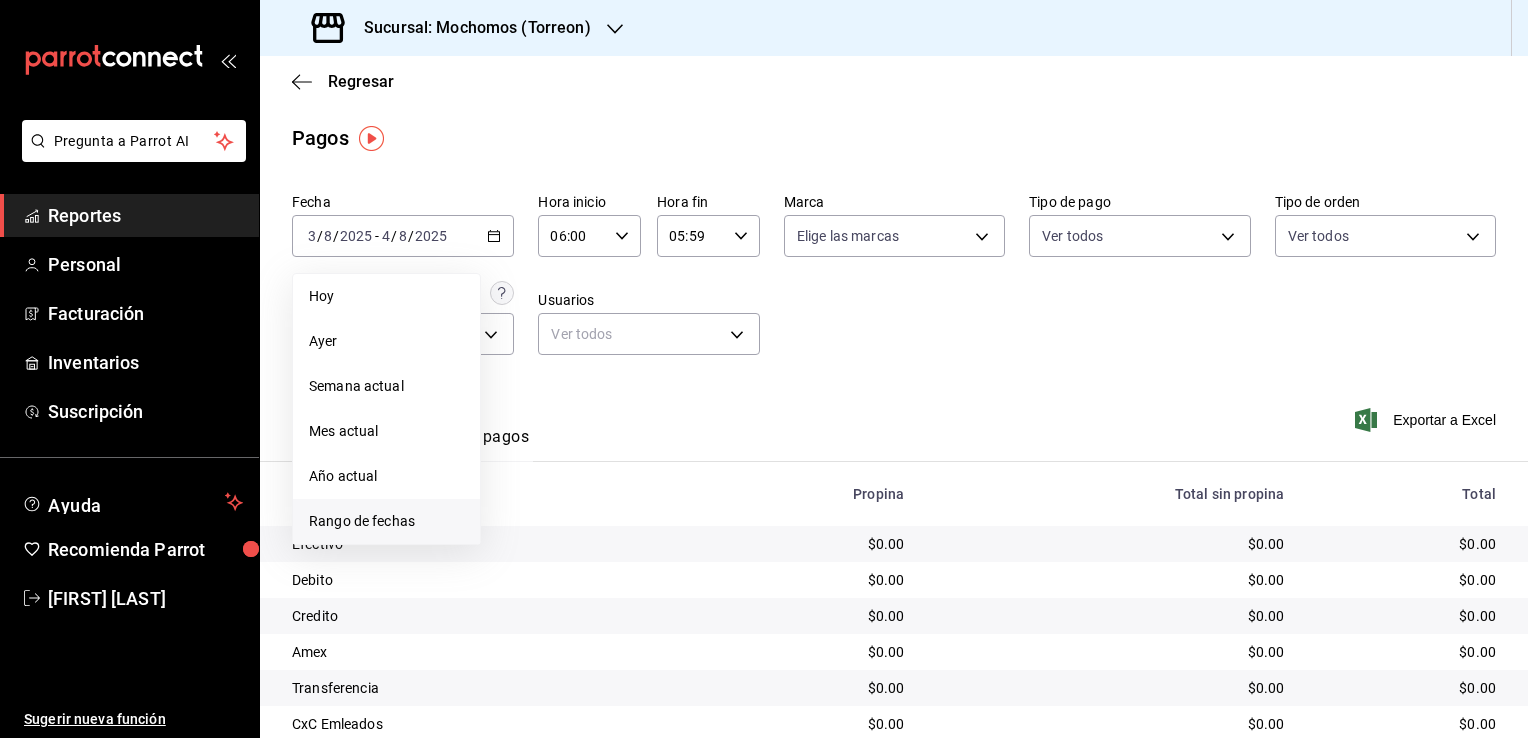 click on "Rango de fechas" at bounding box center [386, 521] 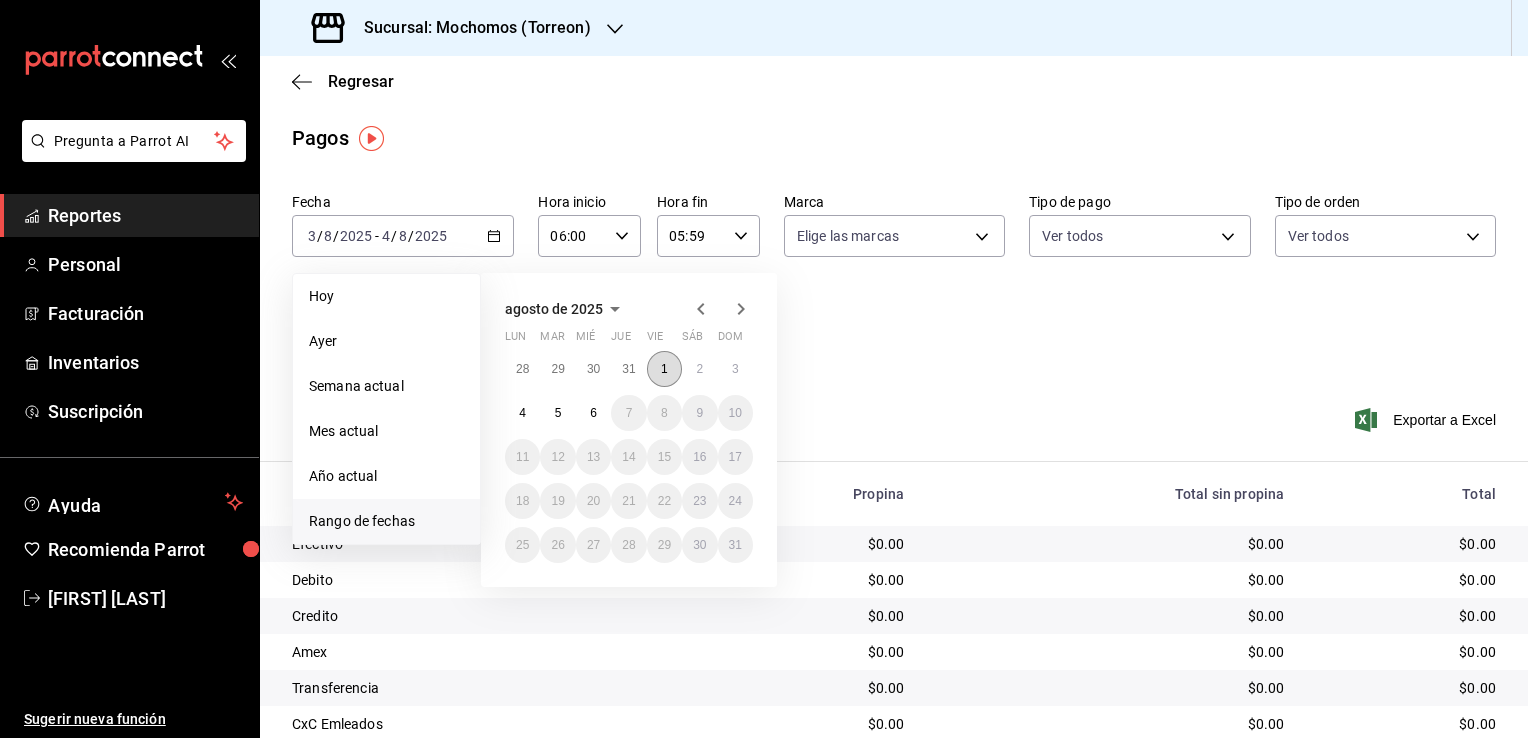click on "1" at bounding box center [664, 369] 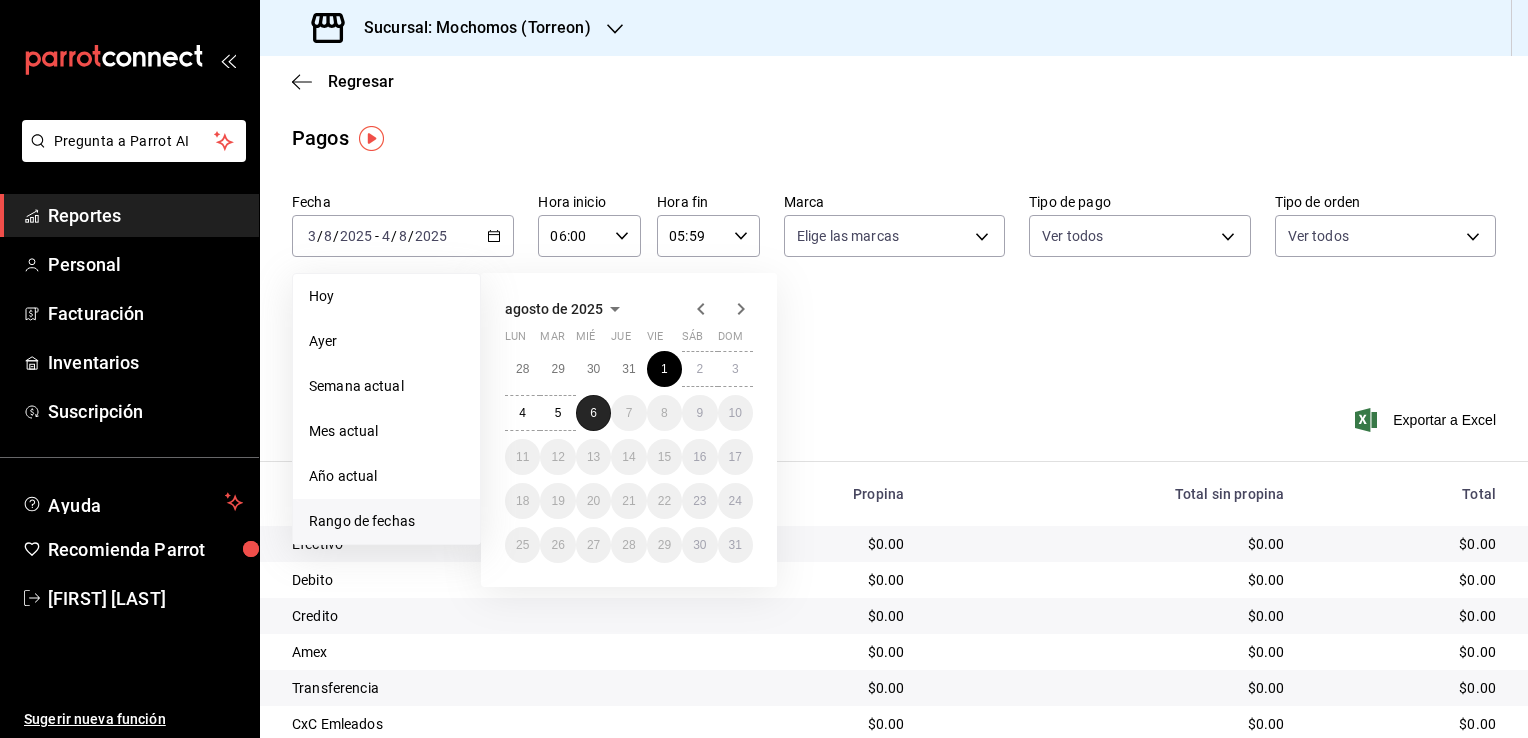 click on "6" at bounding box center [593, 413] 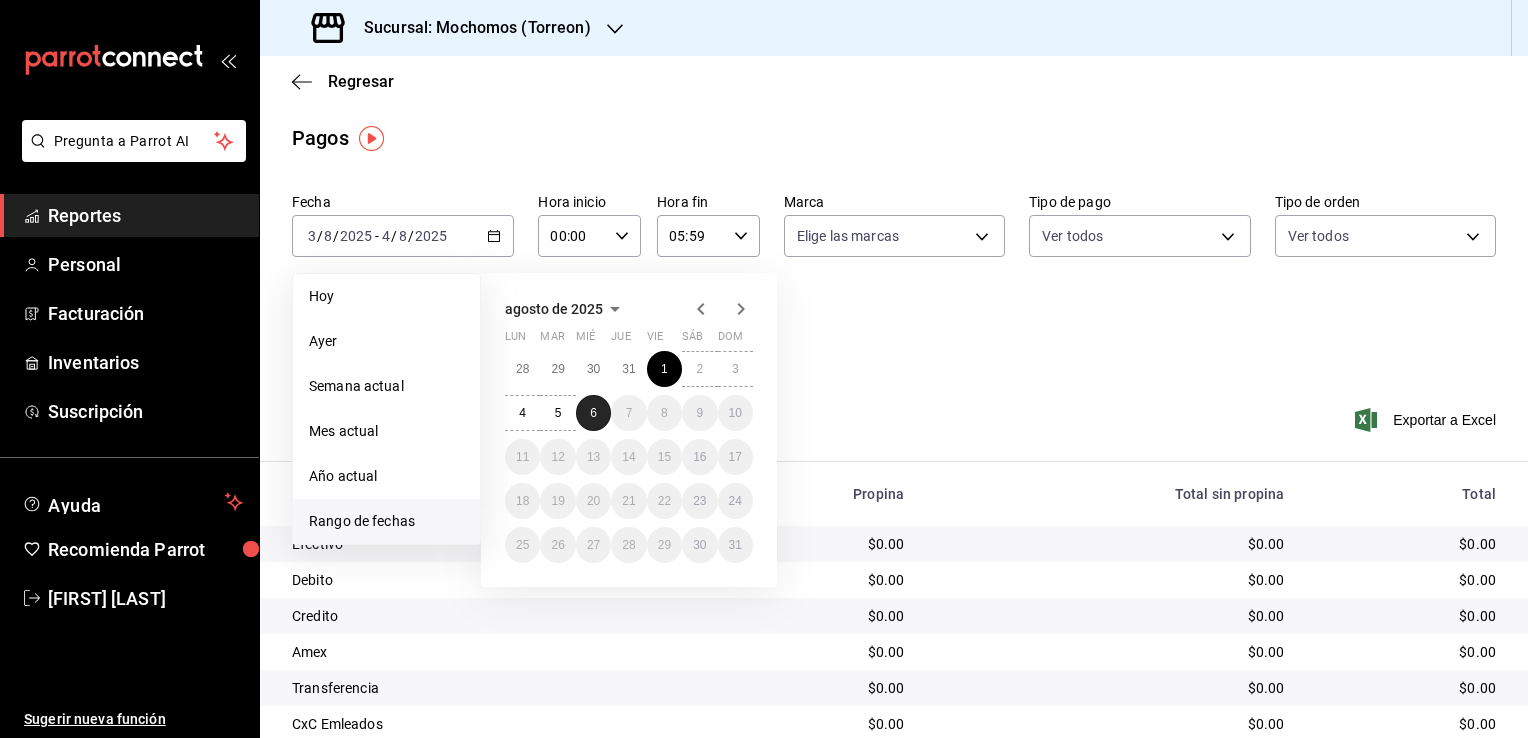 type on "23:59" 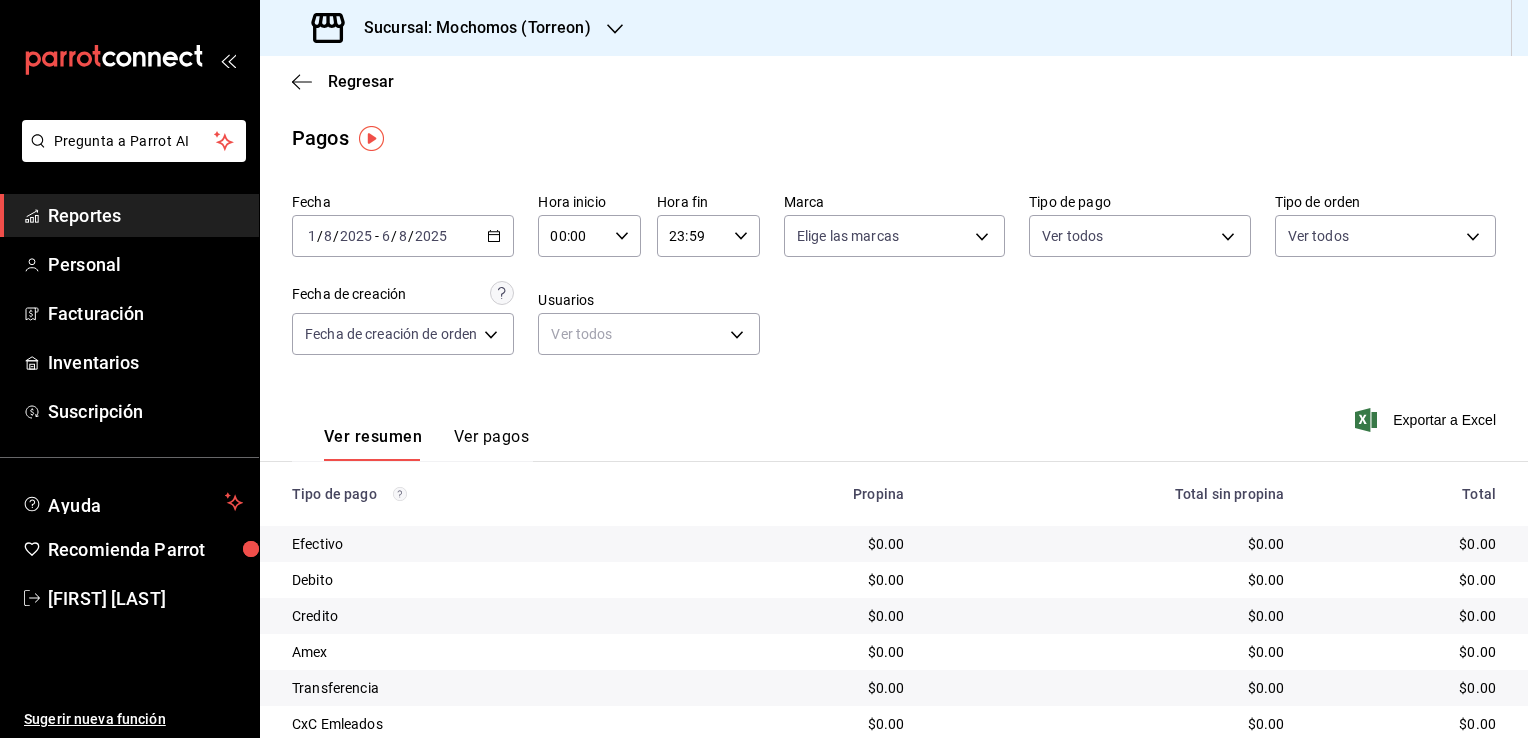 click 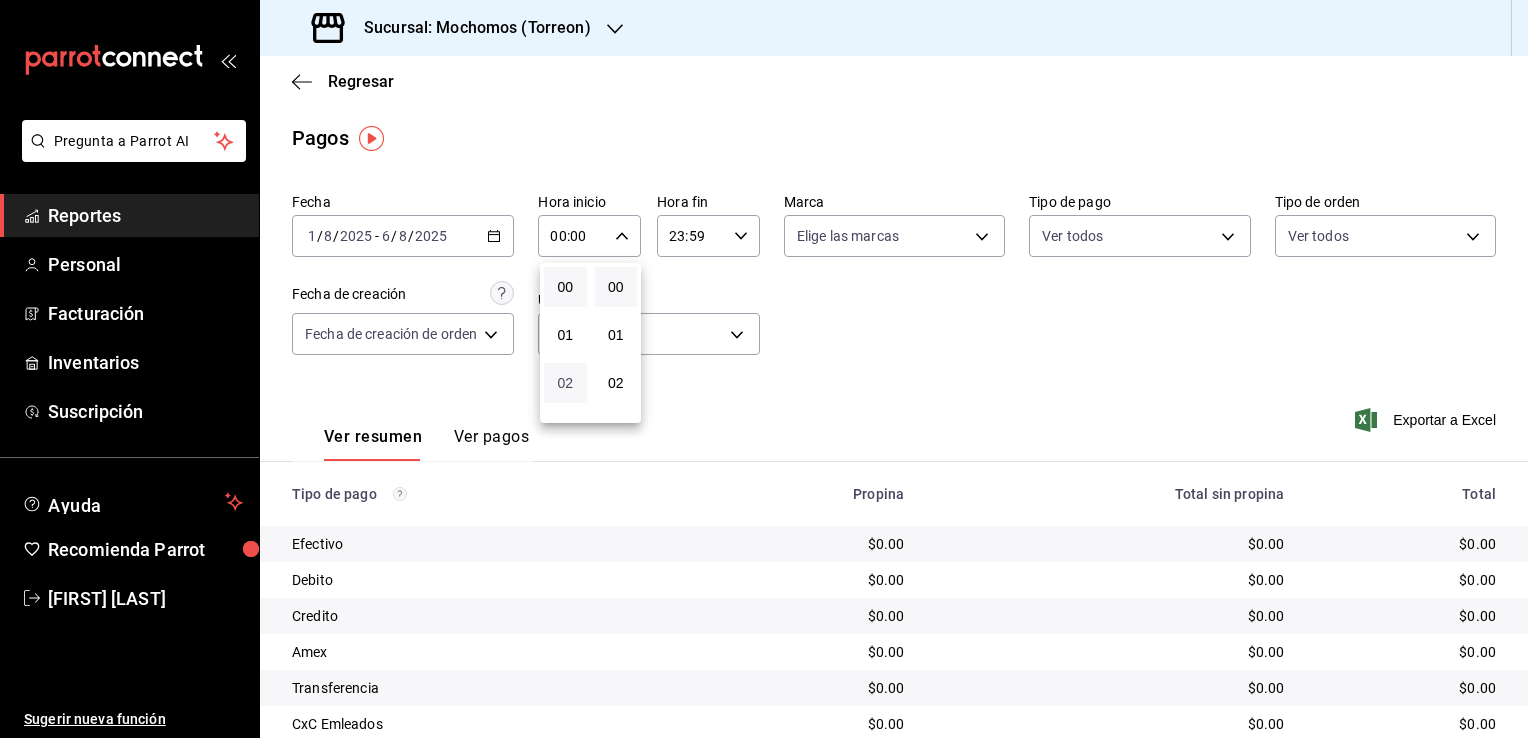 click on "02" at bounding box center [565, 383] 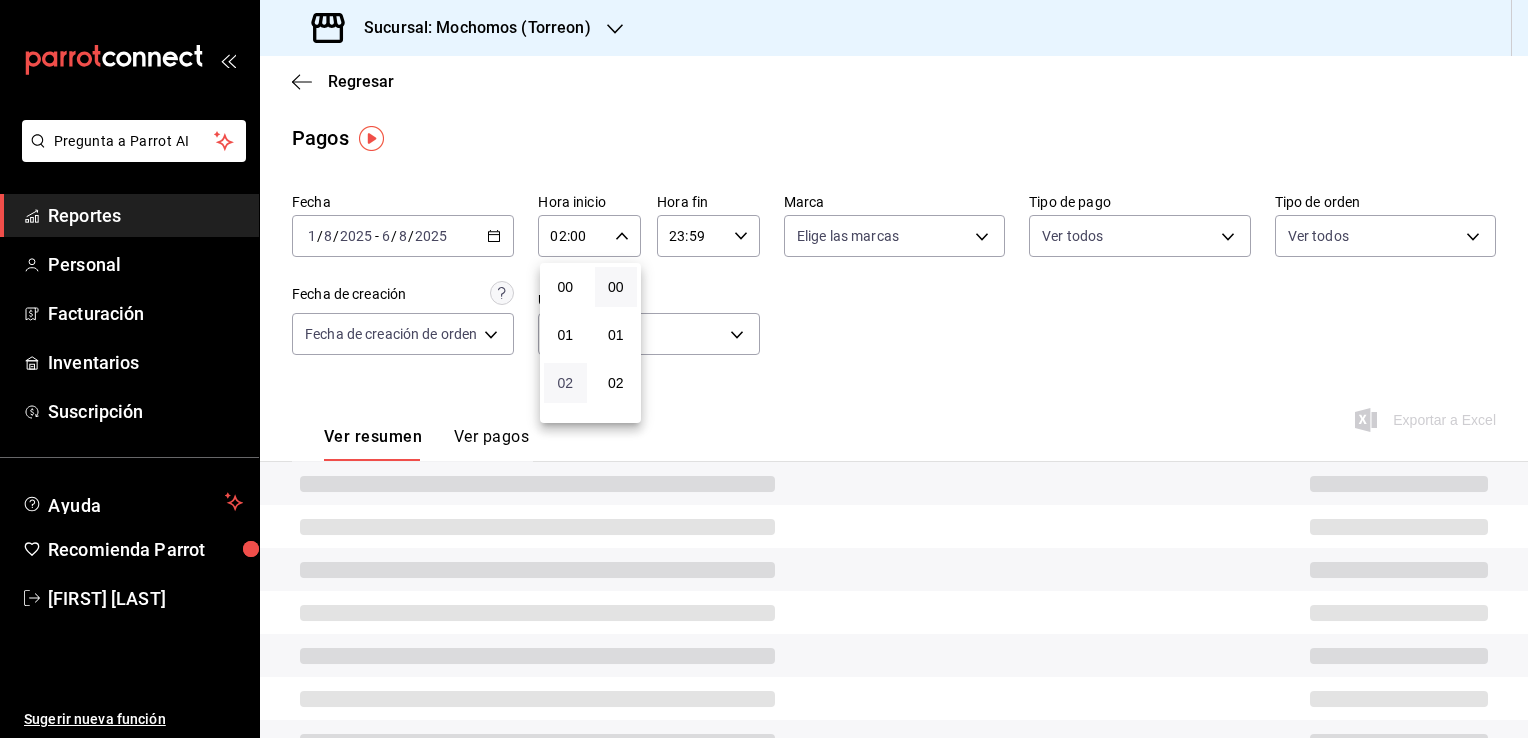 type 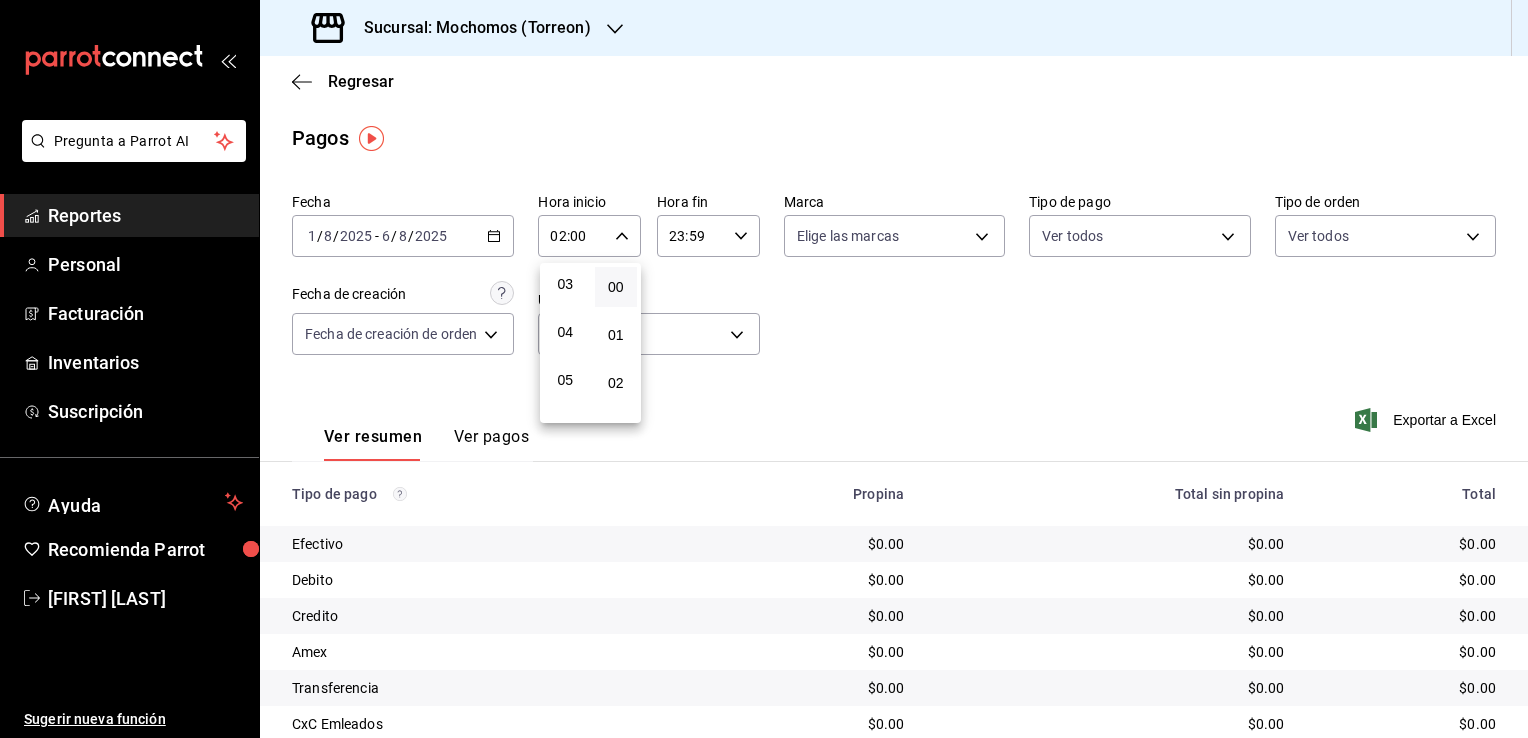 scroll, scrollTop: 280, scrollLeft: 0, axis: vertical 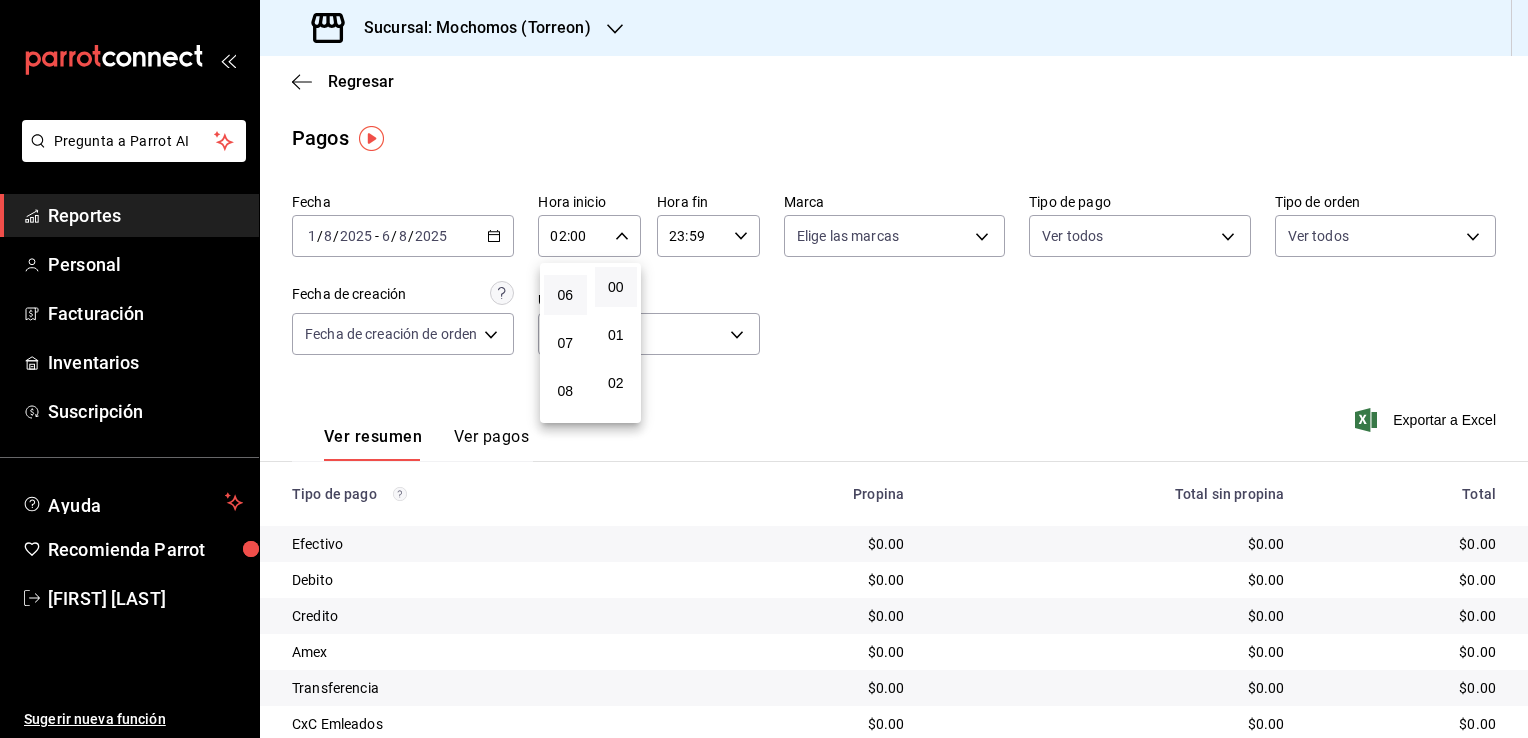 click on "06" at bounding box center (565, 295) 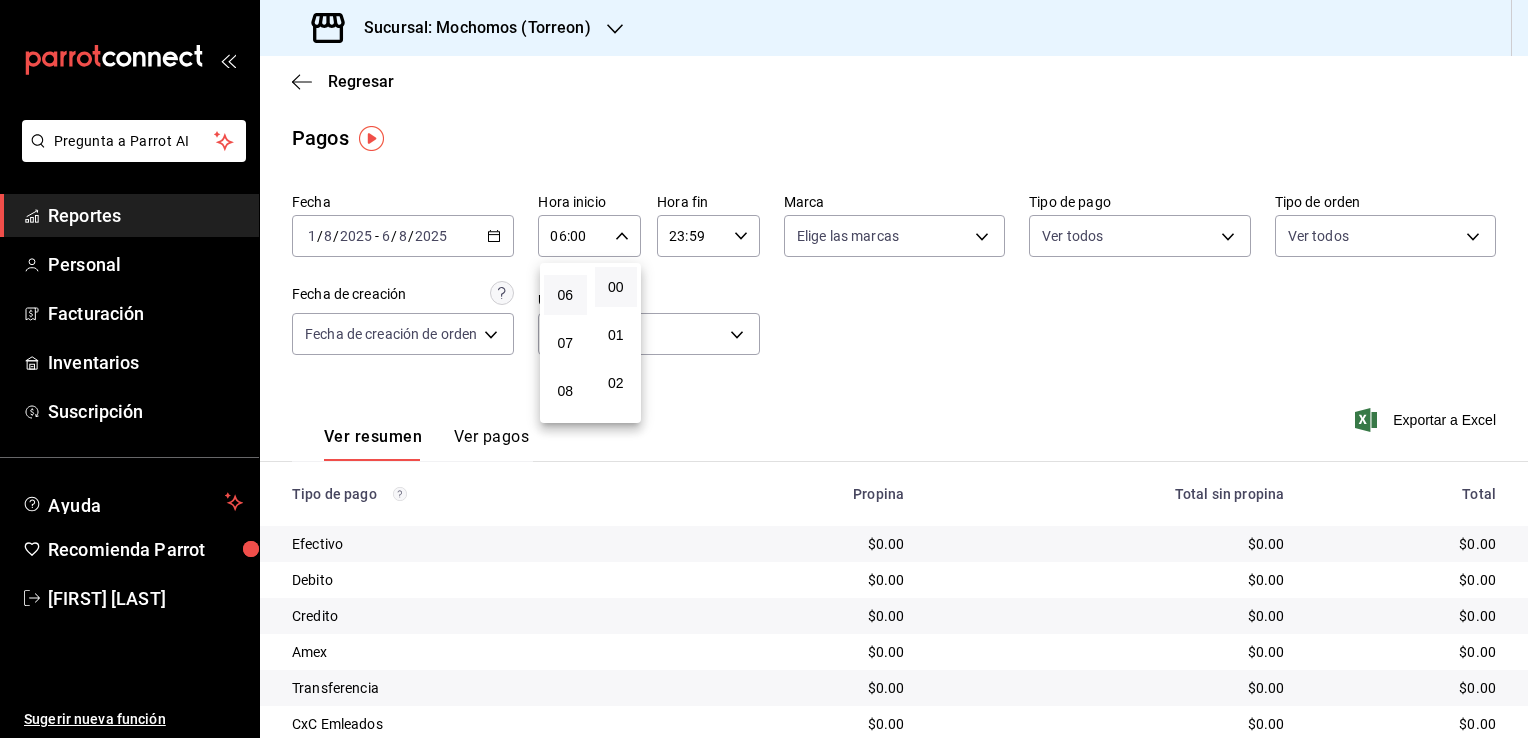 click at bounding box center (764, 369) 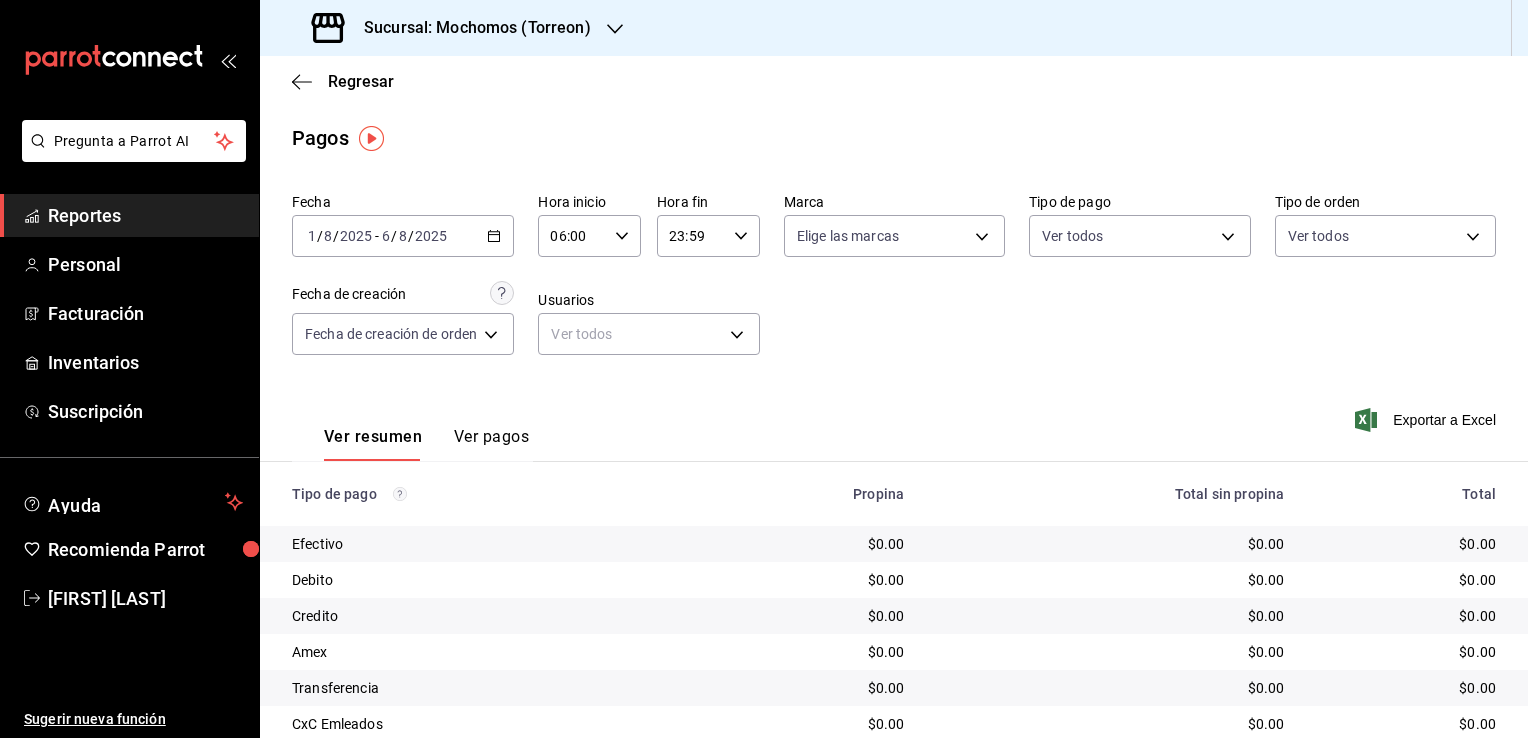 click 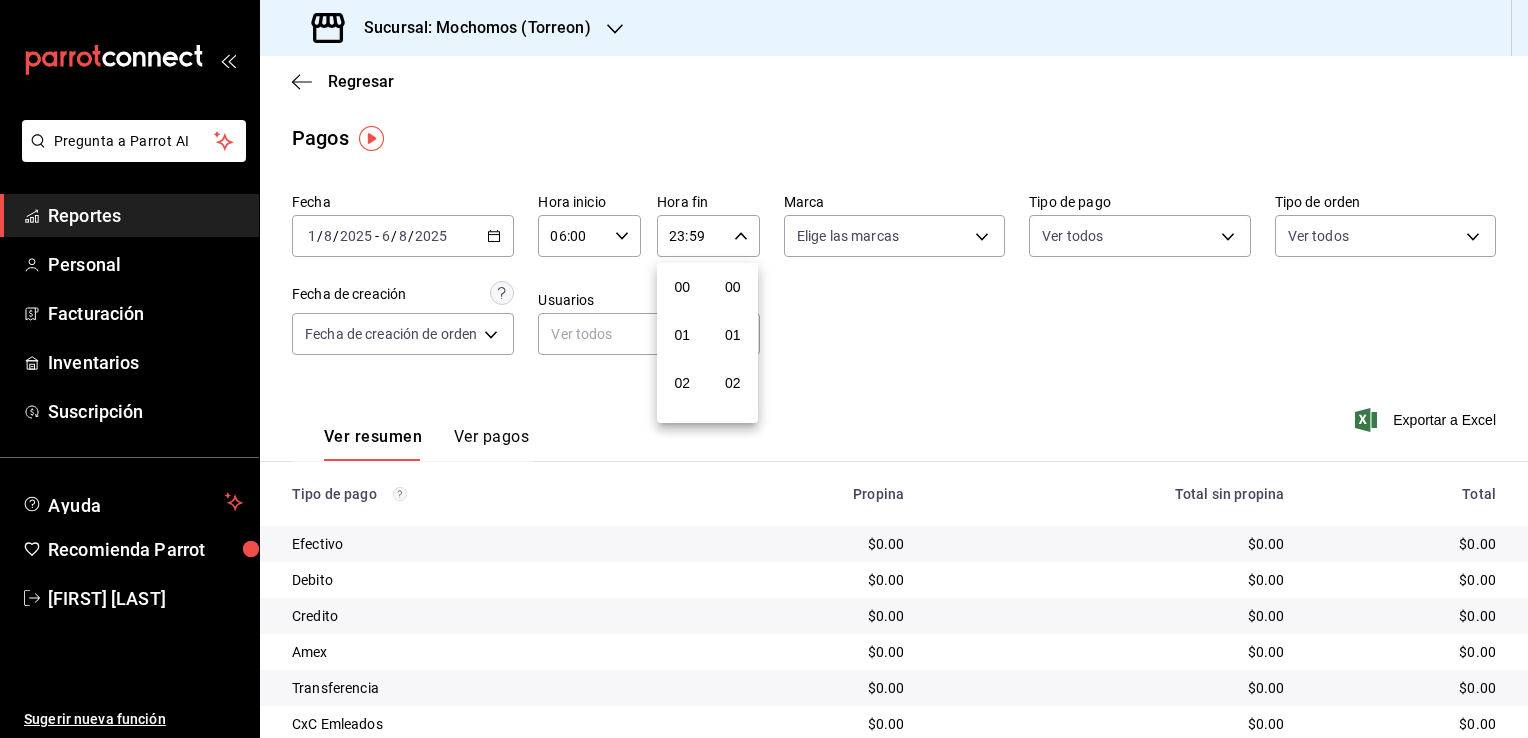 scroll, scrollTop: 1011, scrollLeft: 0, axis: vertical 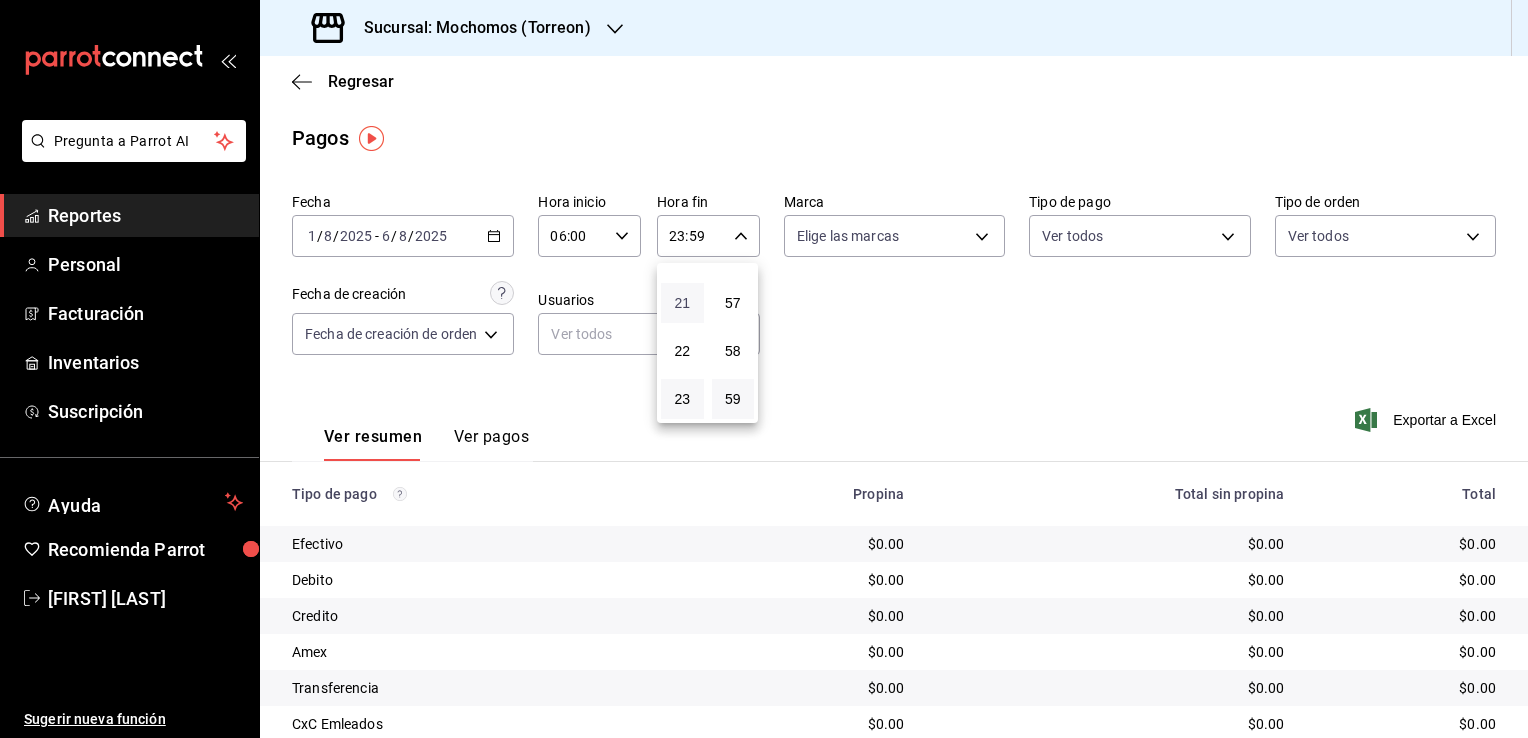 click on "21" at bounding box center [682, 303] 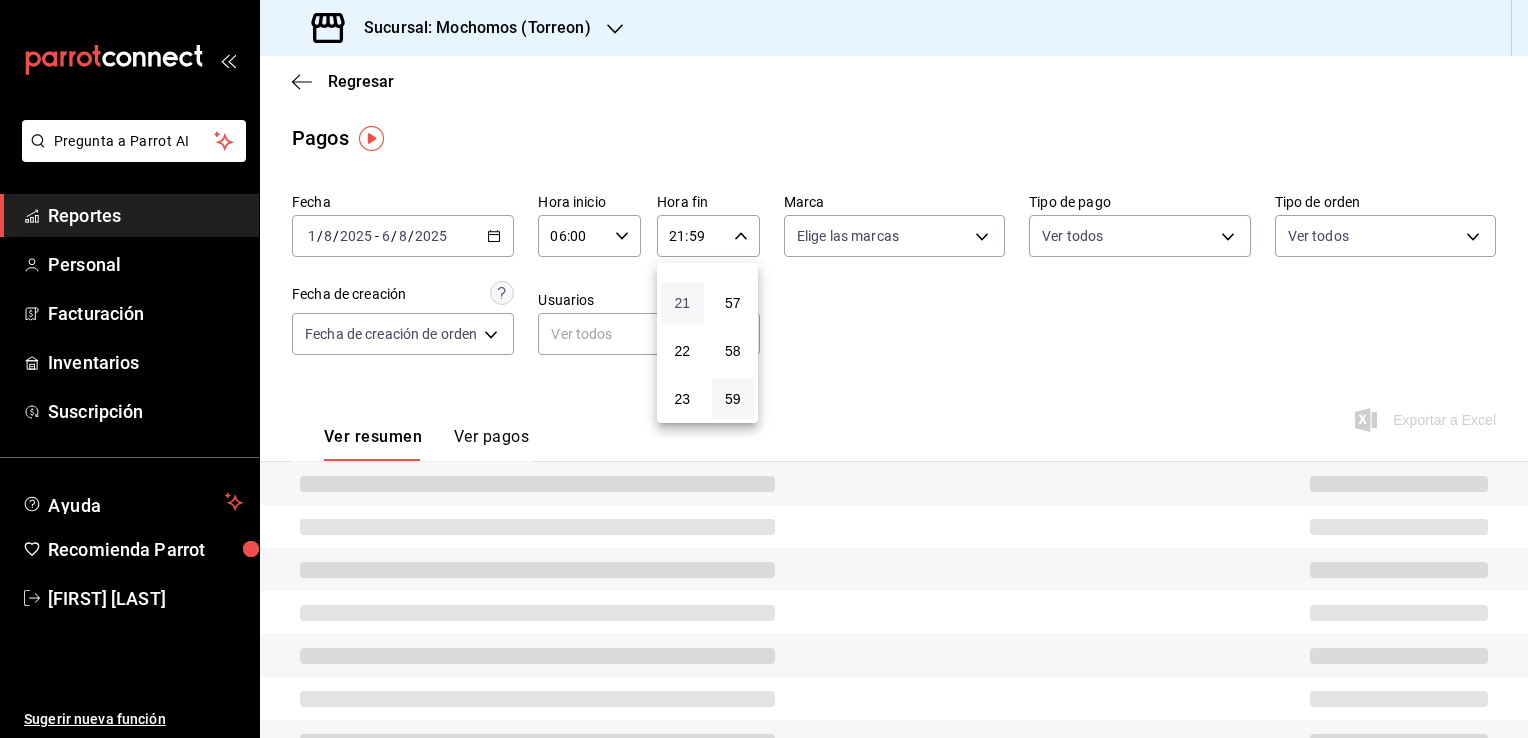type 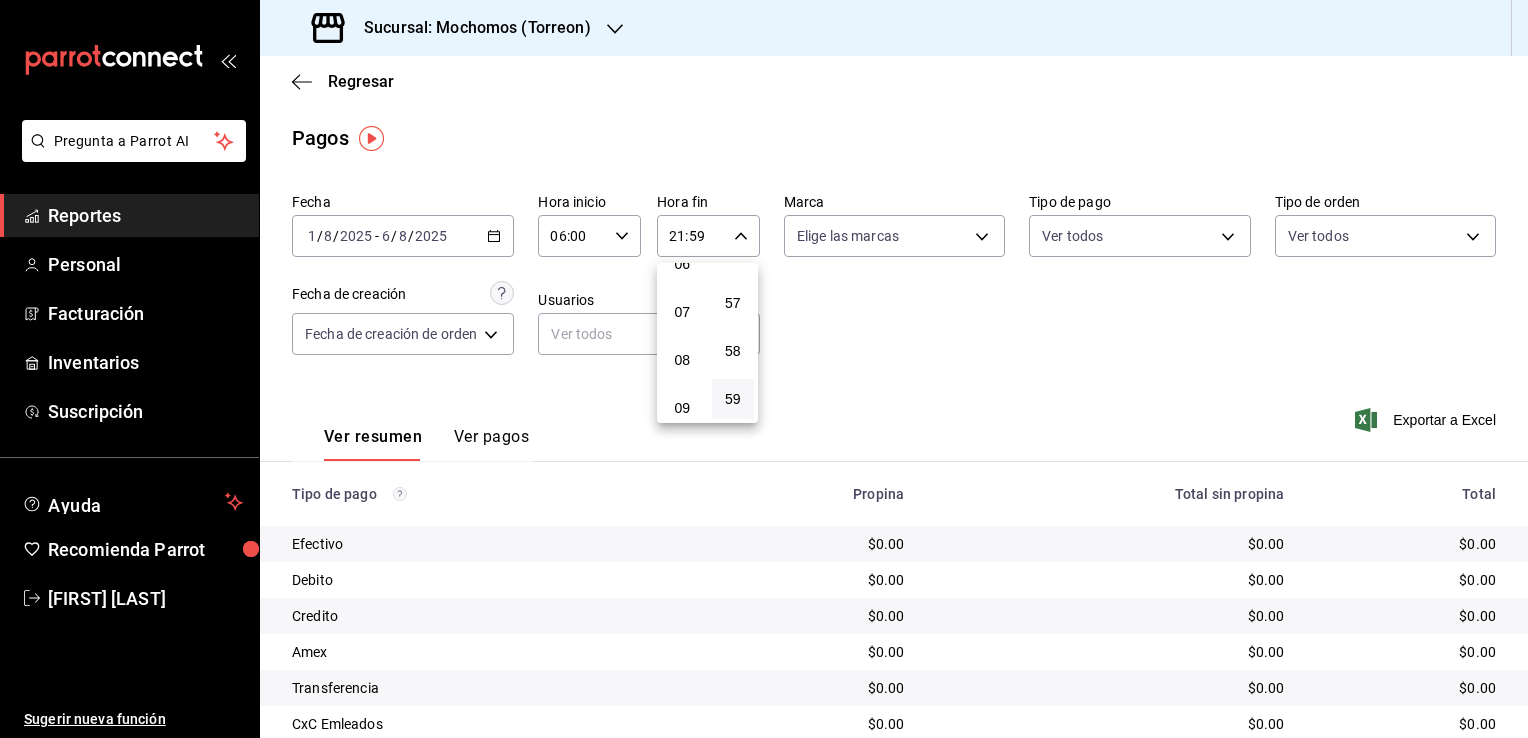 scroll, scrollTop: 171, scrollLeft: 0, axis: vertical 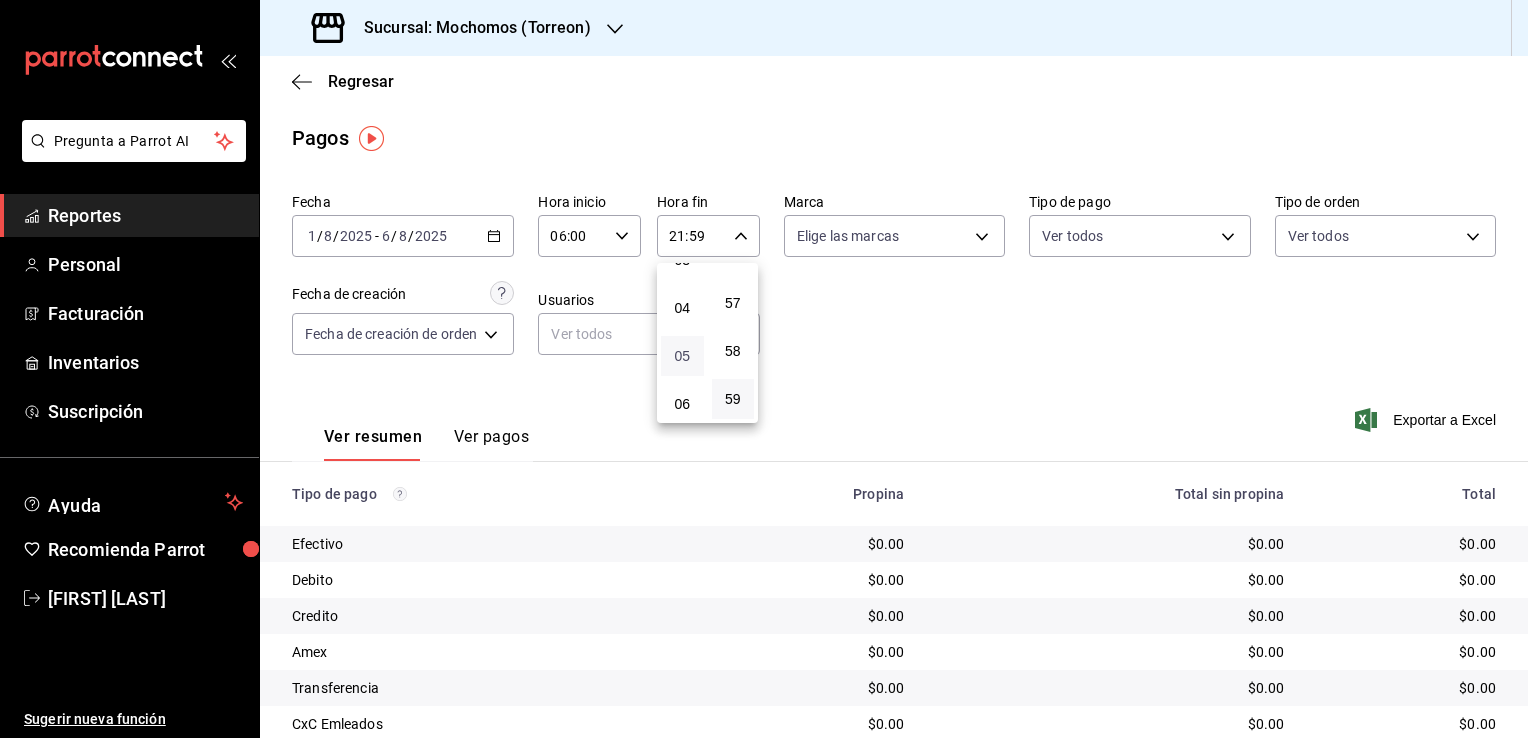 click on "05" at bounding box center [682, 356] 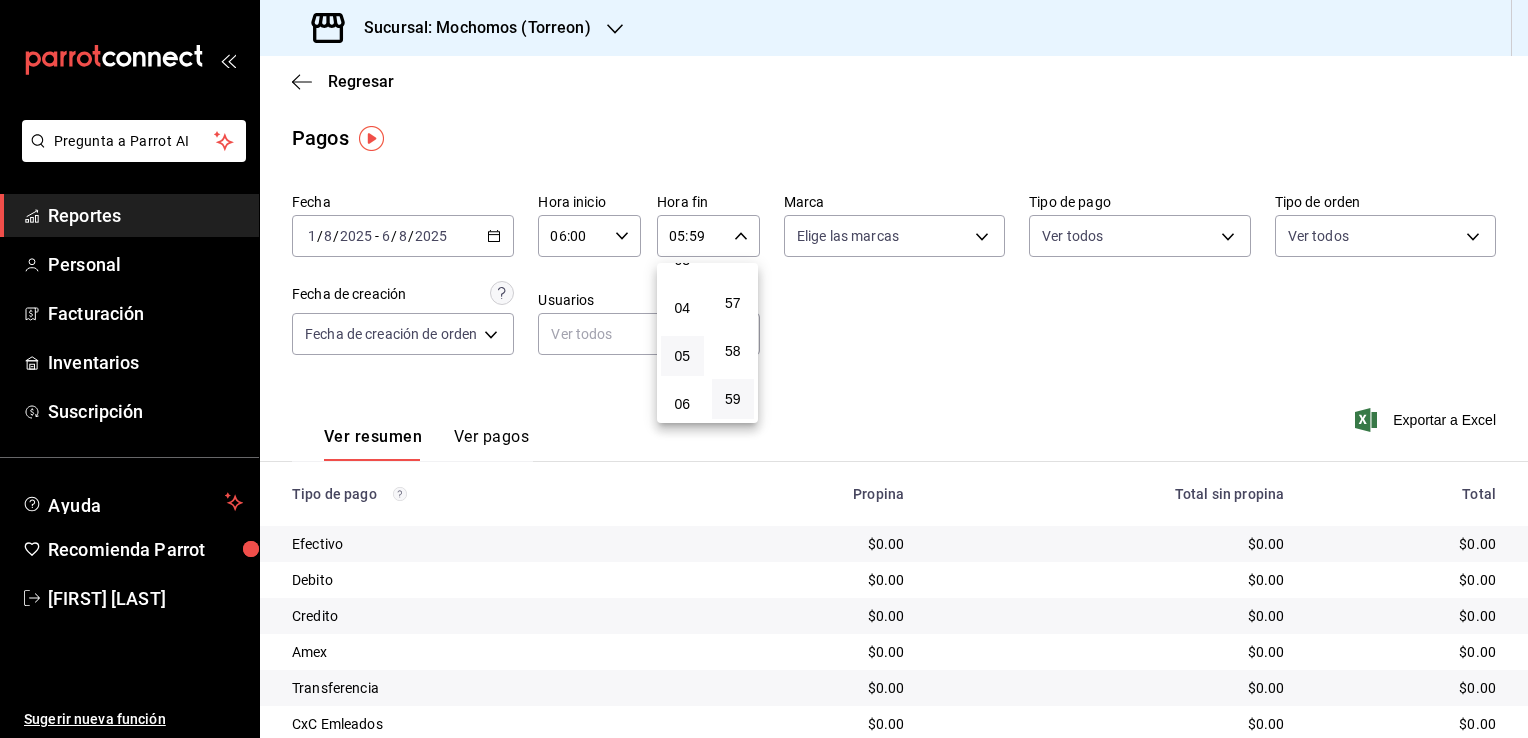 click at bounding box center (764, 369) 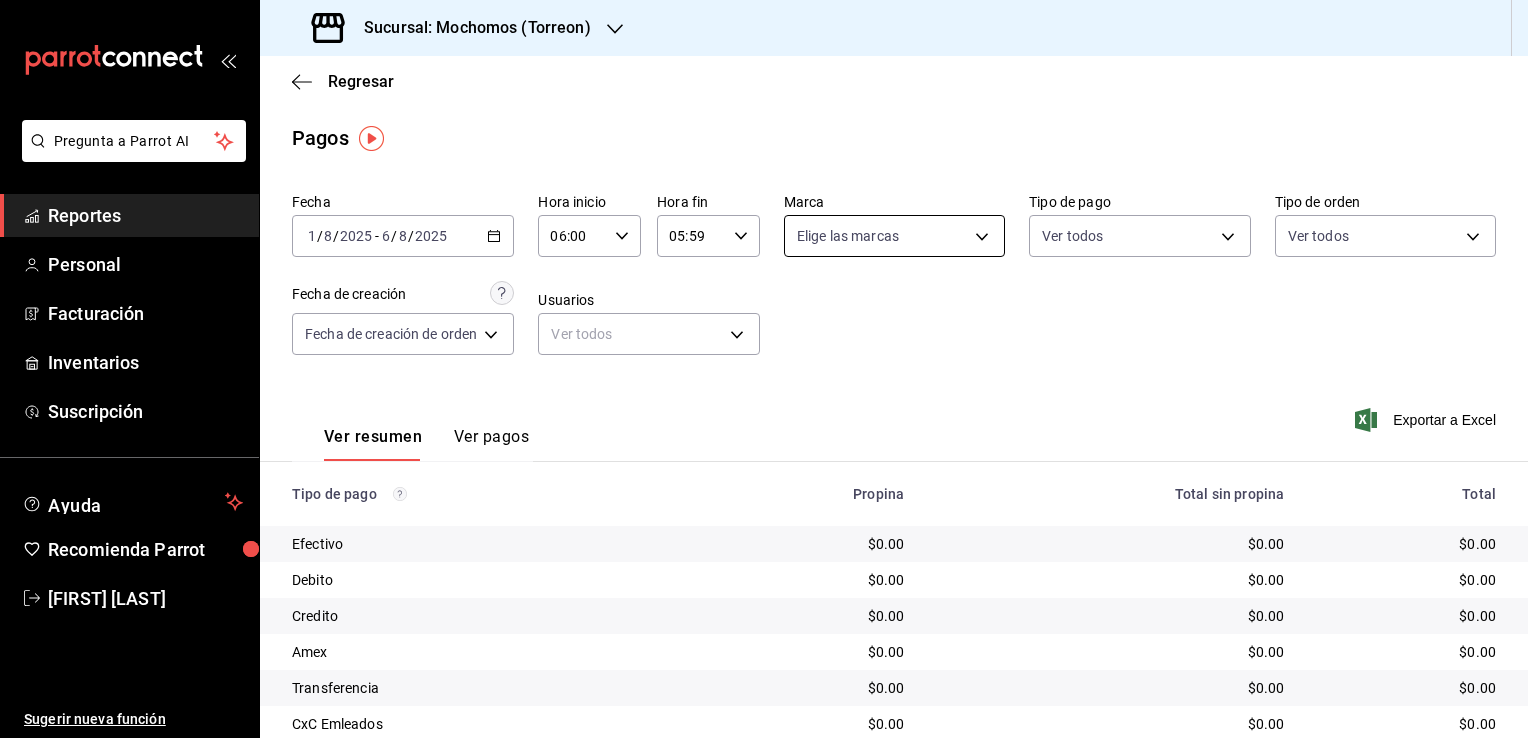 click on "Pregunta a Parrot AI Reportes   Personal   Facturación   Inventarios   Suscripción   Ayuda Recomienda Parrot   [FIRST] [LAST]   Sugerir nueva función   Visitar centro de ayuda" at bounding box center [764, 369] 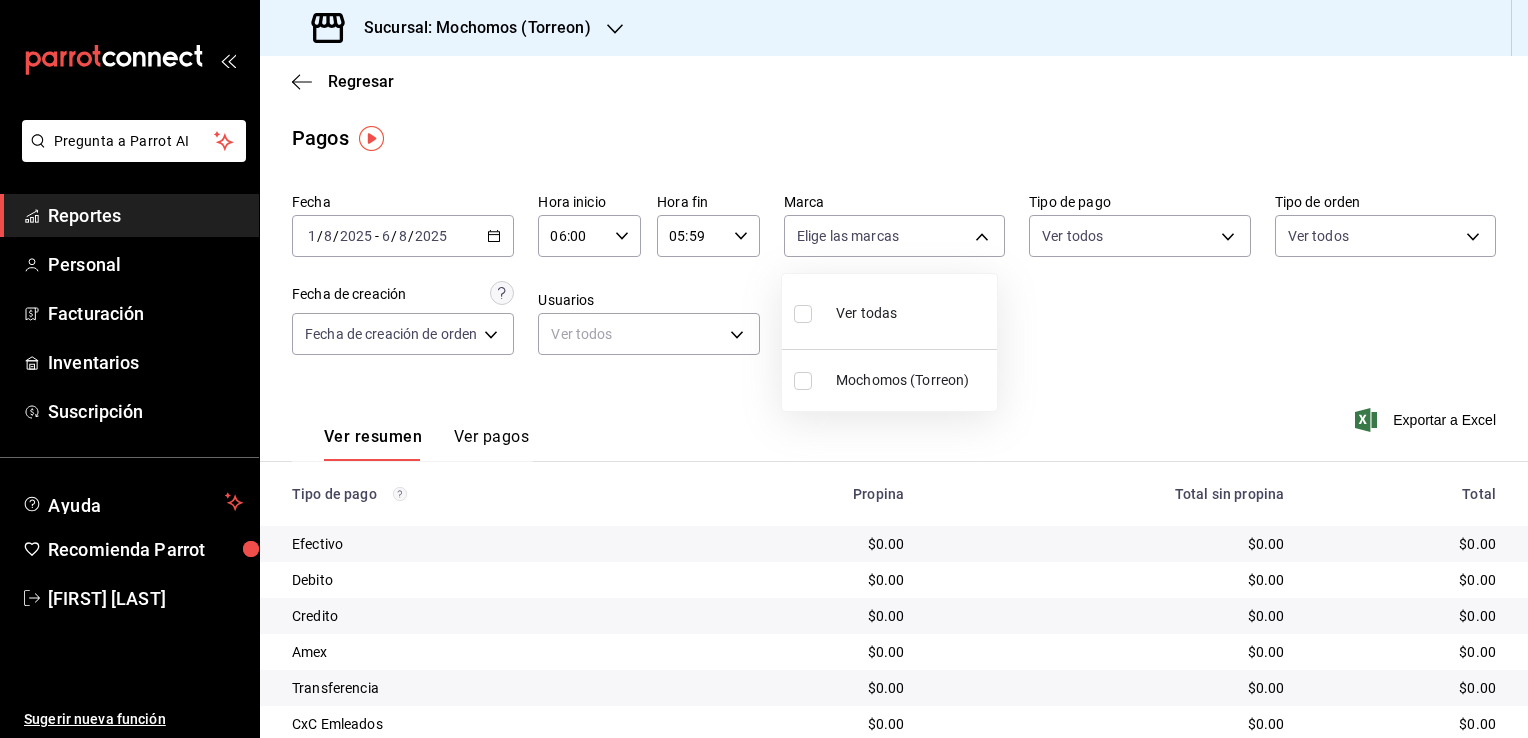 click on "Ver todas" at bounding box center [866, 313] 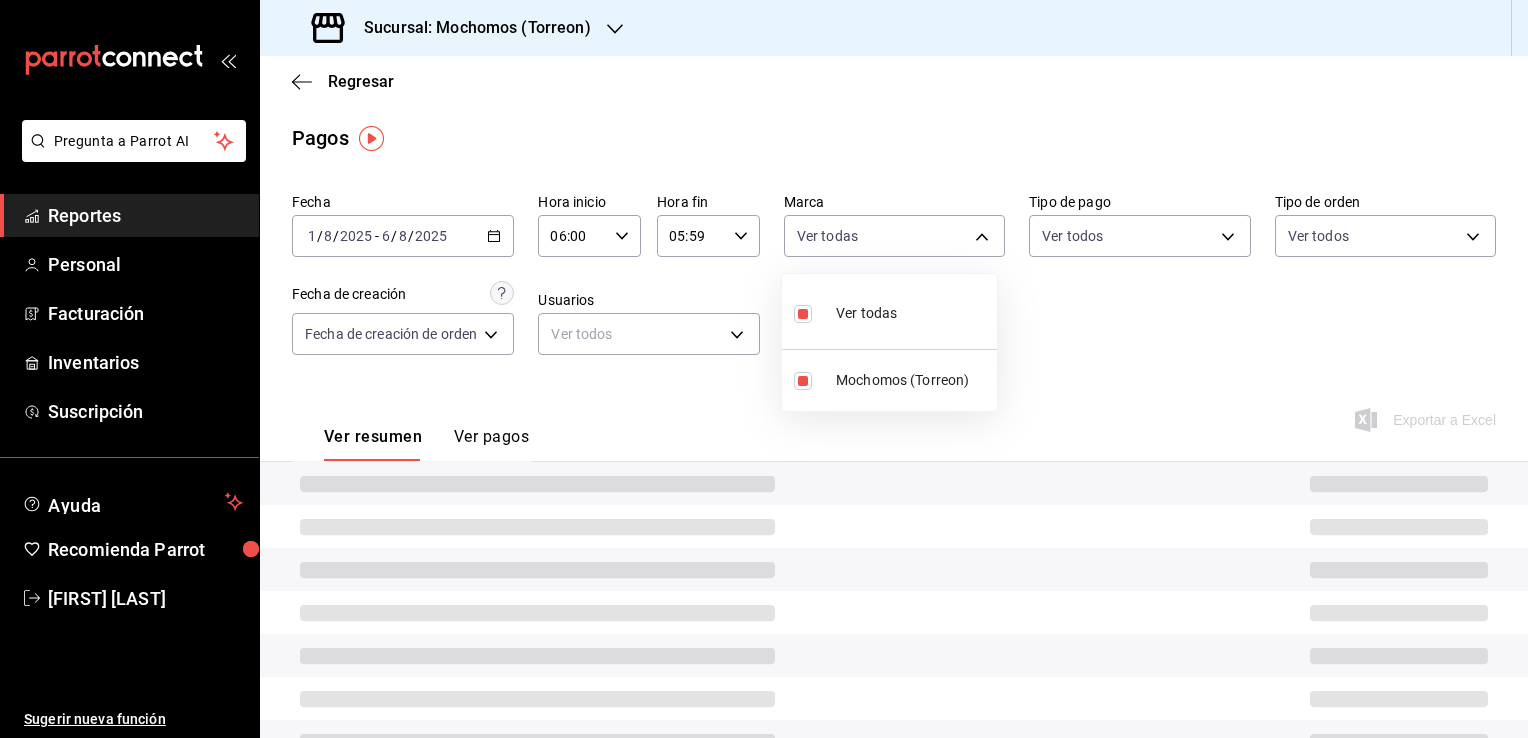 click at bounding box center [764, 369] 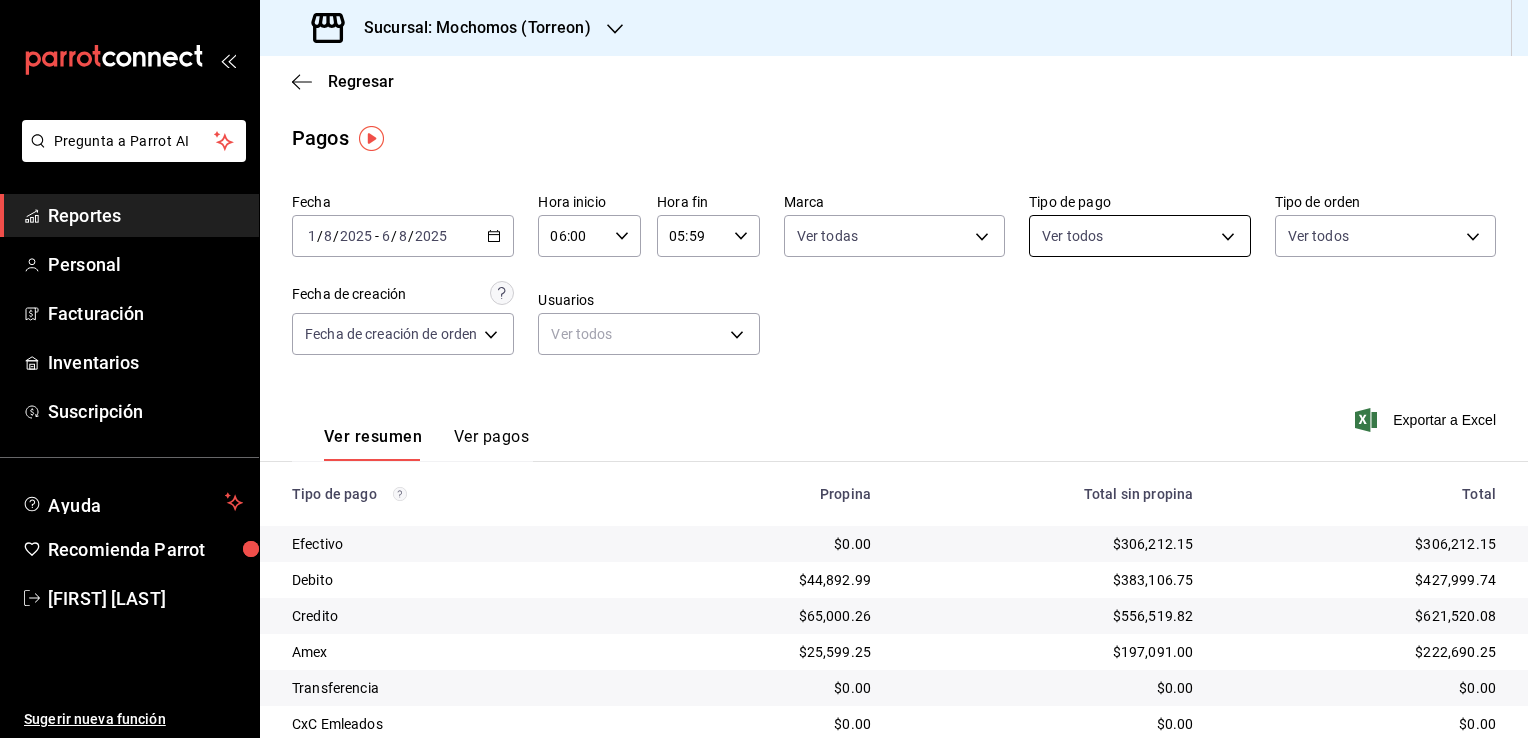 click on "Pregunta a Parrot AI Reportes   Personal   Facturación   Inventarios   Suscripción   Ayuda Recomienda Parrot   [FIRST] [LAST]   Sugerir nueva función   Sucursal: Mochomos ([CITY]) Regresar Pagos Fecha [DATE] [DATE] / [DATE] / [DATE] - [DATE] / [DATE] / [DATE] Hora inicio [TIME] Hora inicio Hora fin [TIME] Hora fin Marca Ver todas [UUID] Tipo de pago Ver todos Tipo de orden Ver todos Fecha de creación   Fecha de creación de orden ORDER Usuarios Ver todos null Ver resumen Ver pagos Exportar a Excel Tipo de pago   Propina Total sin propina Total Efectivo $0.00 $[AMOUNT] $[AMOUNT] Debito $[AMOUNT] $[AMOUNT] $[AMOUNT] Credito $[AMOUNT] $[AMOUNT] $[AMOUNT] Amex $[AMOUNT] $[AMOUNT] $[AMOUNT] Transferencia $0.00 $0.00 $0.00 CxC Emleados $0.00 $0.00 $0.00 CxC Clientes $0.00 $0.00 $0.00 Total $[AMOUNT] $[AMOUNT] $[AMOUNT] GANA 1 MES GRATIS EN TU SUSCRIPCIÓN AQUÍ Ver video tutorial Ir a video Pregunta a Parrot AI Reportes   Personal   Facturación   Inventarios" at bounding box center (764, 369) 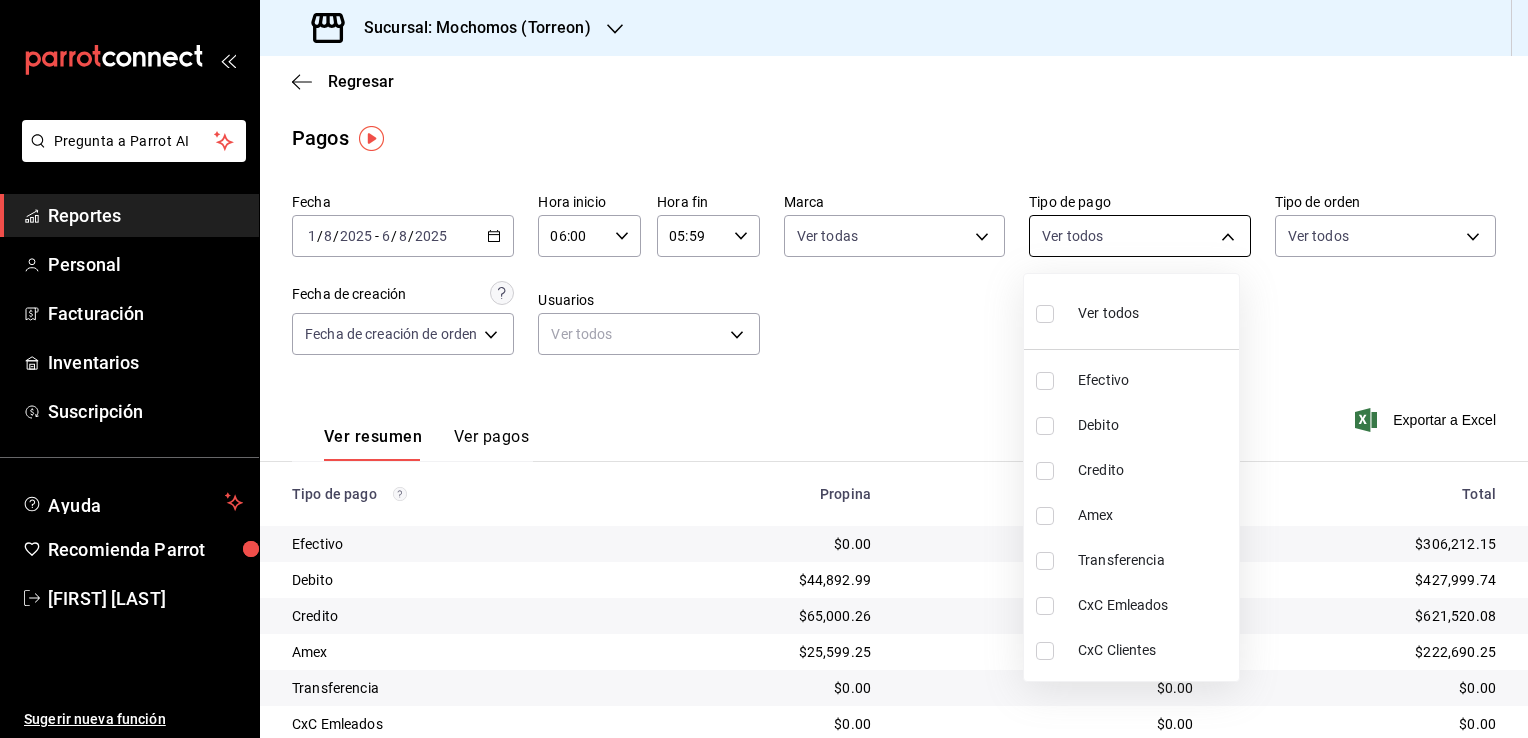 click at bounding box center (764, 369) 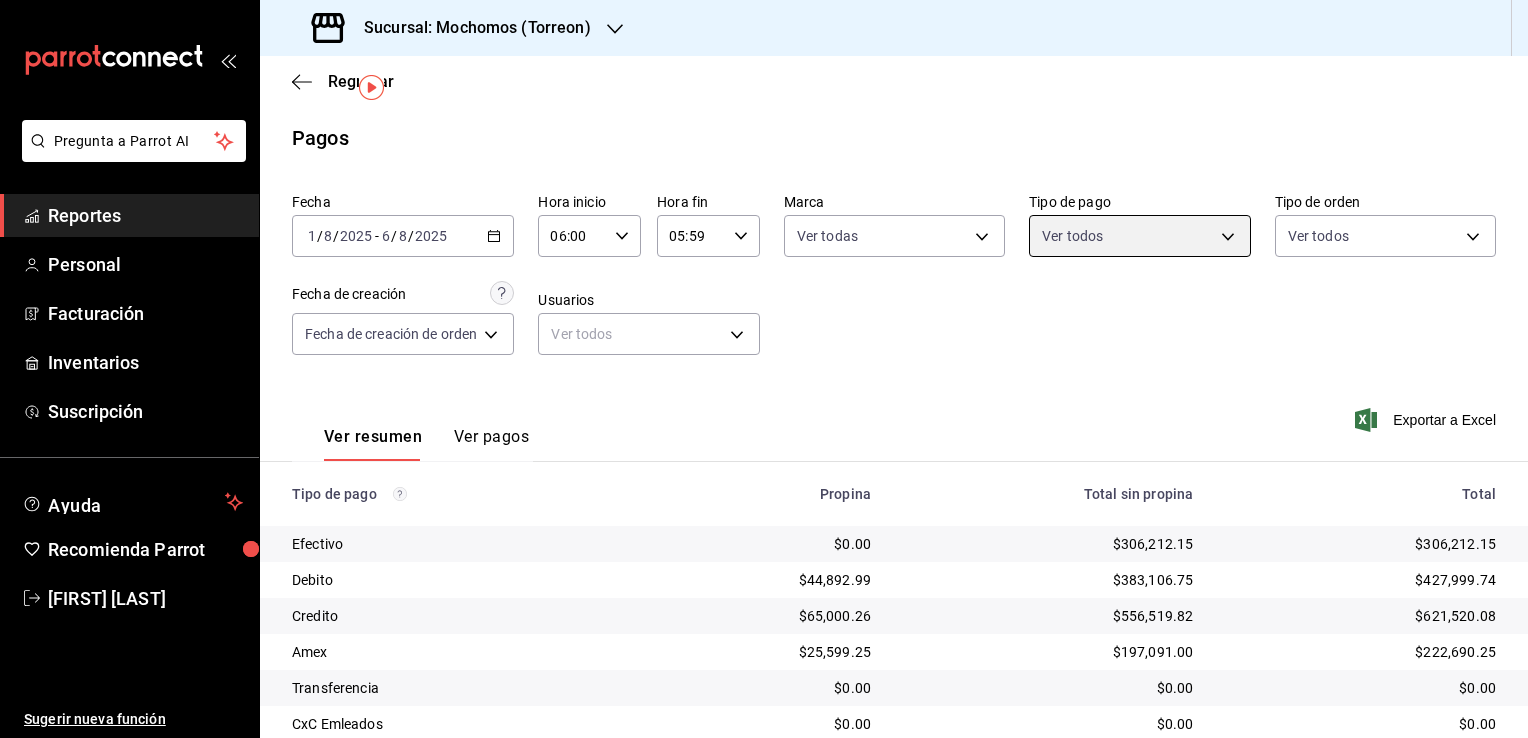 scroll, scrollTop: 108, scrollLeft: 0, axis: vertical 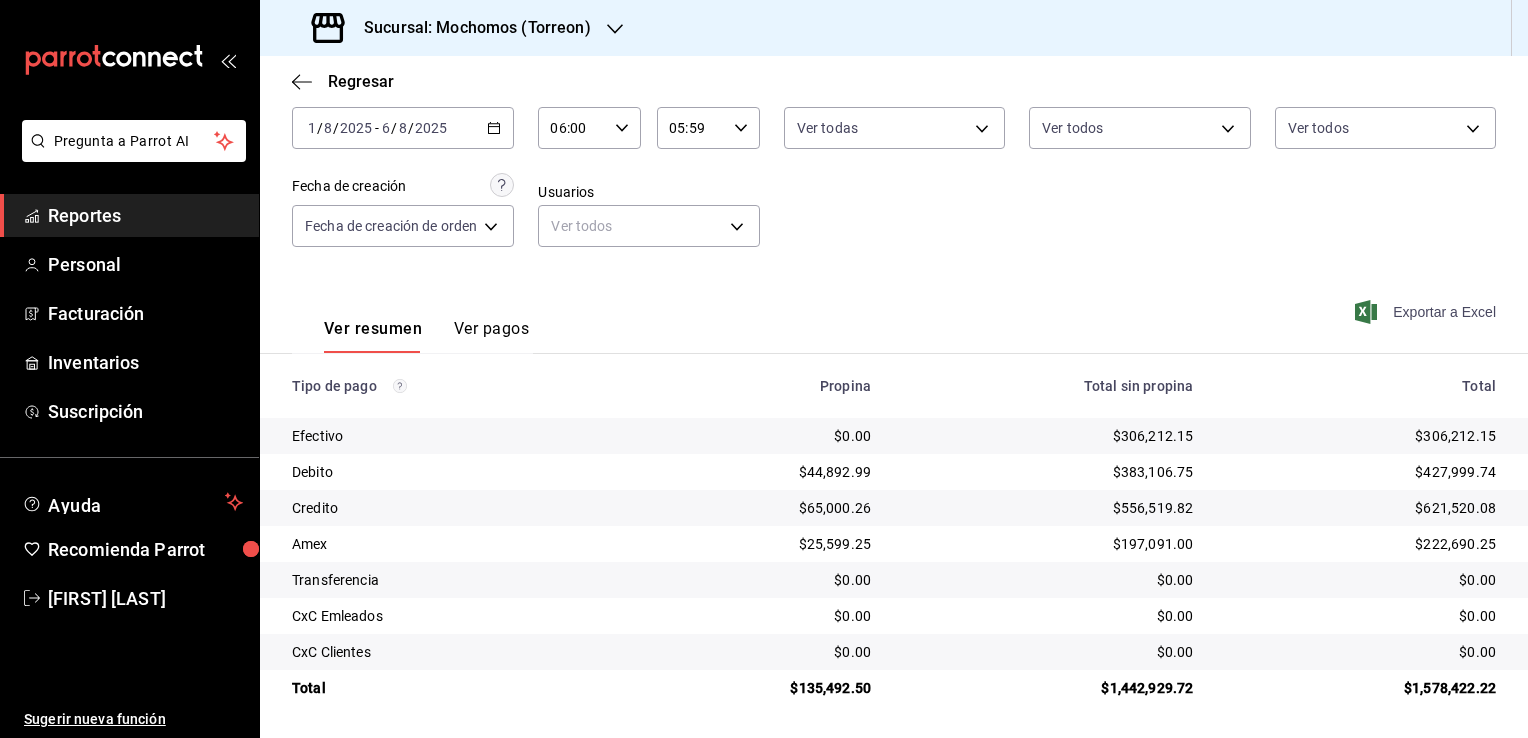 click on "Exportar a Excel" at bounding box center (1427, 312) 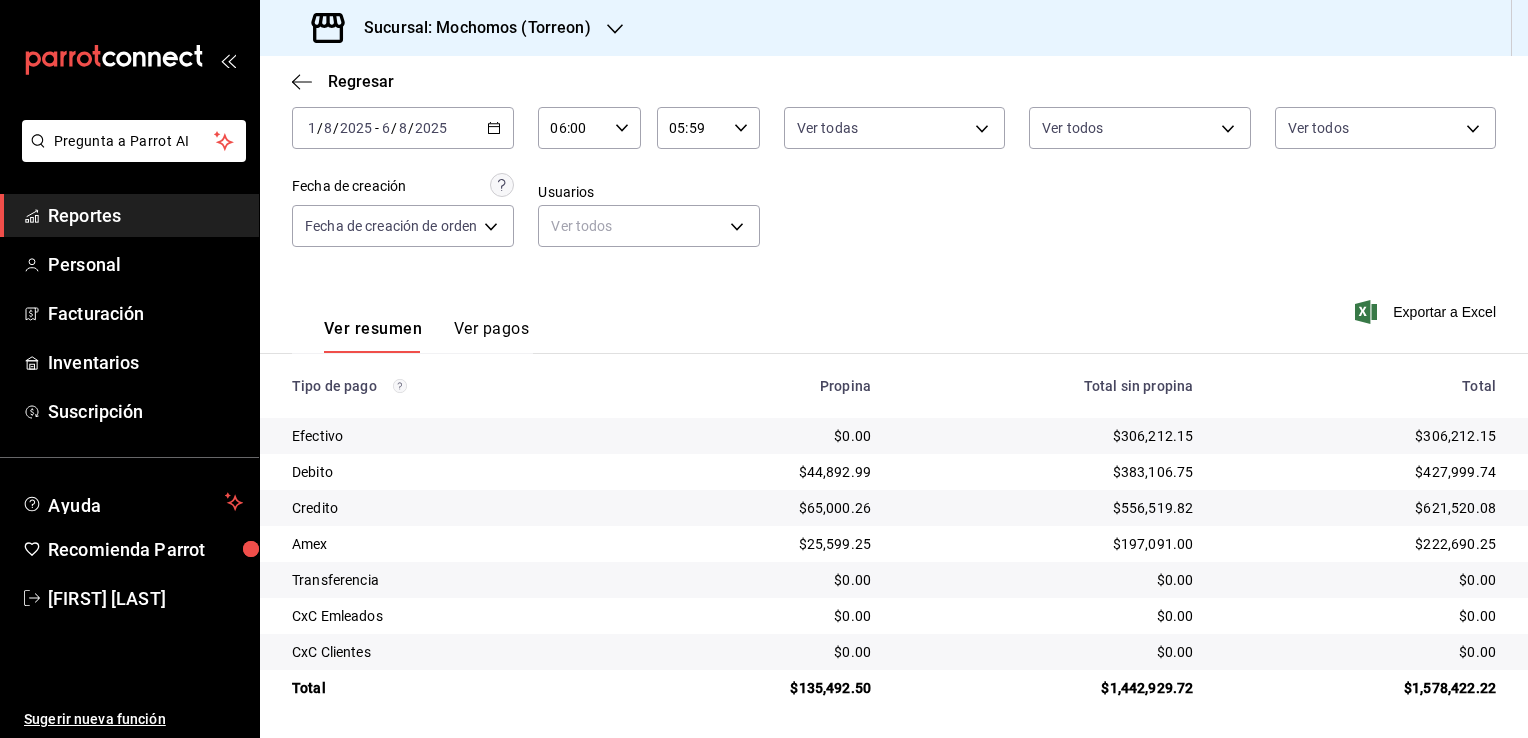 click on "Ver resumen Ver pagos Exportar a Excel" at bounding box center [894, 324] 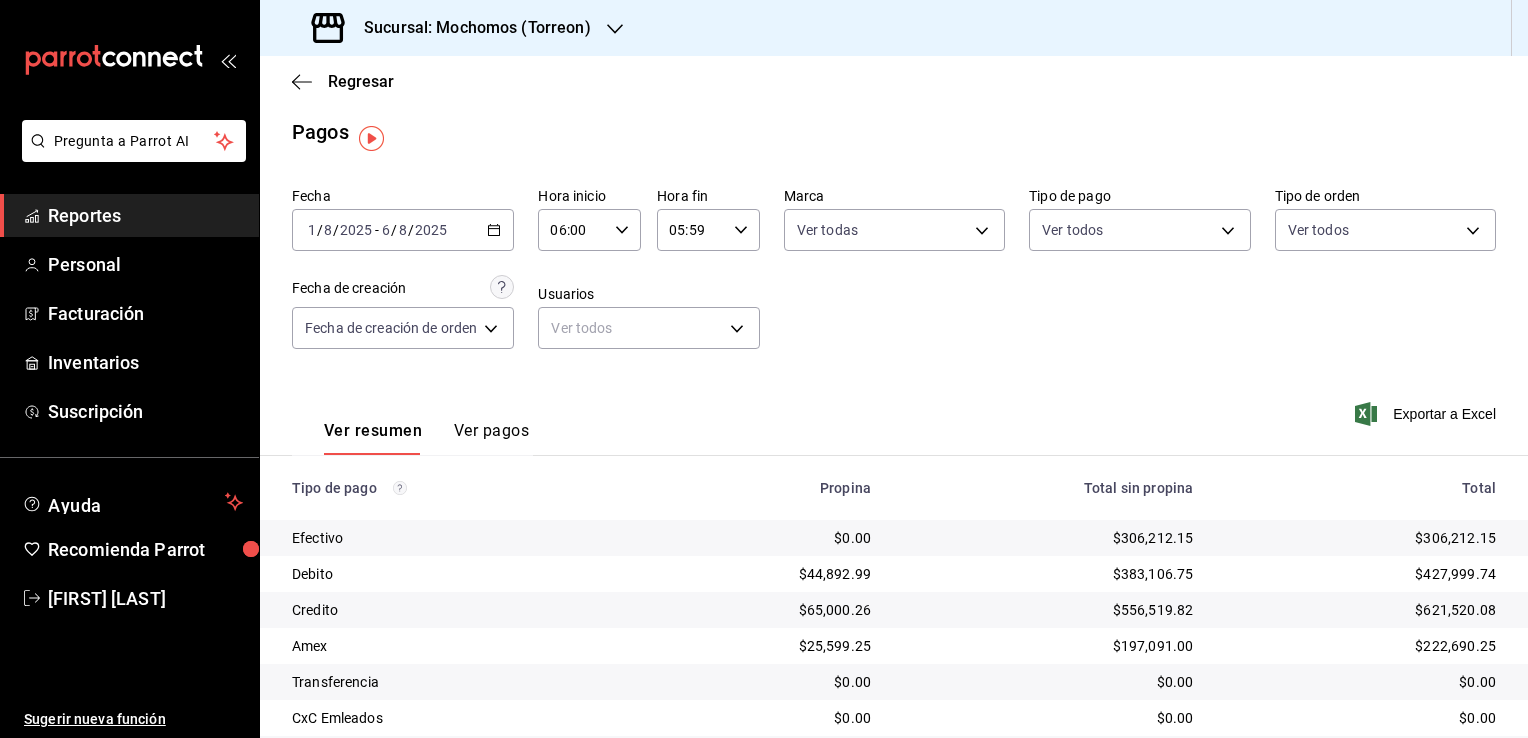 scroll, scrollTop: 0, scrollLeft: 0, axis: both 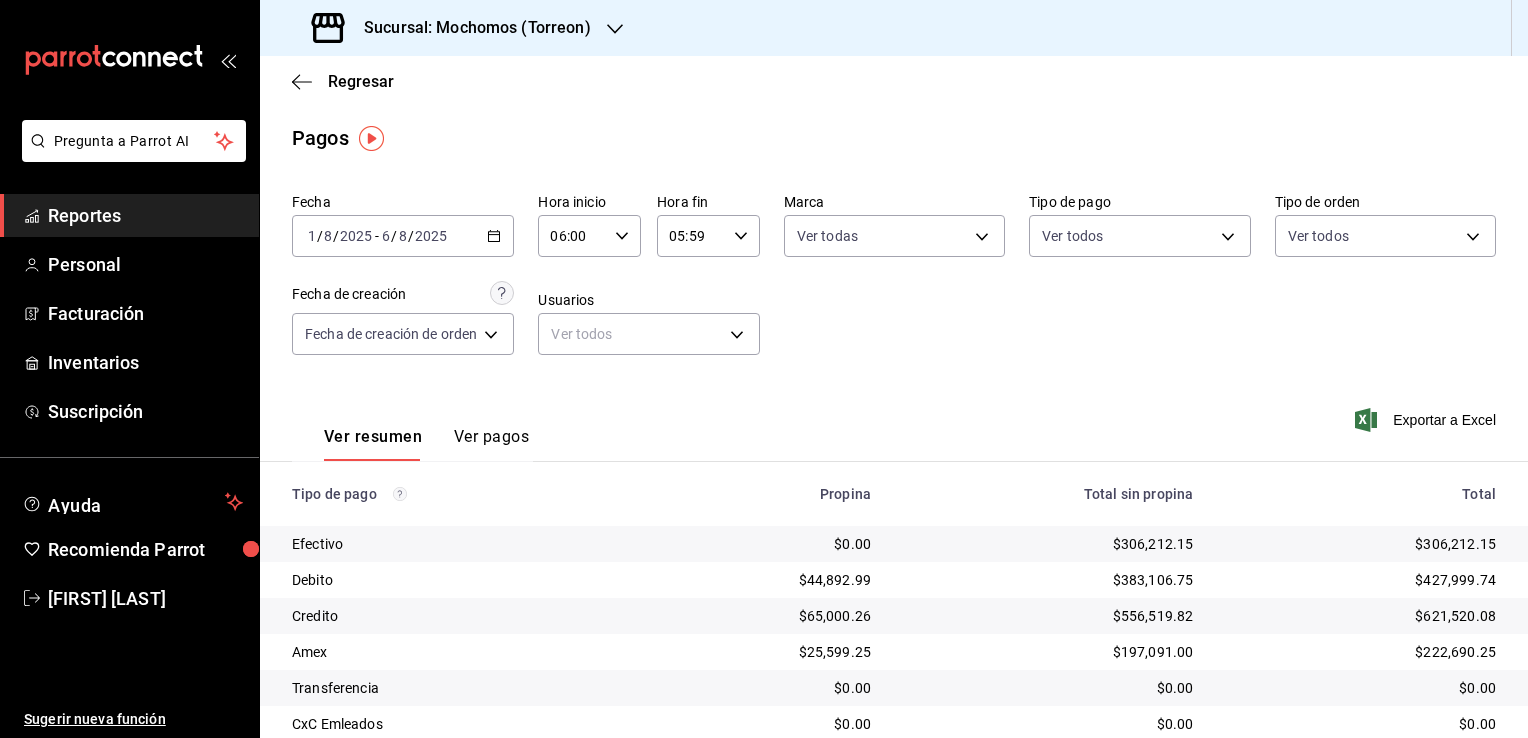 click on "Reportes" at bounding box center [145, 215] 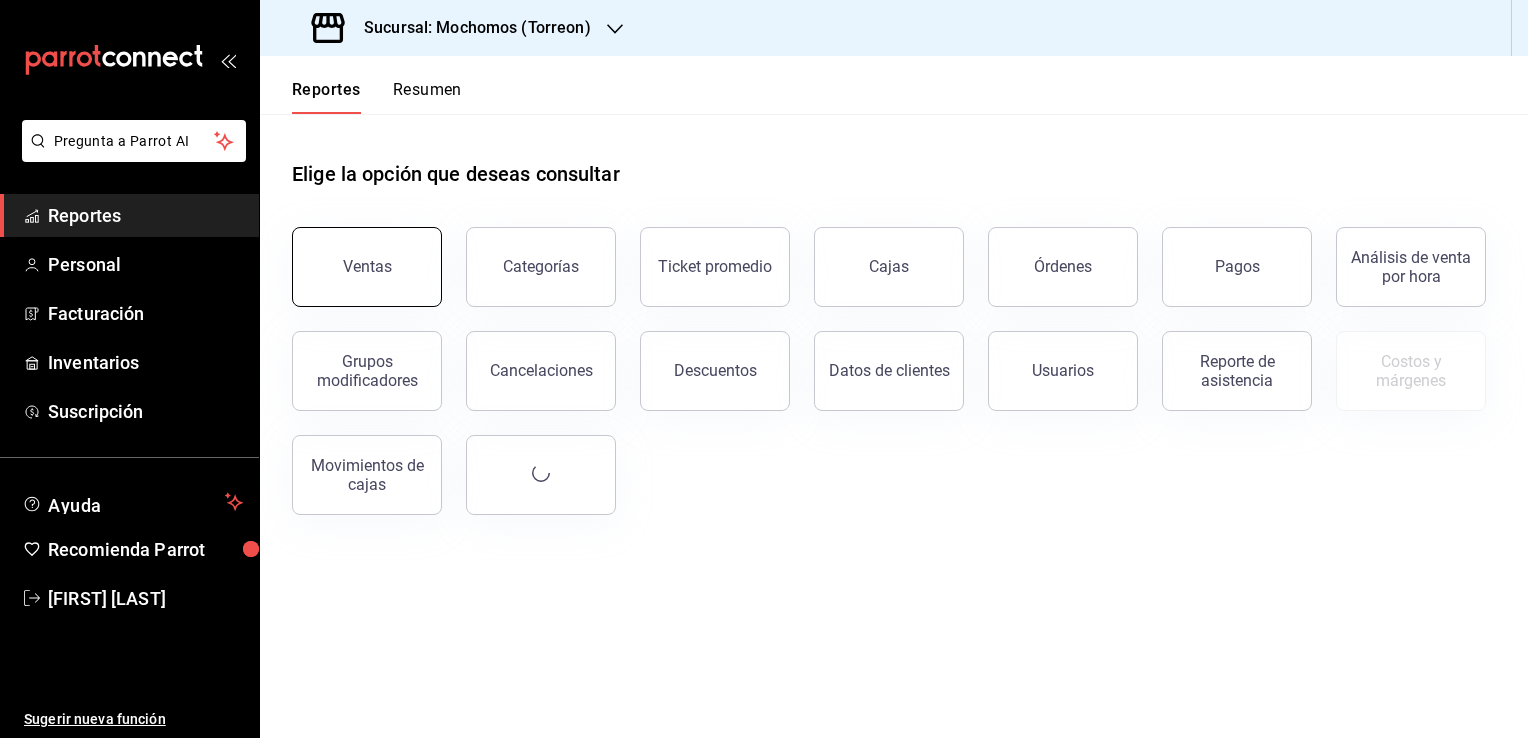 click on "Ventas" at bounding box center [367, 266] 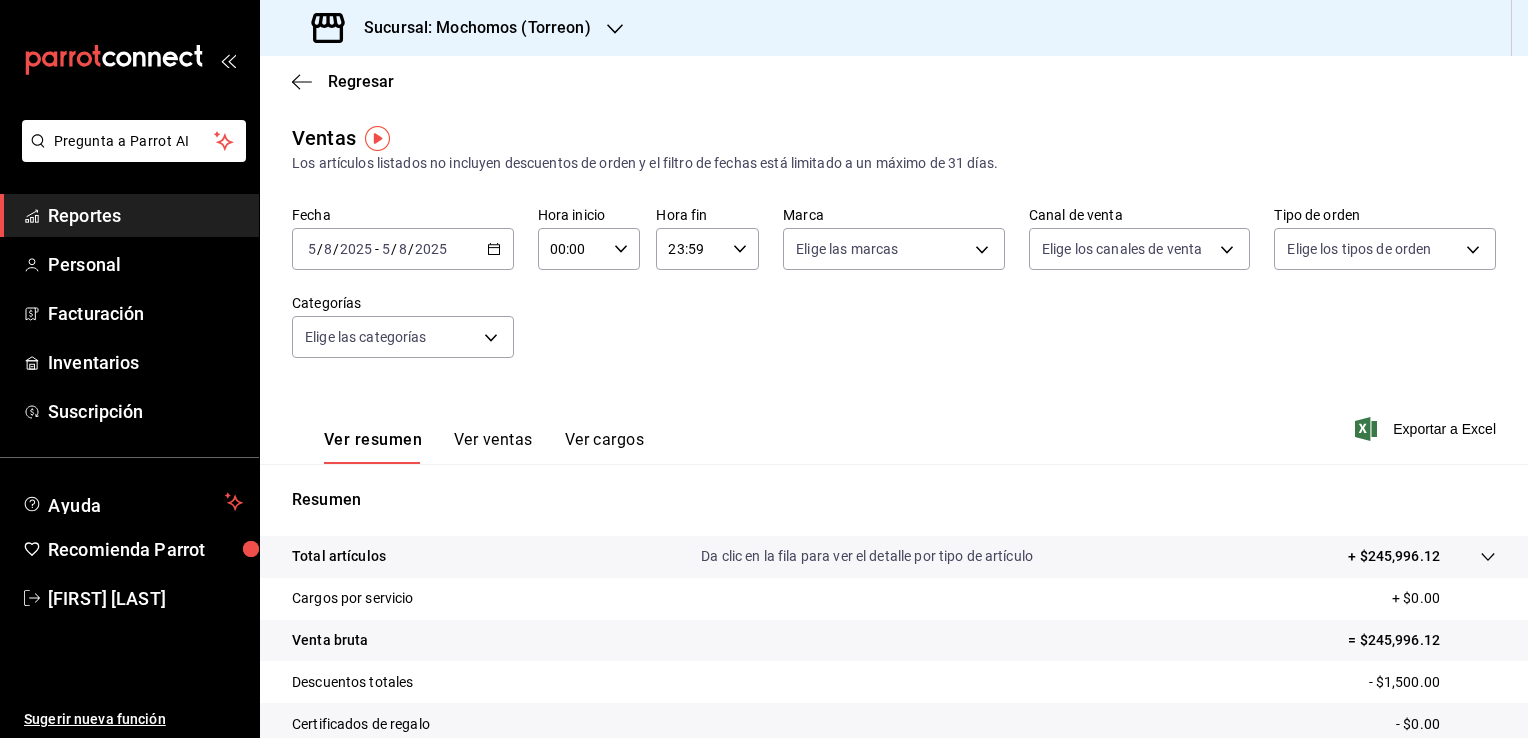 click 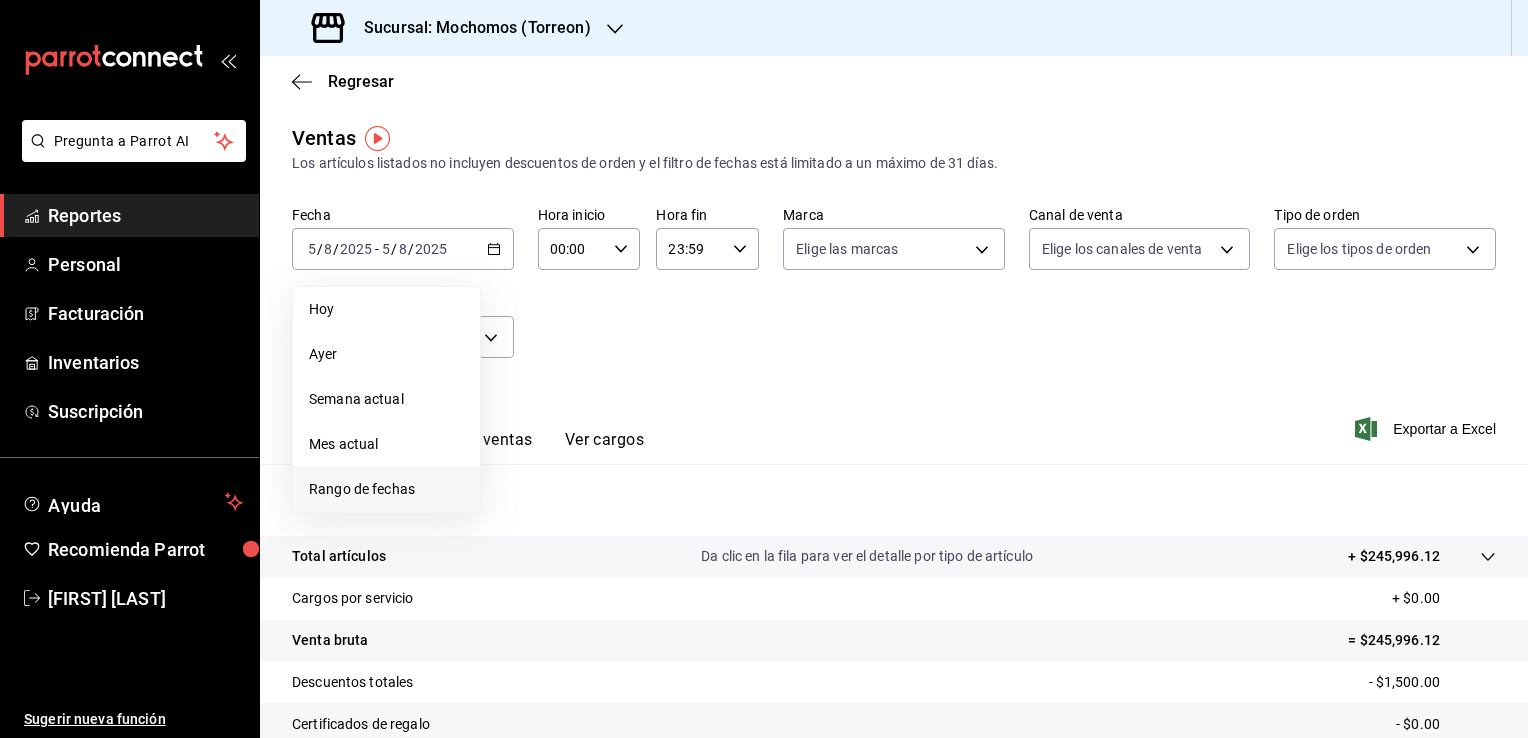click on "Rango de fechas" at bounding box center (386, 489) 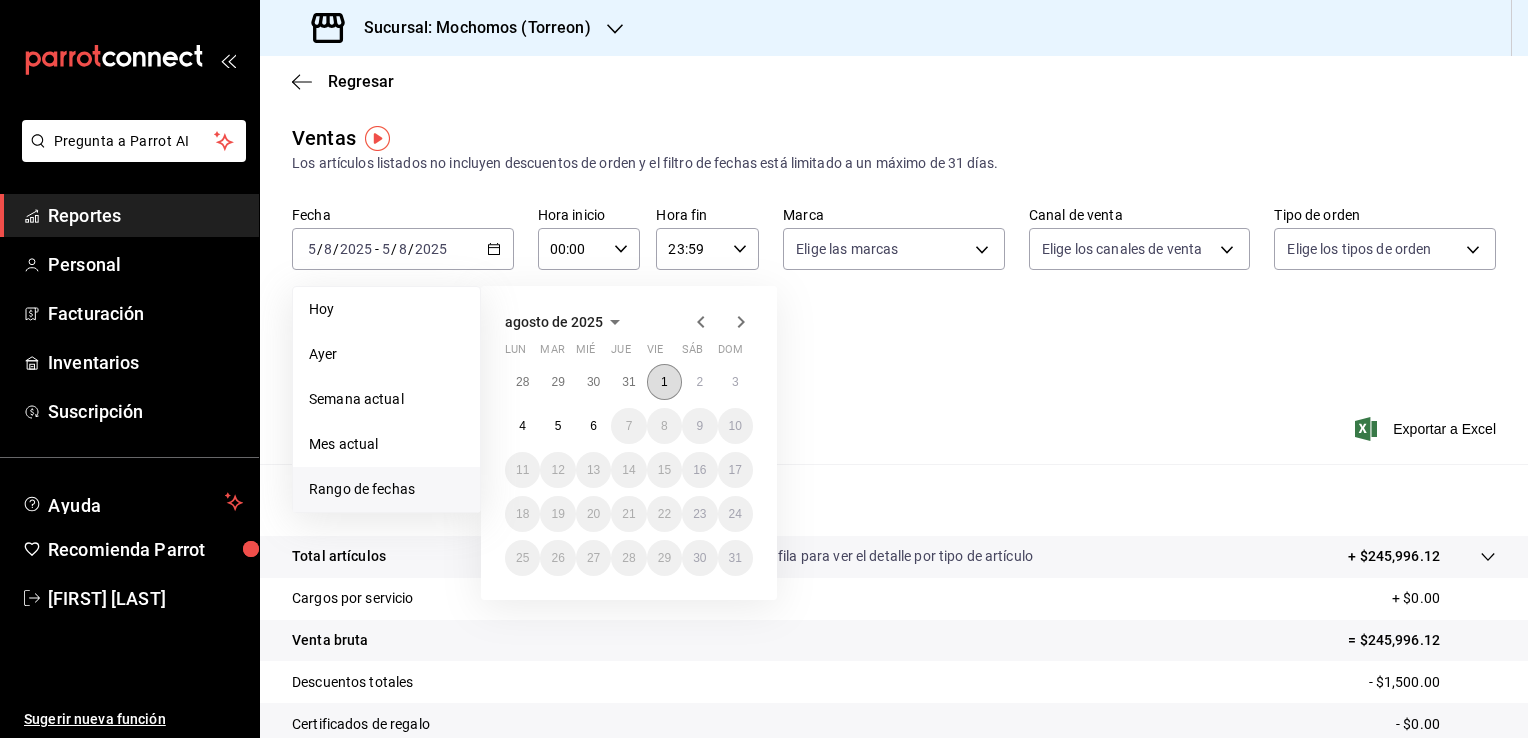 click on "1" at bounding box center (664, 382) 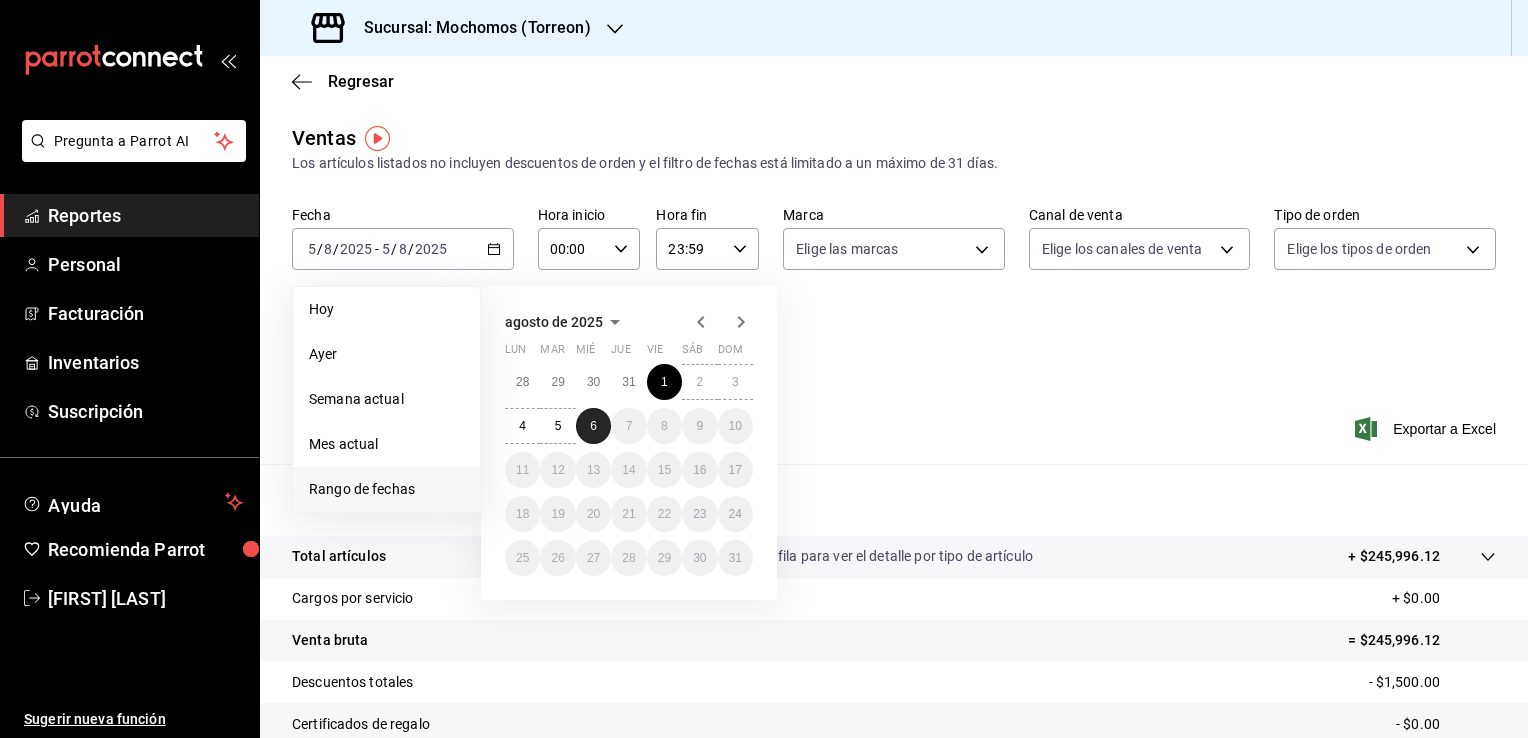 click on "6" at bounding box center (593, 426) 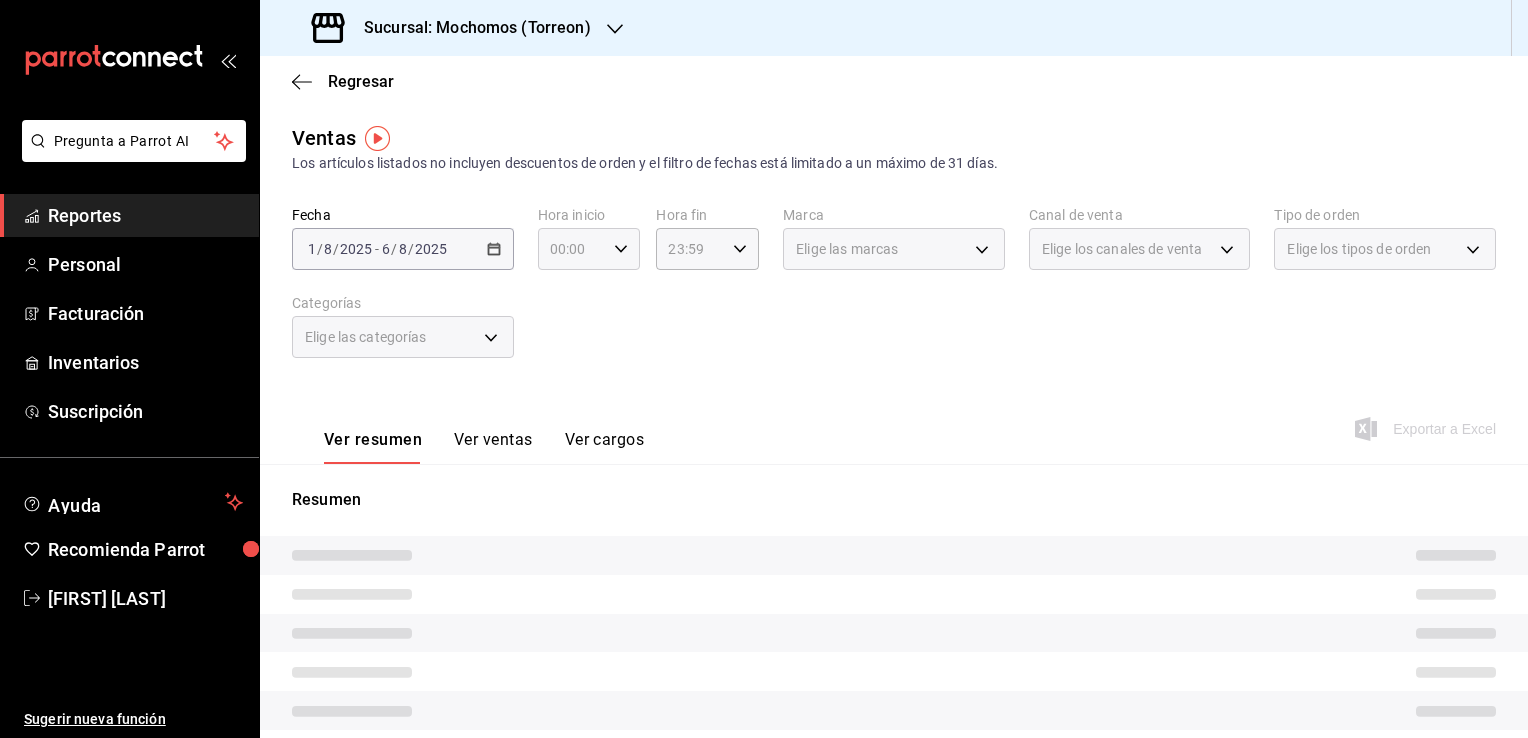 click 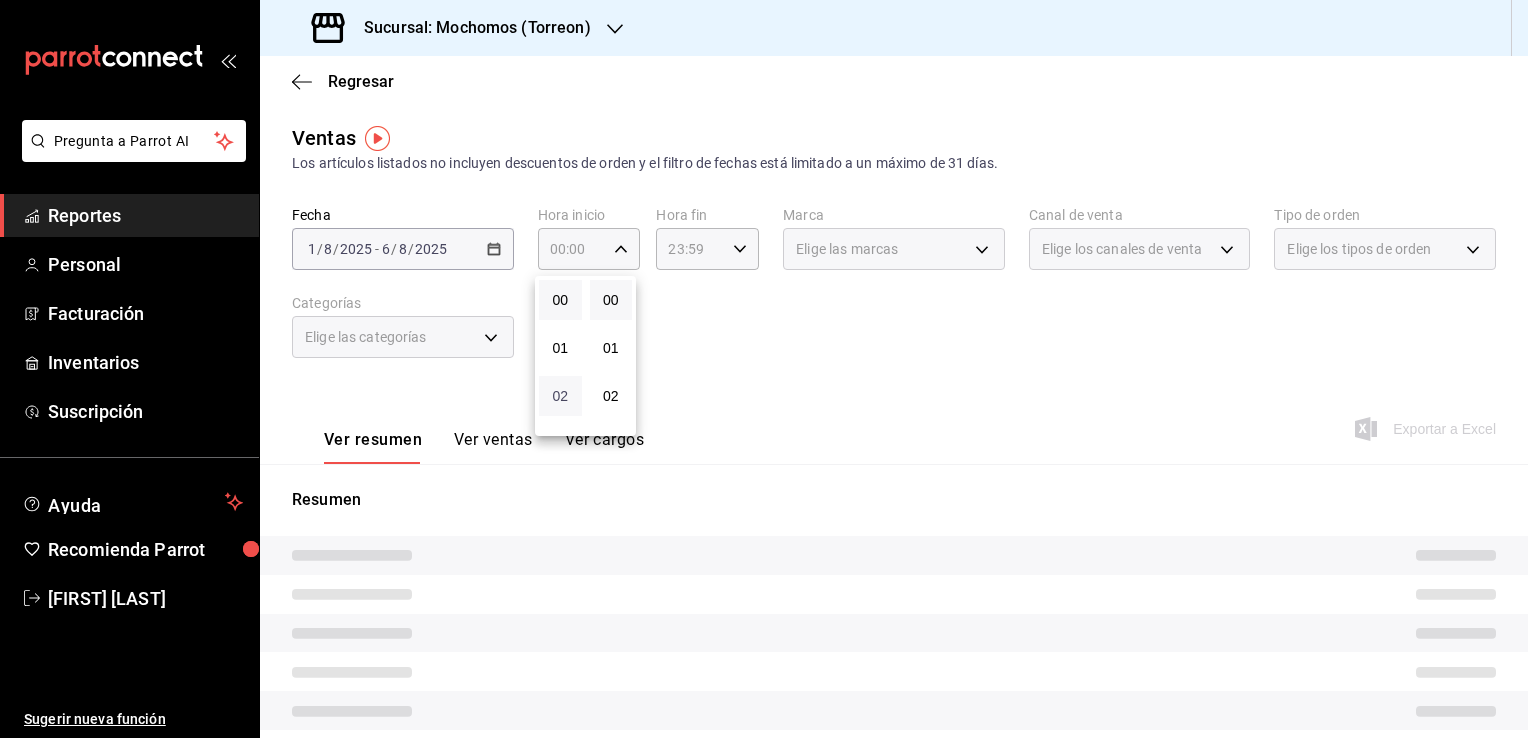 click on "02" at bounding box center (560, 396) 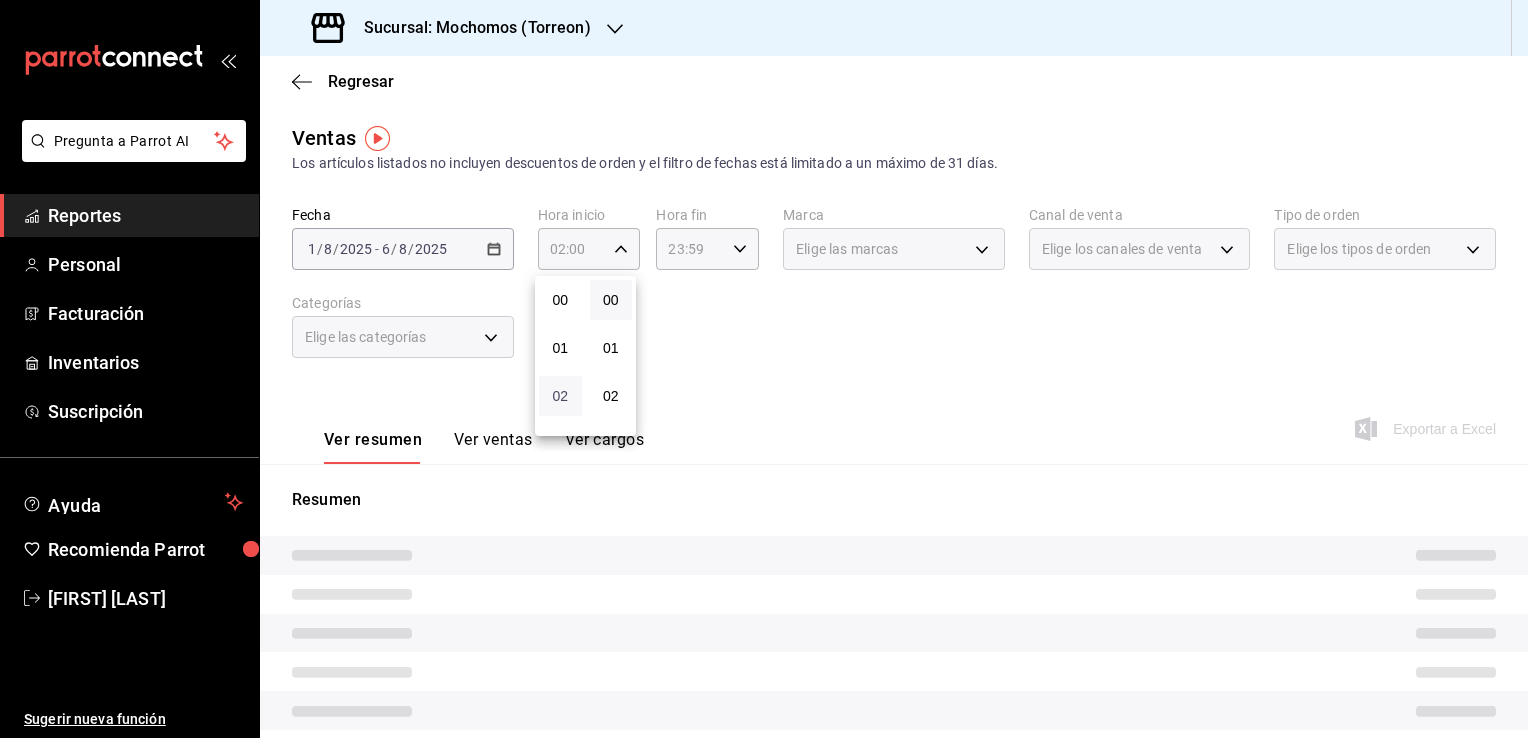 type 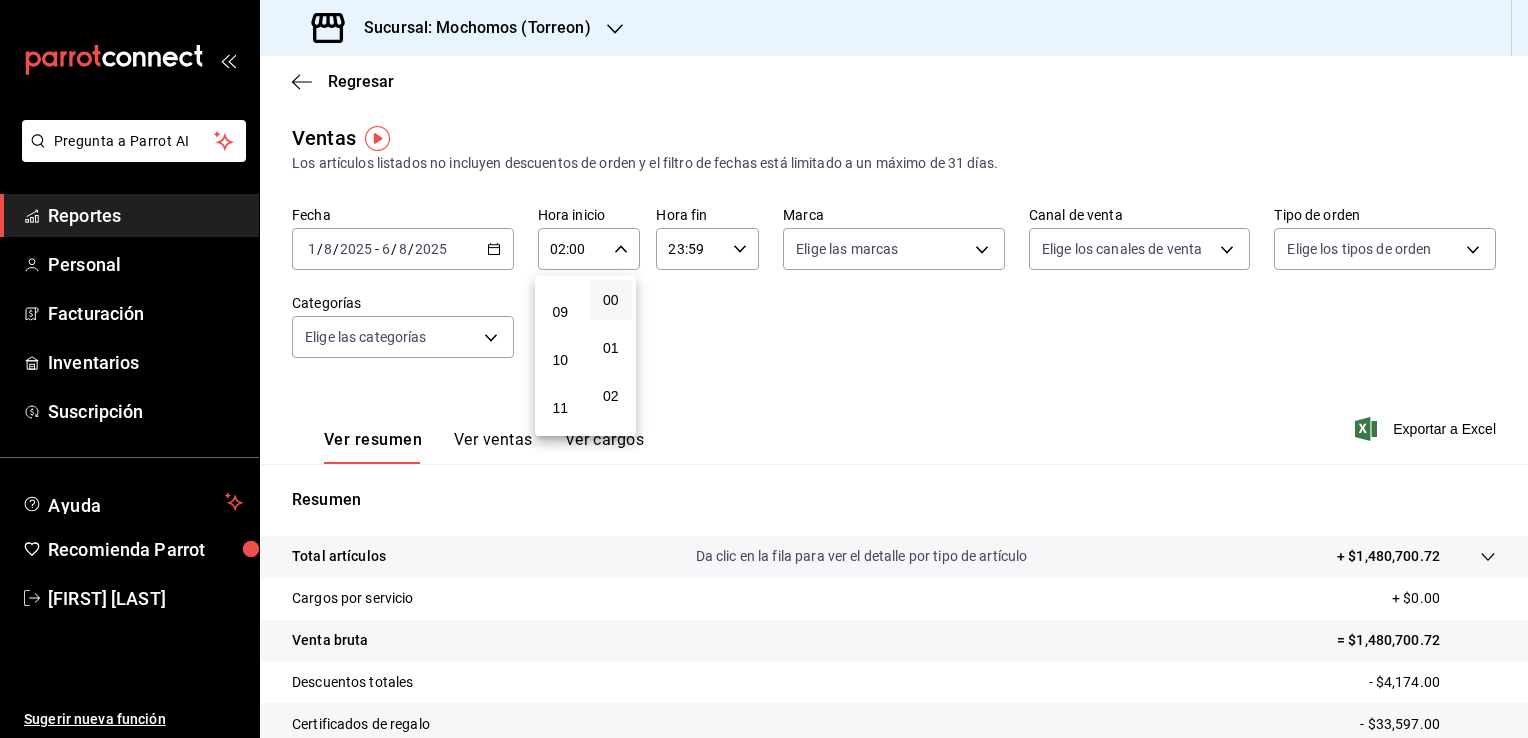 scroll, scrollTop: 280, scrollLeft: 0, axis: vertical 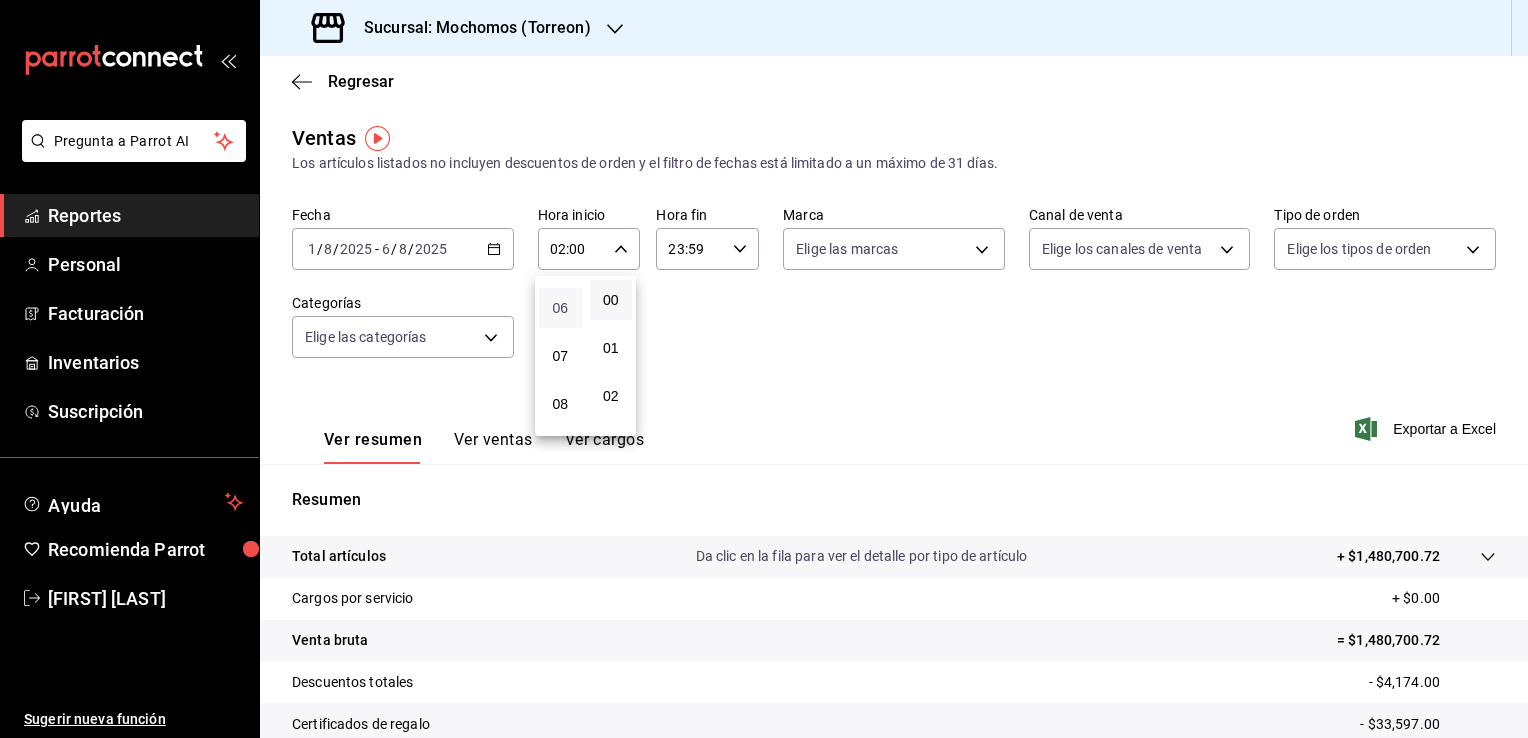 click on "06" at bounding box center (560, 308) 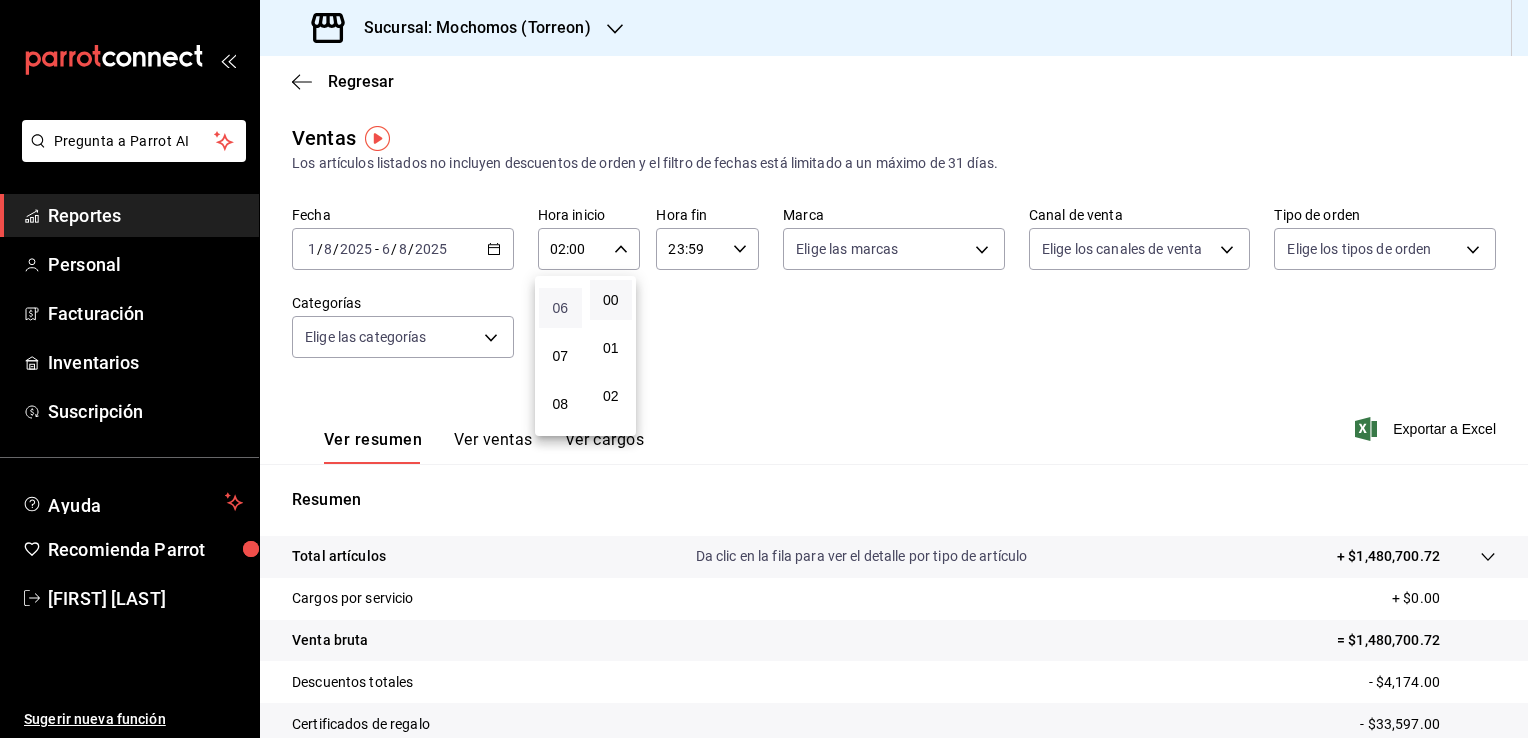 type on "06:00" 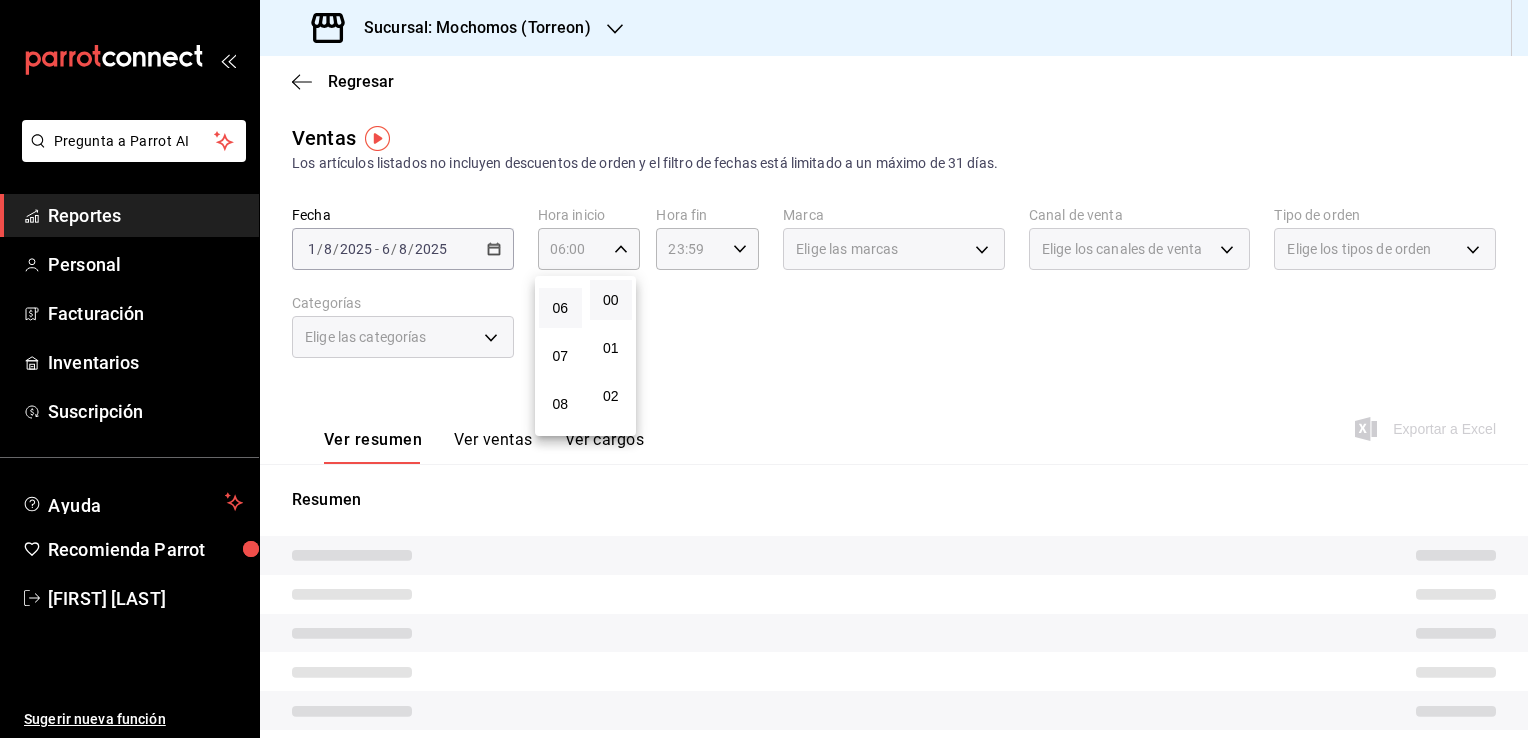 click at bounding box center [764, 369] 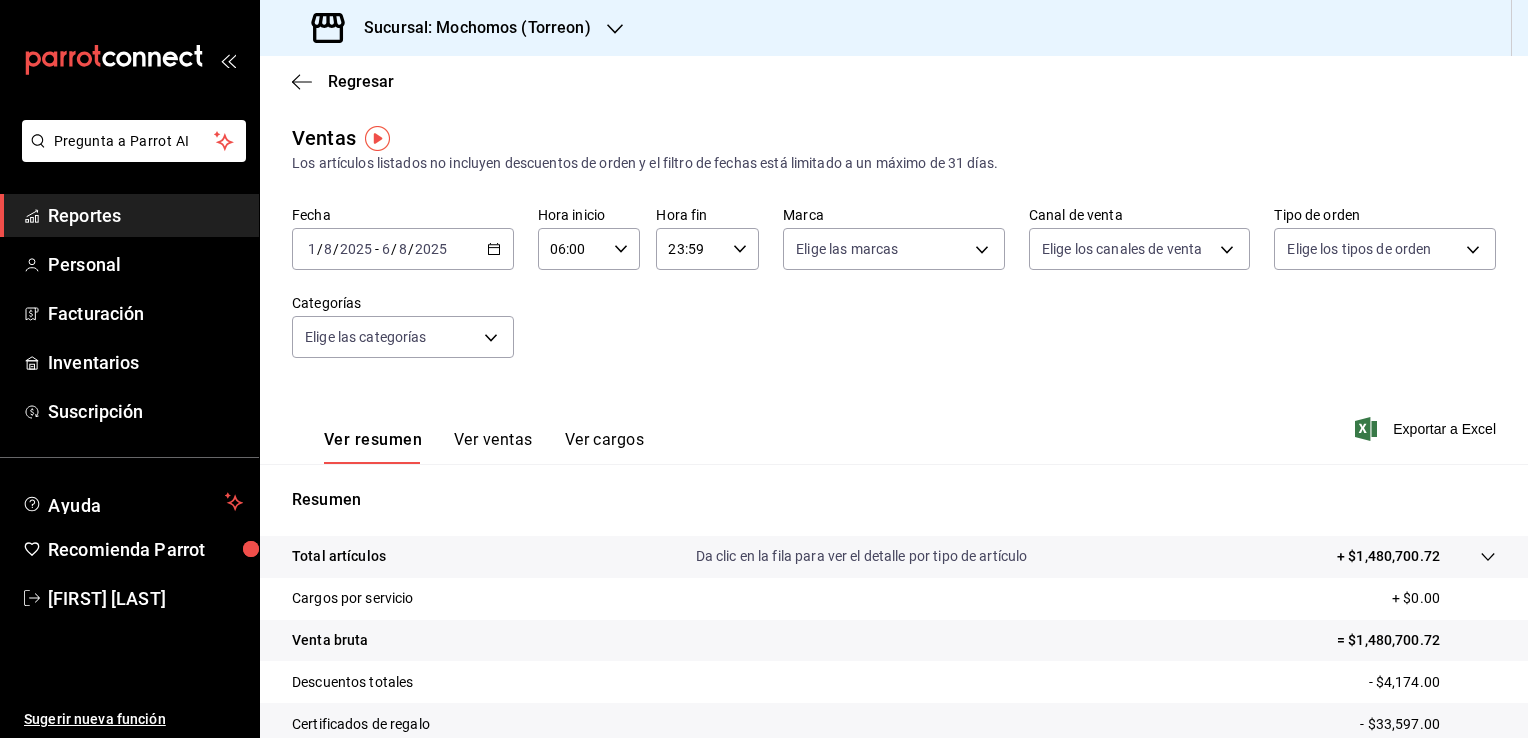 click 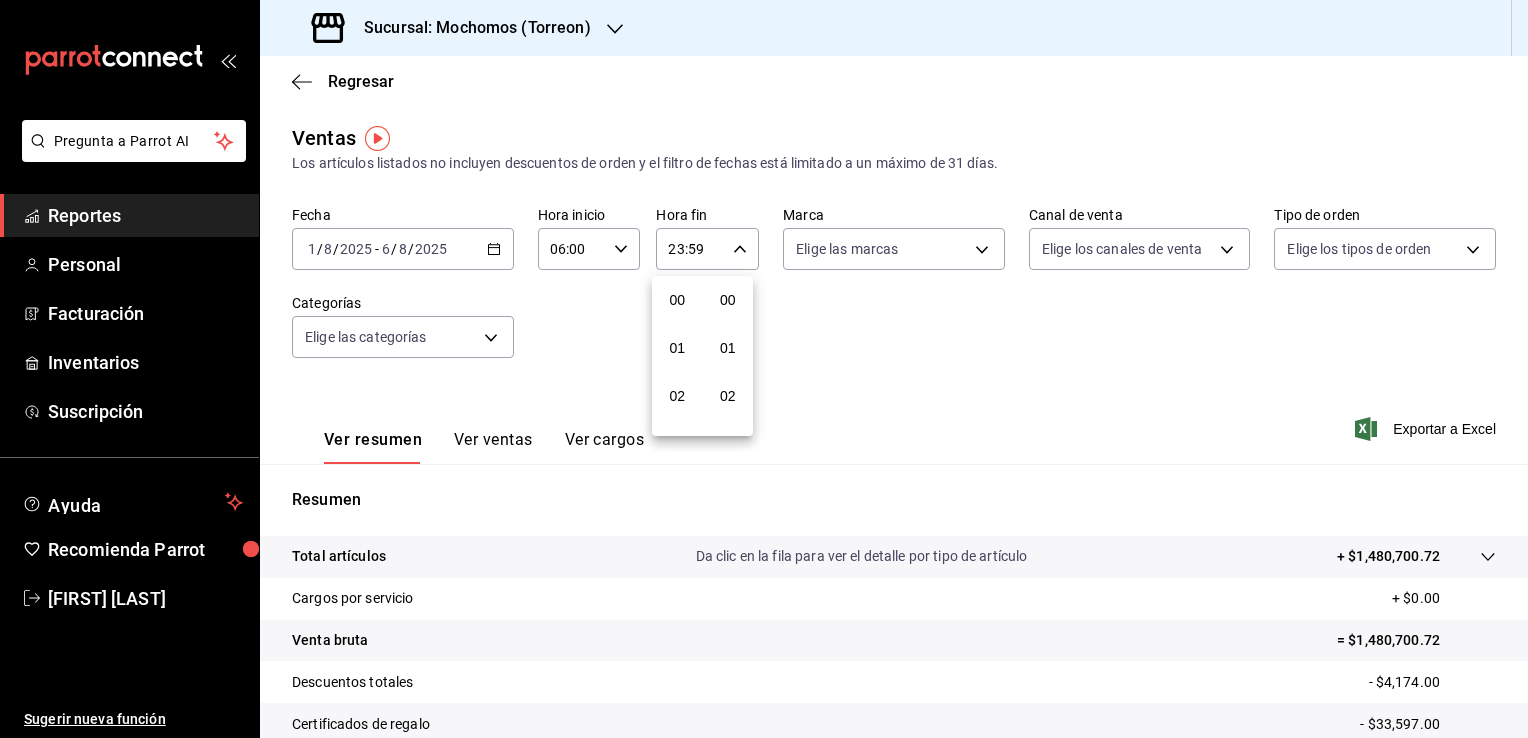scroll, scrollTop: 1011, scrollLeft: 0, axis: vertical 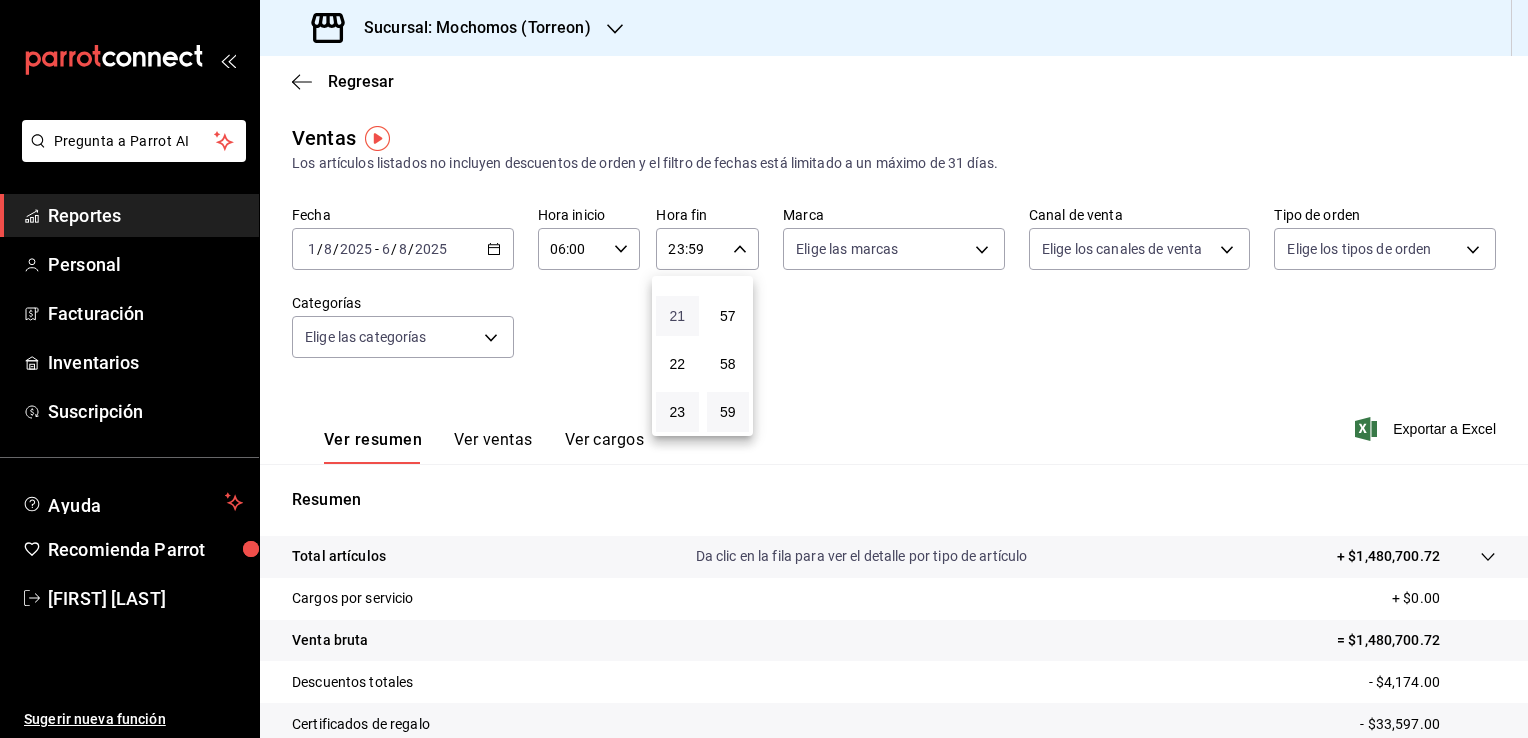 click on "21" at bounding box center [677, 316] 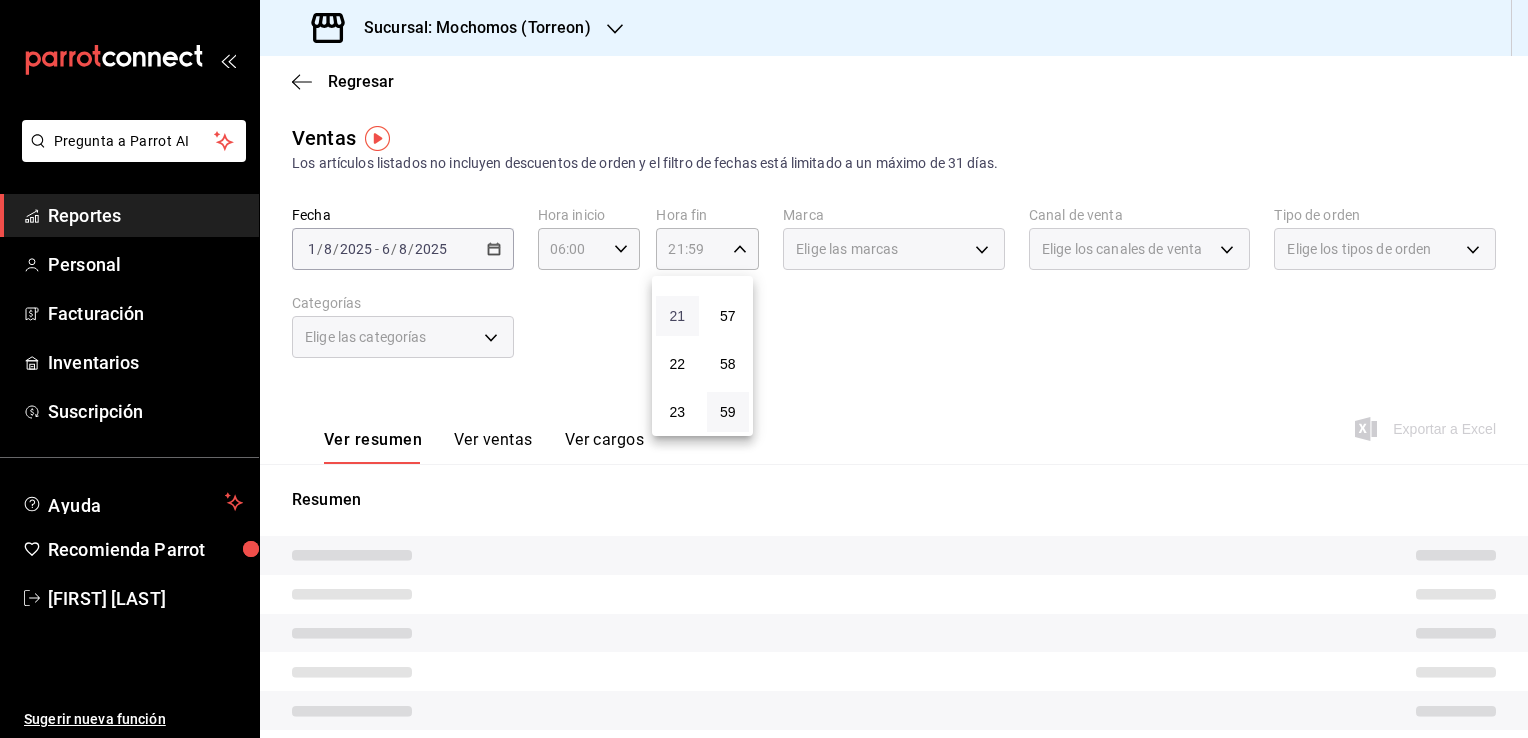 type 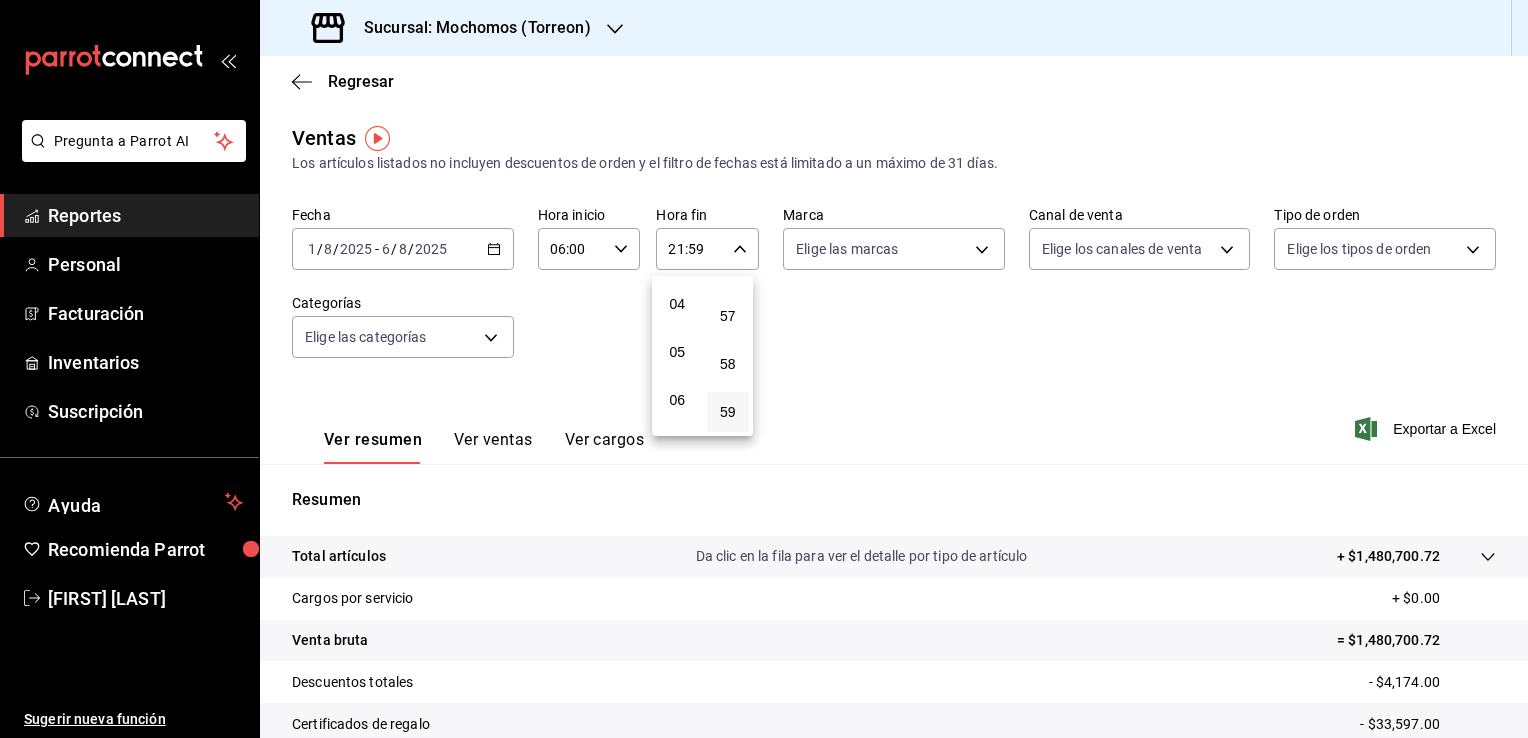 scroll, scrollTop: 171, scrollLeft: 0, axis: vertical 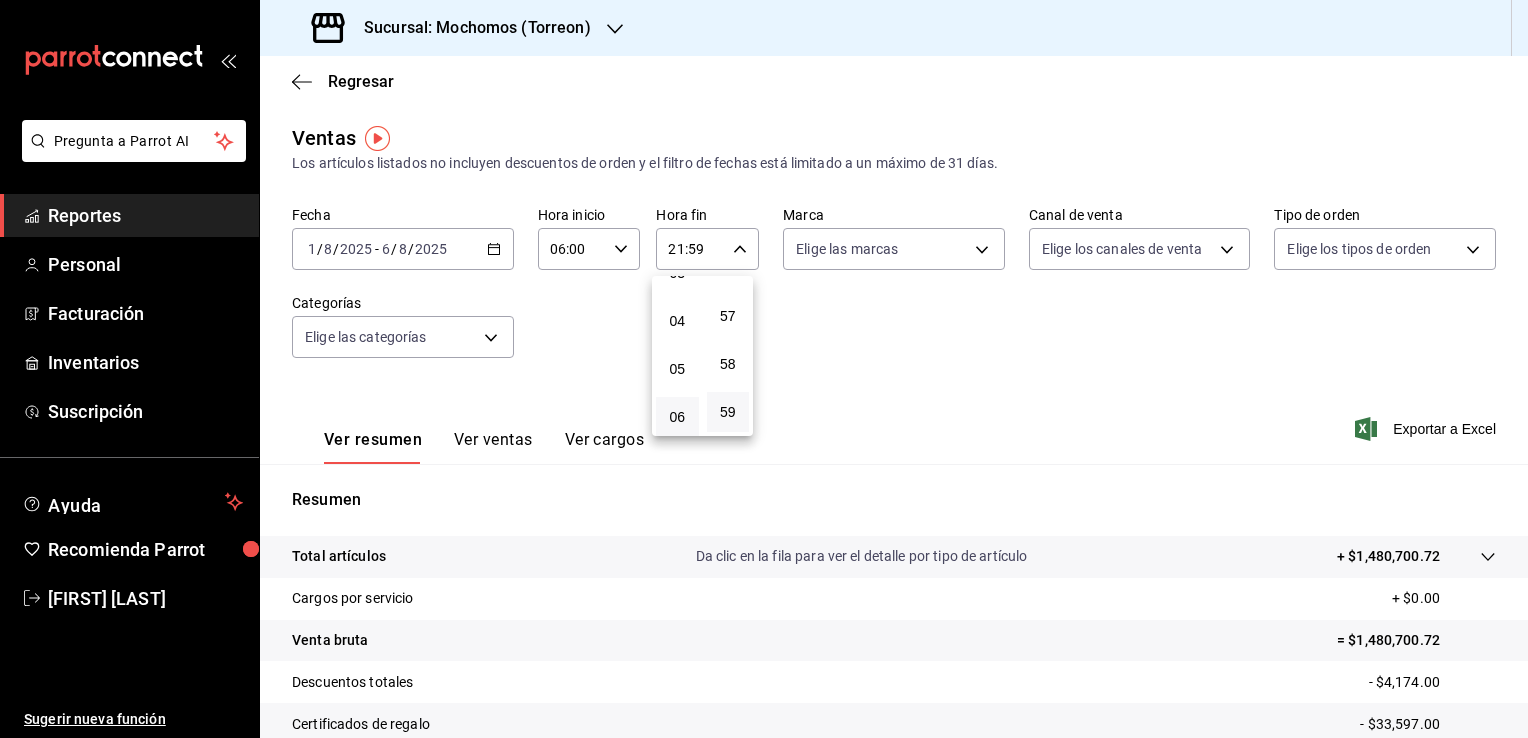 click on "06" at bounding box center [677, 417] 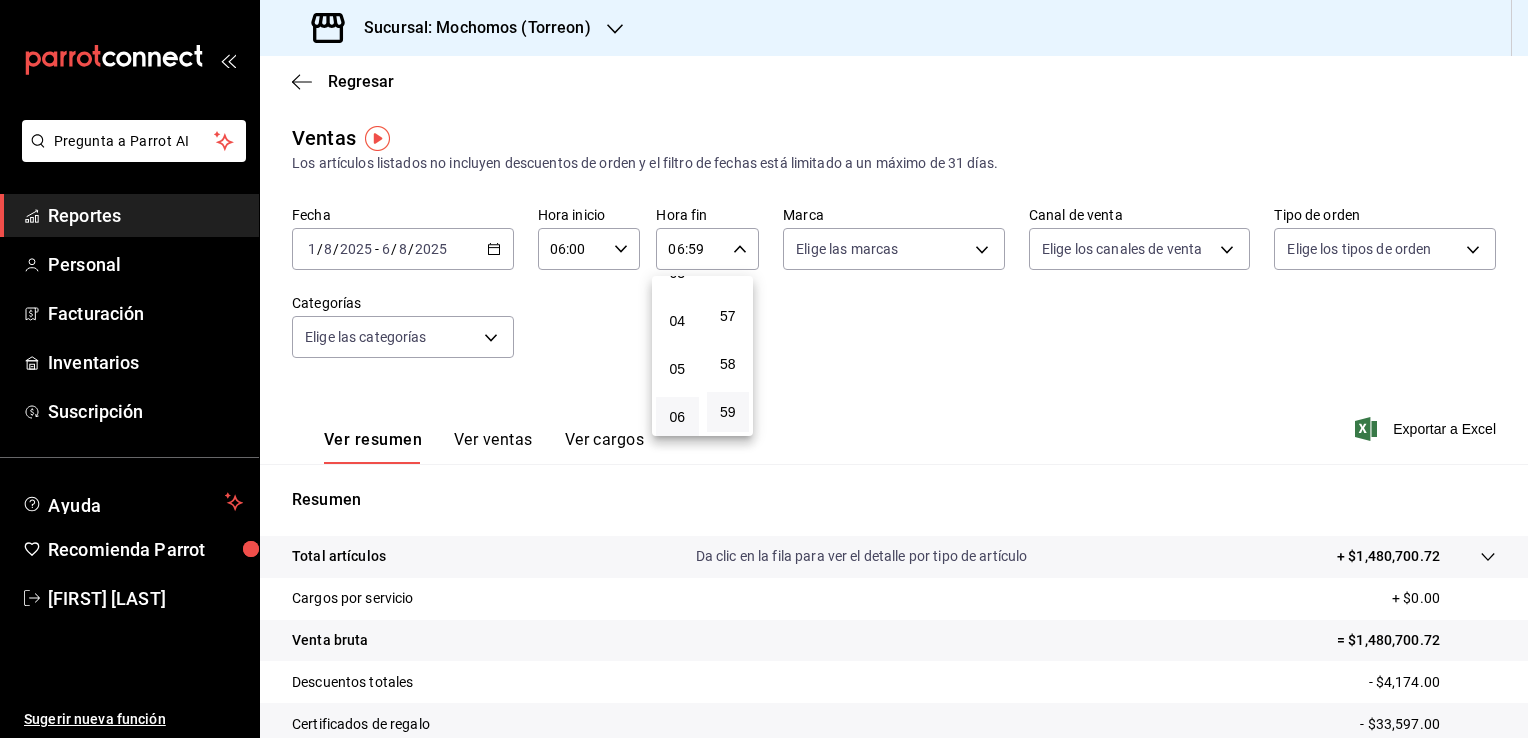 click at bounding box center (764, 369) 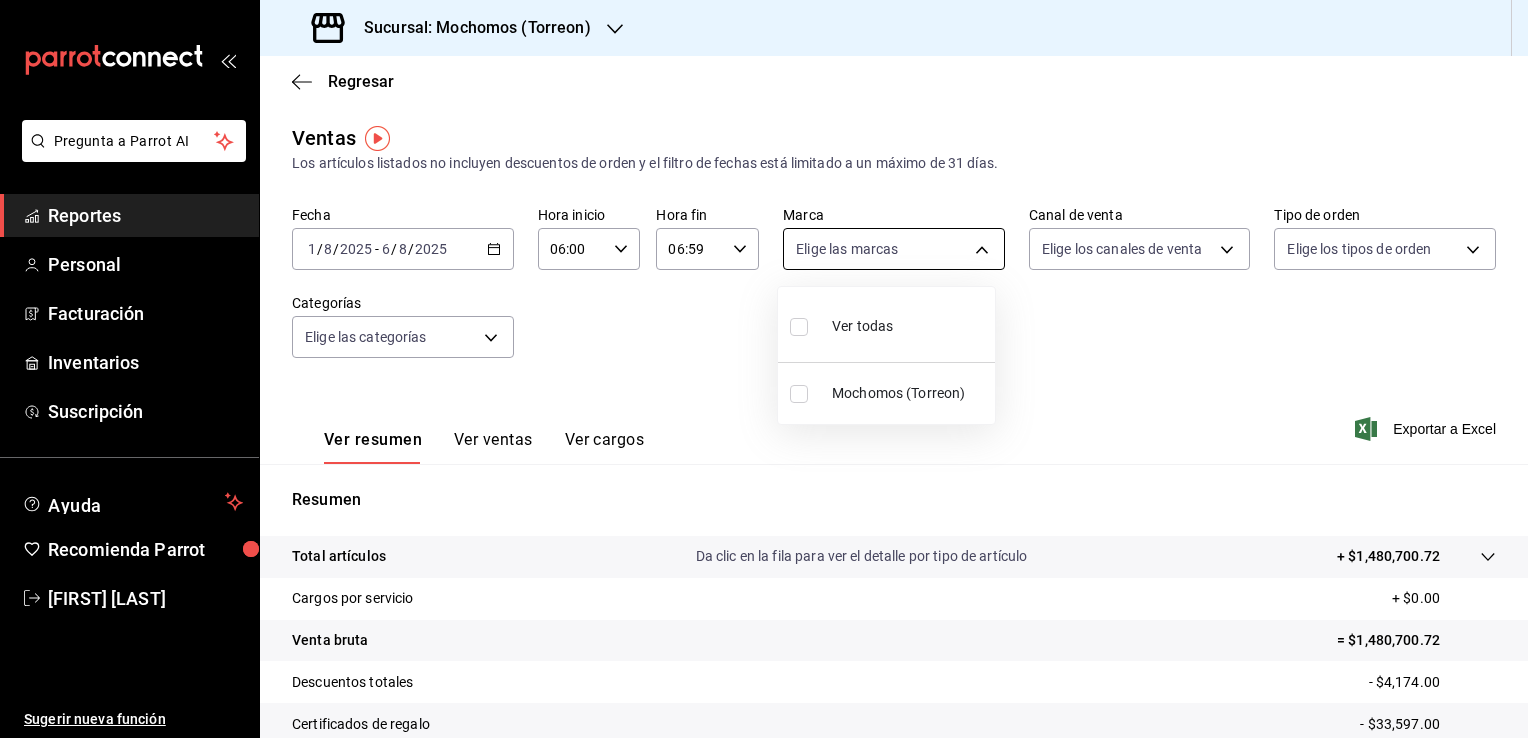 click on "Pregunta a Parrot AI Reportes   Personal   Facturación   Inventarios   Suscripción   Ayuda Recomienda Parrot   [FIRST] [LAST]   Sugerir nueva función   Sucursal: Mochomos ([CITY]) Regresar Ventas Los artículos listados no incluyen descuentos de orden y el filtro de fechas está limitado a un máximo de 31 días. Fecha [DATE] [DATE] / [DATE] / [DATE] - [DATE] / [DATE] / [DATE] Hora inicio [TIME] Hora inicio Hora fin [TIME] Hora fin Marca Elige las marcas Canal de venta Elige los canales de venta Tipo de orden Elige los tipos de orden Categorías Elige las categorías Ver resumen Ver ventas Ver cargos Exportar a Excel Resumen Total artículos Da clic en la fila para ver el detalle por tipo de artículo + $[AMOUNT] Cargos por servicio + $0.00 Venta bruta = $[AMOUNT] Descuentos totales - $[AMOUNT] Certificados de regalo - $[AMOUNT] Venta total = $[AMOUNT] Impuestos - $[AMOUNT] Venta neta = $[AMOUNT] GANA 1 MES GRATIS EN TU SUSCRIPCIÓN AQUÍ Ver video tutorial Ir a video Pregunta a Parrot AI Reportes" at bounding box center [764, 369] 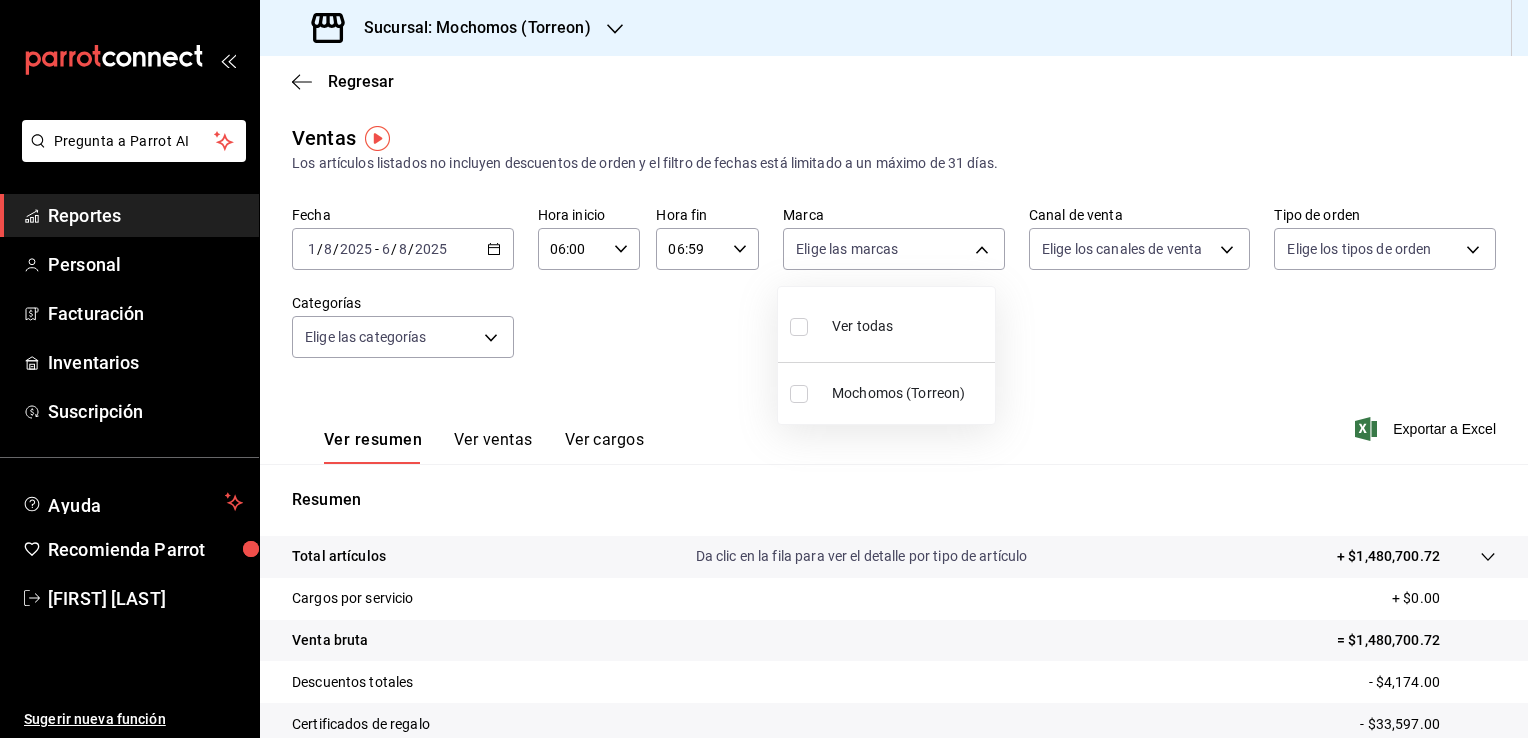 click on "Ver todas" at bounding box center [886, 324] 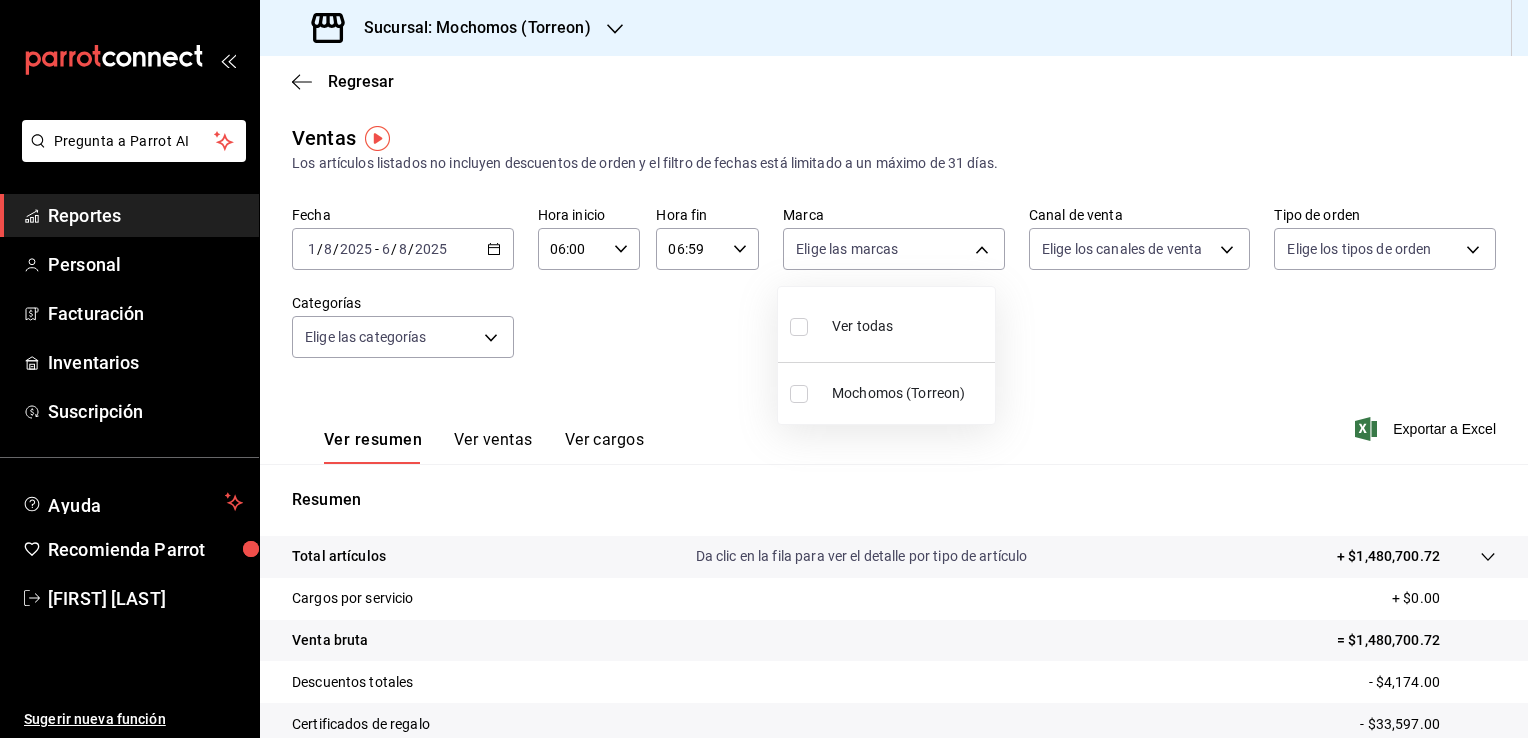 type on "c8544d00-0077-49dd-9e07-f6fffff65e49" 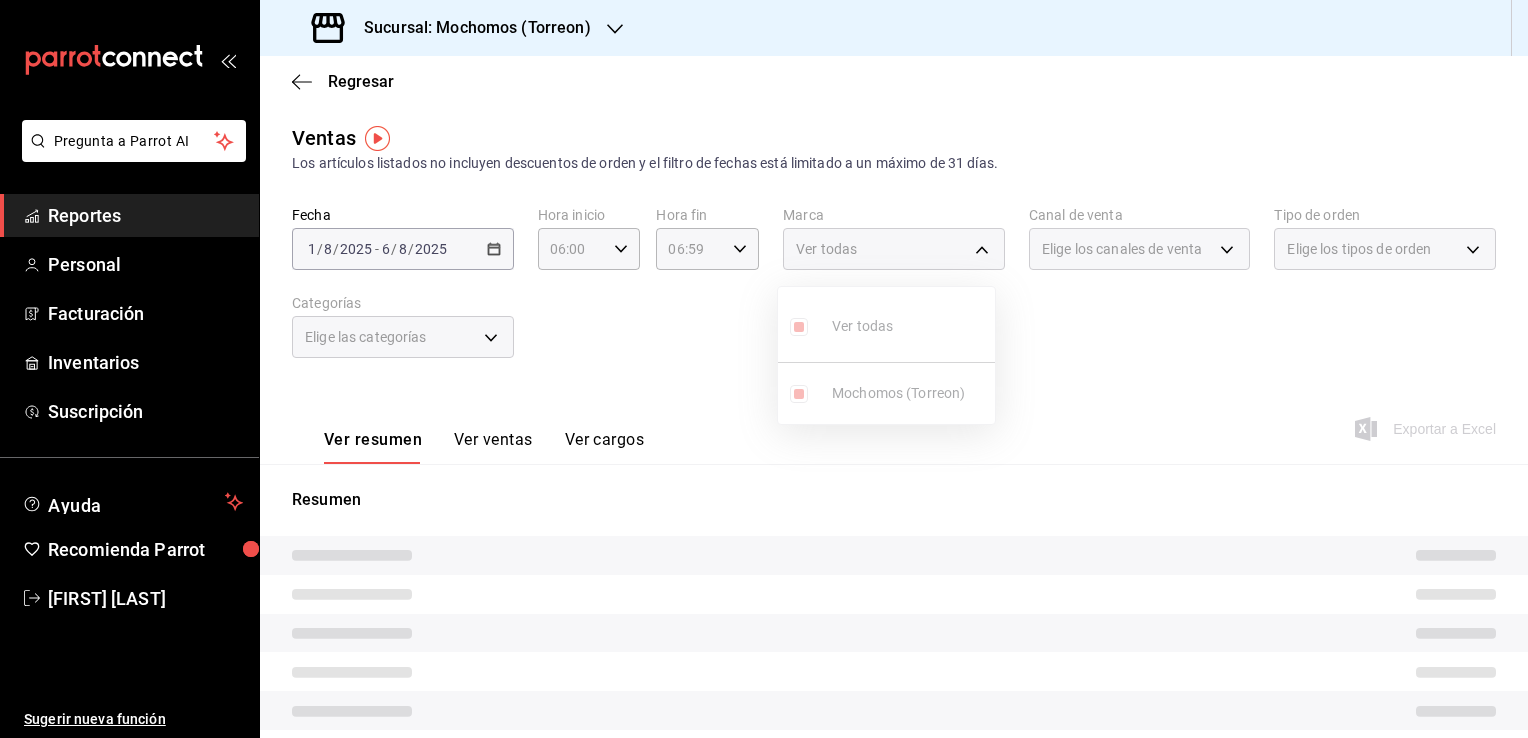 click at bounding box center (764, 369) 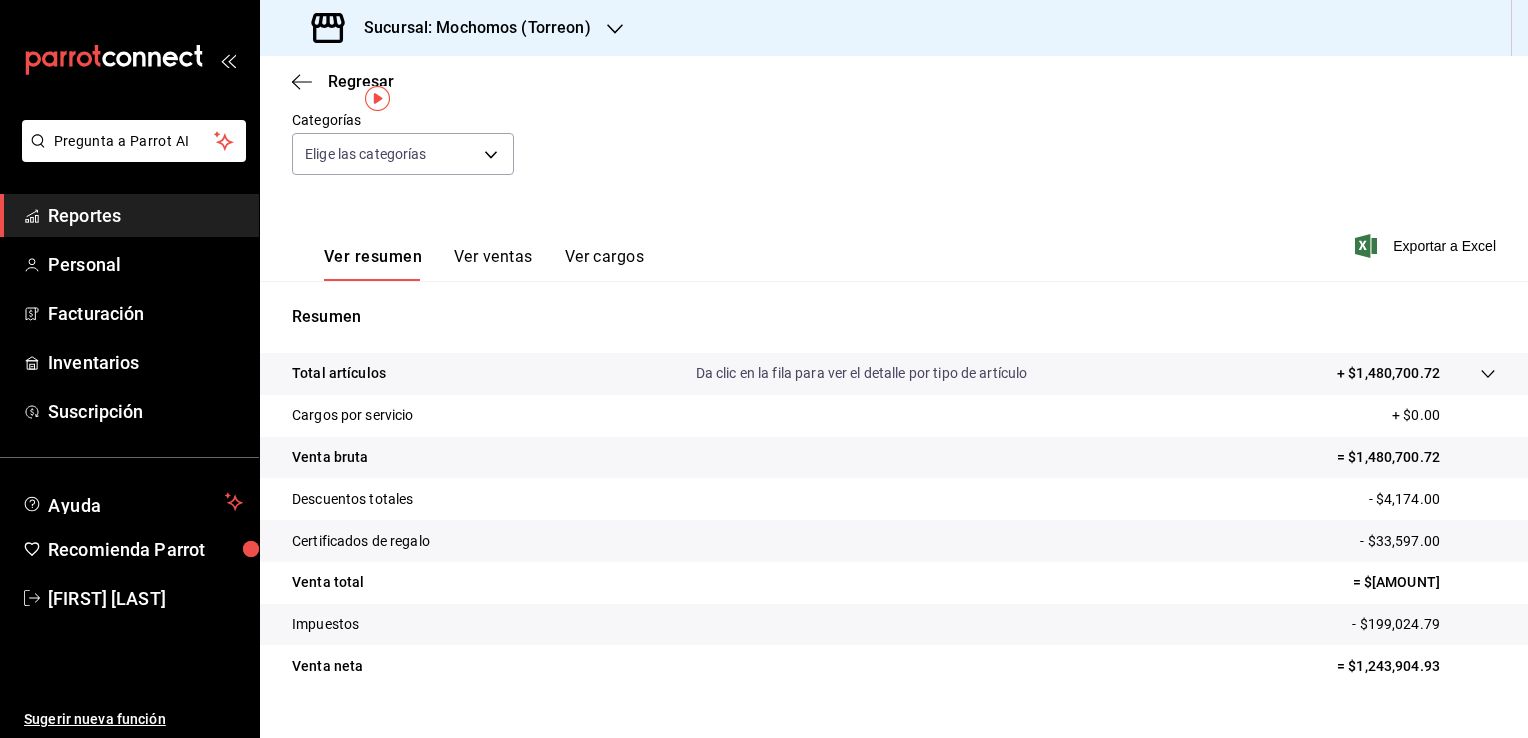 scroll, scrollTop: 0, scrollLeft: 0, axis: both 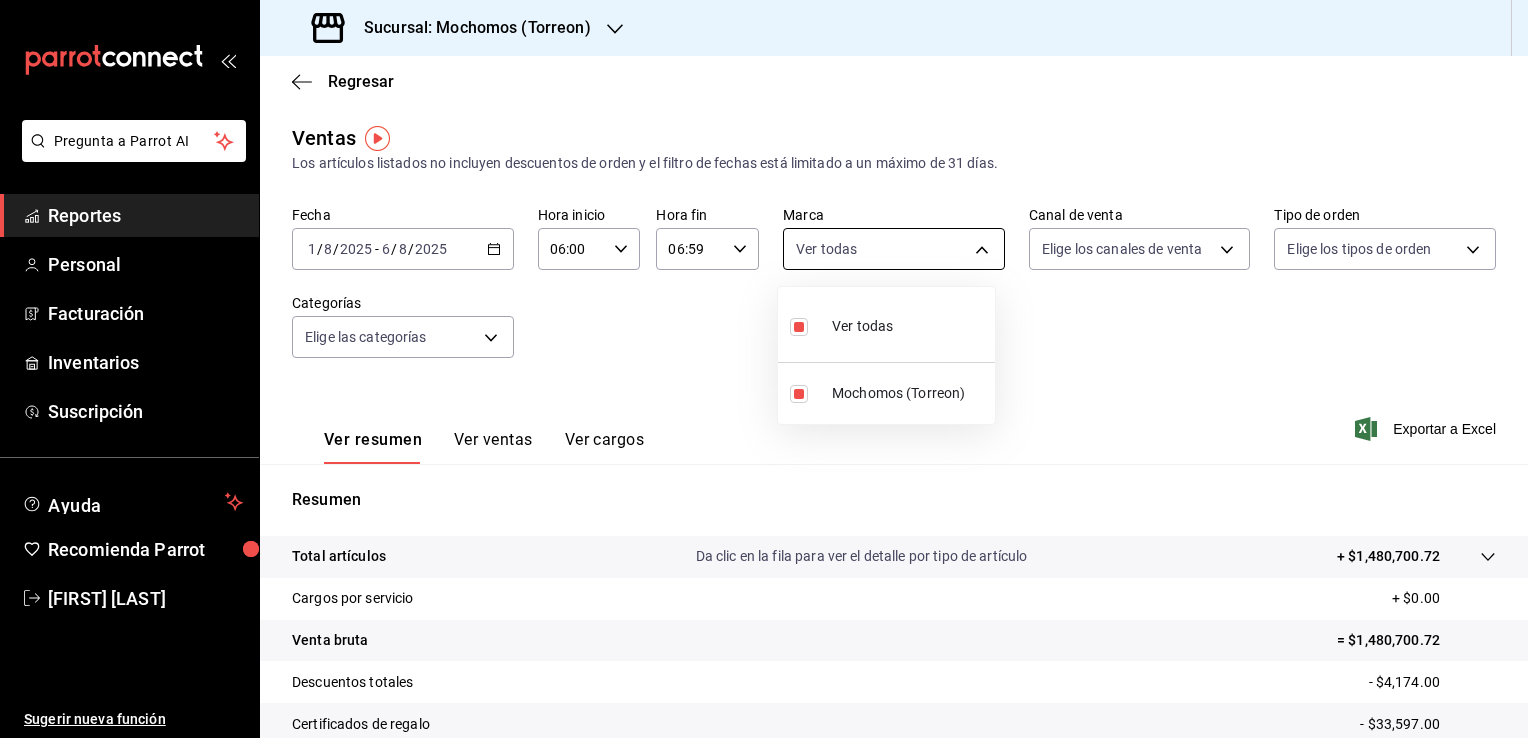 click on "Pregunta a Parrot AI Reportes   Personal   Facturación   Inventarios   Suscripción   Ayuda Recomienda Parrot   [FIRST] [LAST]   Sugerir nueva función   Sucursal: Mochomos (Torreon) Regresar Ventas Los artículos listados no incluyen descuentos de orden y el filtro de fechas está limitado a un máximo de 31 días. Fecha [DATE] [DATE] - [DATE] [DATE] Hora inicio [TIME] Hora inicio Hora fin [TIME] Hora fin Marca Ver todas [UUID] Canal de venta Elige los canales de venta Tipo de orden Elige los tipos de orden Categorías Elige las categorías Ver resumen Ver ventas Ver cargos Exportar a Excel Resumen Total artículos Da clic en la fila para ver el detalle por tipo de artículo + $[MONEY] Cargos por servicio + $[MONEY] Venta bruta = $[MONEY] Descuentos totales - $[MONEY] Certificados de regalo - $[MONEY] Venta total = $[MONEY] Impuestos - $[MONEY] Venta neta = $[MONEY] GANA 1 MES GRATIS EN TU SUSCRIPCIÓN AQUÍ Ver video tutorial Ir a video" at bounding box center [764, 369] 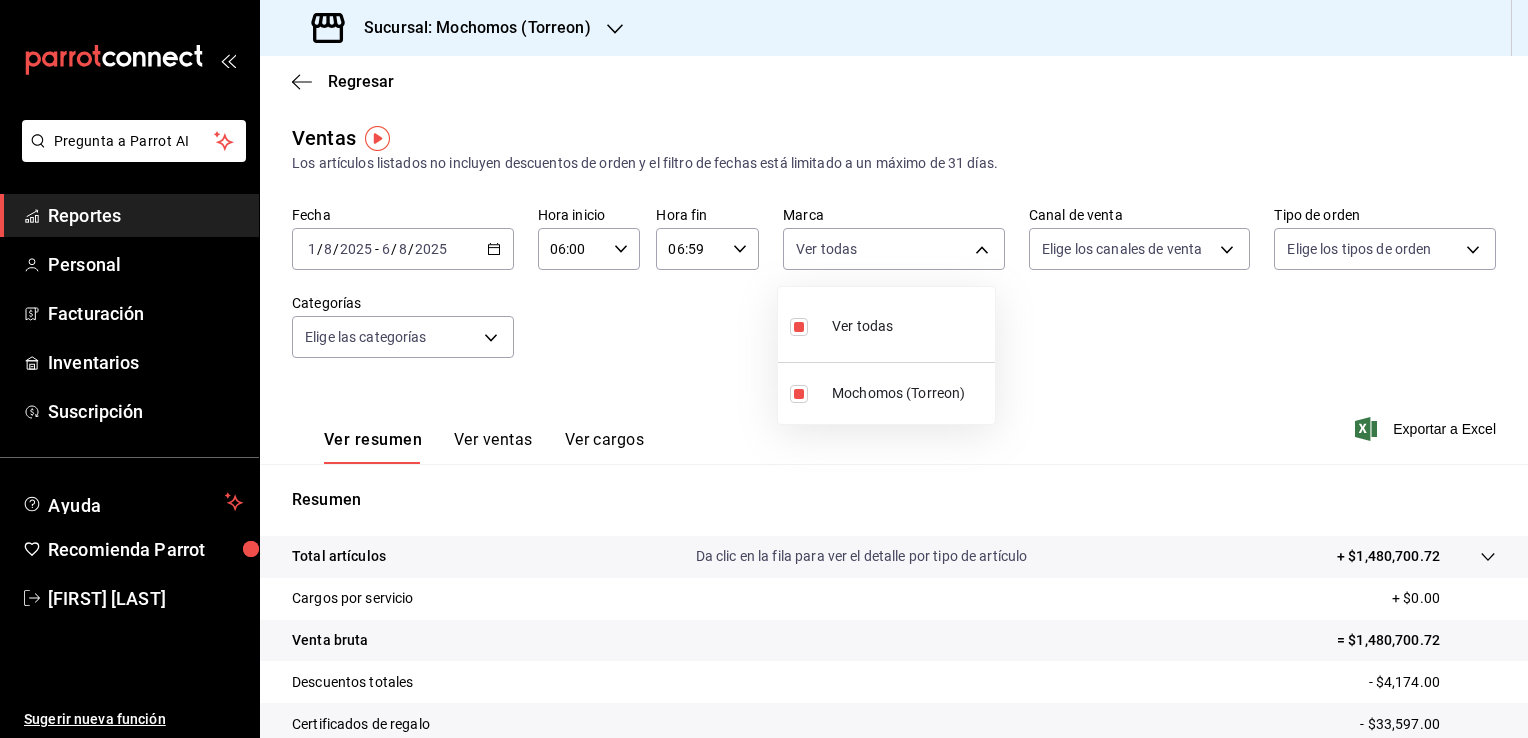 click at bounding box center [764, 369] 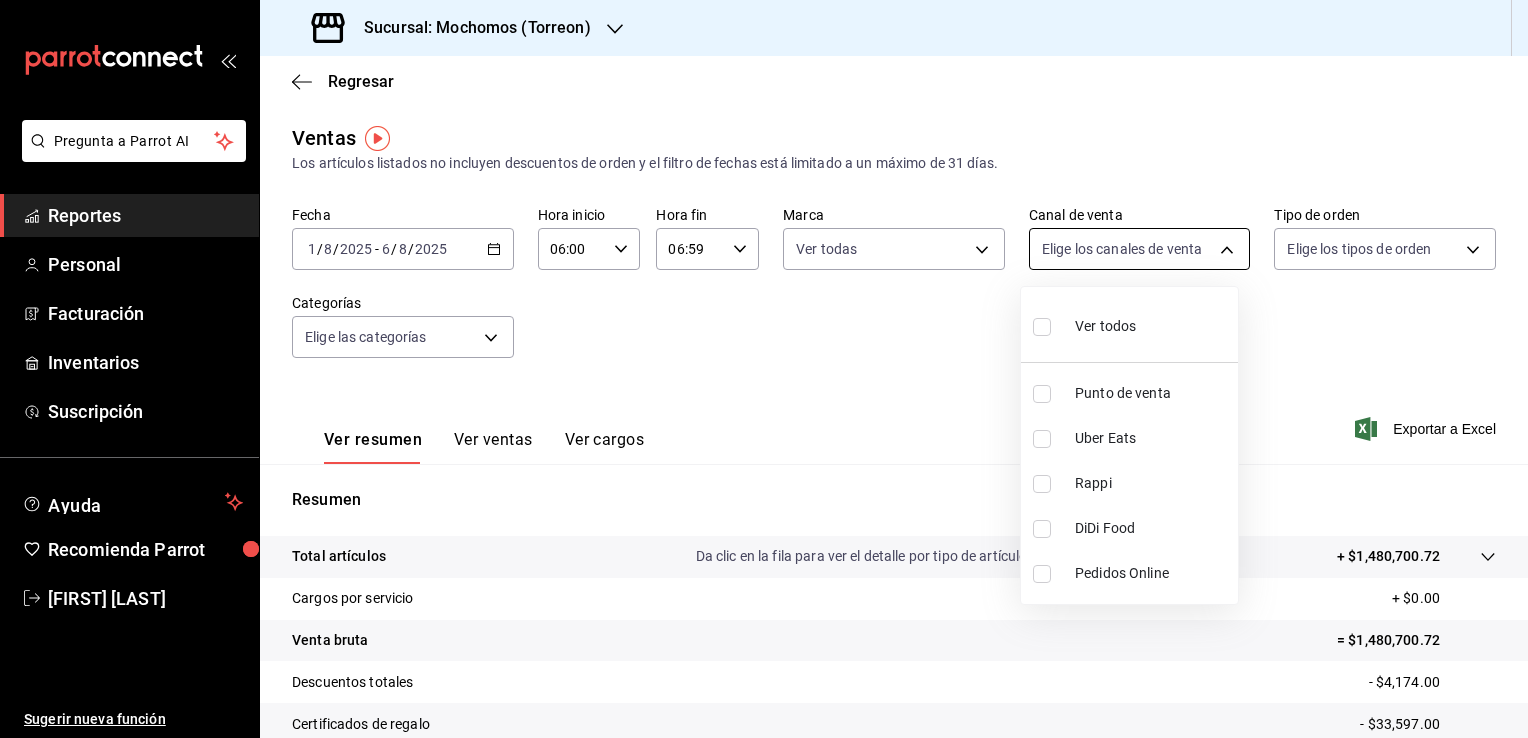 click on "Pregunta a Parrot AI Reportes   Personal   Facturación   Inventarios   Suscripción   Ayuda Recomienda Parrot   [FIRST] [LAST]   Sugerir nueva función   Sucursal: Mochomos (Torreon) Regresar Ventas Los artículos listados no incluyen descuentos de orden y el filtro de fechas está limitado a un máximo de 31 días. Fecha [DATE] [DATE] - [DATE] [DATE] Hora inicio [TIME] Hora inicio Hora fin [TIME] Hora fin Marca Ver todas [UUID] Canal de venta Elige los canales de venta Tipo de orden Elige los tipos de orden Categorías Elige las categorías Ver resumen Ver ventas Ver cargos Exportar a Excel Resumen Total artículos Da clic en la fila para ver el detalle por tipo de artículo + $[MONEY] Cargos por servicio + $[MONEY] Venta bruta = $[MONEY] Descuentos totales - $[MONEY] Certificados de regalo - $[MONEY] Venta total = $[MONEY] Impuestos - $[MONEY] Venta neta = $[MONEY] GANA 1 MES GRATIS EN TU SUSCRIPCIÓN AQUÍ Ver video tutorial Ir a video" at bounding box center [764, 369] 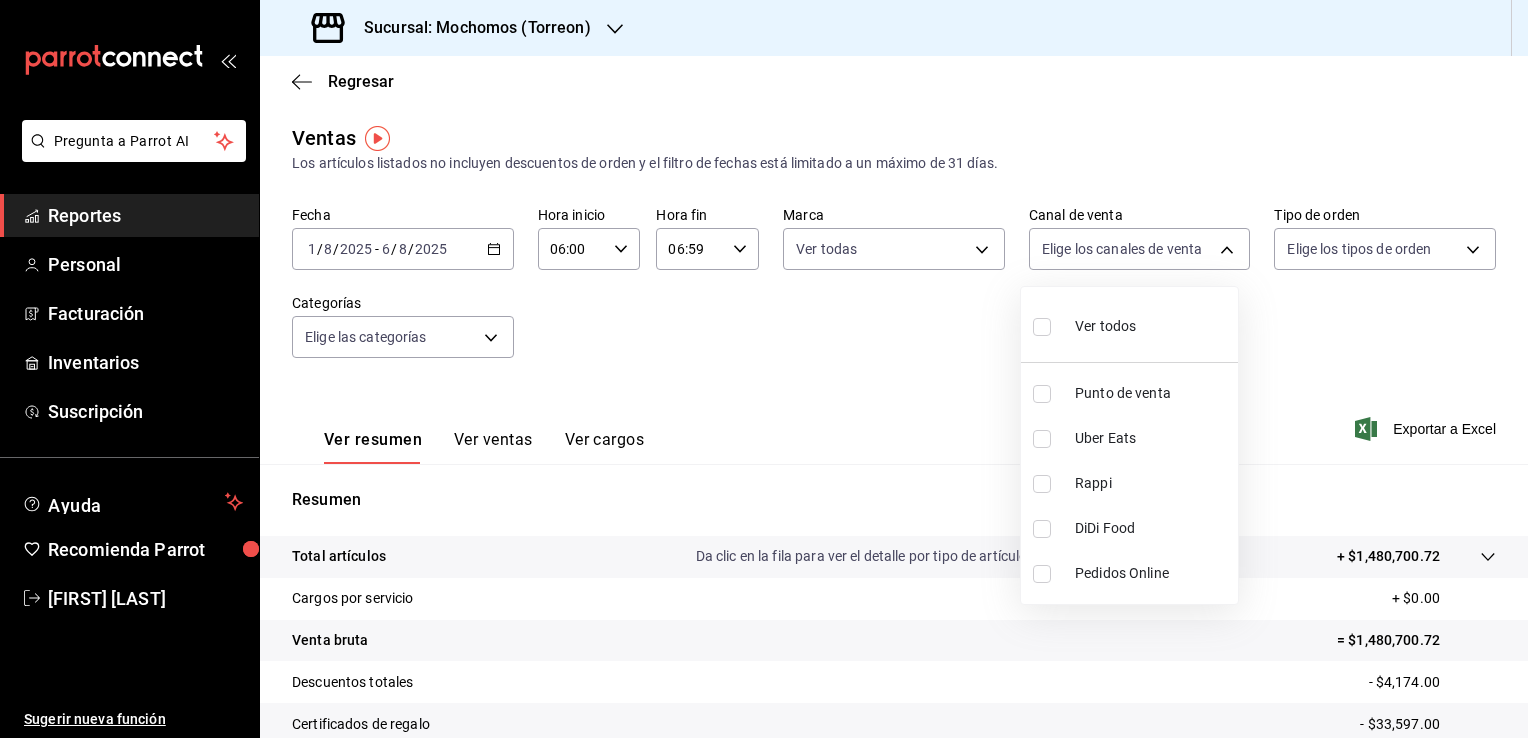 click at bounding box center [764, 369] 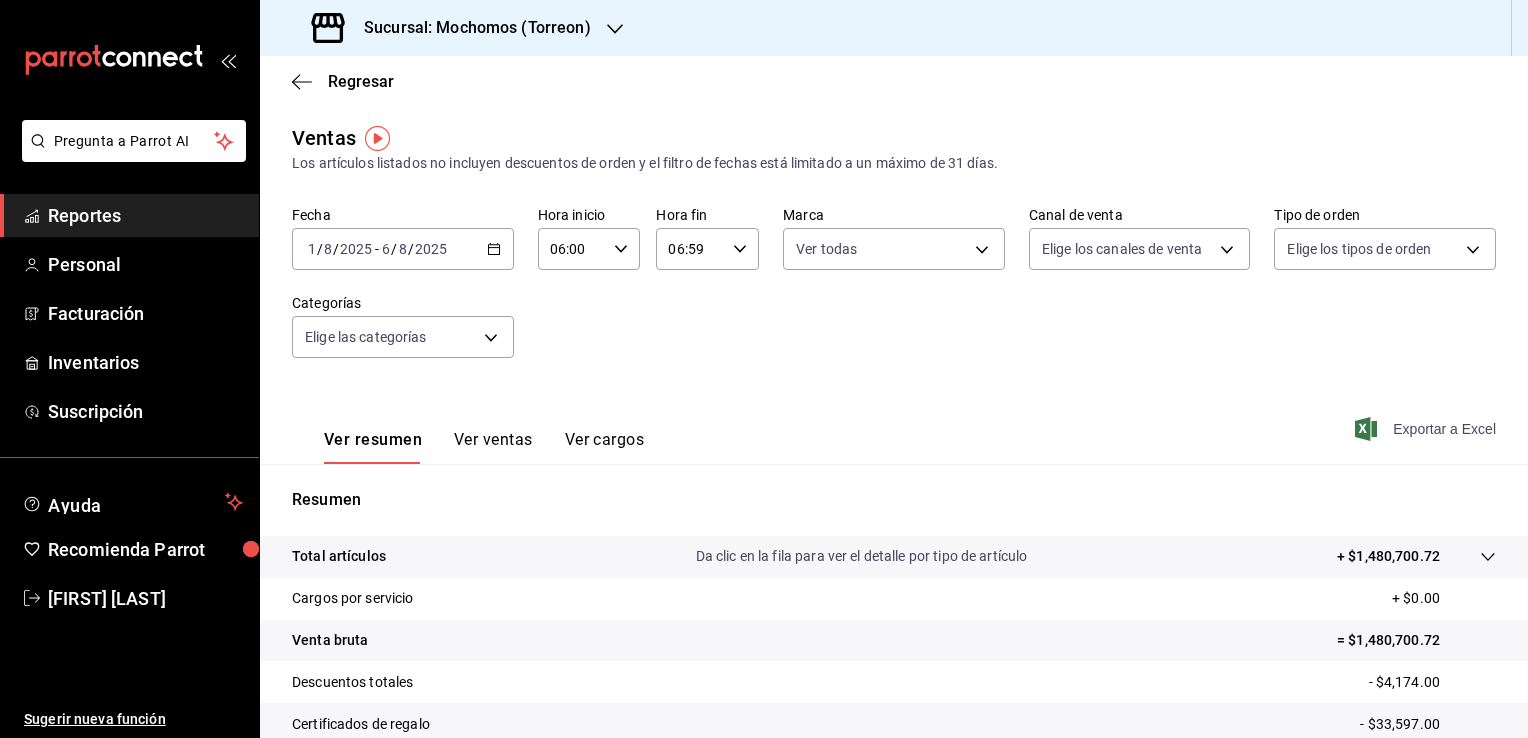 click on "Exportar a Excel" at bounding box center (1427, 429) 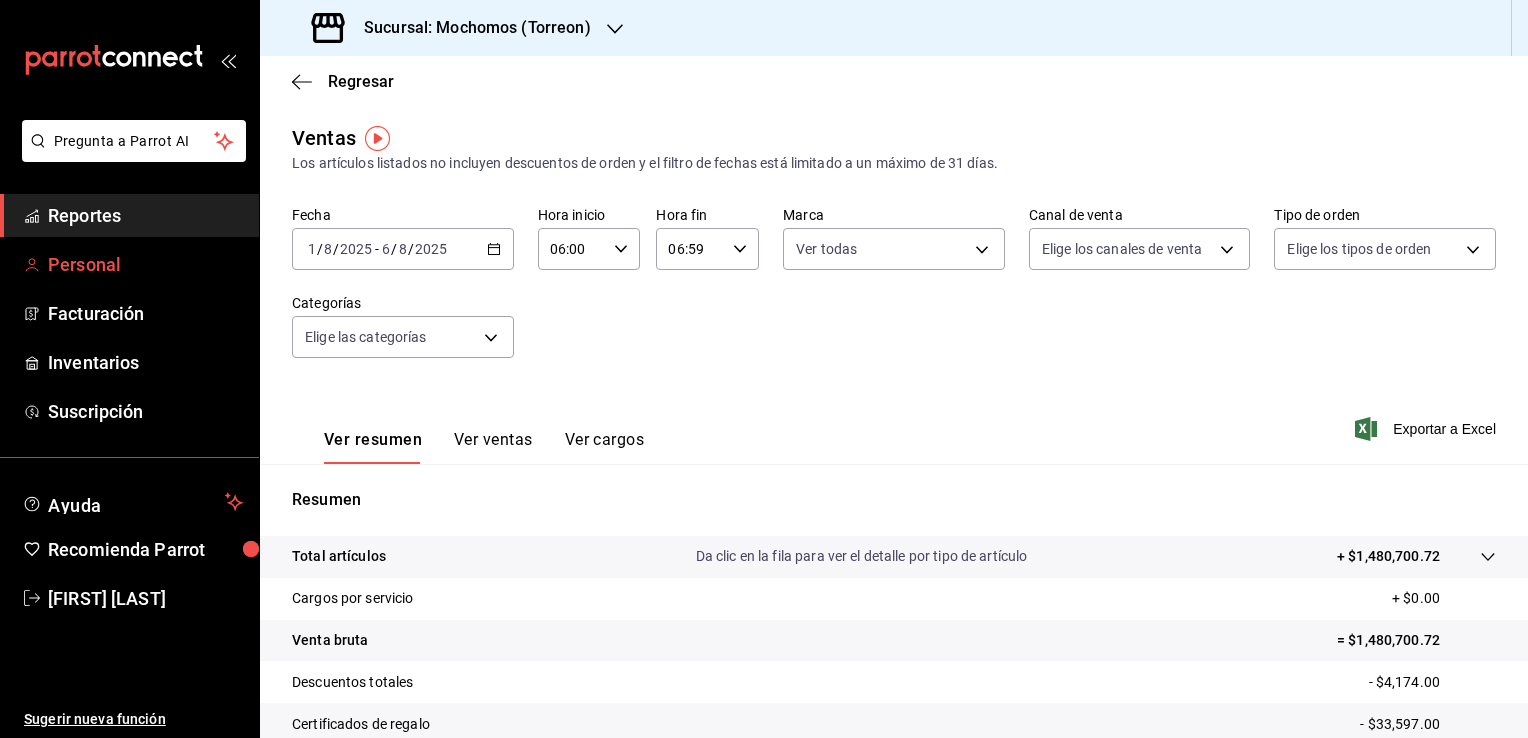 click on "Personal" at bounding box center (145, 264) 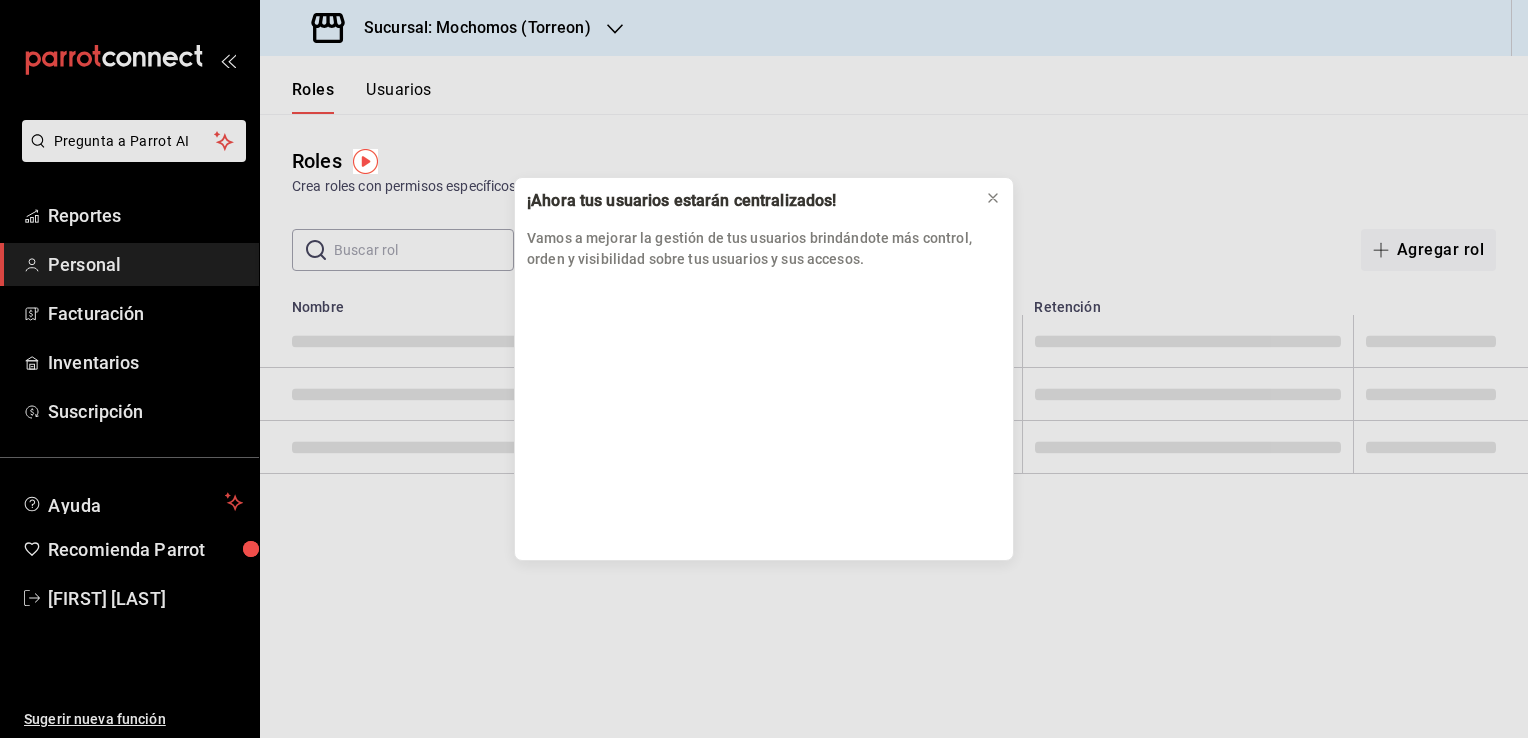 click on "¡Ahora tus usuarios estarán centralizados! Vamos a mejorar la gestión de tus usuarios brindándote más control, orden y visibilidad sobre tus usuarios y sus accesos." at bounding box center [764, 369] 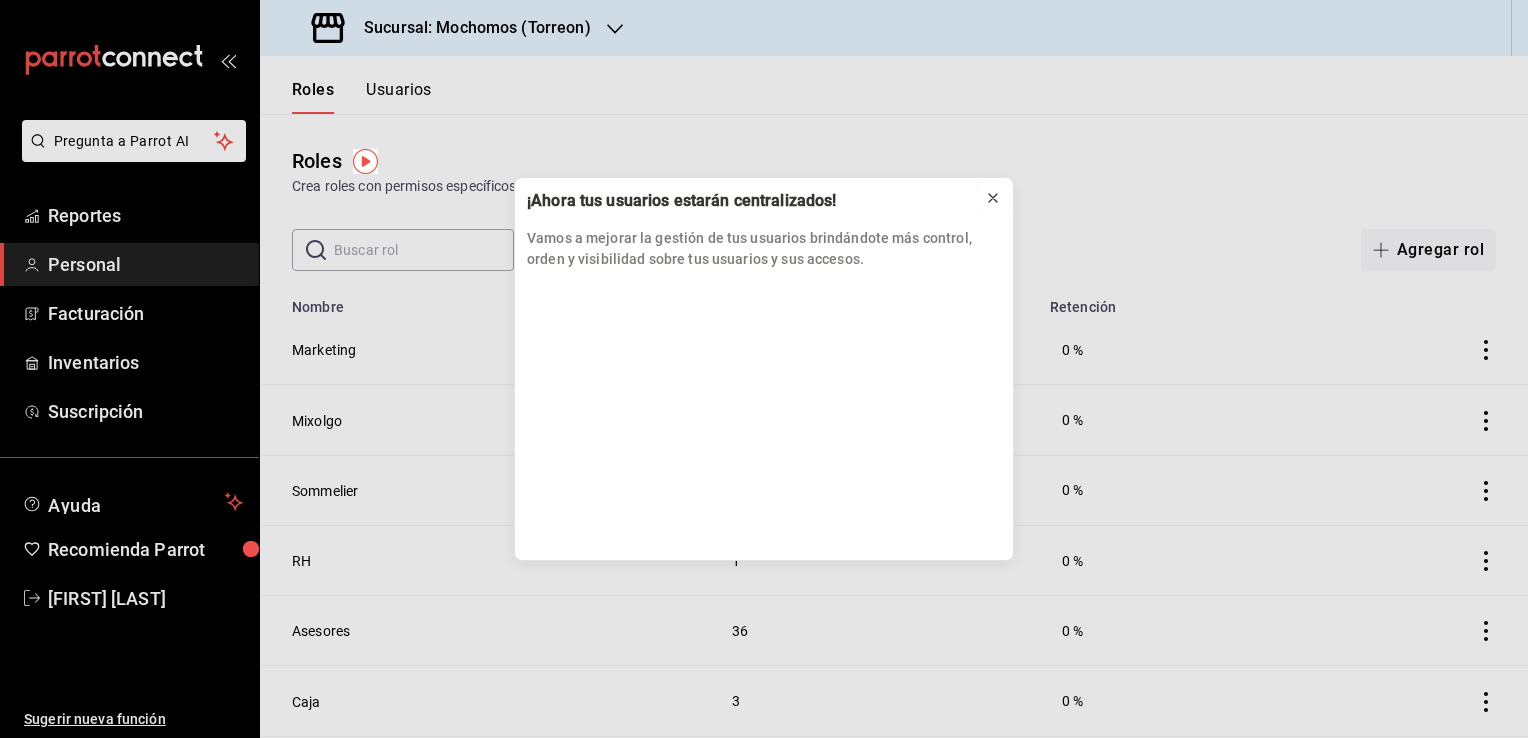 click 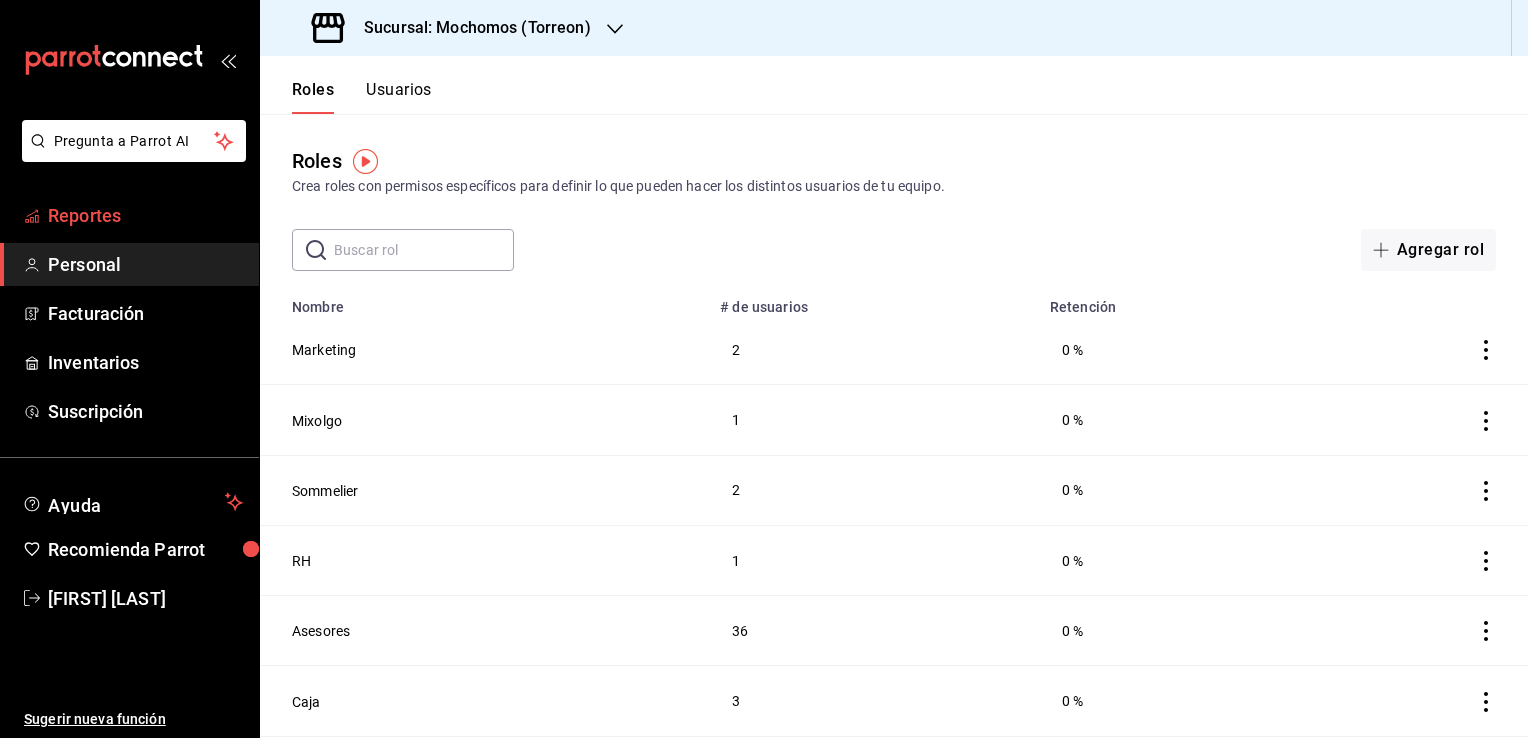 click on "Reportes" at bounding box center [145, 215] 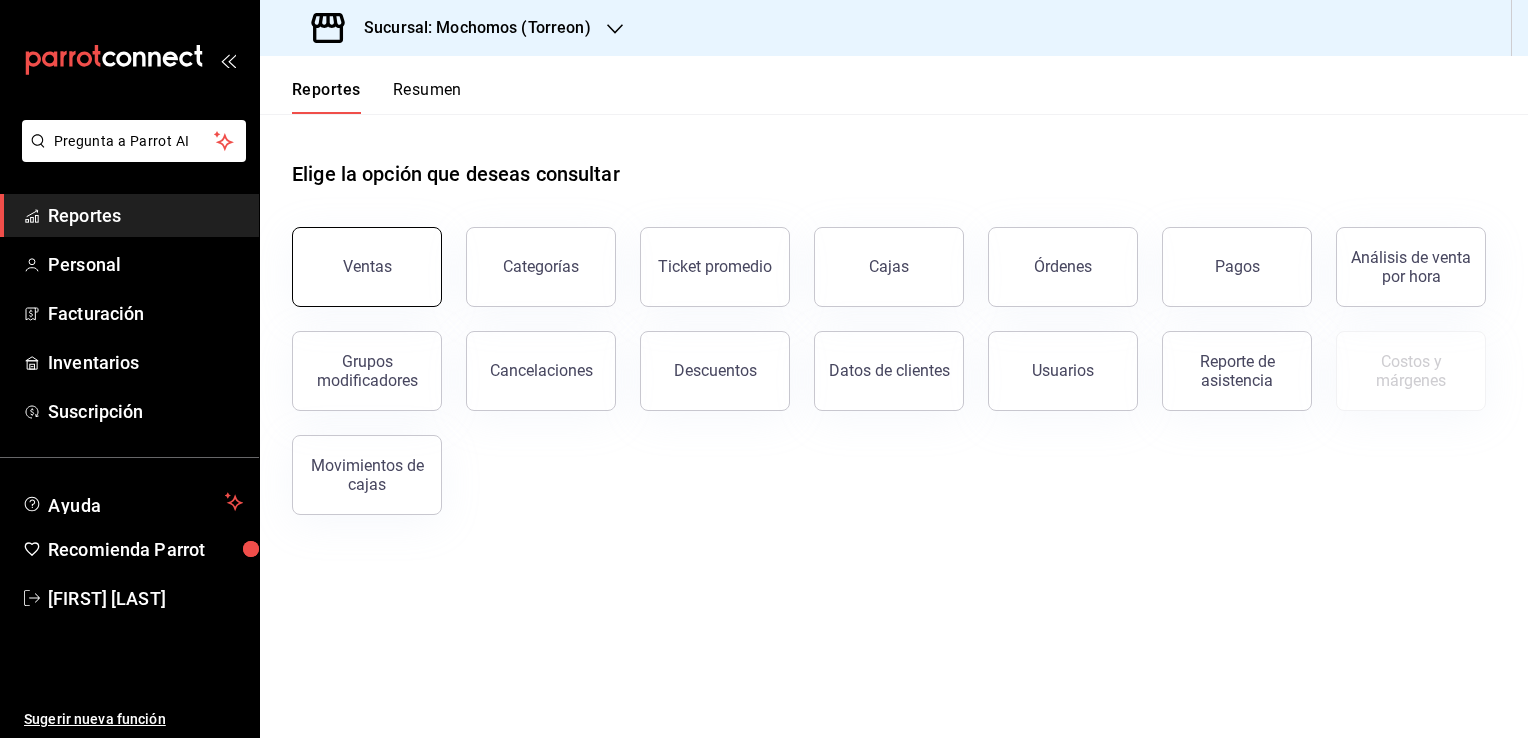 click on "Ventas" at bounding box center (367, 267) 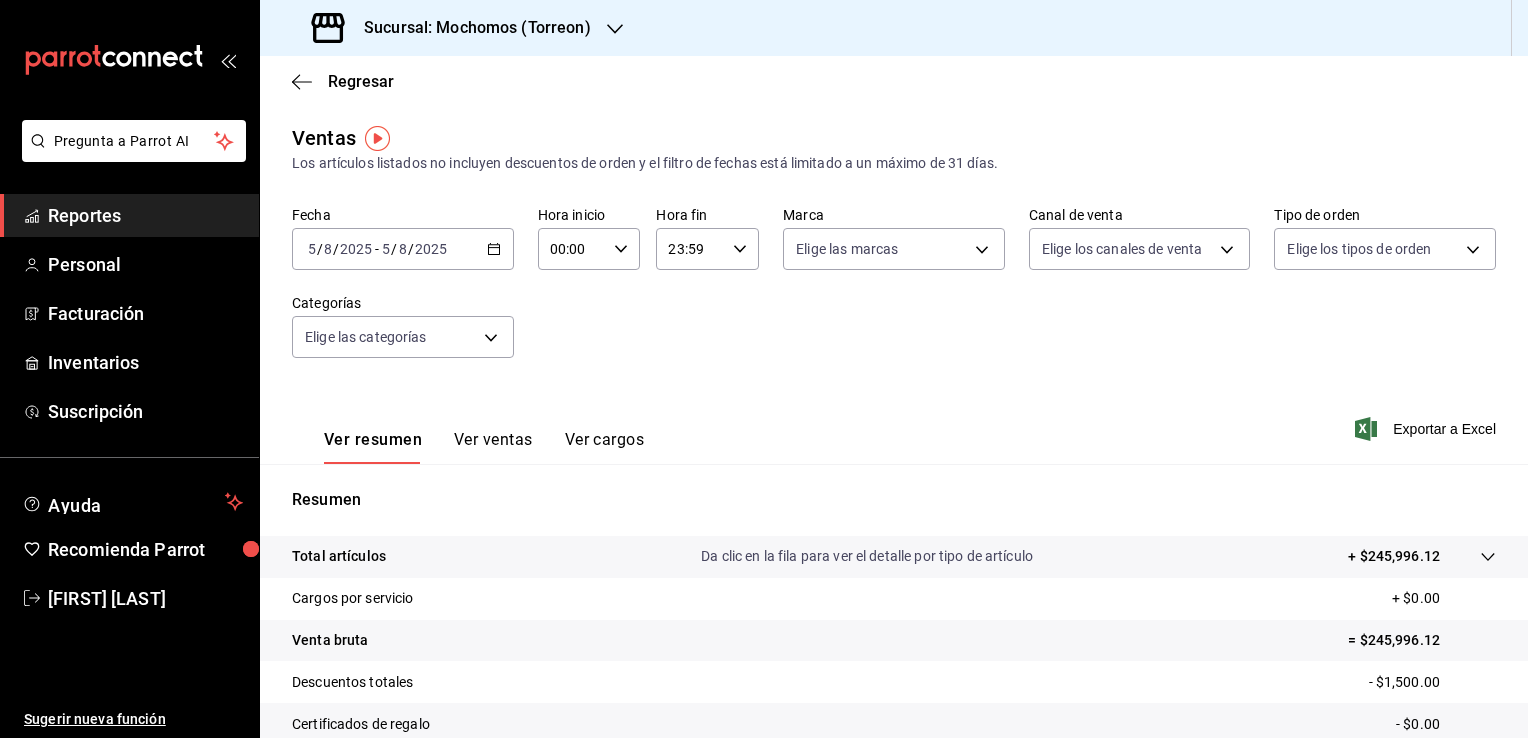 click 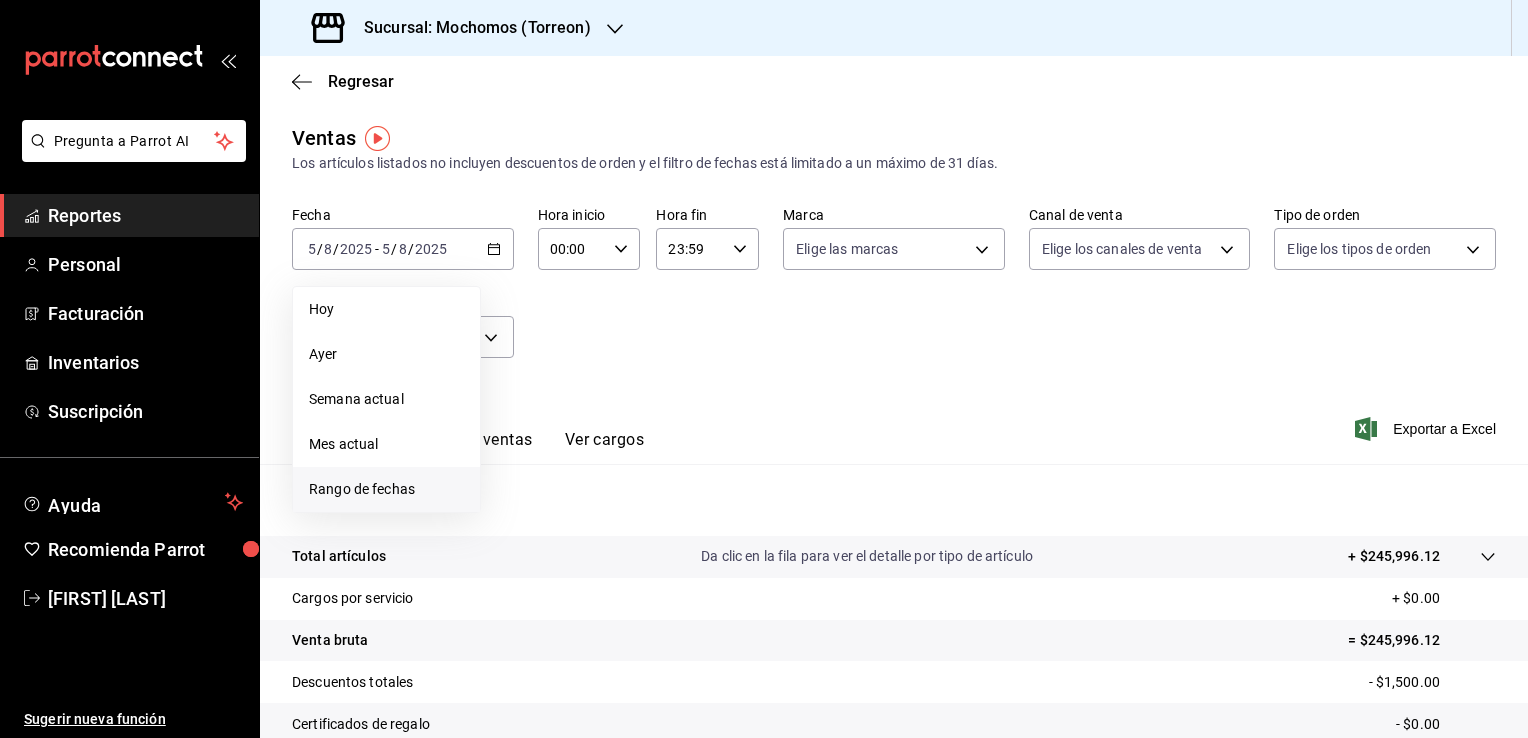 click on "Rango de fechas" at bounding box center [386, 489] 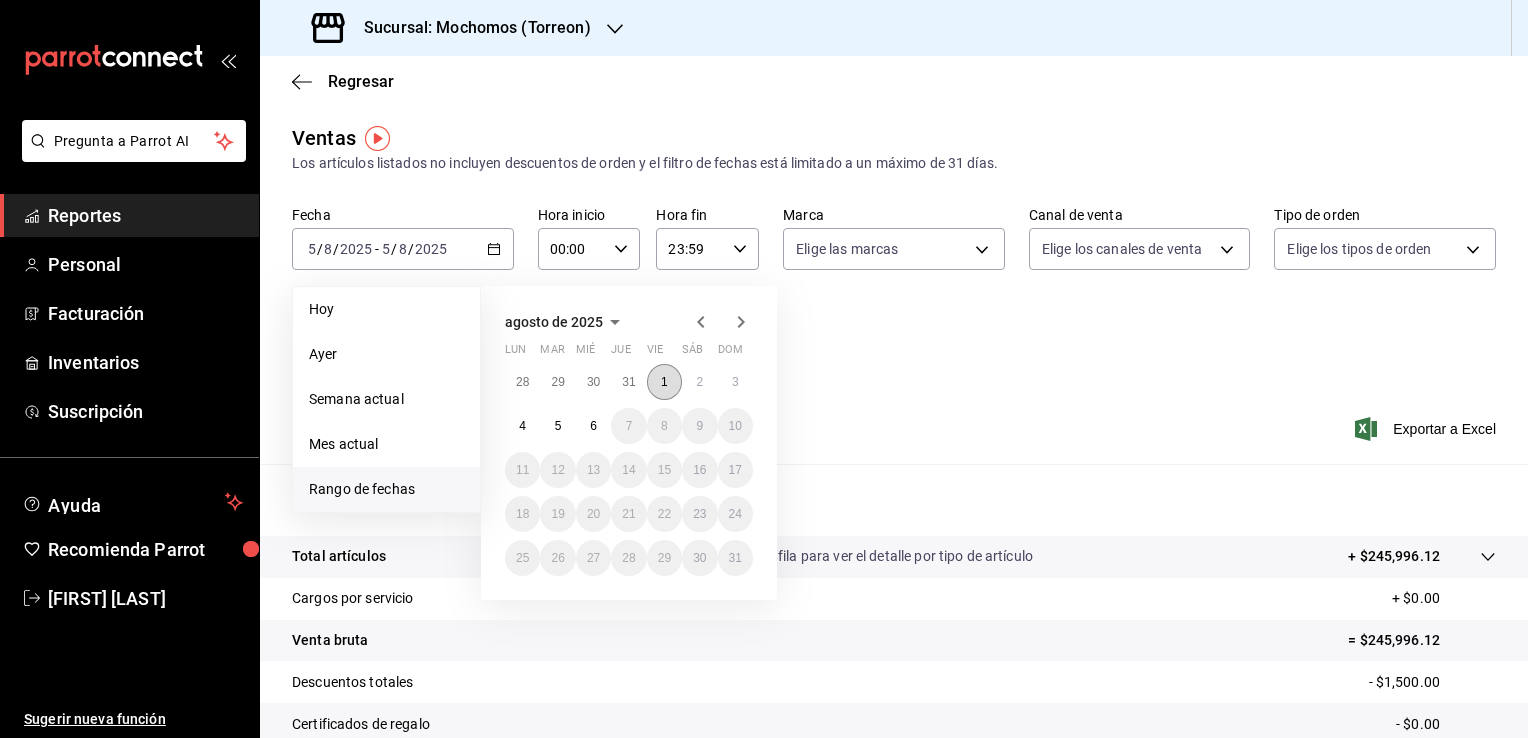 click on "1" at bounding box center (664, 382) 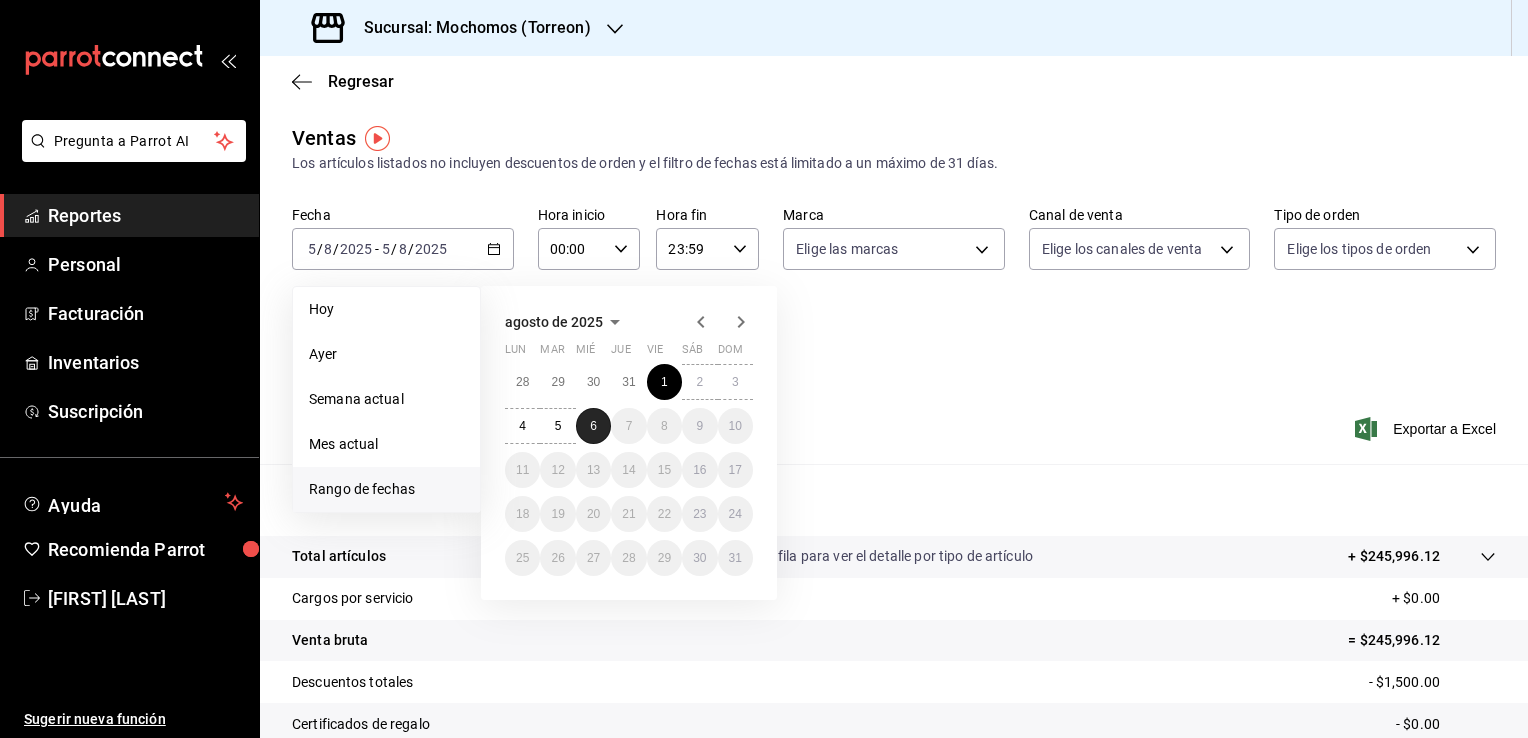 click on "6" at bounding box center (593, 426) 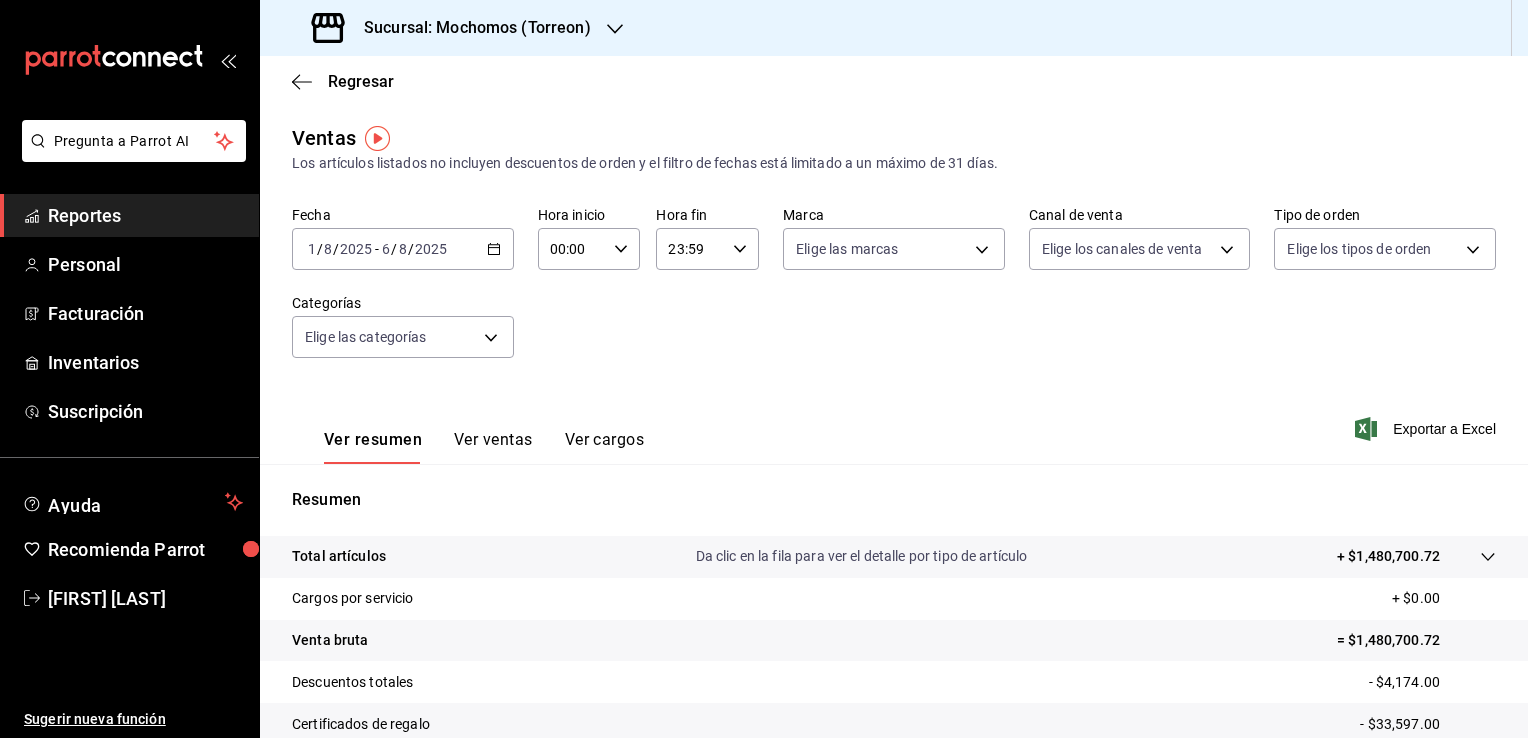 click 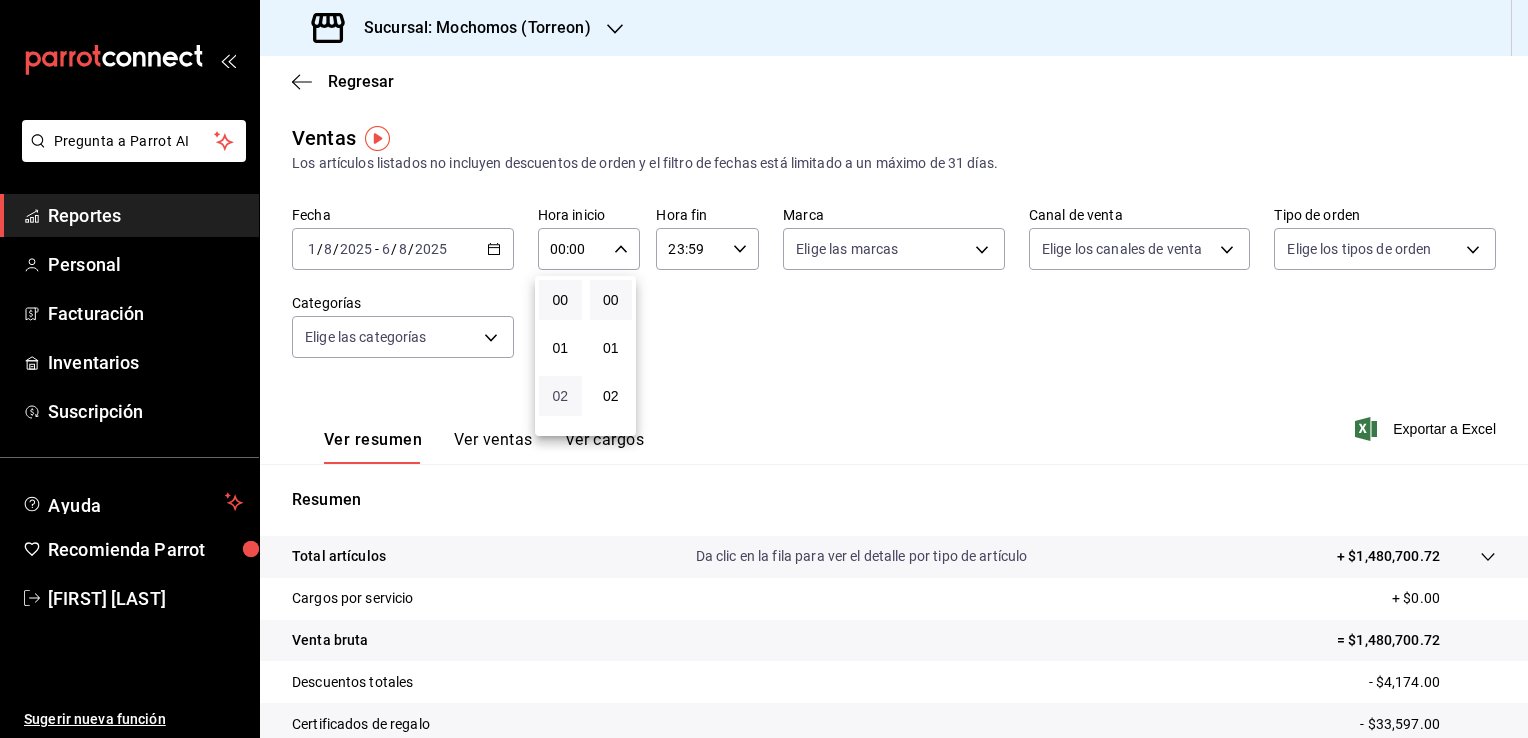 click on "02" at bounding box center (560, 396) 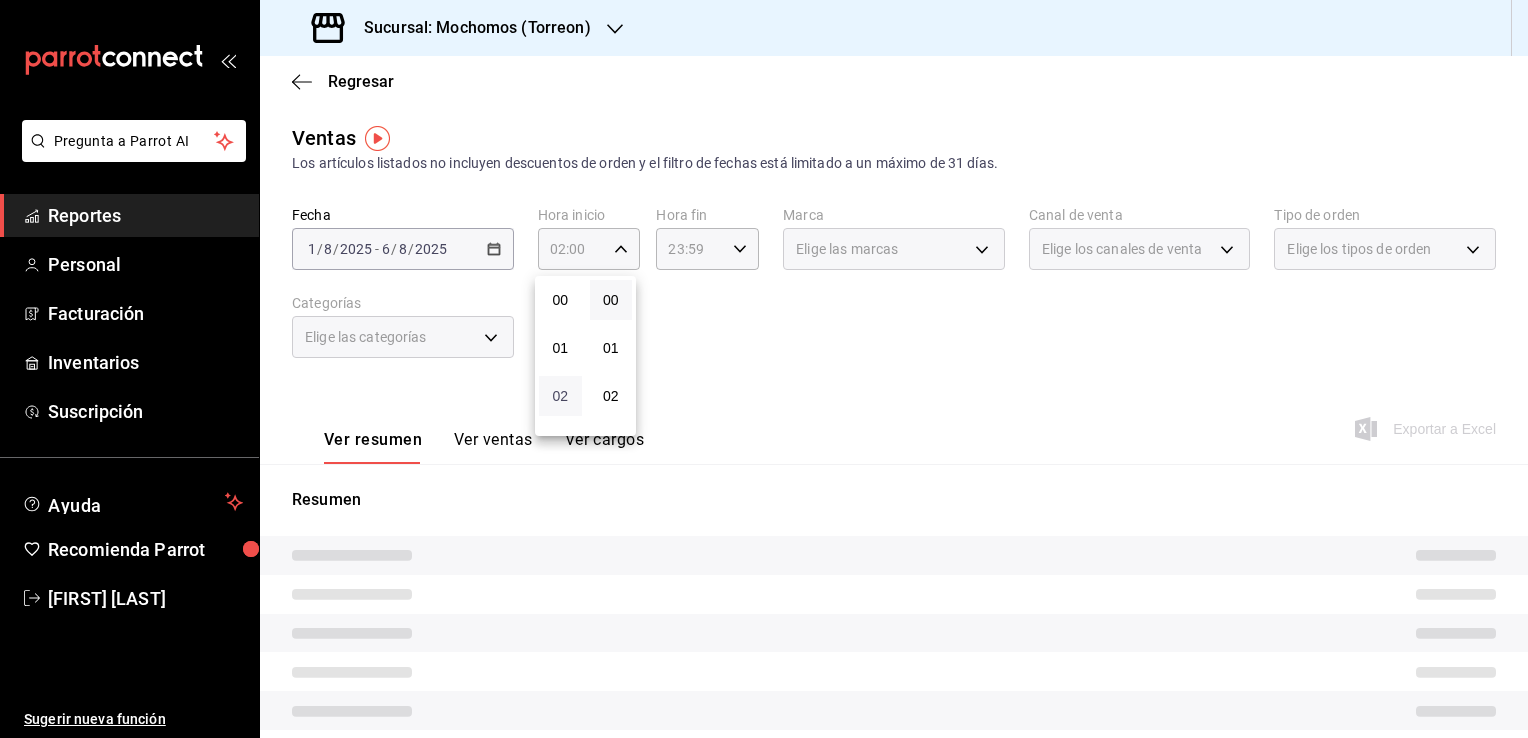 type 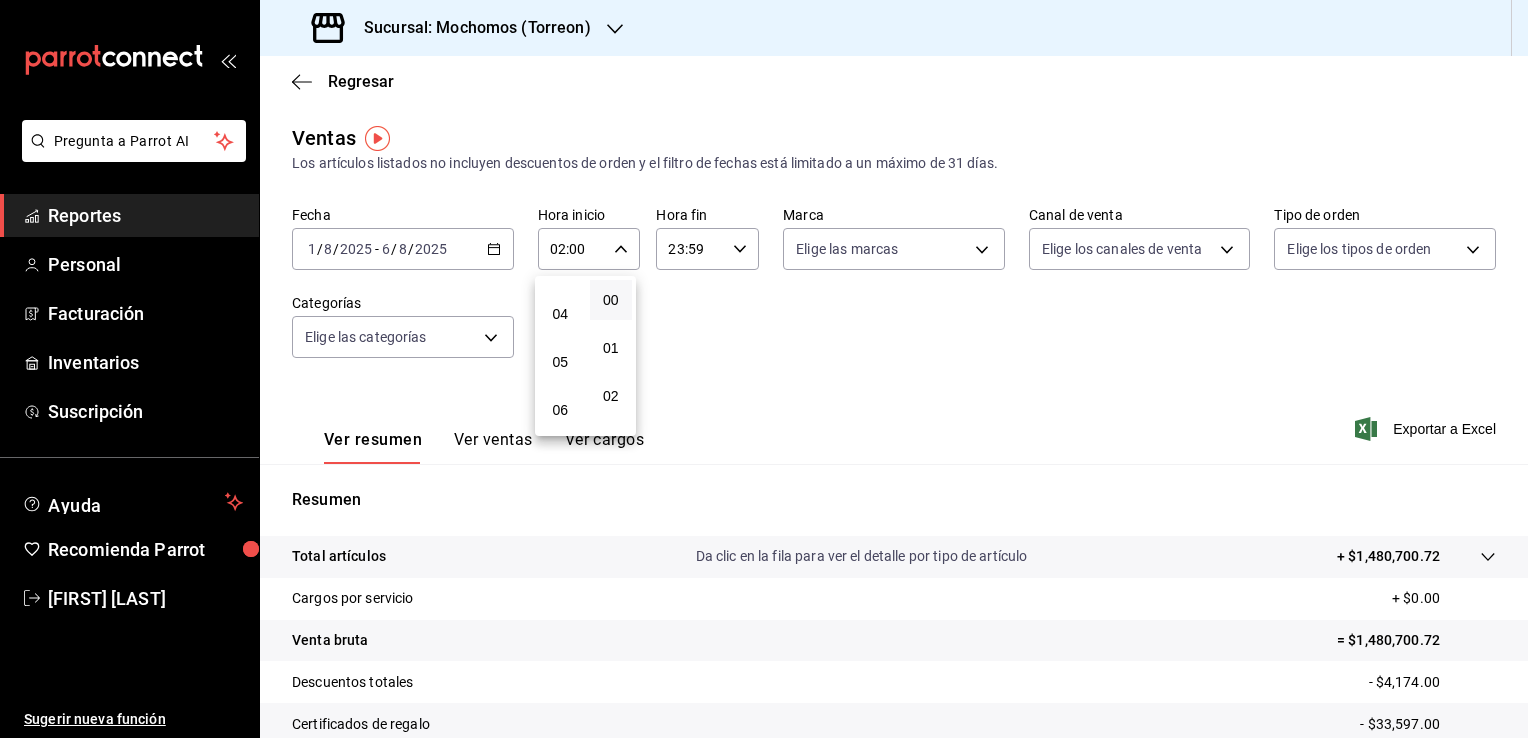 scroll, scrollTop: 180, scrollLeft: 0, axis: vertical 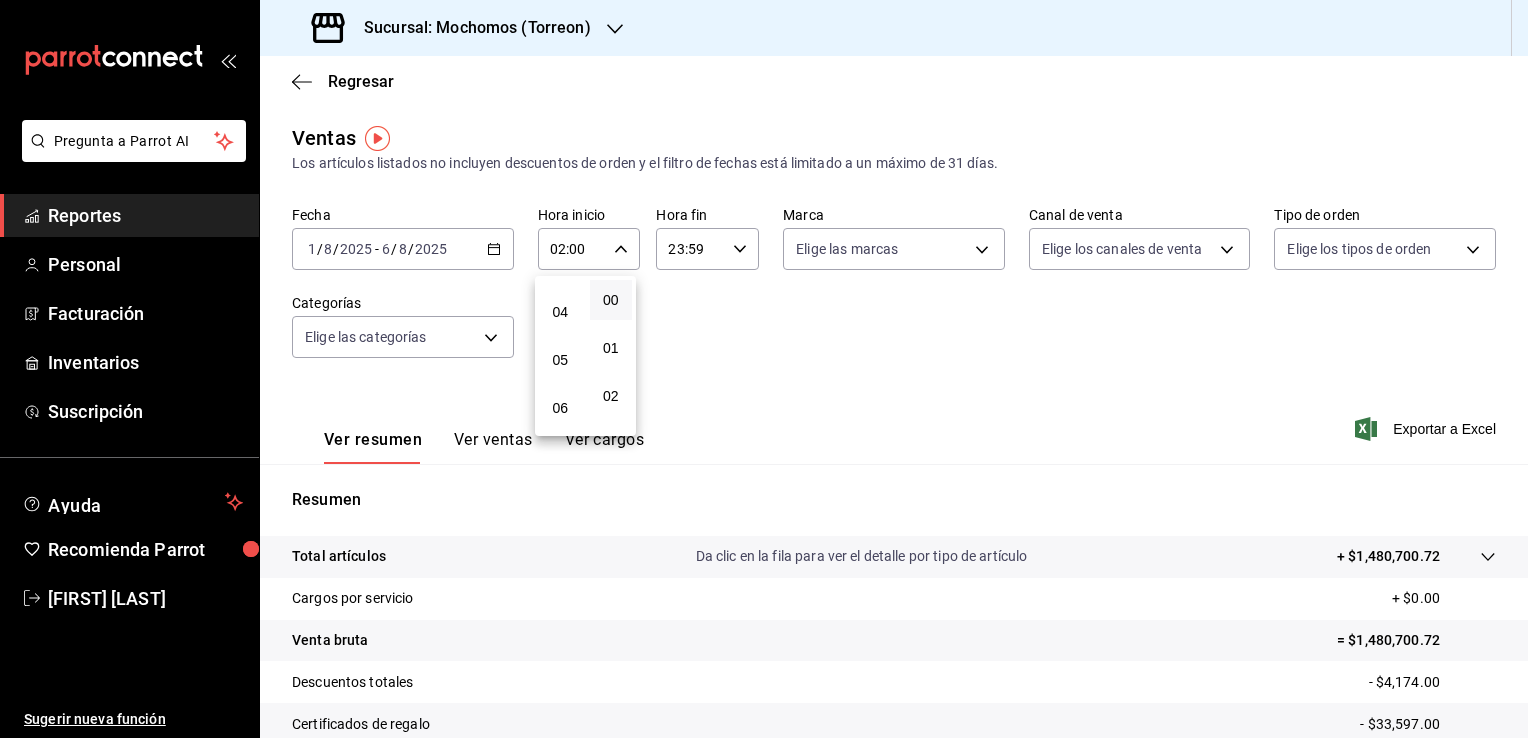 click on "06" at bounding box center (560, 408) 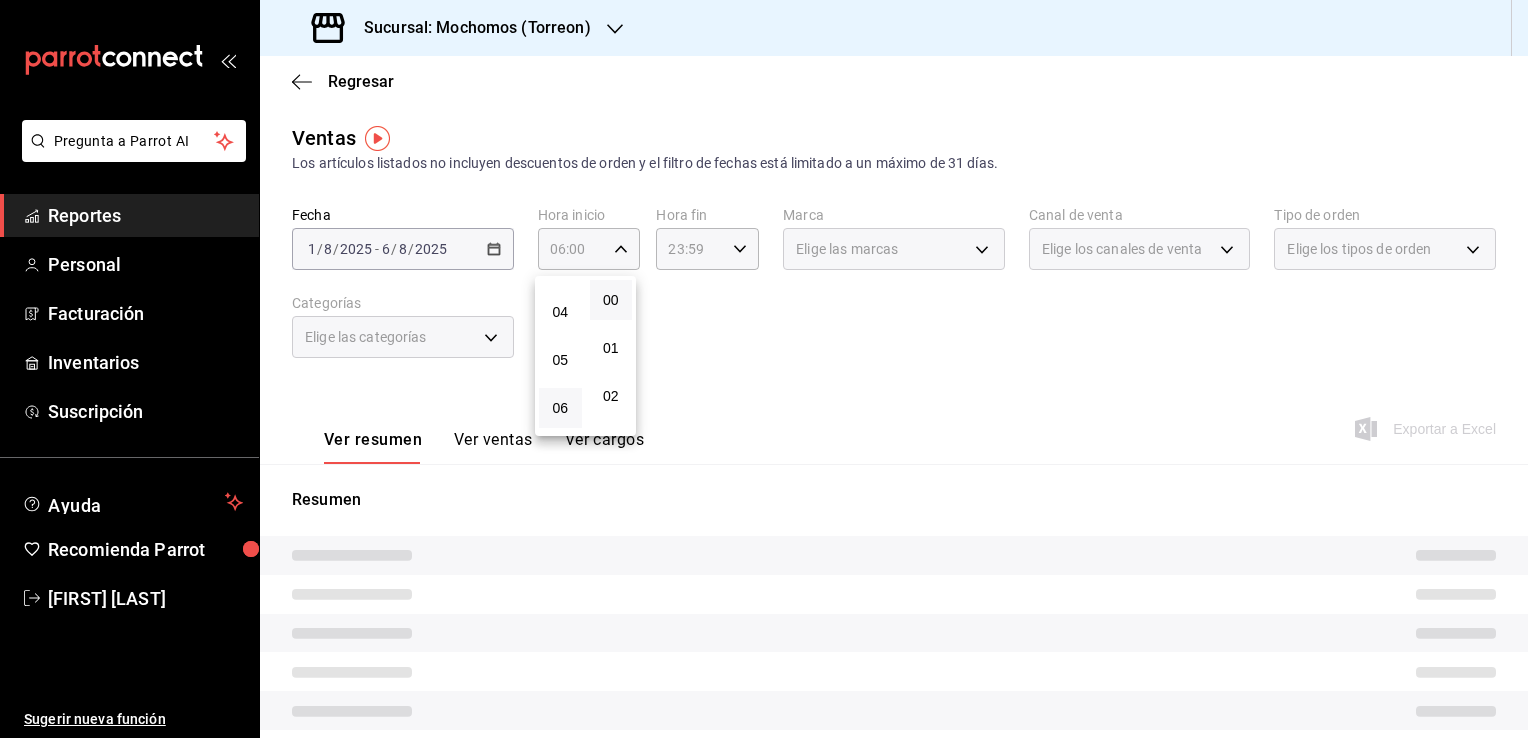 click at bounding box center (764, 369) 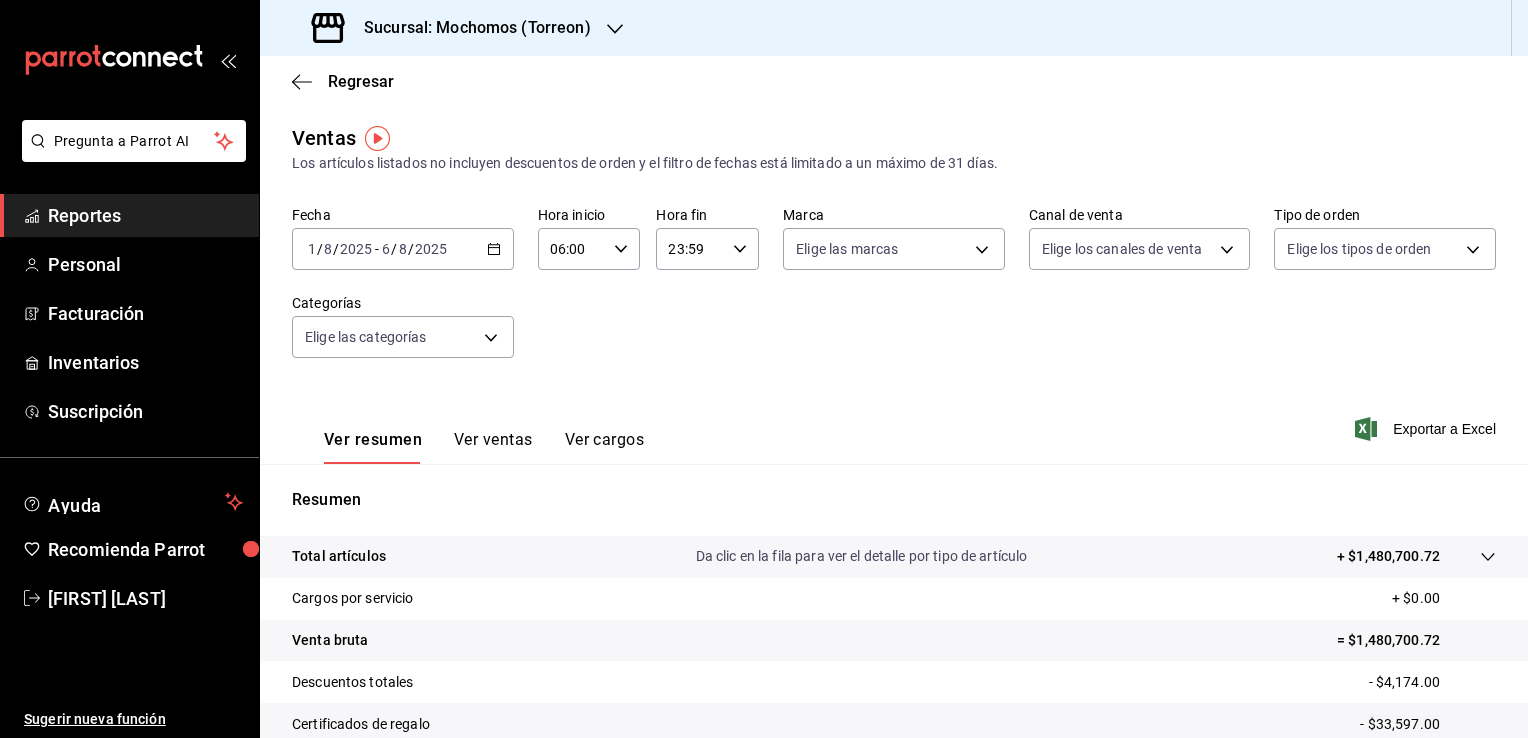 click 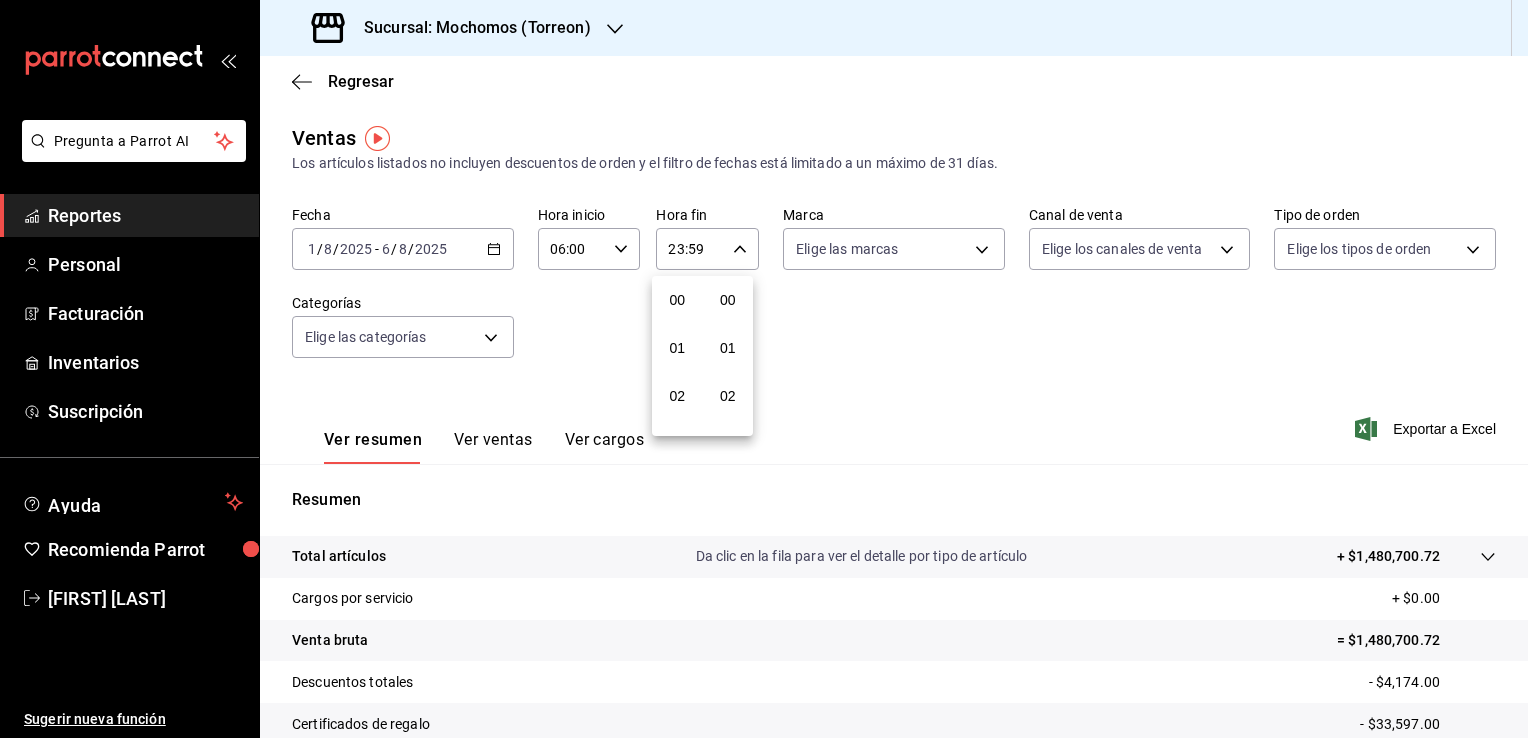 scroll, scrollTop: 1011, scrollLeft: 0, axis: vertical 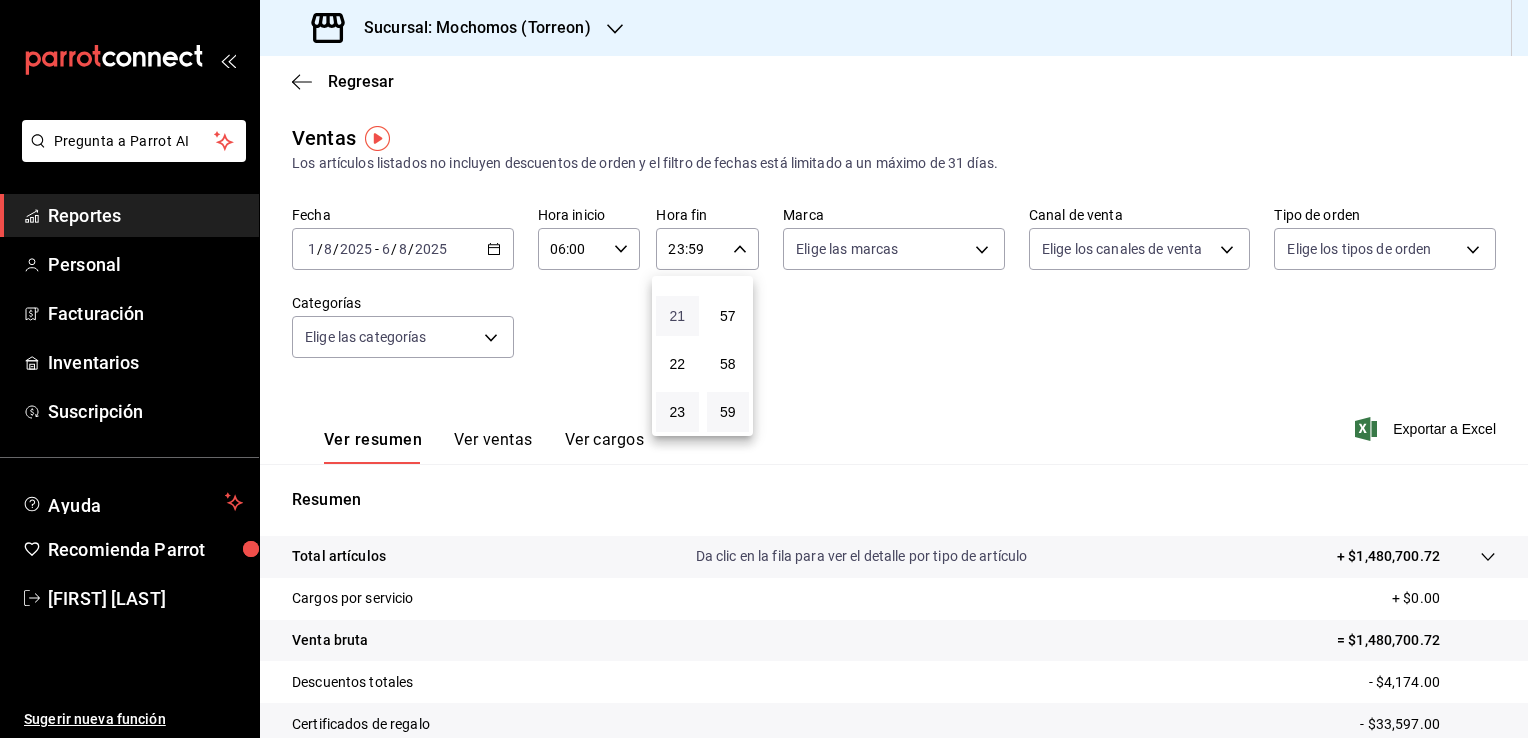 click on "21" at bounding box center (677, 316) 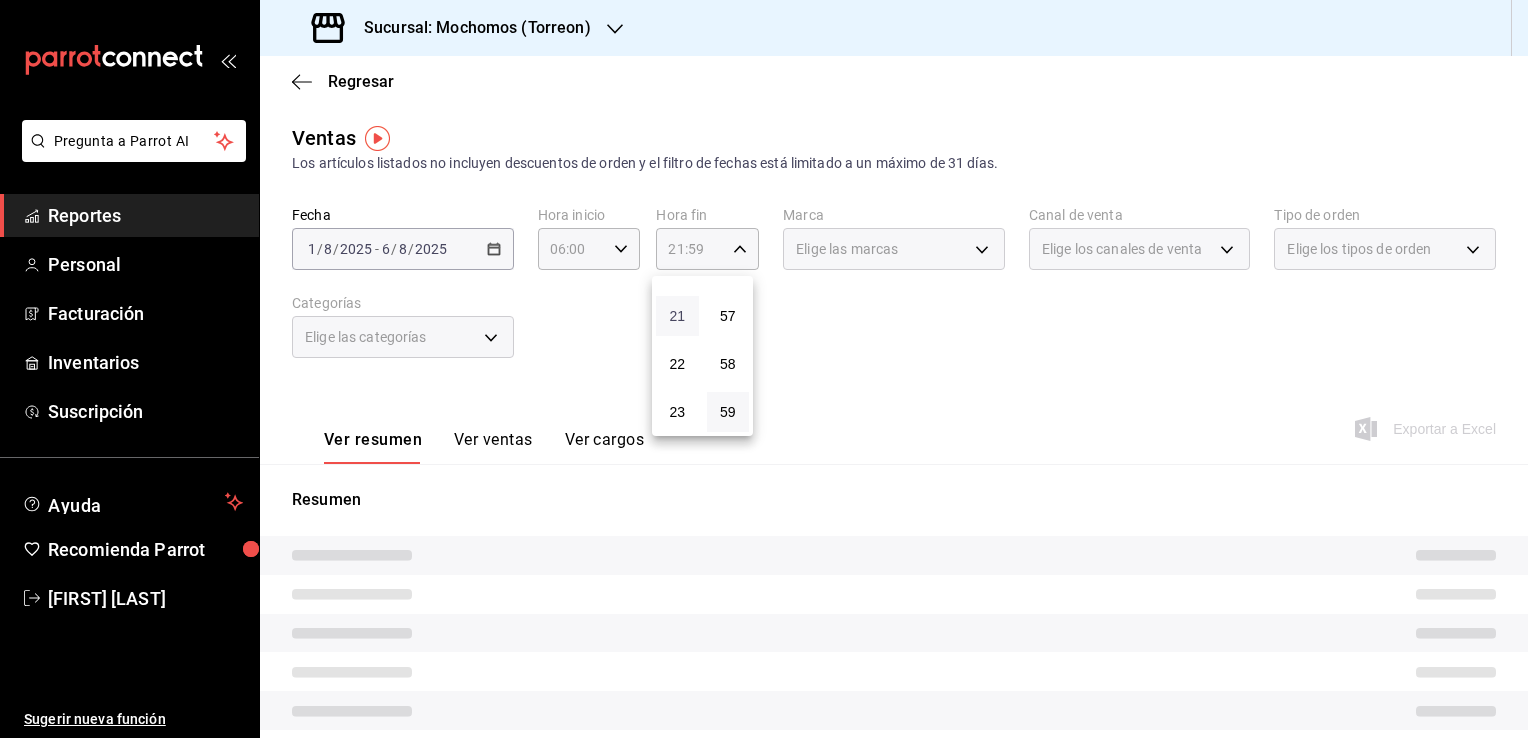 type 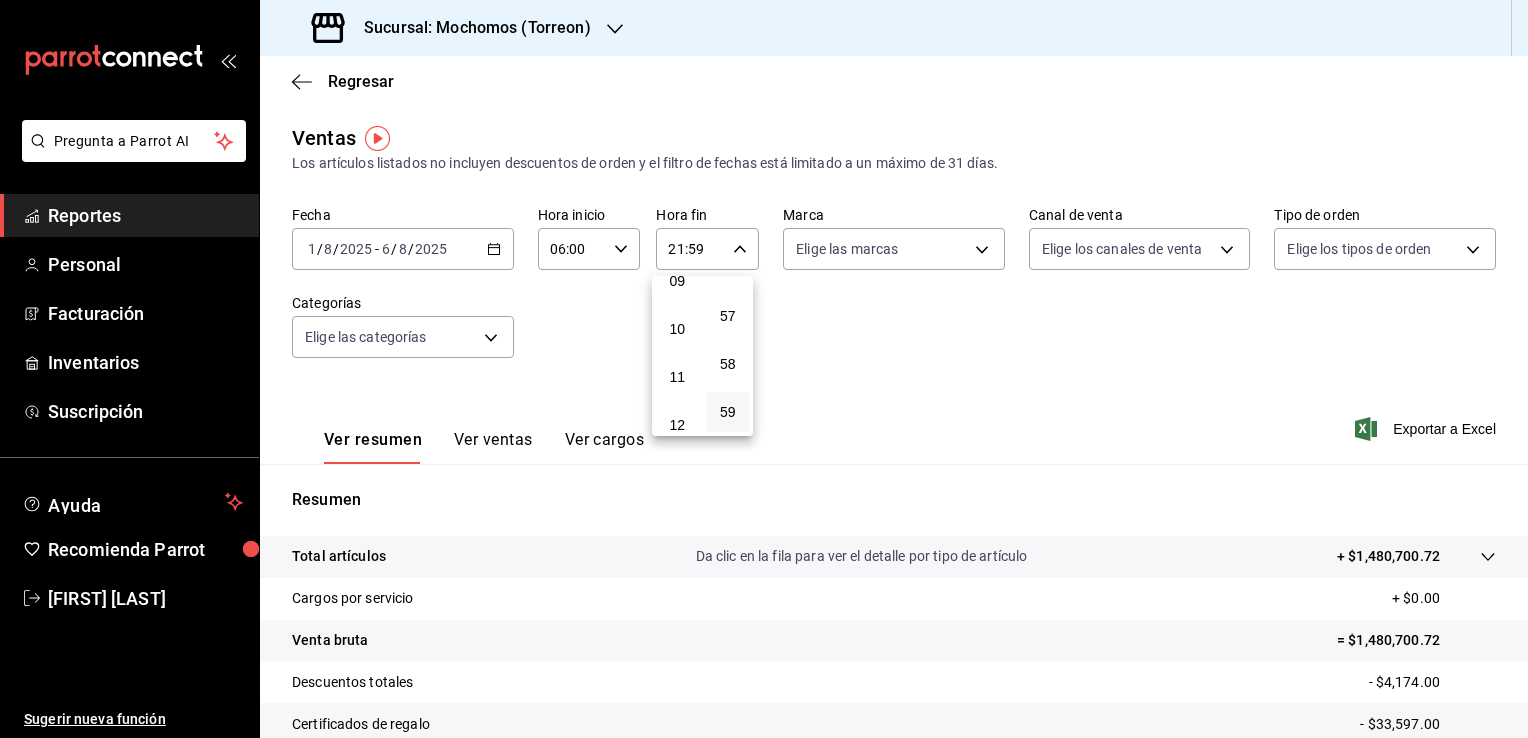 scroll, scrollTop: 311, scrollLeft: 0, axis: vertical 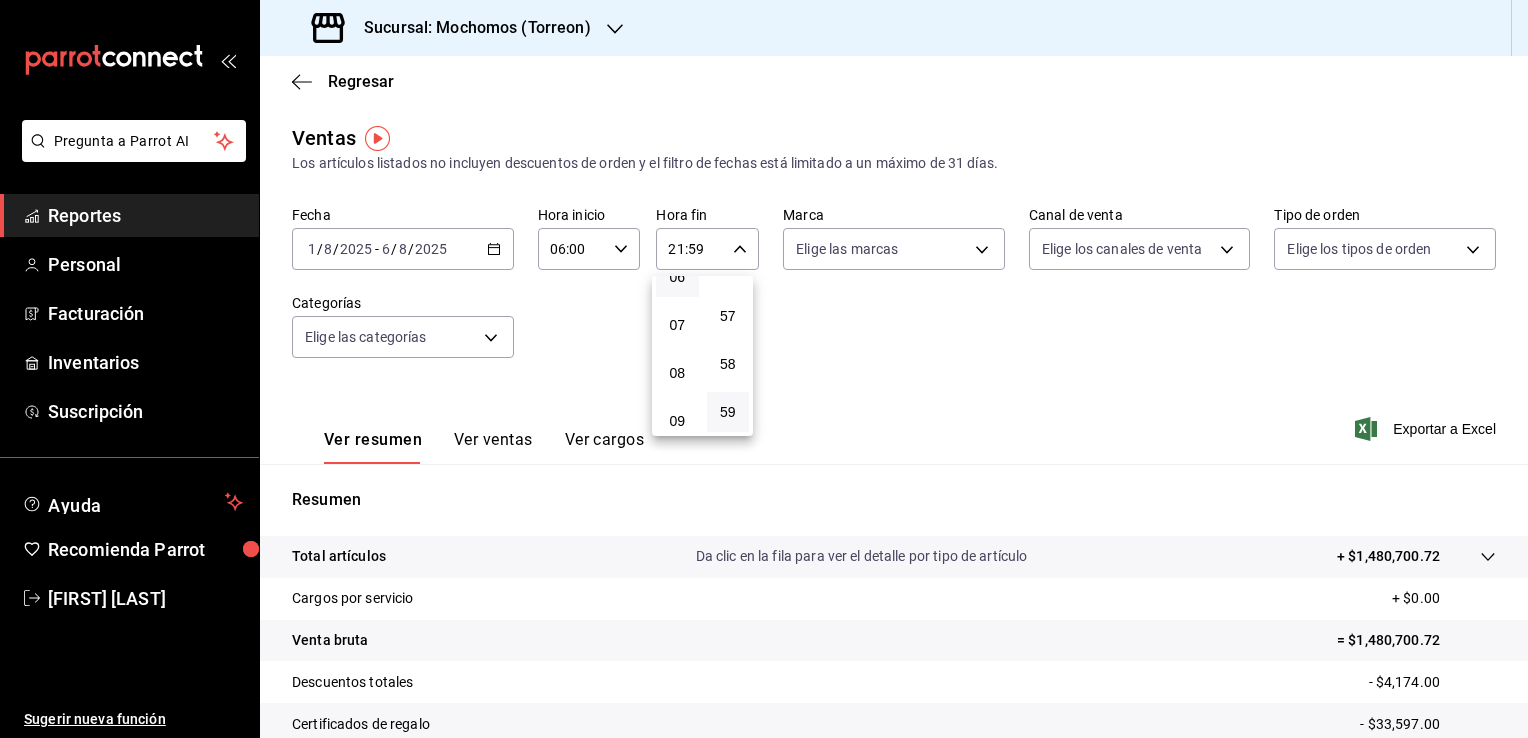 click on "06" at bounding box center [677, 277] 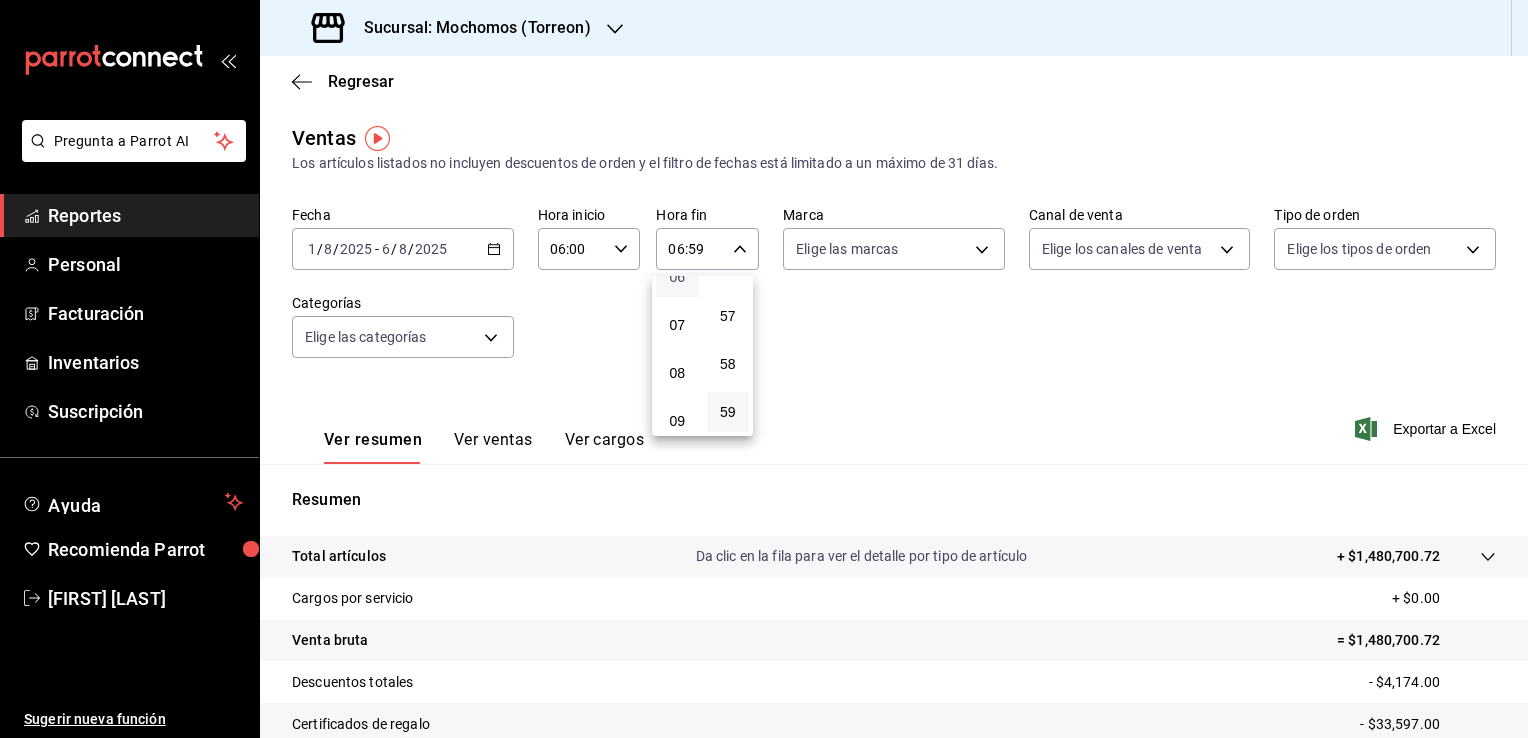 click on "06" at bounding box center [677, 277] 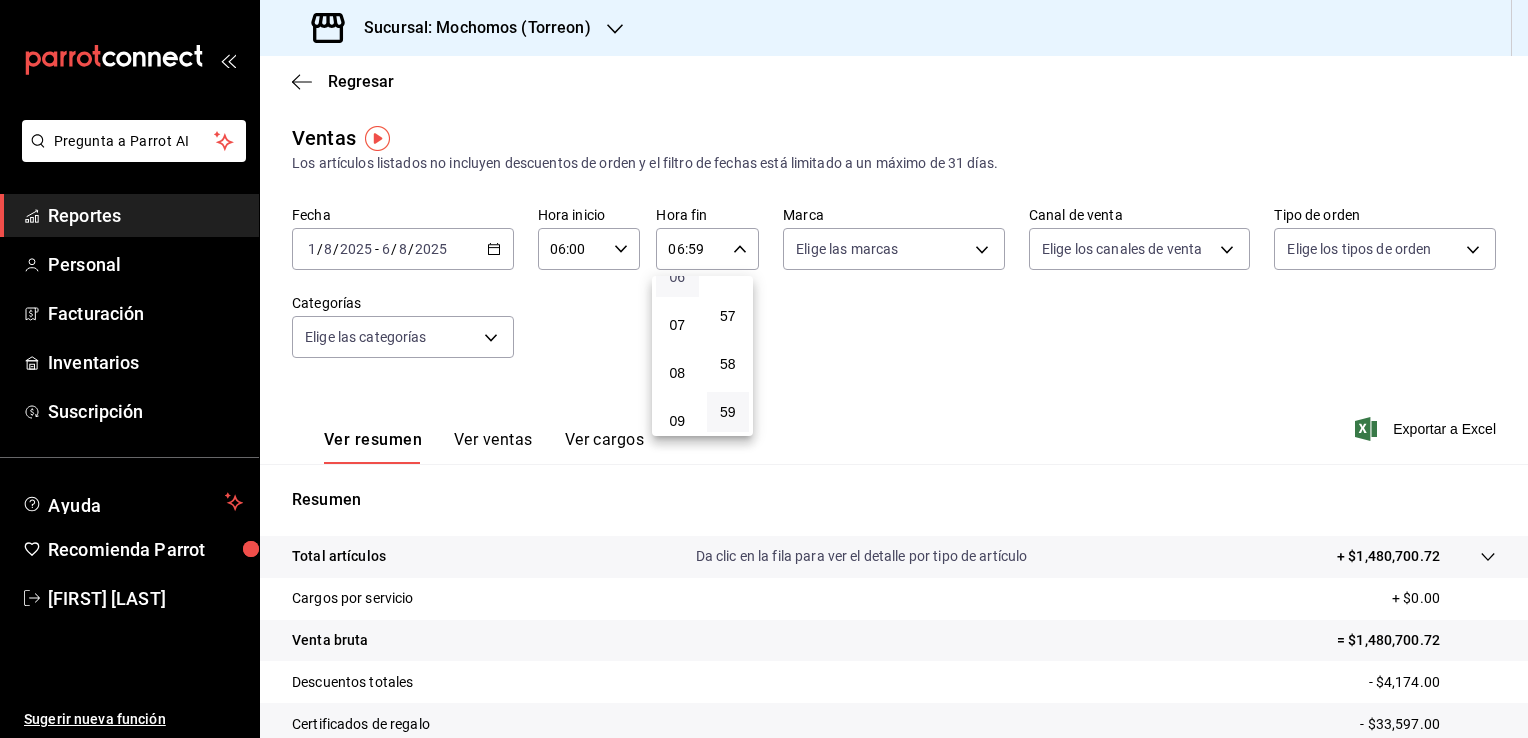 type 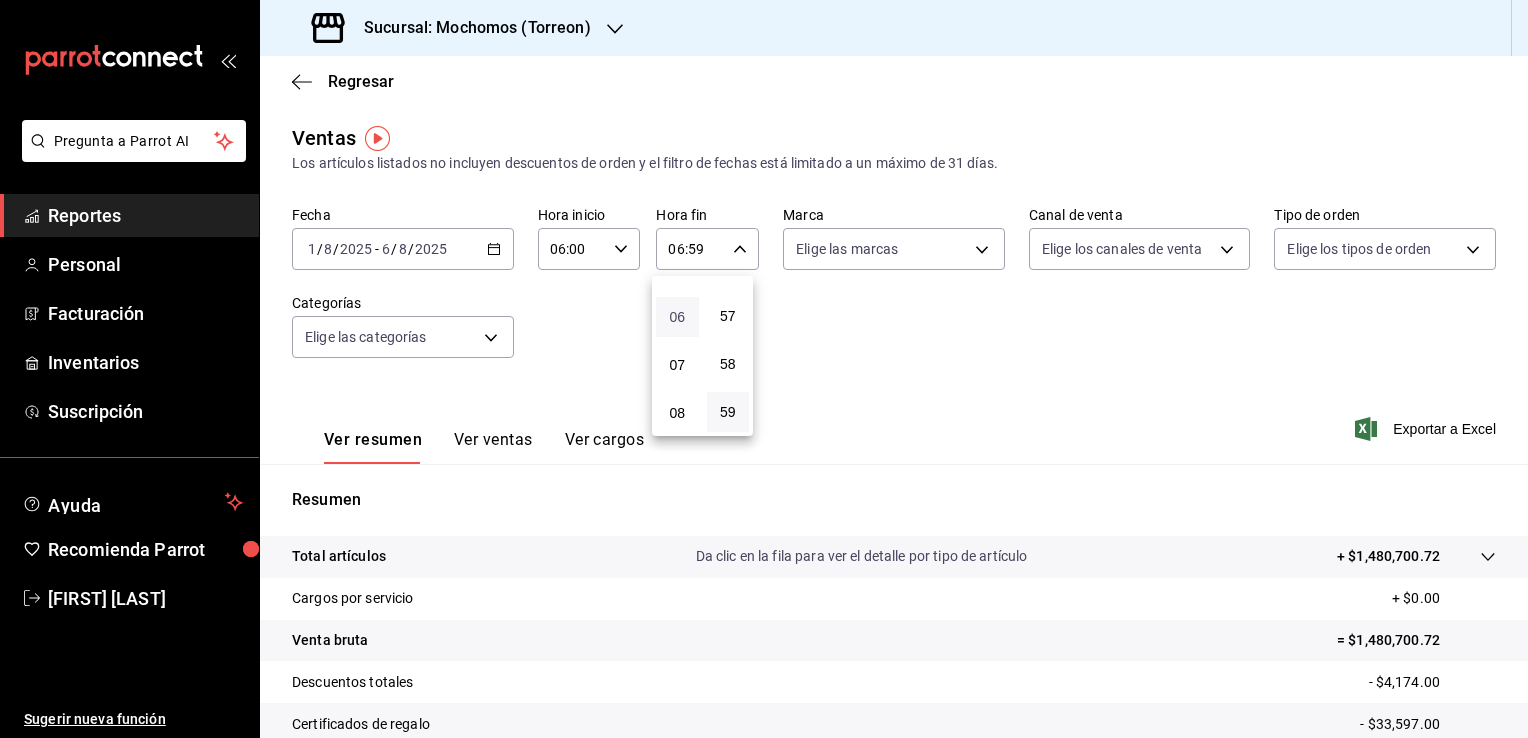 scroll, scrollTop: 231, scrollLeft: 0, axis: vertical 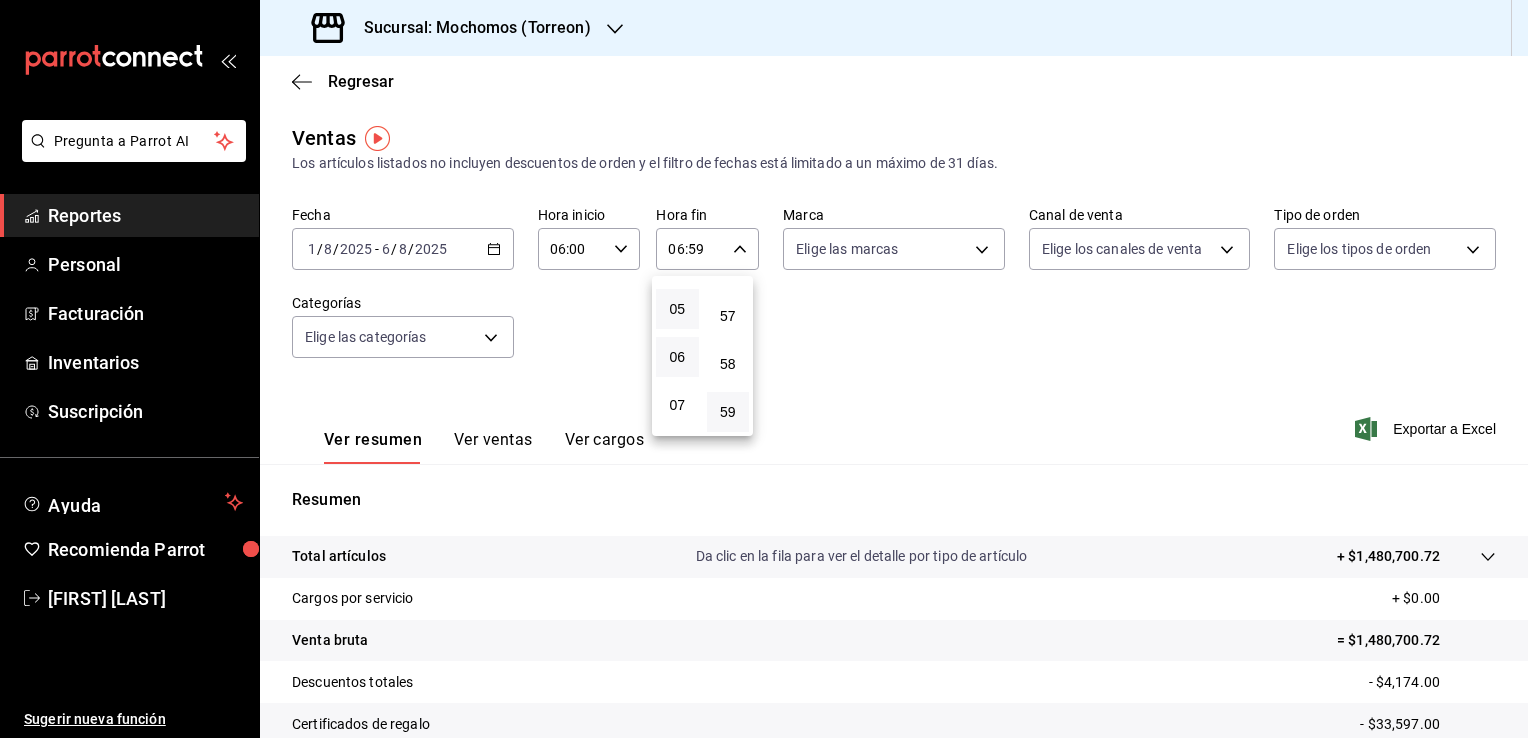 click on "05" at bounding box center (677, 309) 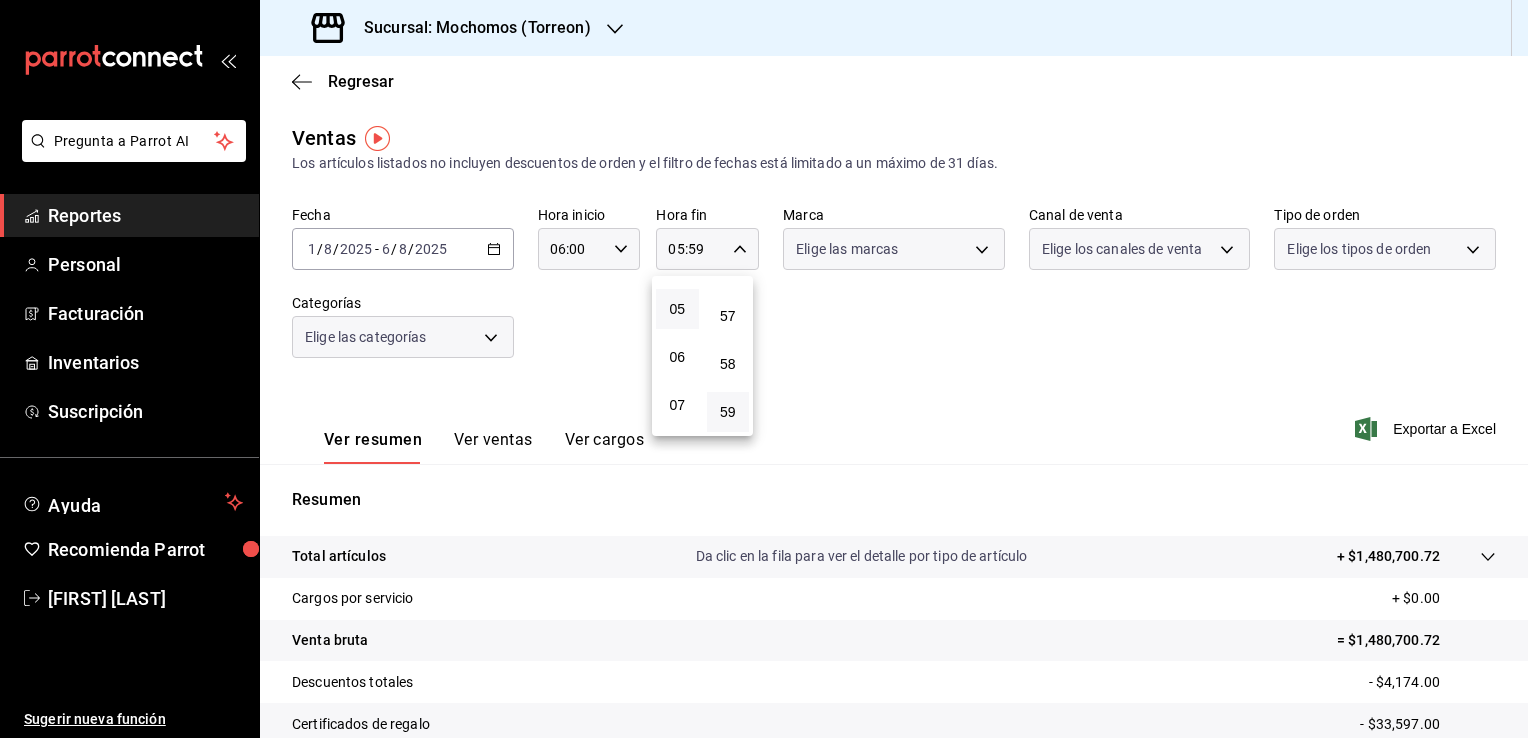 click at bounding box center [764, 369] 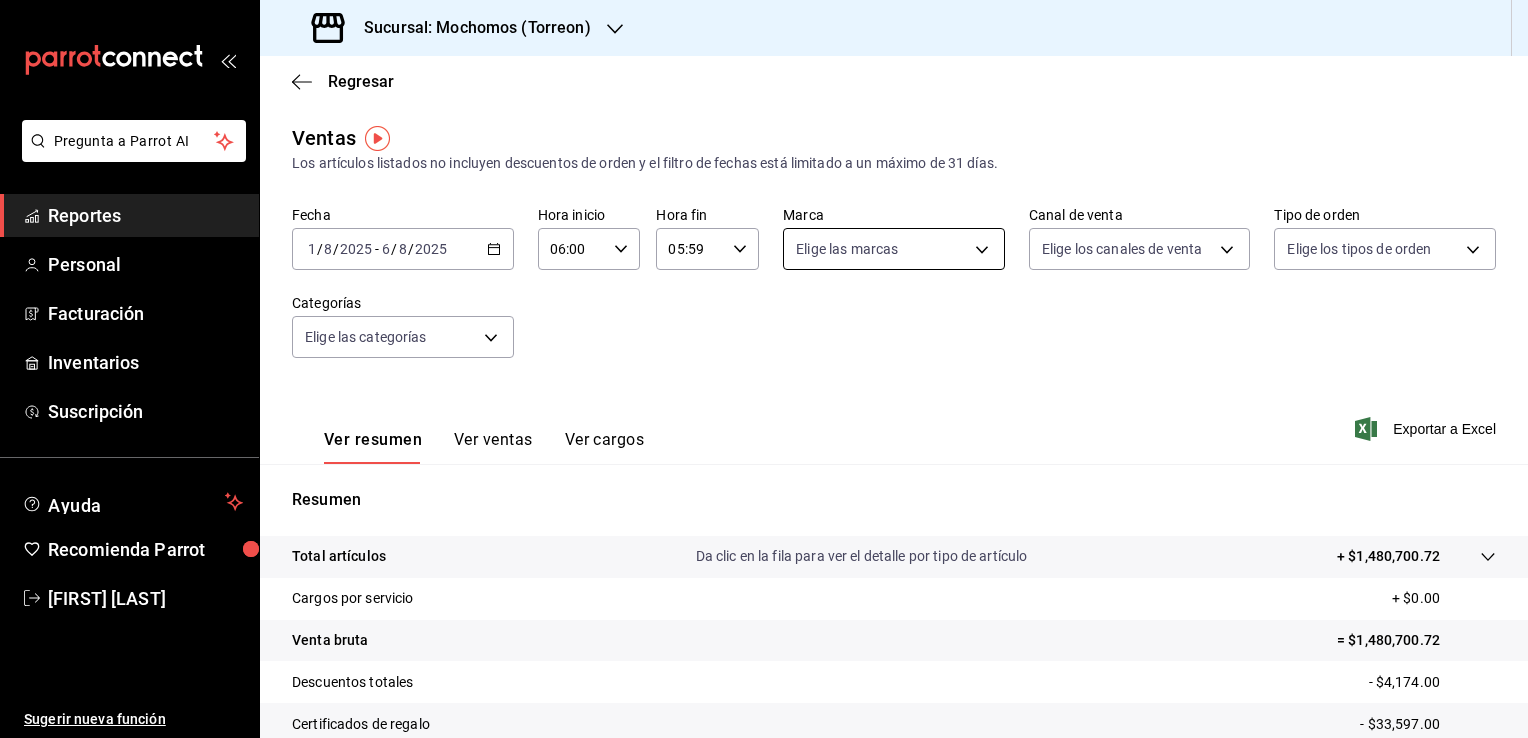 click on "Pregunta a Parrot AI Reportes   Personal   Facturación   Inventarios   Suscripción   Ayuda Recomienda Parrot   [FIRST] [LAST]   Sugerir nueva función   Sucursal: Mochomos ([CITY]) Regresar Ventas Los artículos listados no incluyen descuentos de orden y el filtro de fechas está limitado a un máximo de 31 días. Fecha [DATE] [DATE] / [DATE] / [DATE] - [DATE] / [DATE] / [DATE] Hora inicio [TIME] Hora inicio Hora fin [TIME] Hora fin Marca Elige las marcas Canal de venta Elige los canales de venta Tipo de orden Elige los tipos de orden Categorías Elige las categorías Ver resumen Ver ventas Ver cargos Exportar a Excel Resumen Total artículos Da clic en la fila para ver el detalle por tipo de artículo + $[AMOUNT] Cargos por servicio + $0.00 Venta bruta = $[AMOUNT] Descuentos totales - $[AMOUNT] Certificados de regalo - $[AMOUNT] Venta total = $[AMOUNT] Impuestos - $[AMOUNT] Venta neta = $[AMOUNT] GANA 1 MES GRATIS EN TU SUSCRIPCIÓN AQUÍ Ver video tutorial Ir a video Pregunta a Parrot AI Reportes" at bounding box center (764, 369) 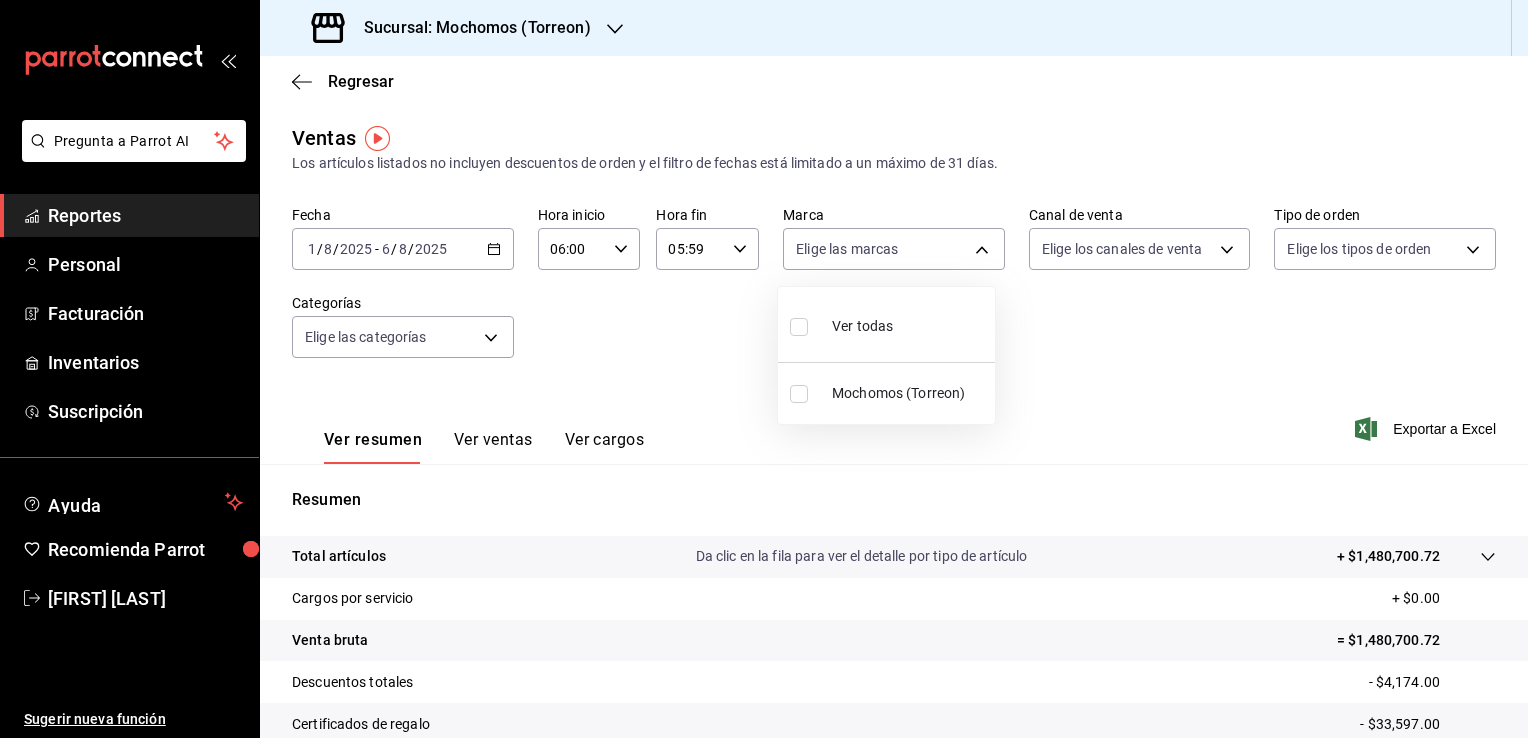 click on "Ver todas" at bounding box center [886, 324] 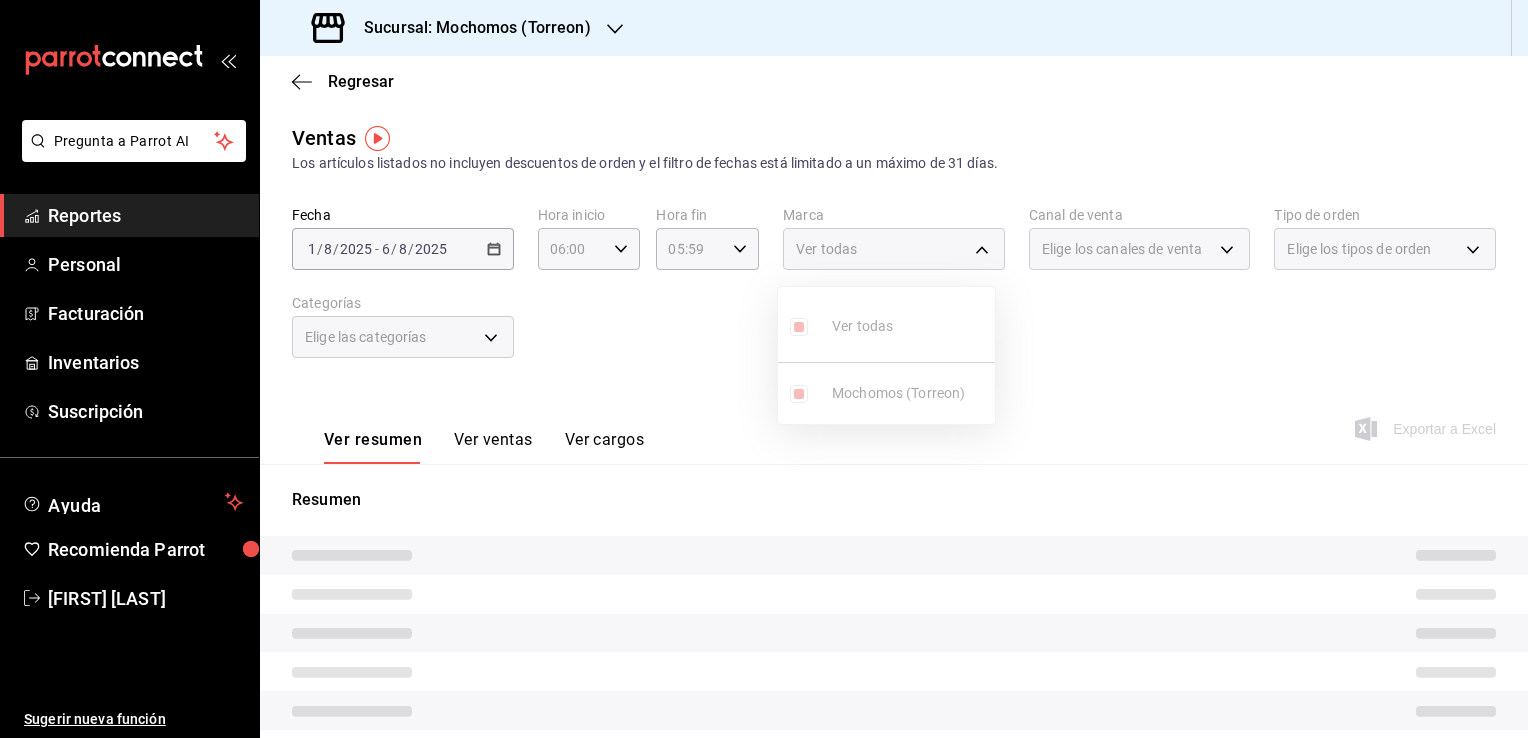 drag, startPoint x: 1520, startPoint y: 316, endPoint x: 1520, endPoint y: 401, distance: 85 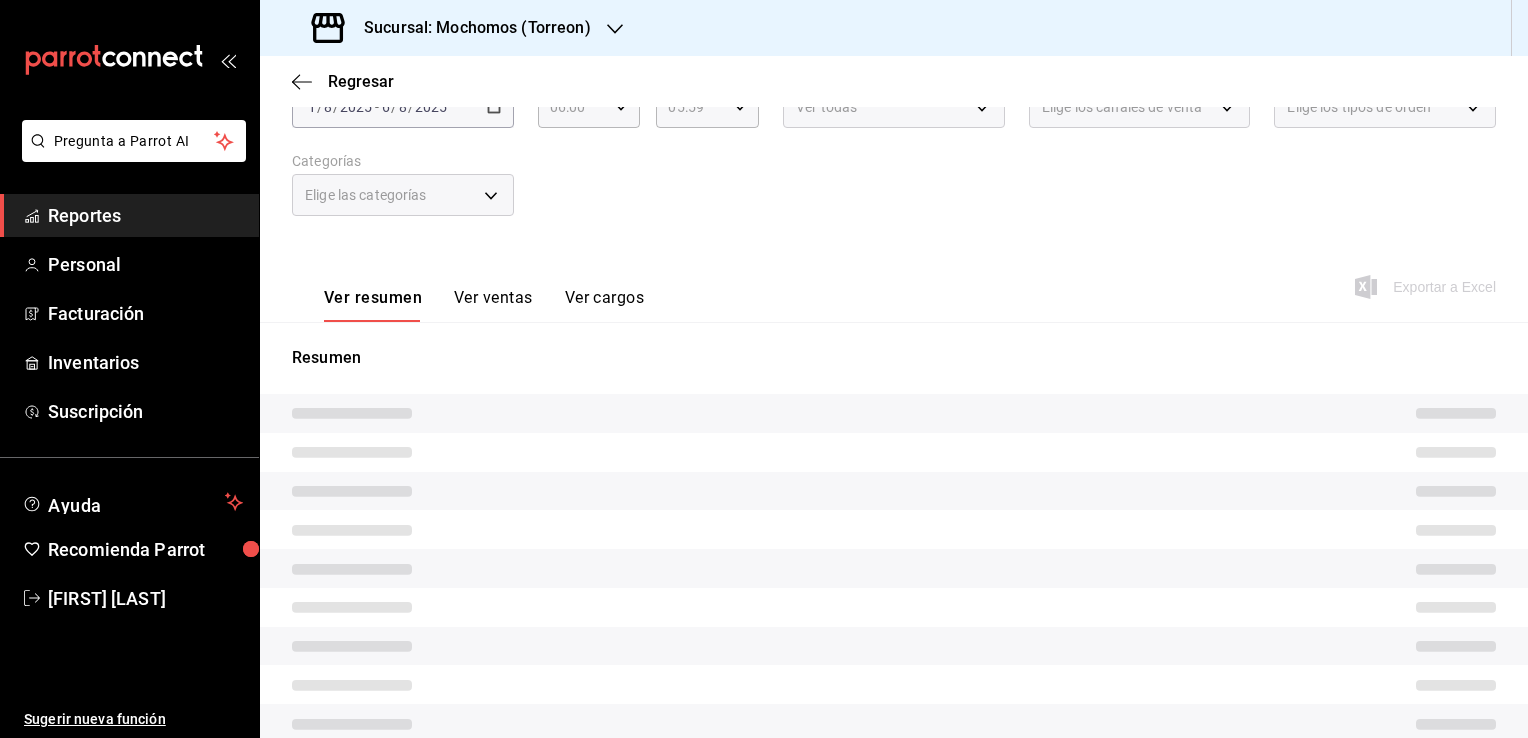 scroll, scrollTop: 147, scrollLeft: 0, axis: vertical 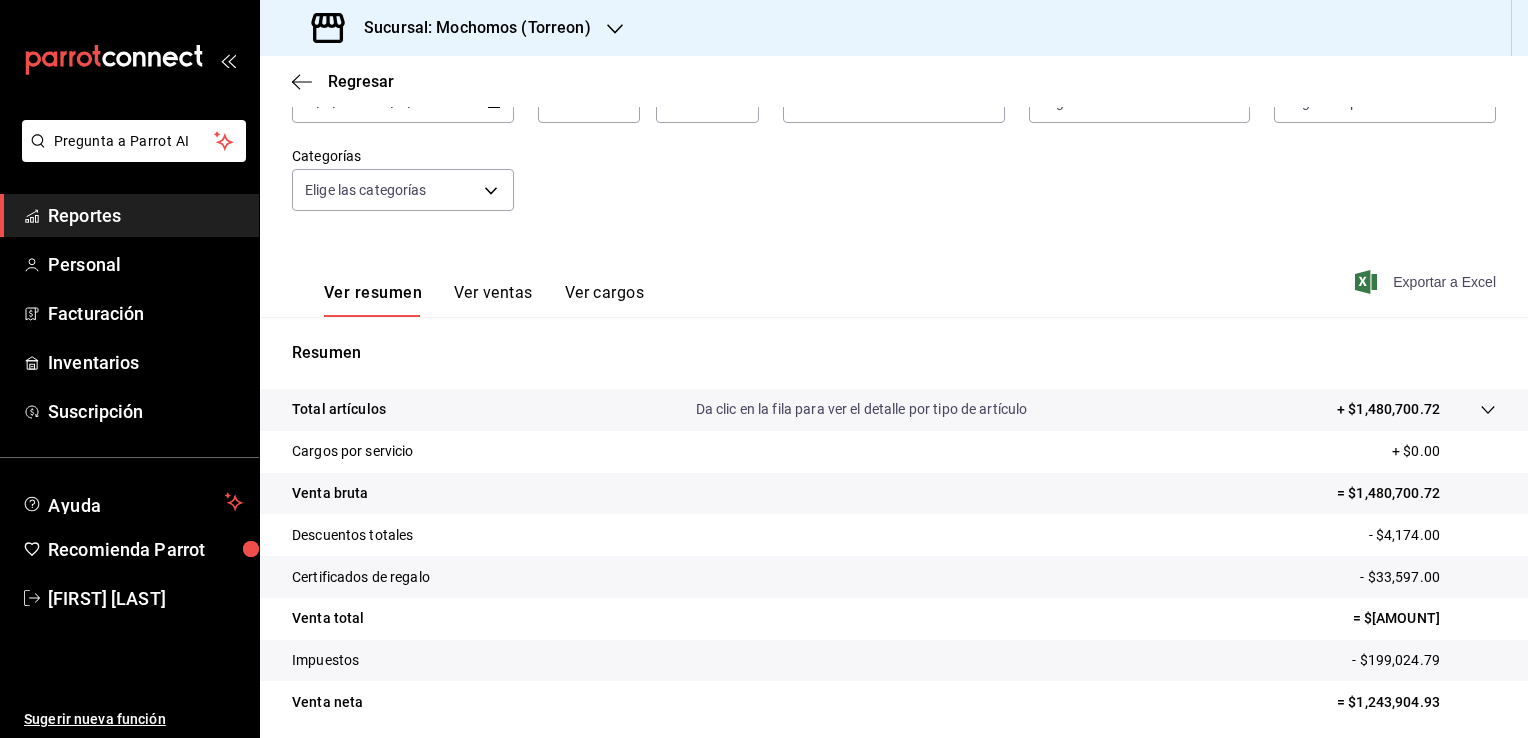click on "Exportar a Excel" at bounding box center [1427, 282] 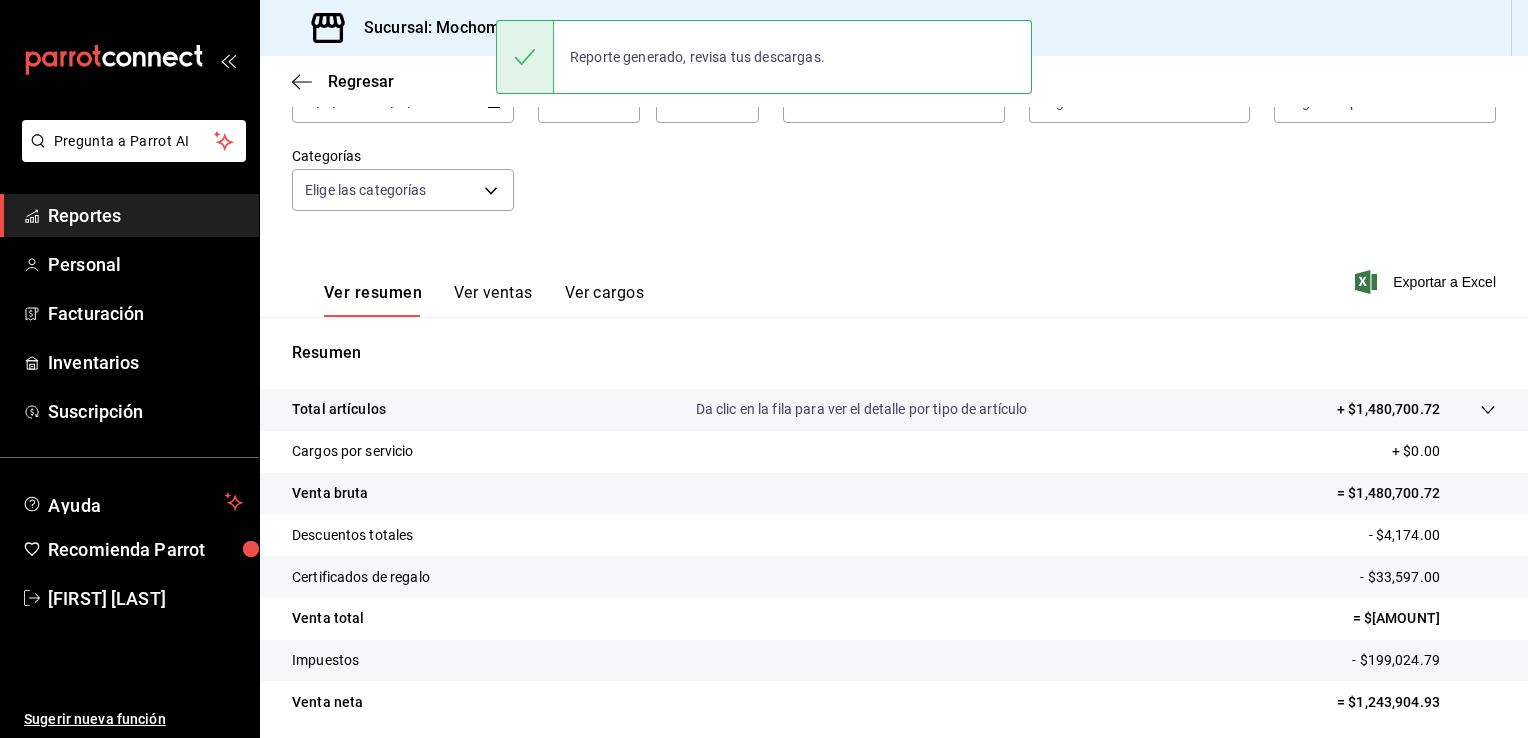 click on "Fecha [DATE] [DATE] / [DATE] / [DATE] - [DATE] / [DATE] / [DATE] Hora inicio [TIME] Hora inicio Hora fin [TIME] Hora fin Marca Ver todas [UUID] Canal de venta Elige los canales de venta Tipo de orden Elige los tipos de orden Categorías Elige las categorías" at bounding box center [894, 147] 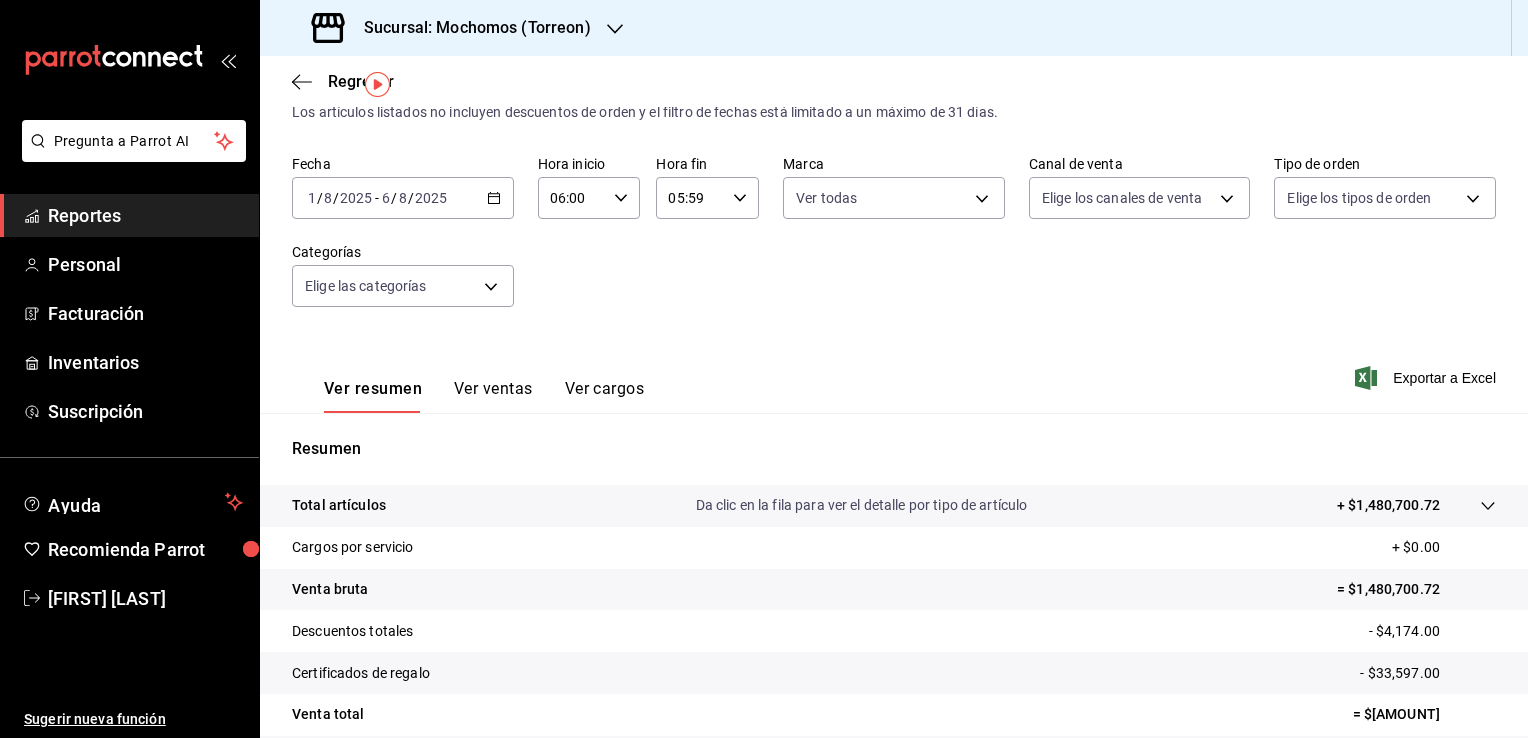 scroll, scrollTop: 46, scrollLeft: 0, axis: vertical 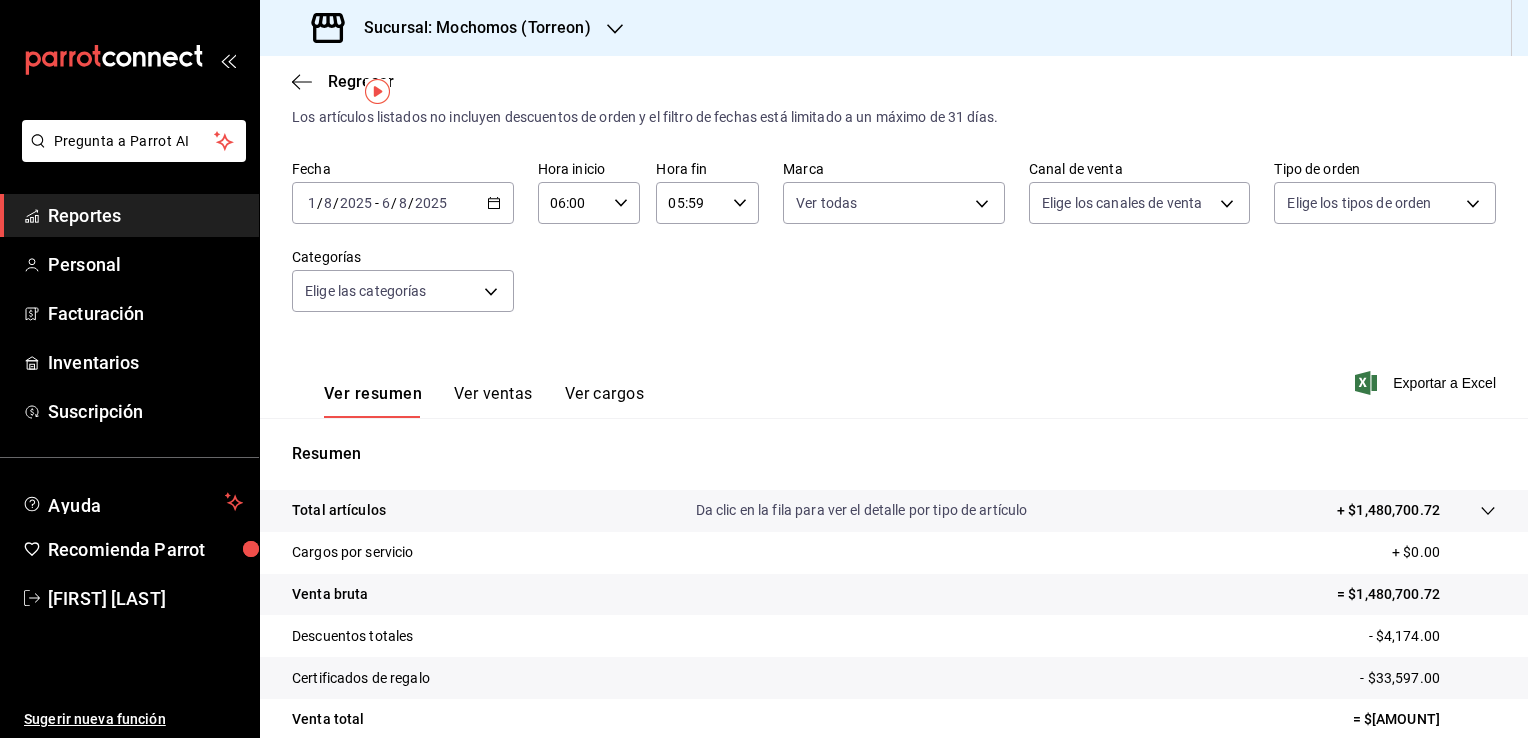 click on "Reportes" at bounding box center [145, 215] 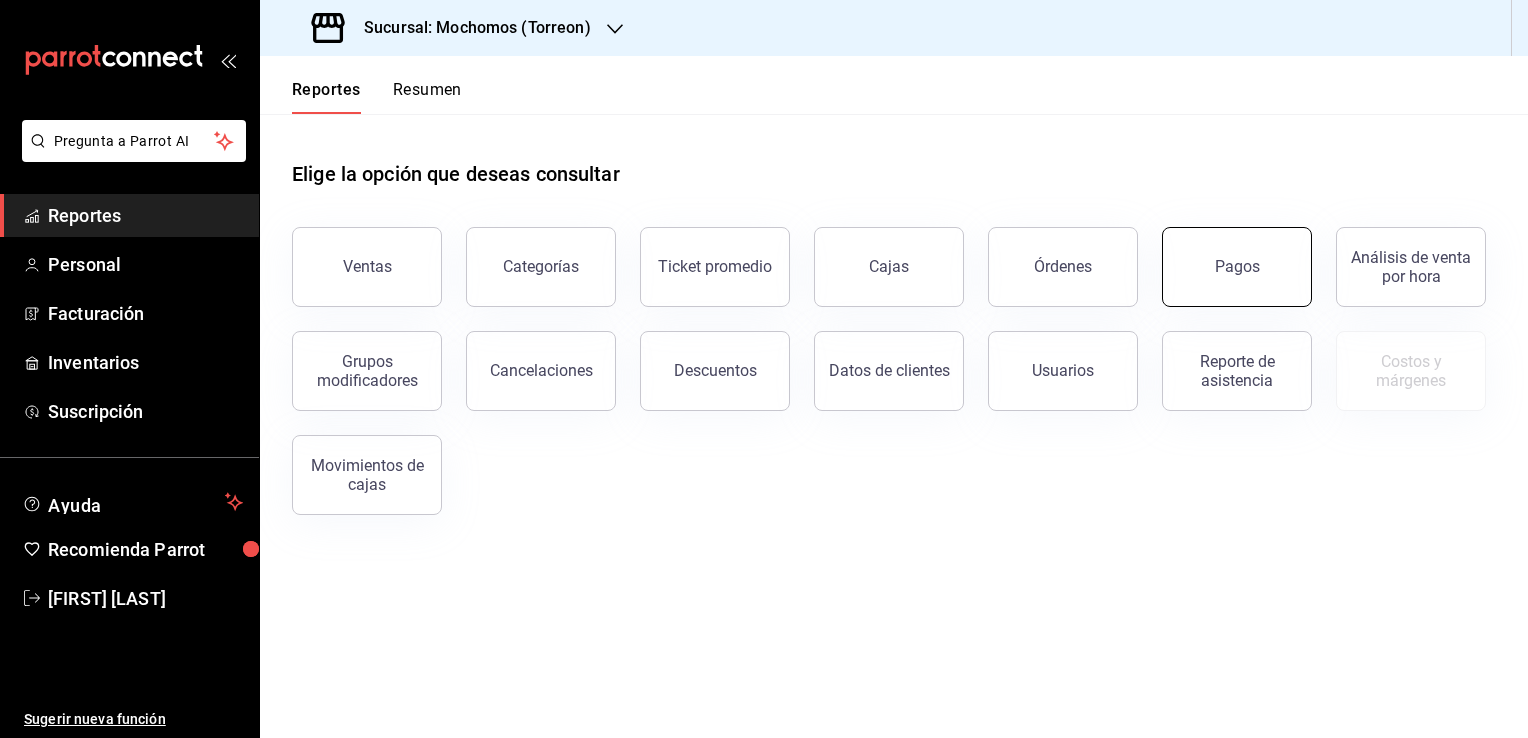 click on "Pagos" at bounding box center (1237, 267) 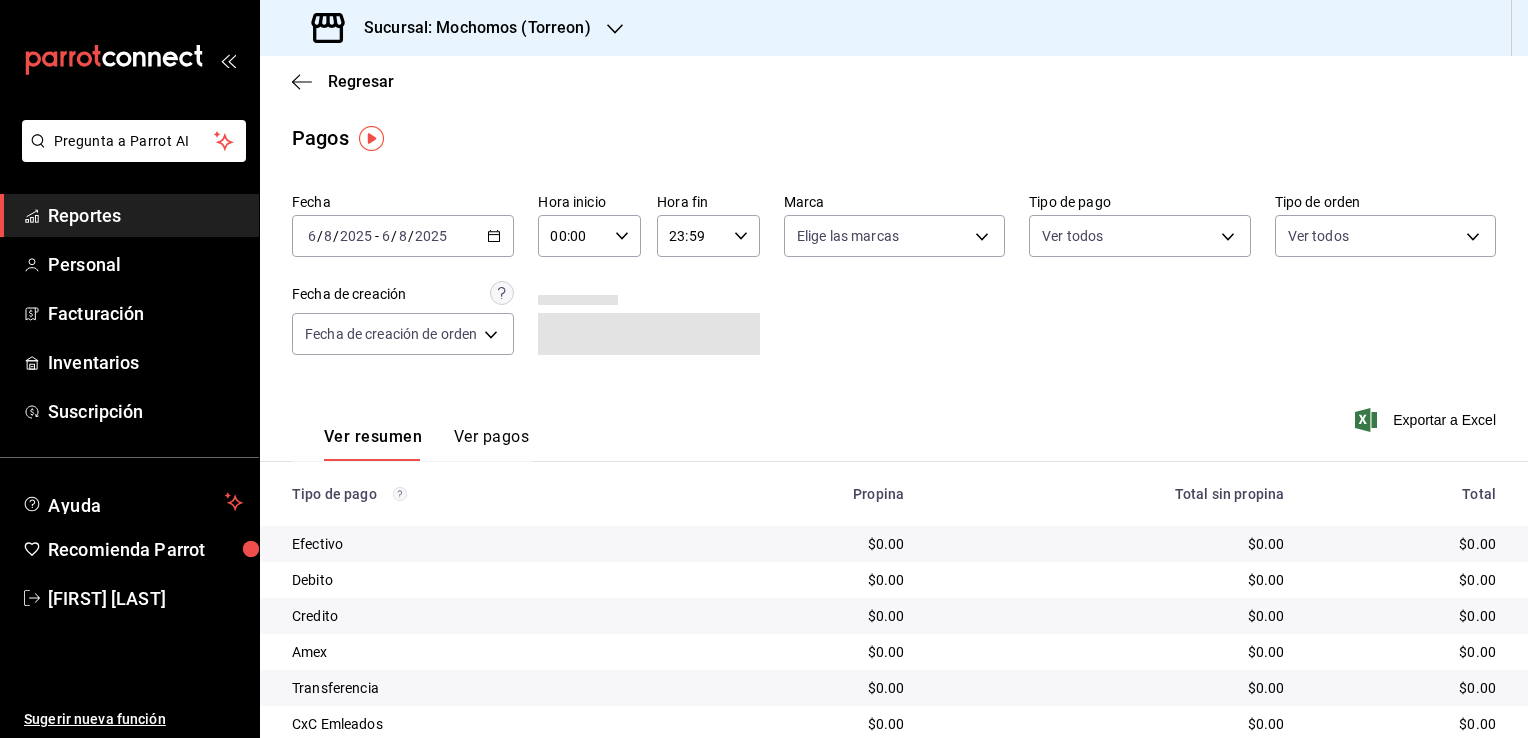 click 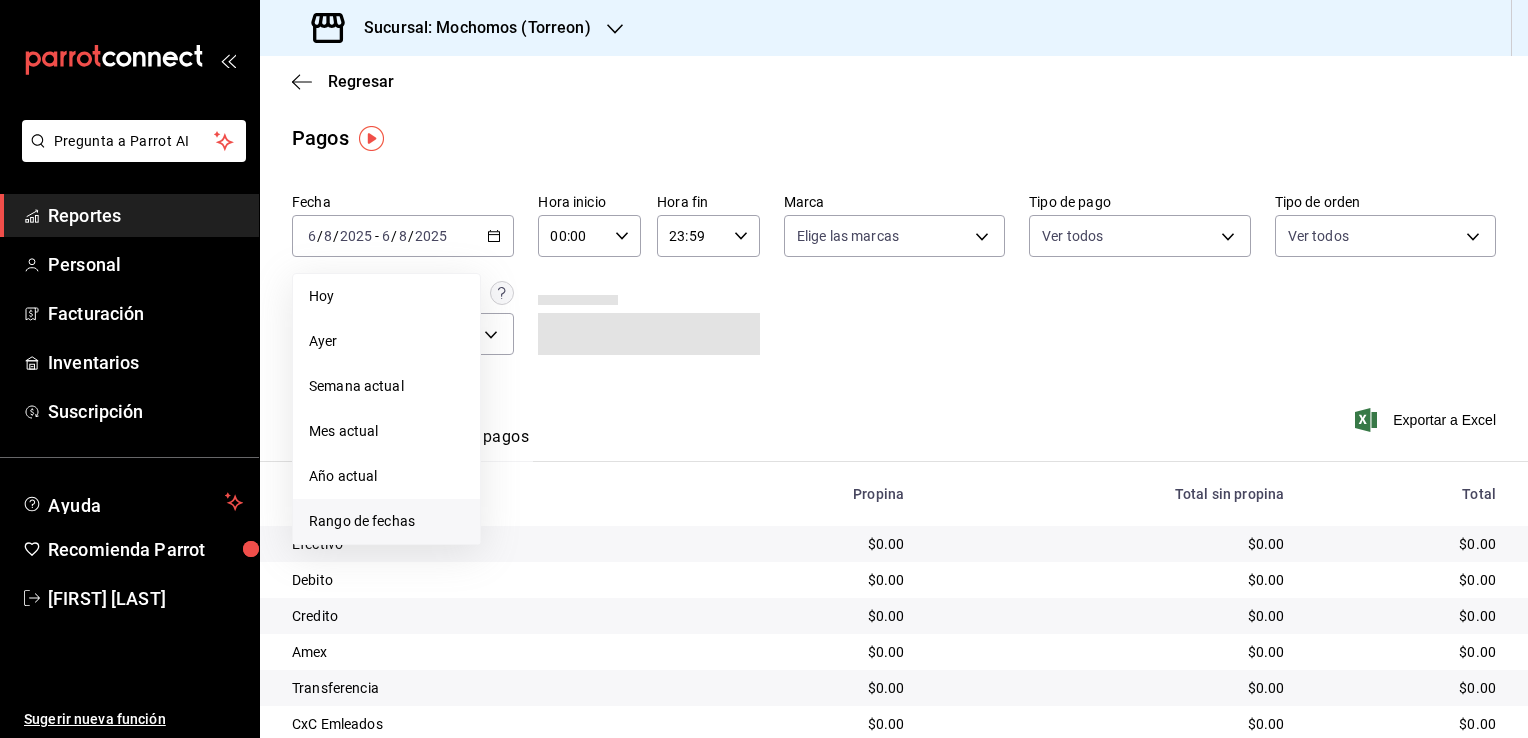 click on "Rango de fechas" at bounding box center [386, 521] 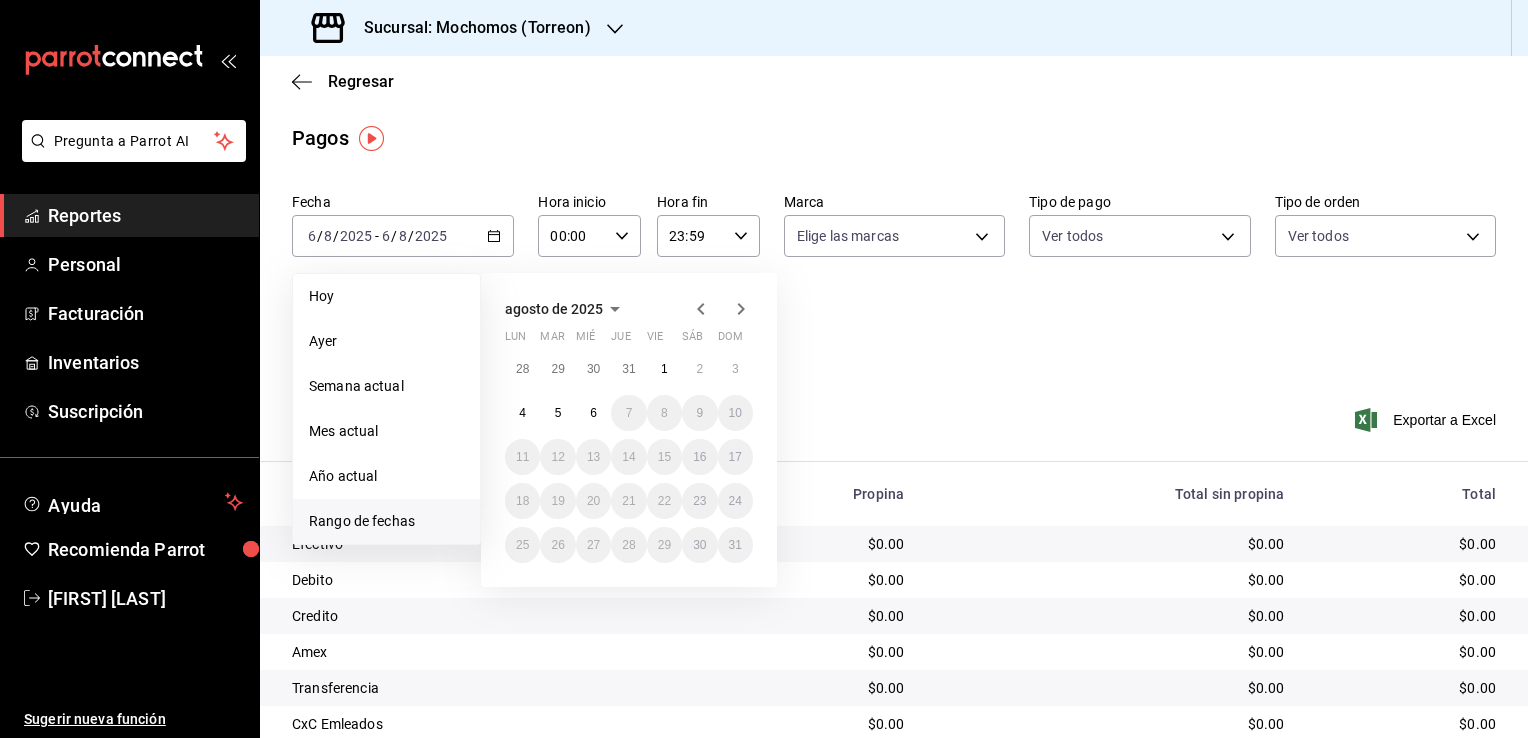 click 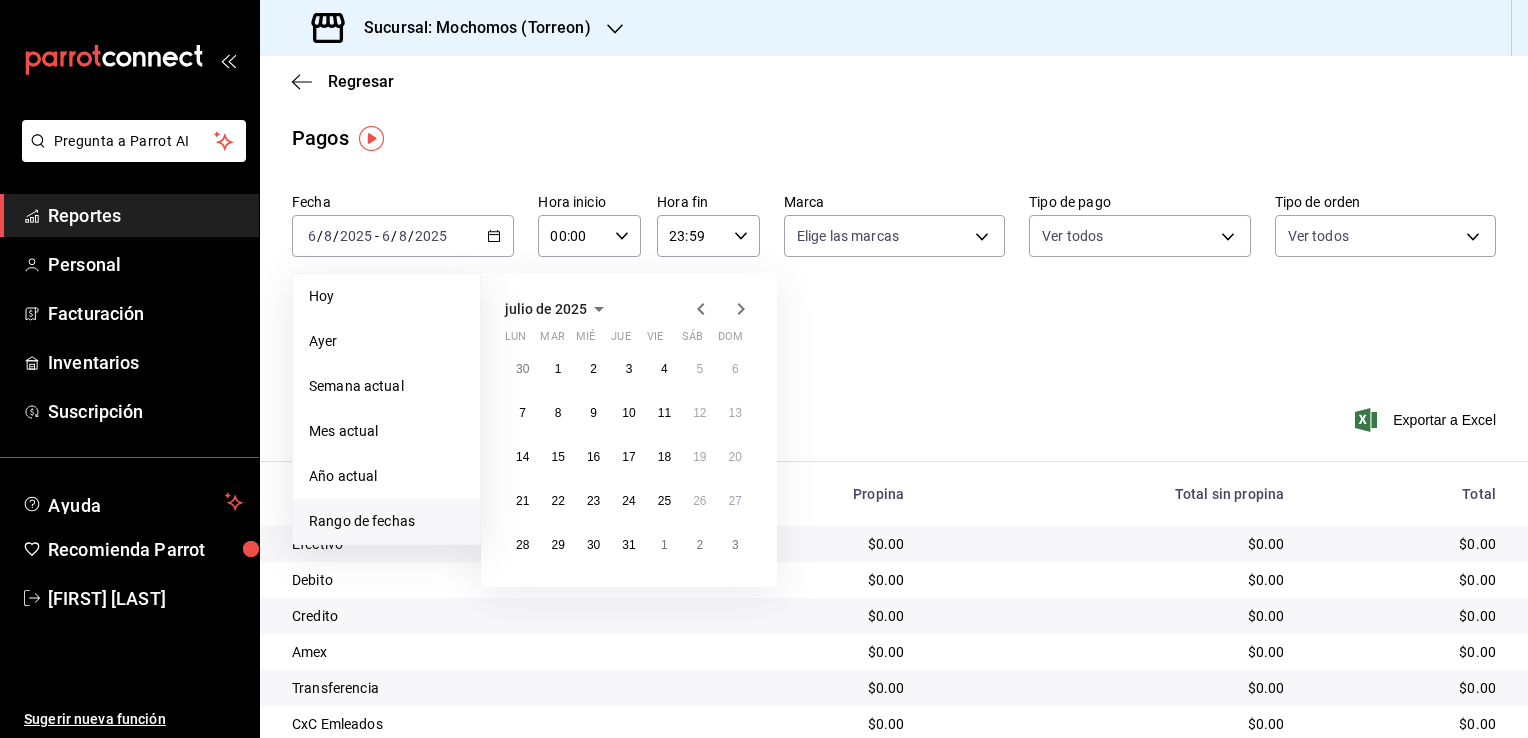 click 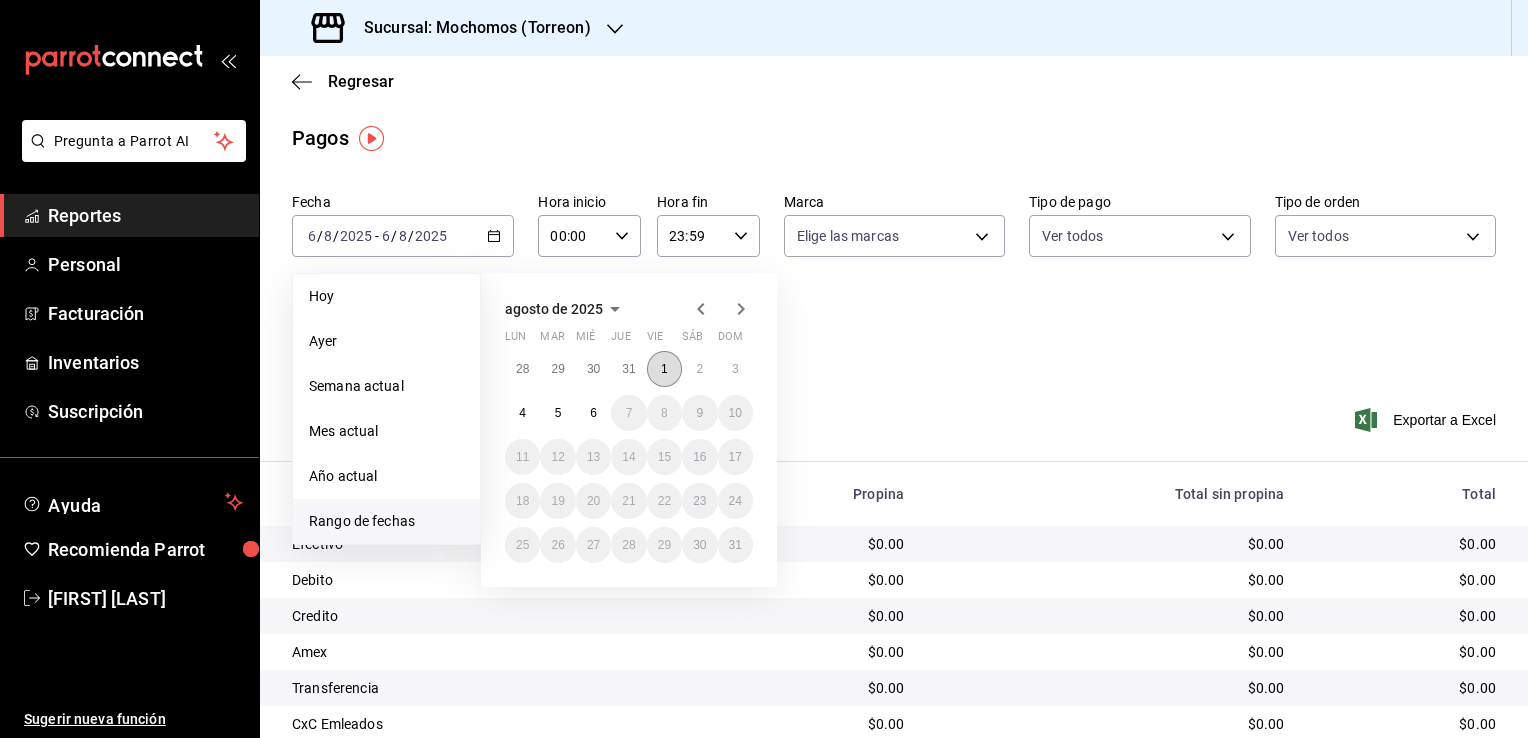 click on "1" at bounding box center [664, 369] 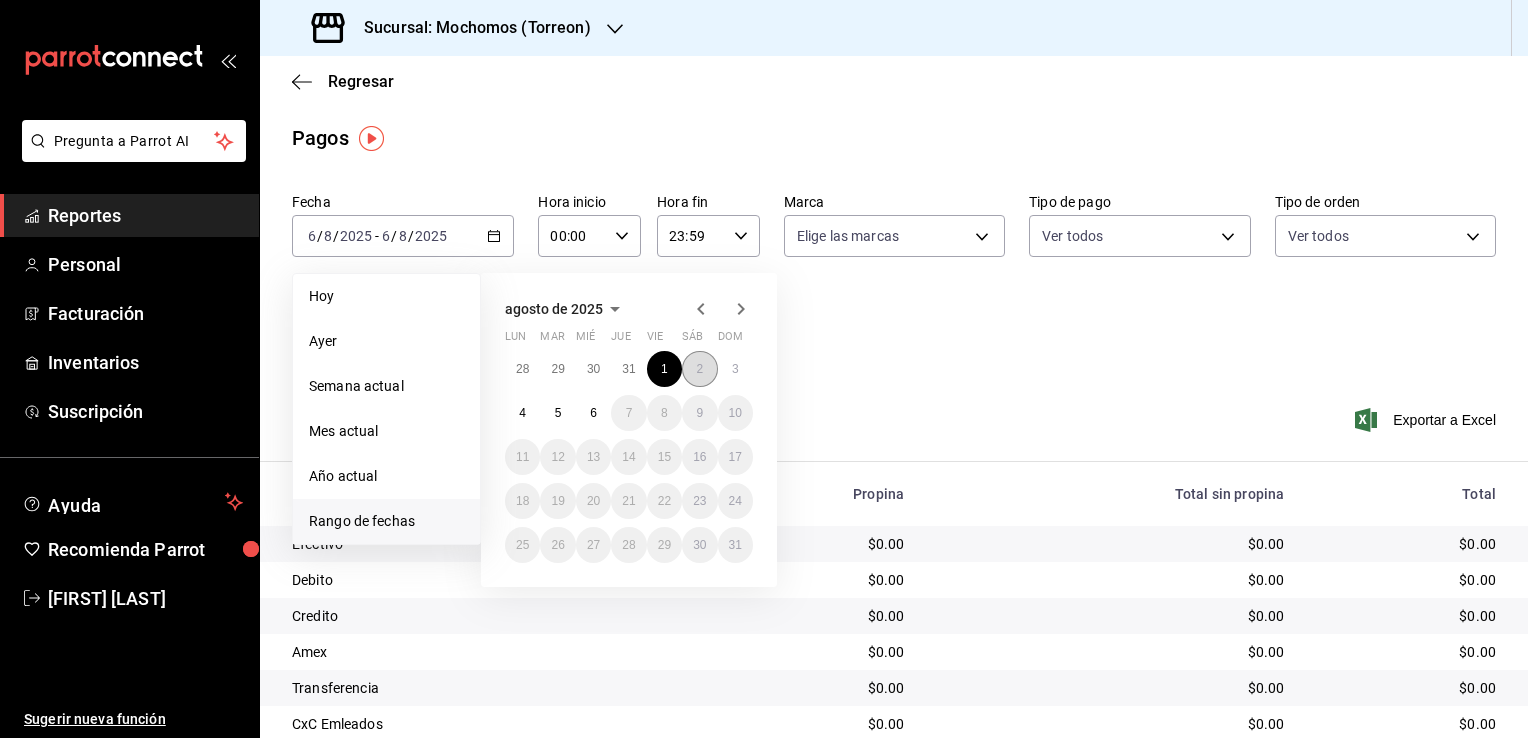 click on "2" at bounding box center (699, 369) 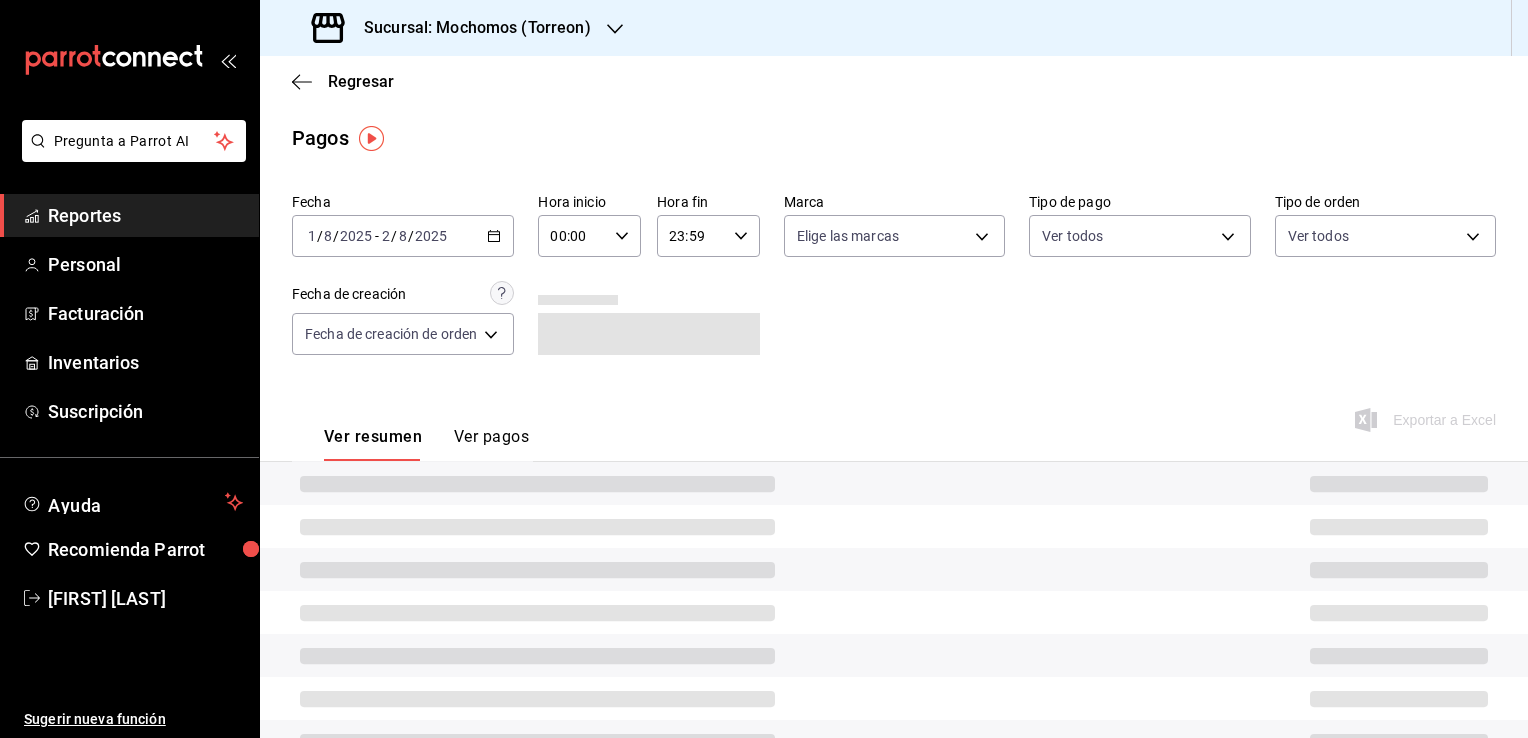 click 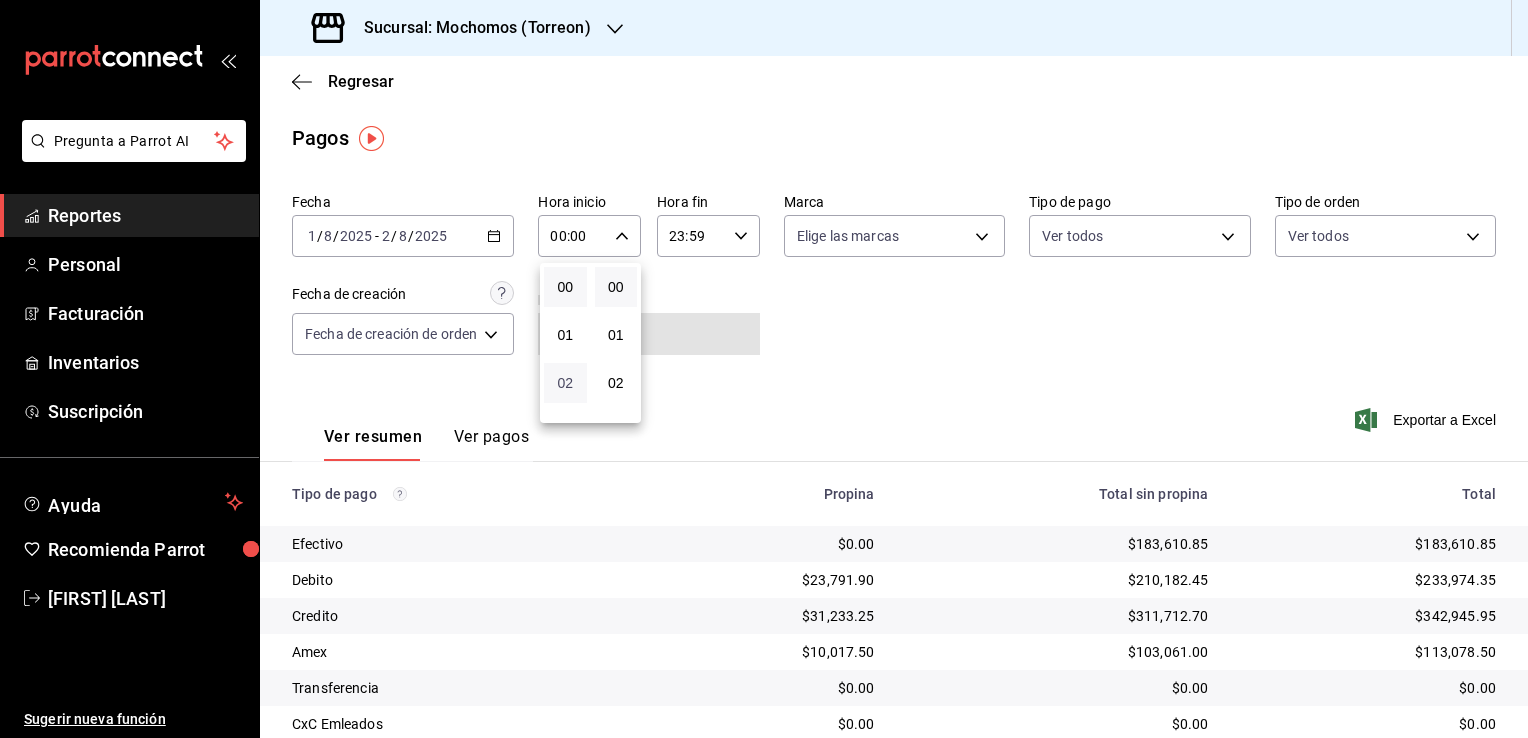 click on "02" at bounding box center (565, 383) 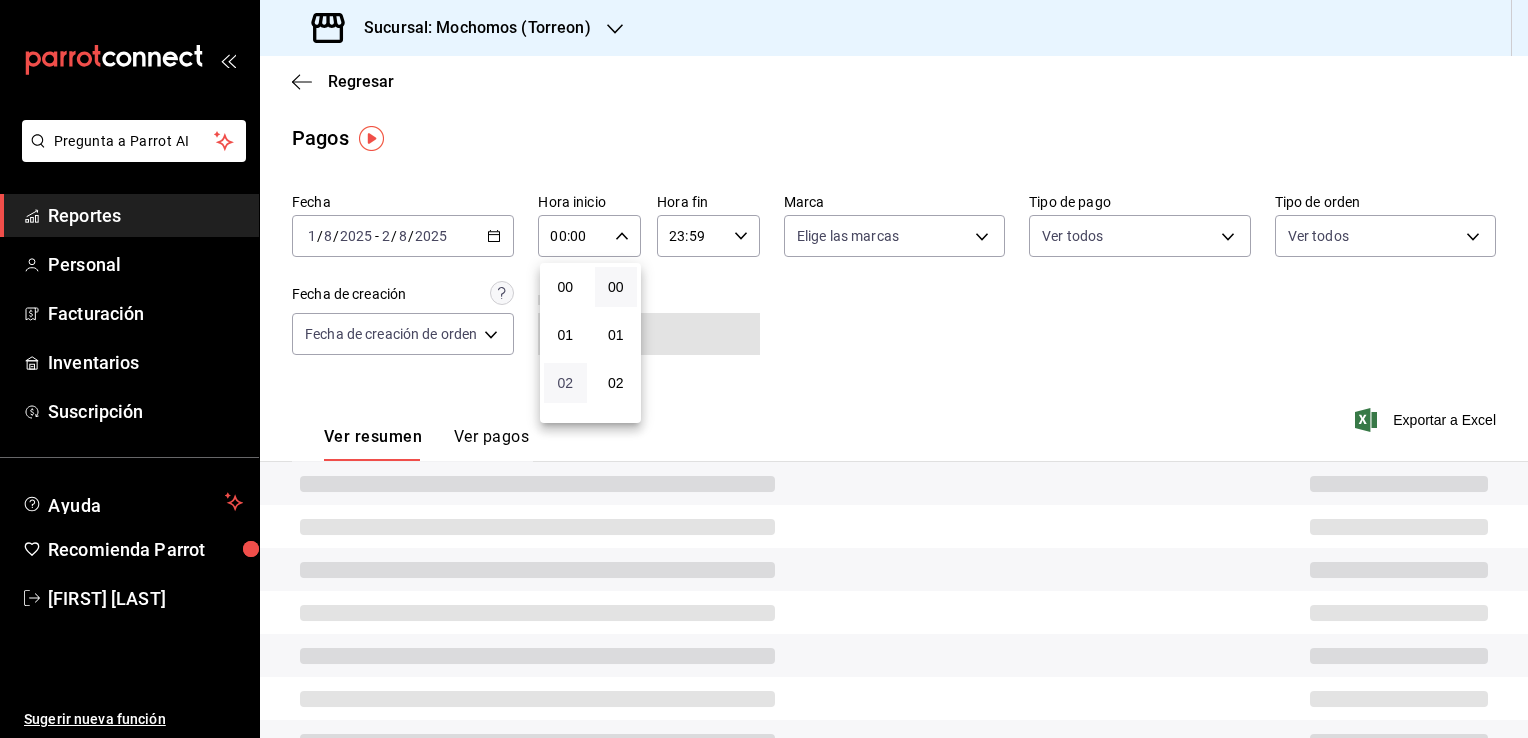 type on "02:00" 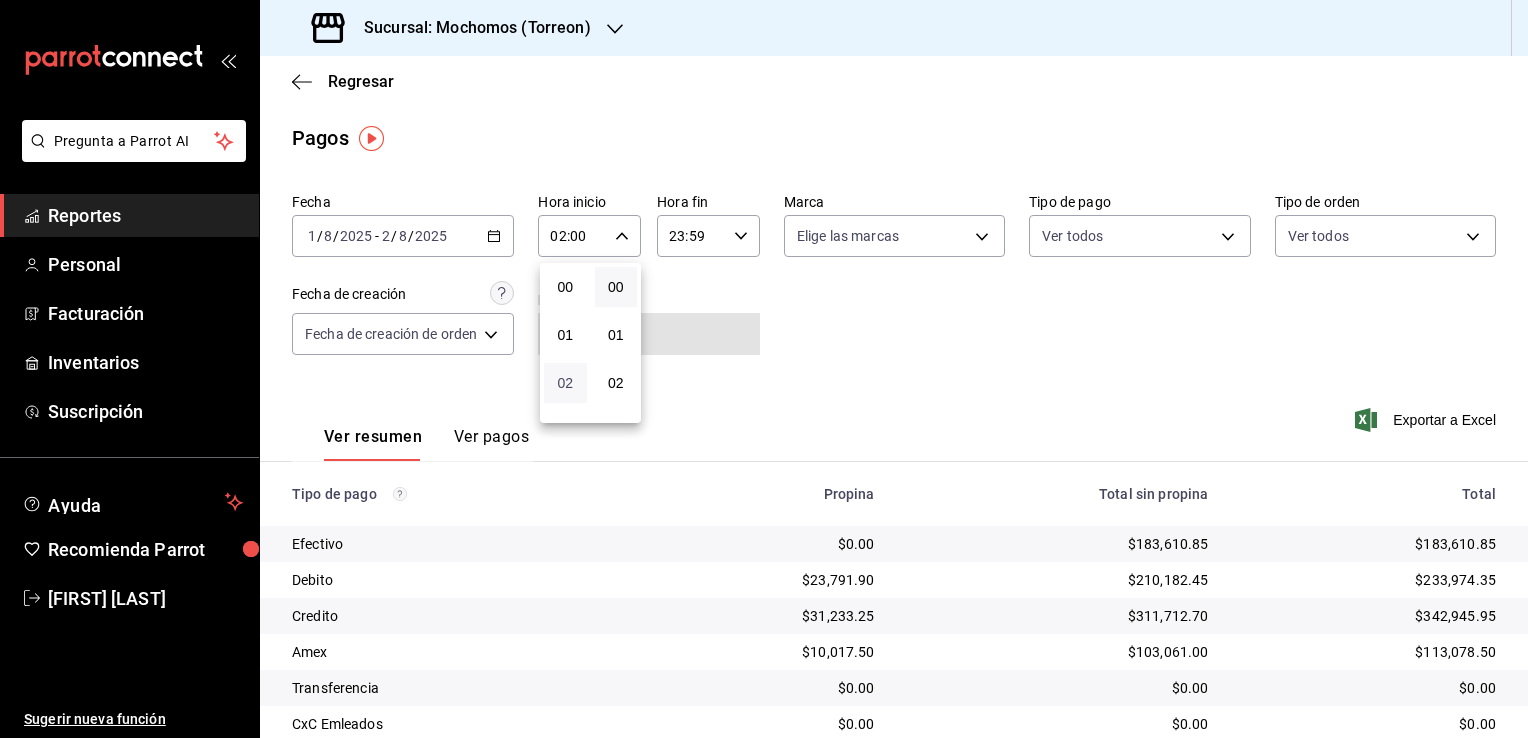 type 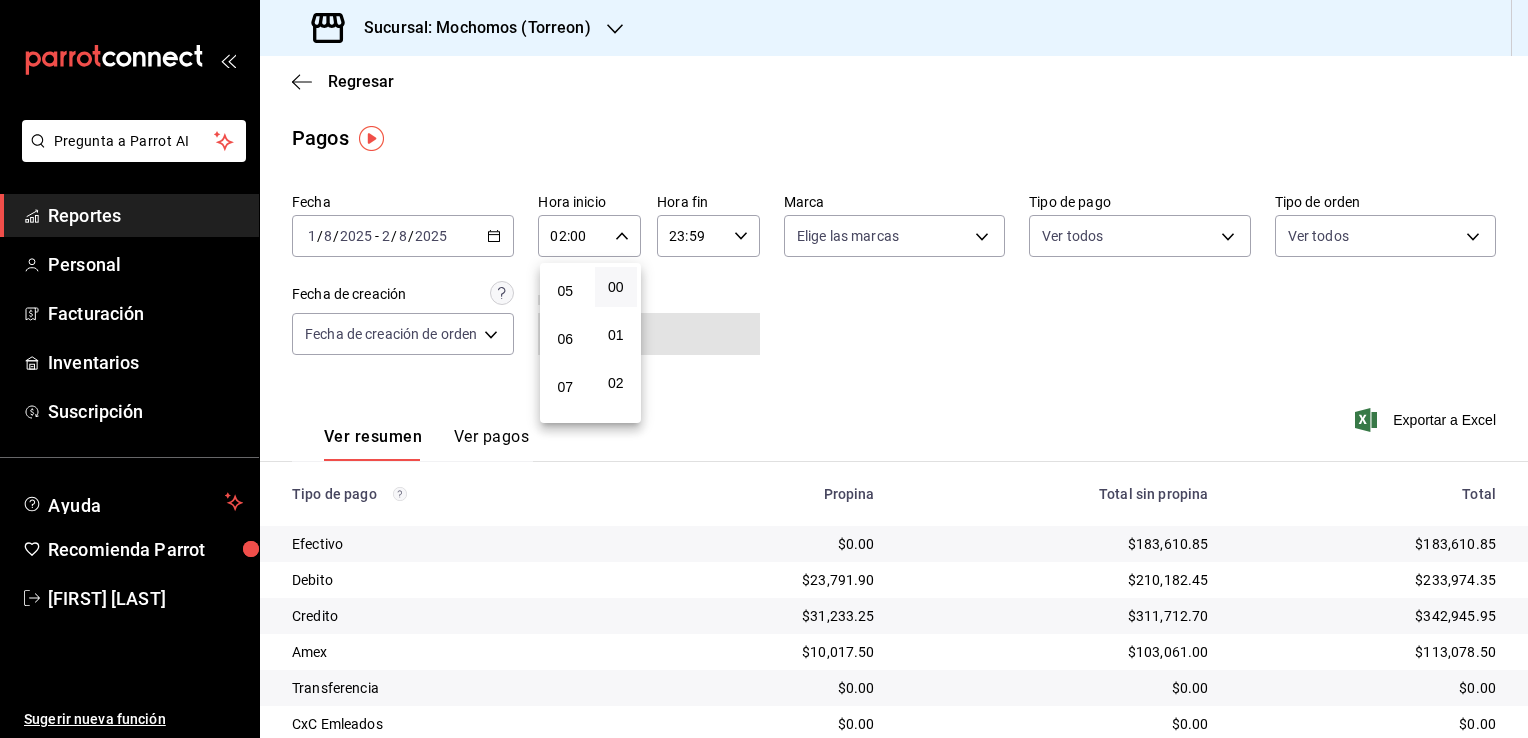 scroll, scrollTop: 200, scrollLeft: 0, axis: vertical 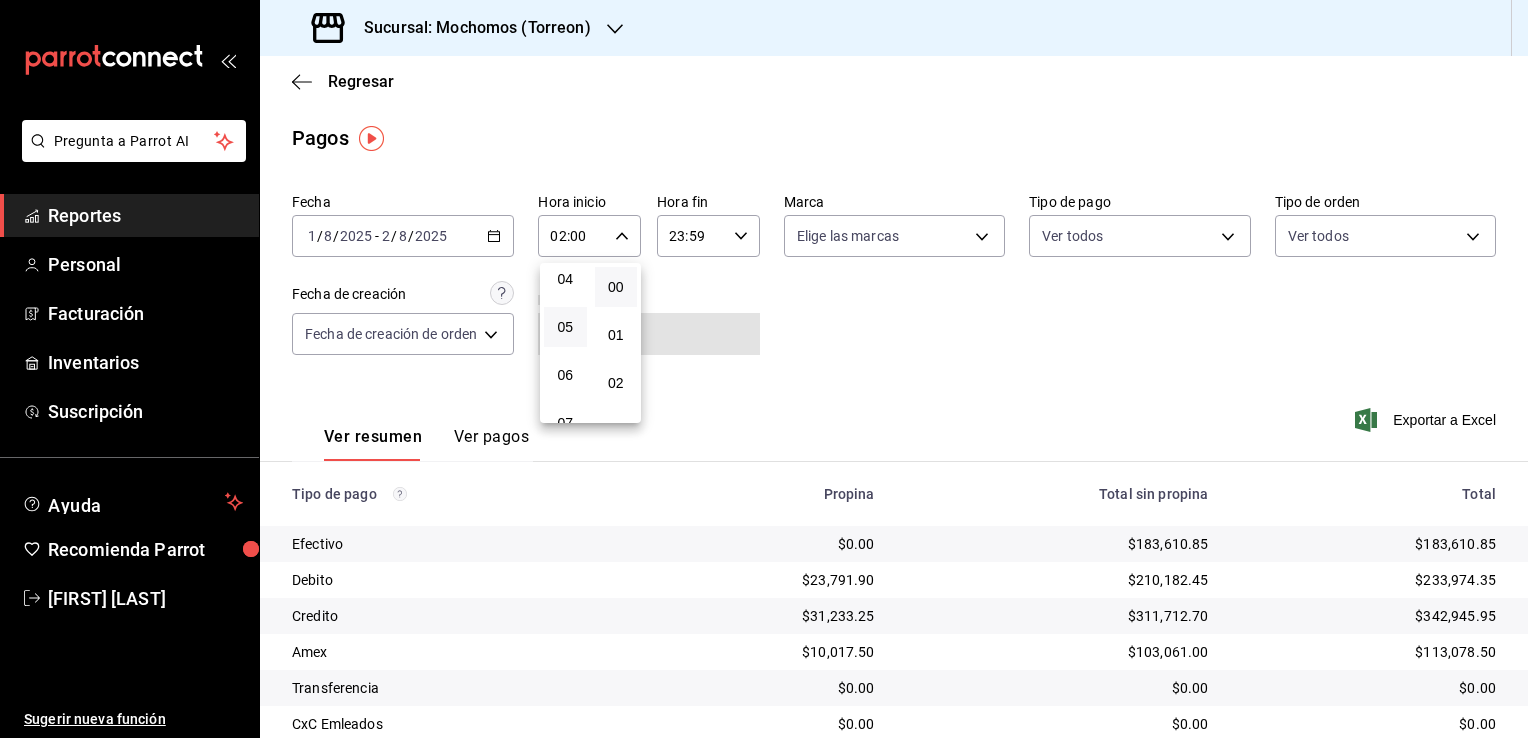 click on "05" at bounding box center (565, 327) 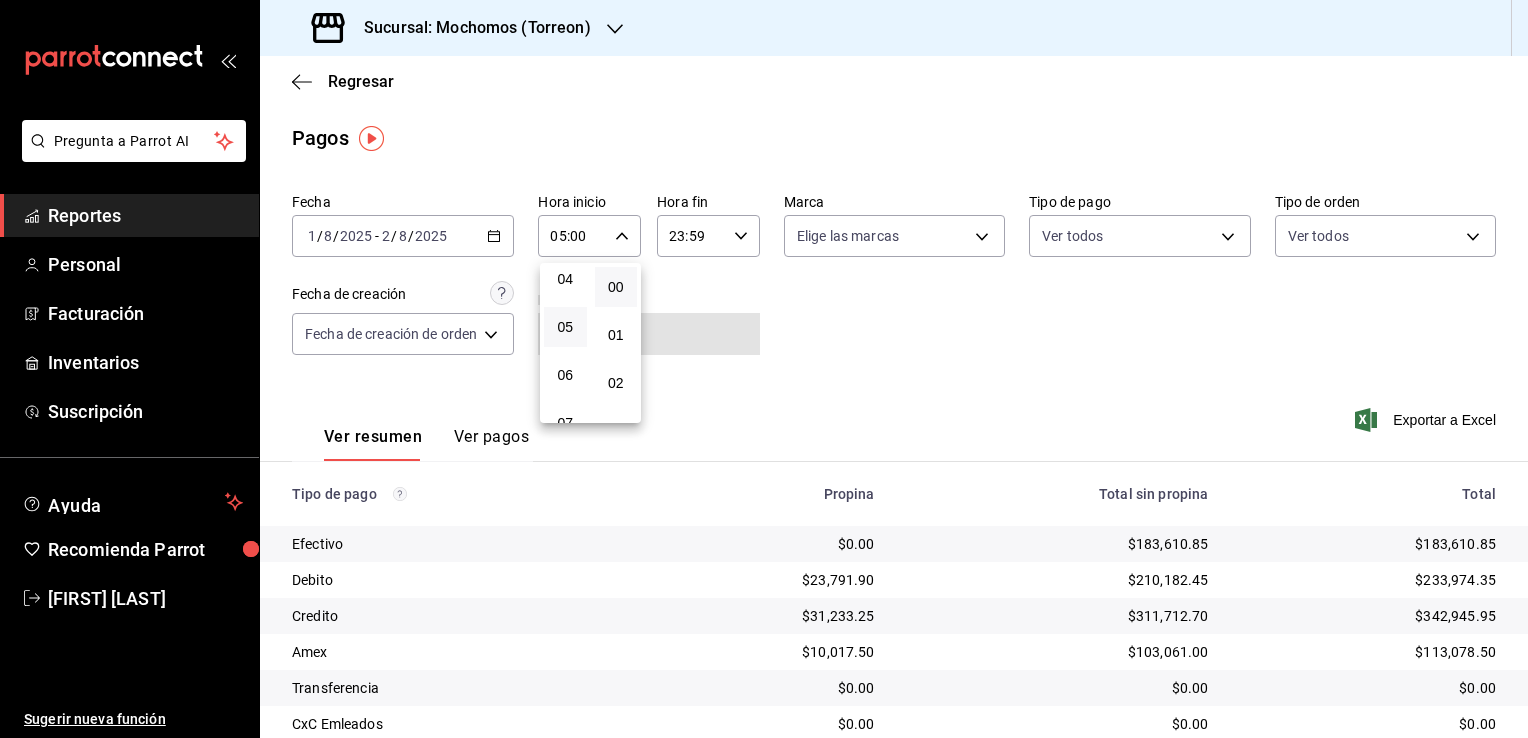click at bounding box center [764, 369] 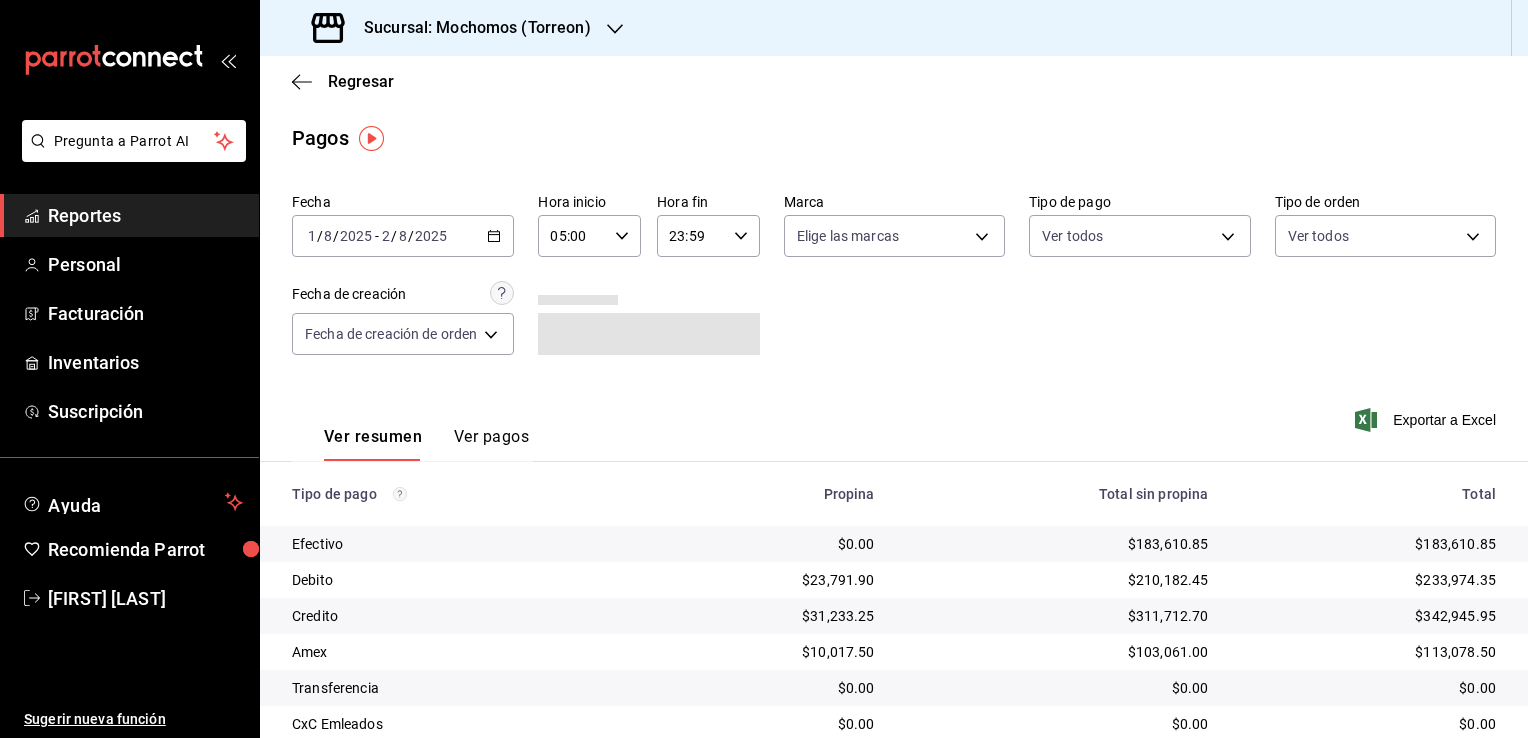 click 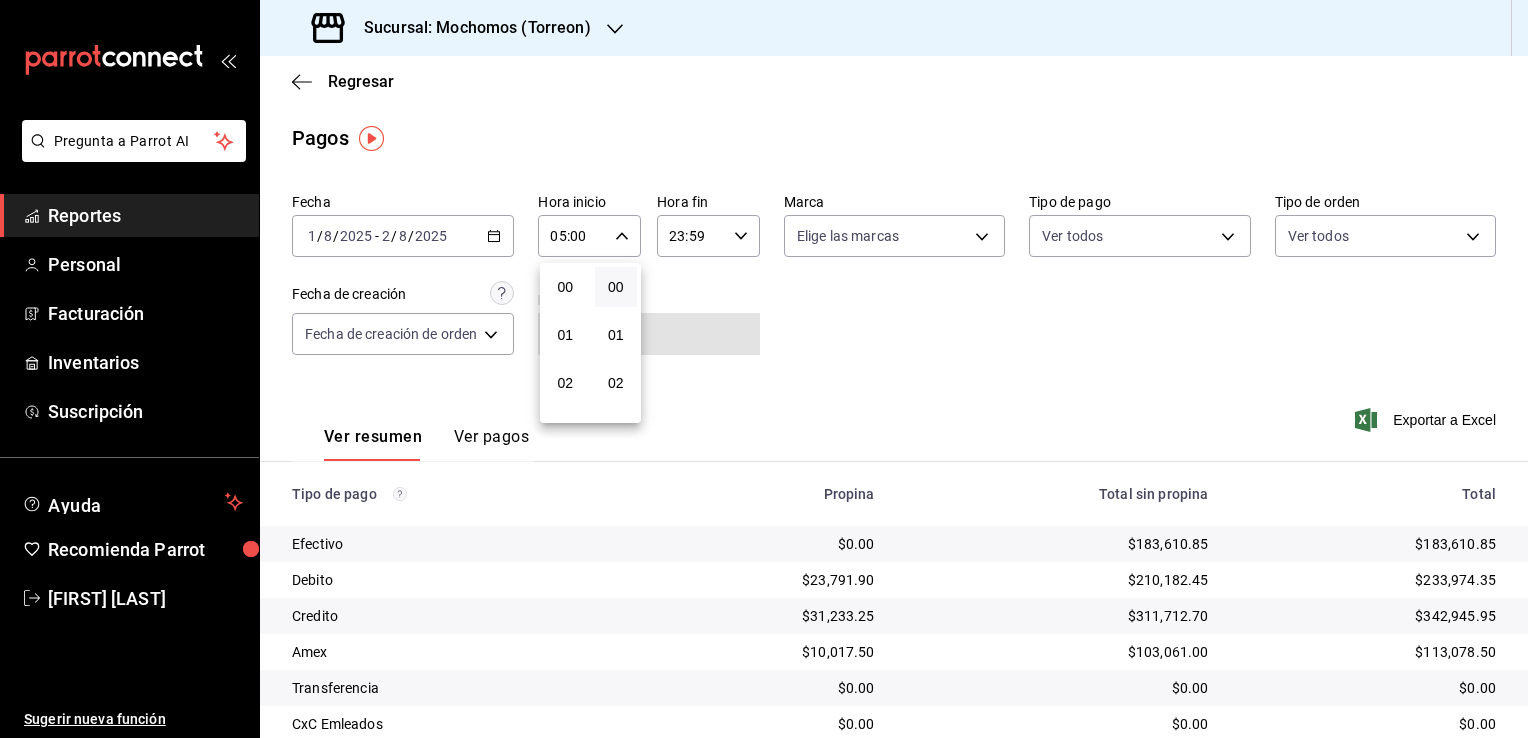 scroll, scrollTop: 244, scrollLeft: 0, axis: vertical 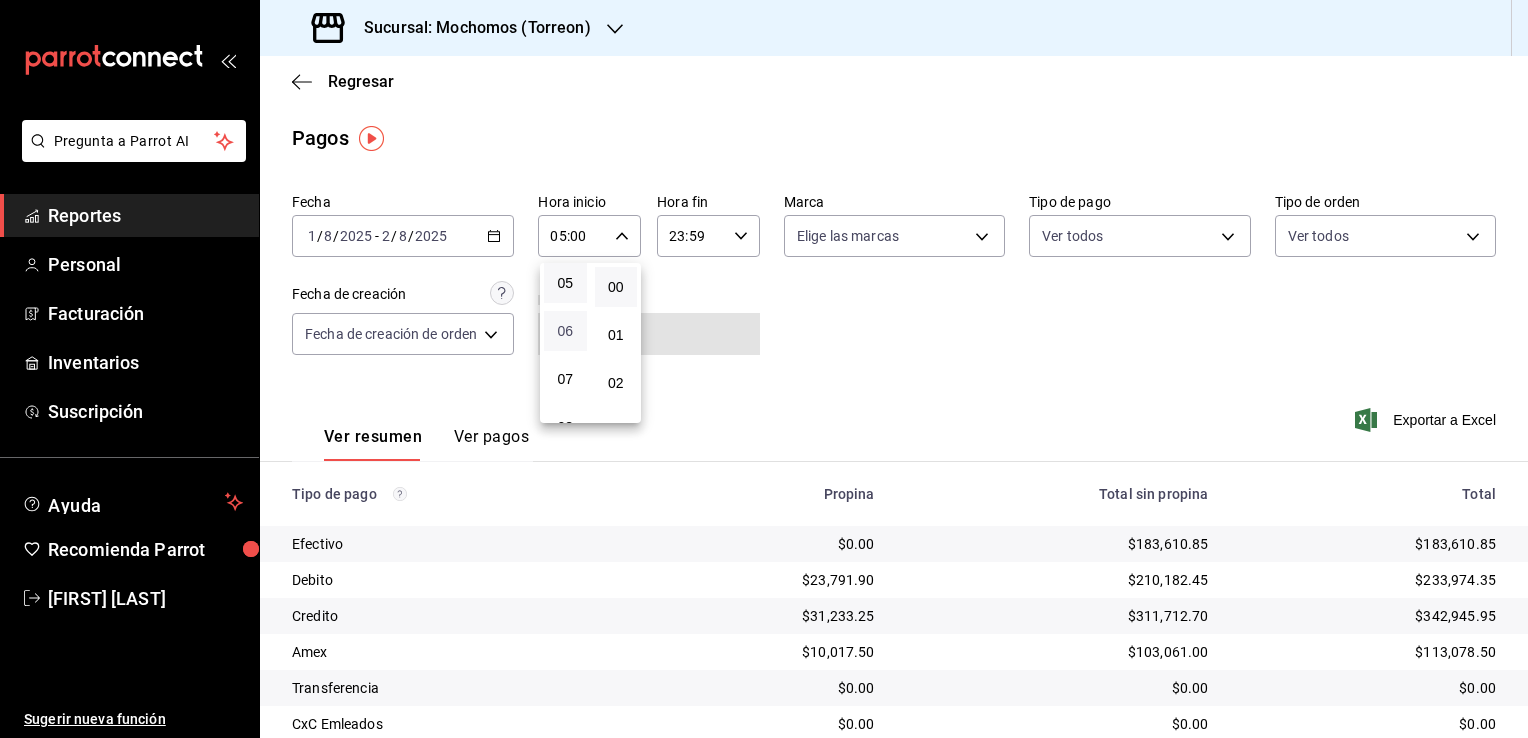 click on "06" at bounding box center [565, 331] 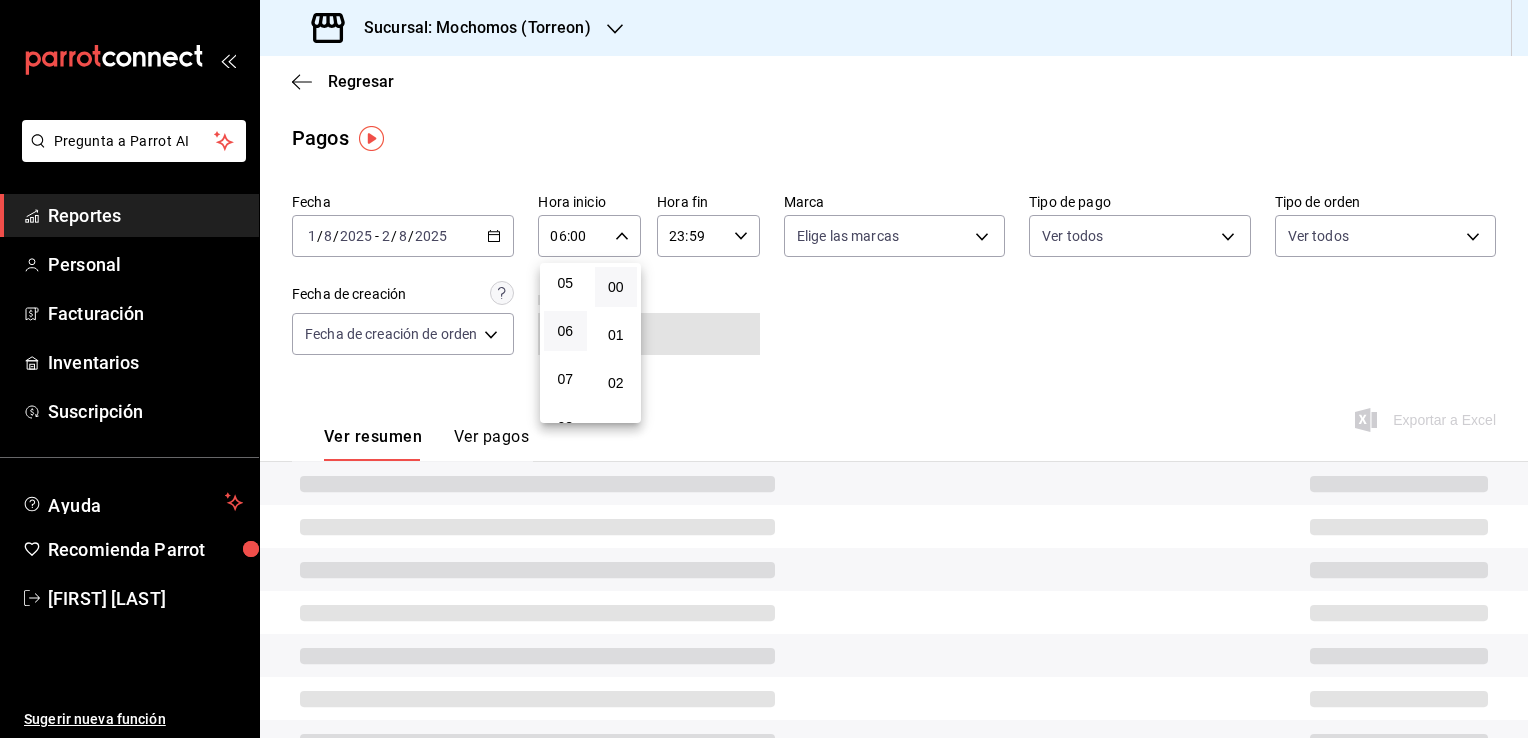 click at bounding box center (764, 369) 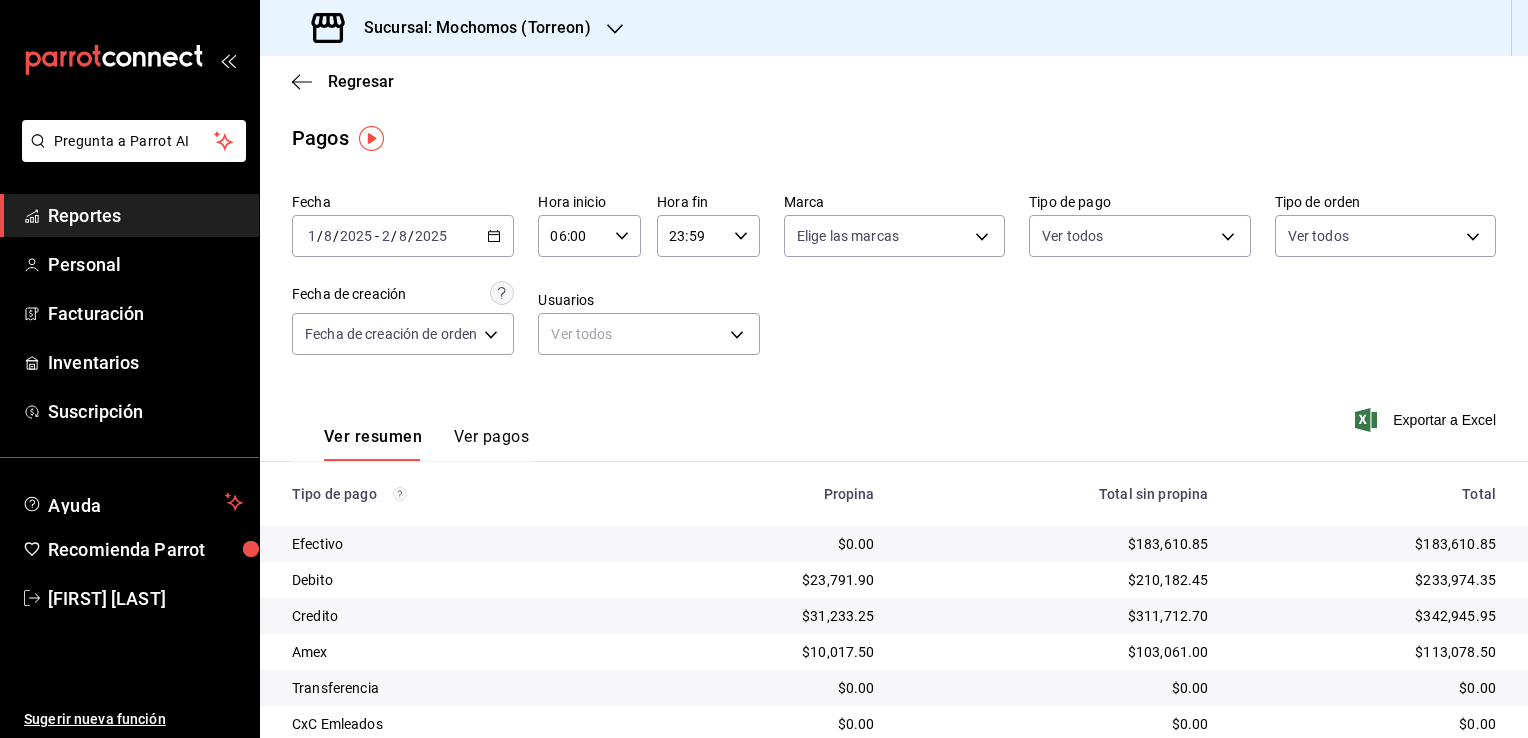 click 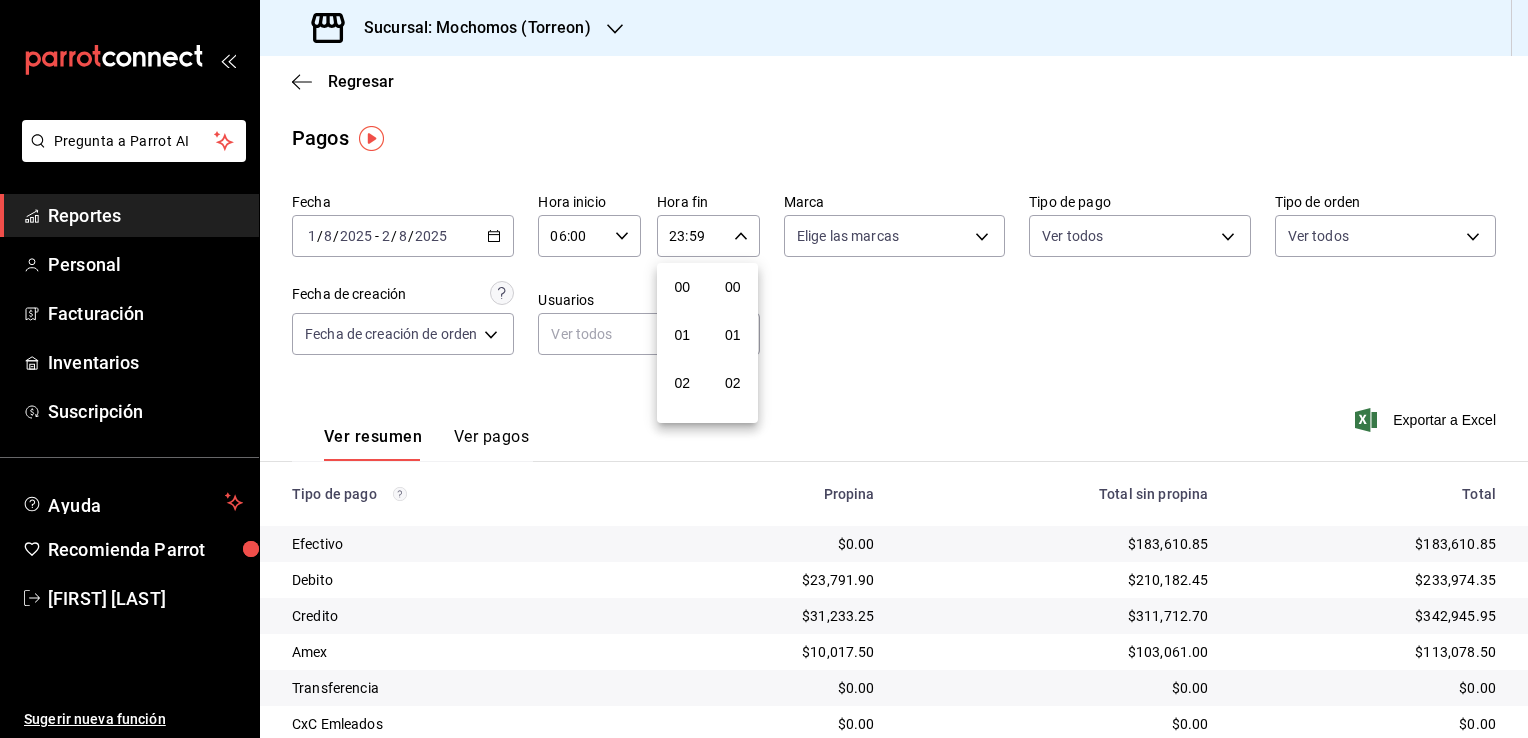 scroll, scrollTop: 1011, scrollLeft: 0, axis: vertical 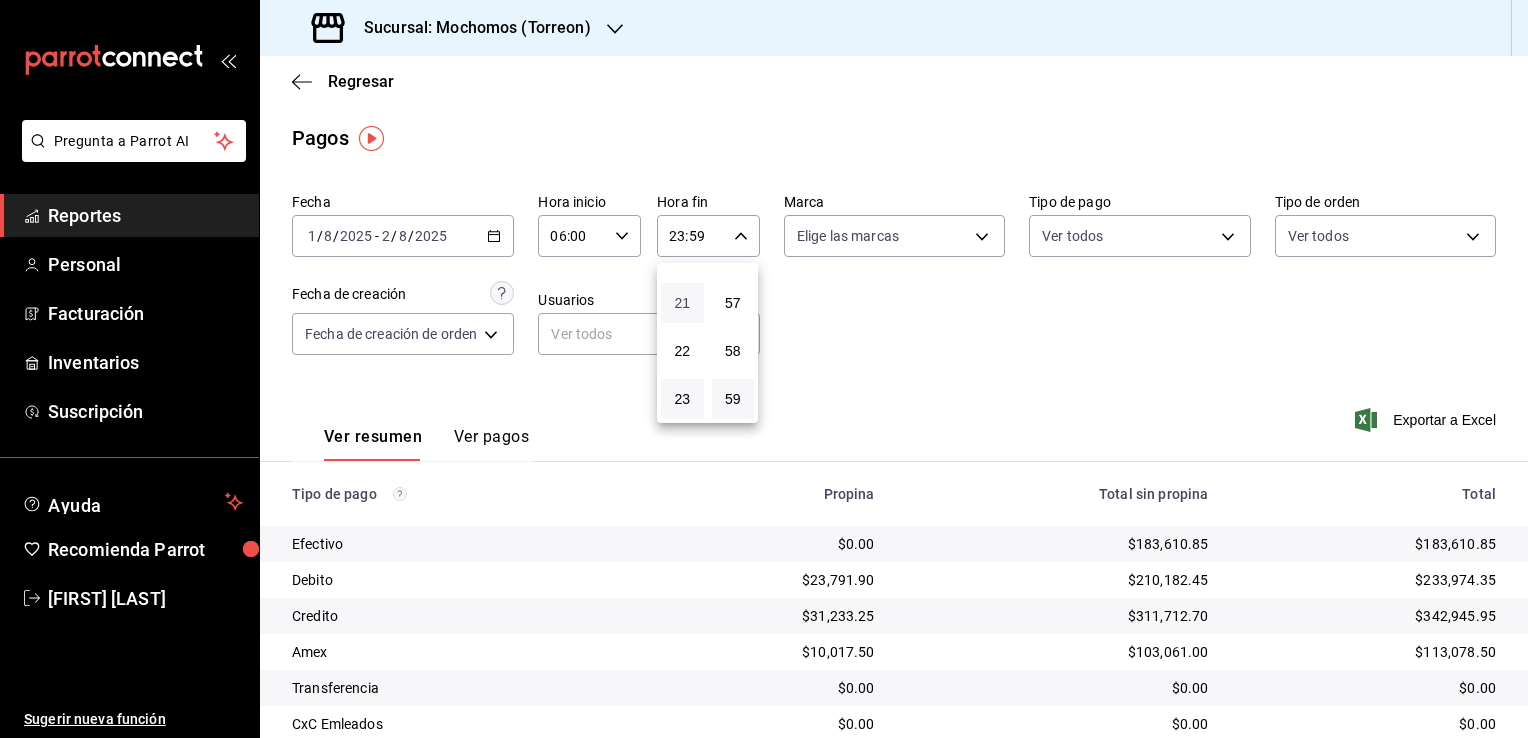 click on "21" at bounding box center [682, 303] 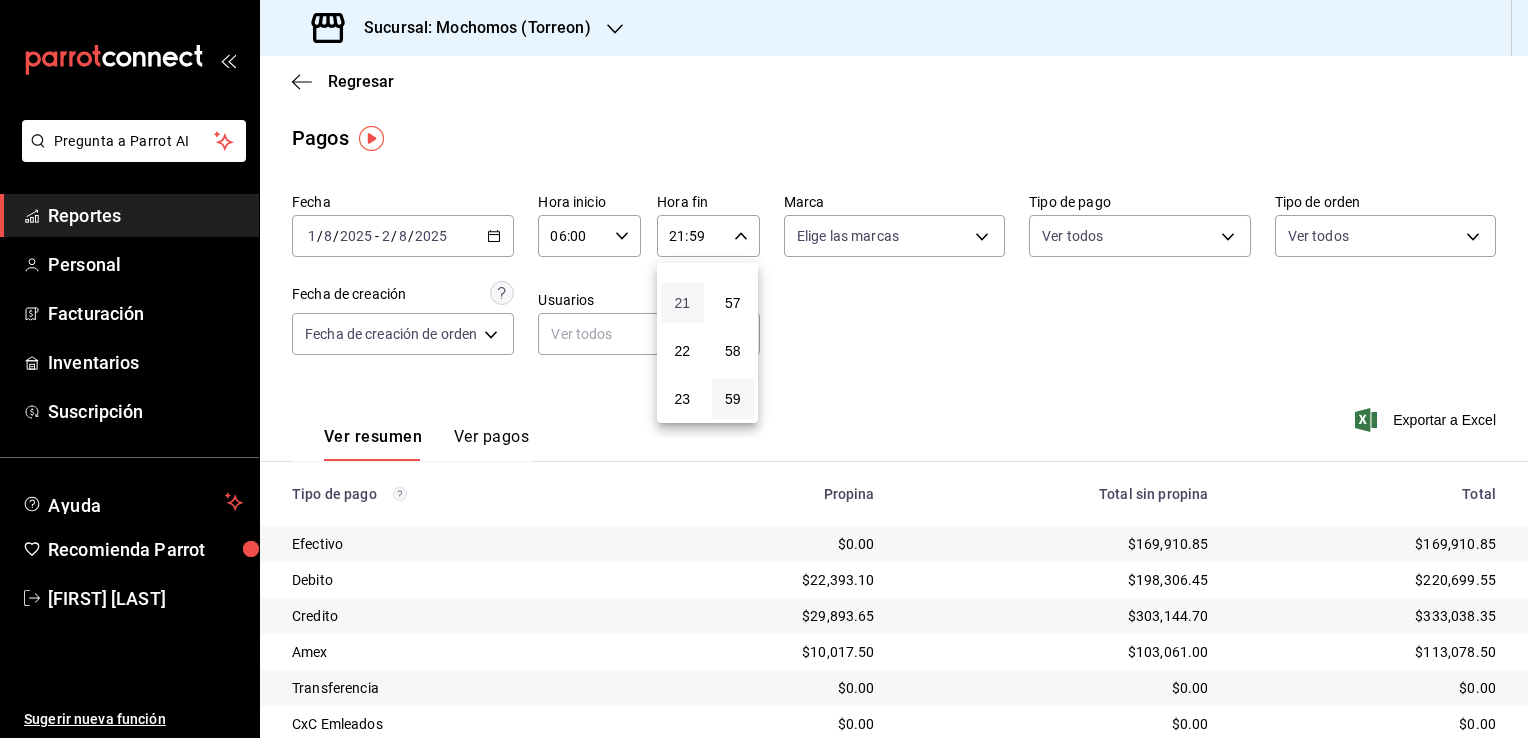 type 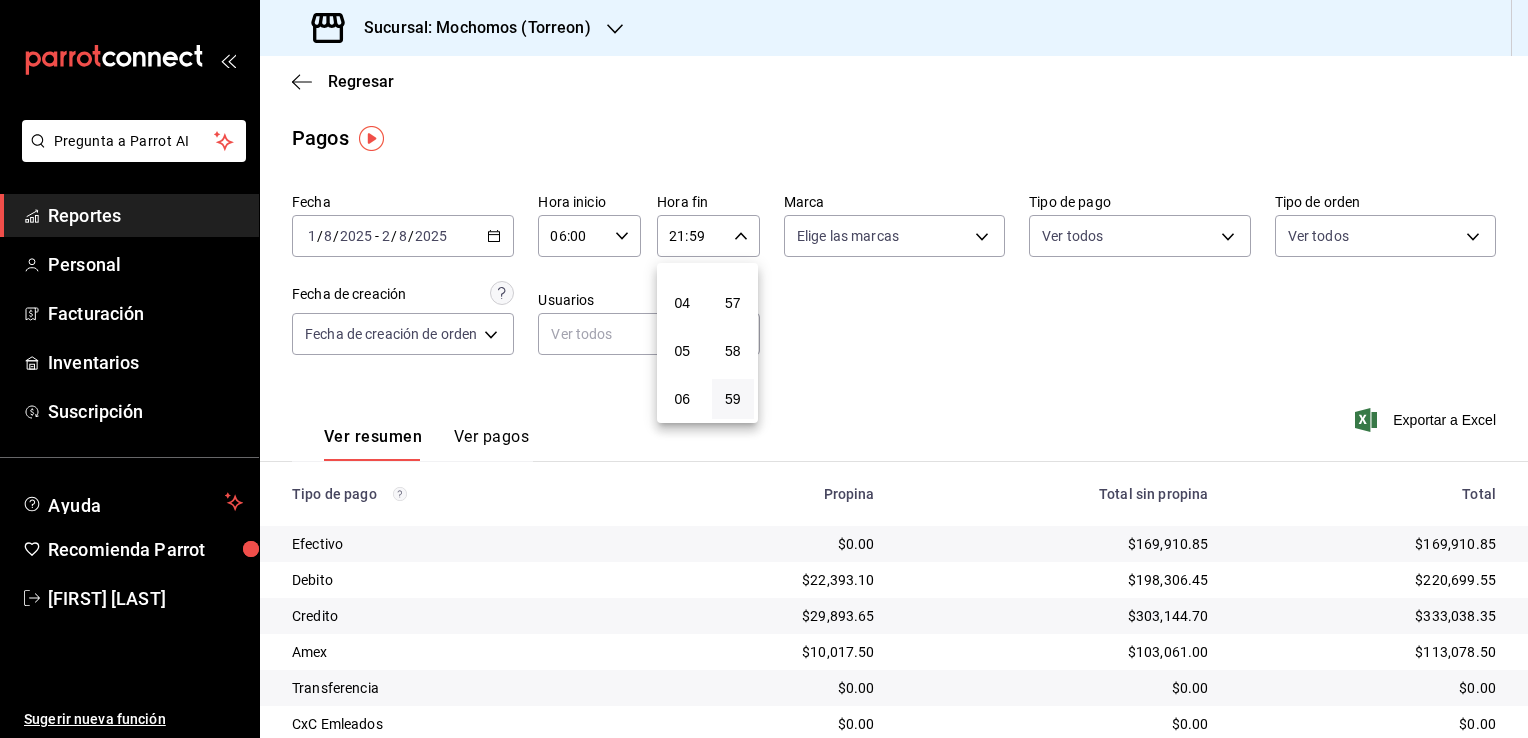 scroll, scrollTop: 171, scrollLeft: 0, axis: vertical 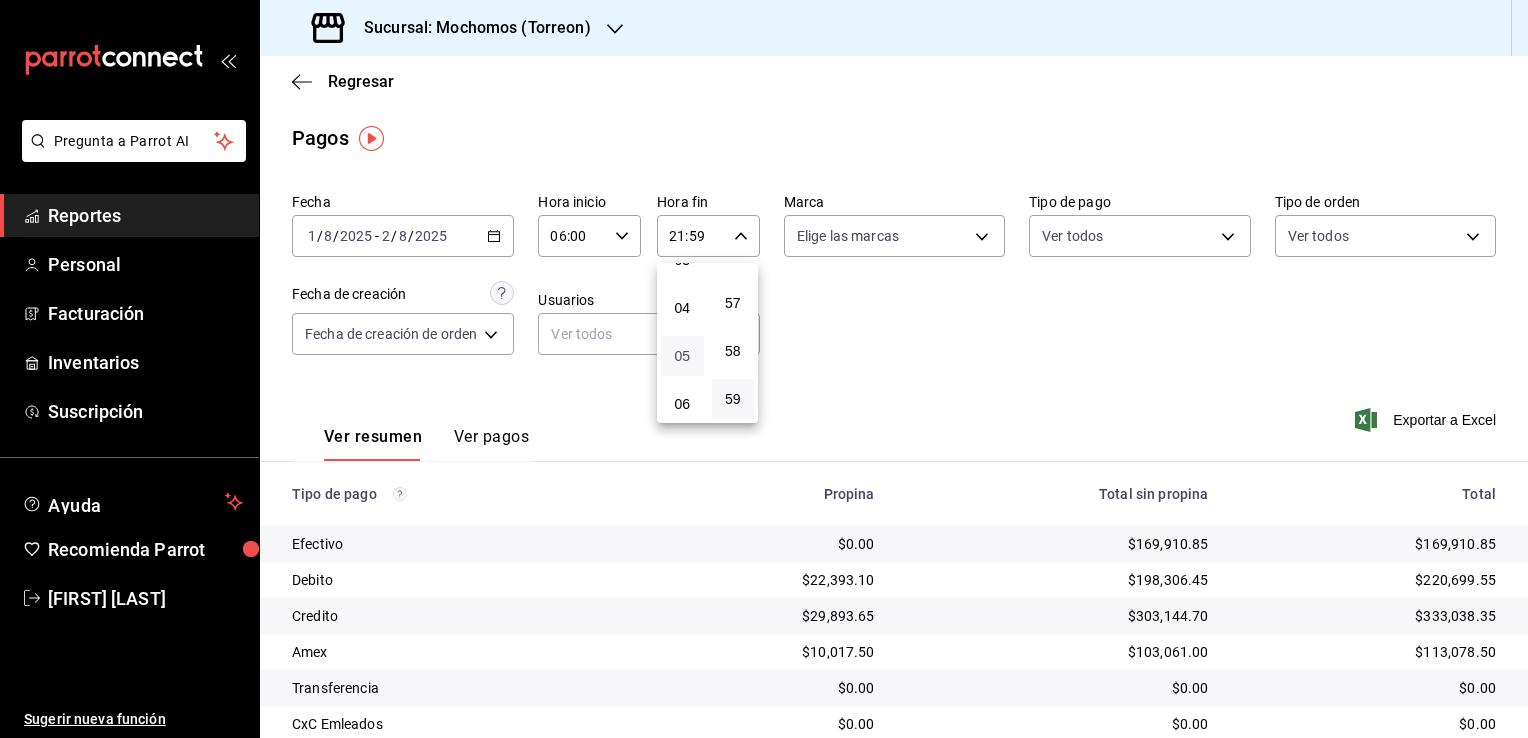 click on "05" at bounding box center [682, 356] 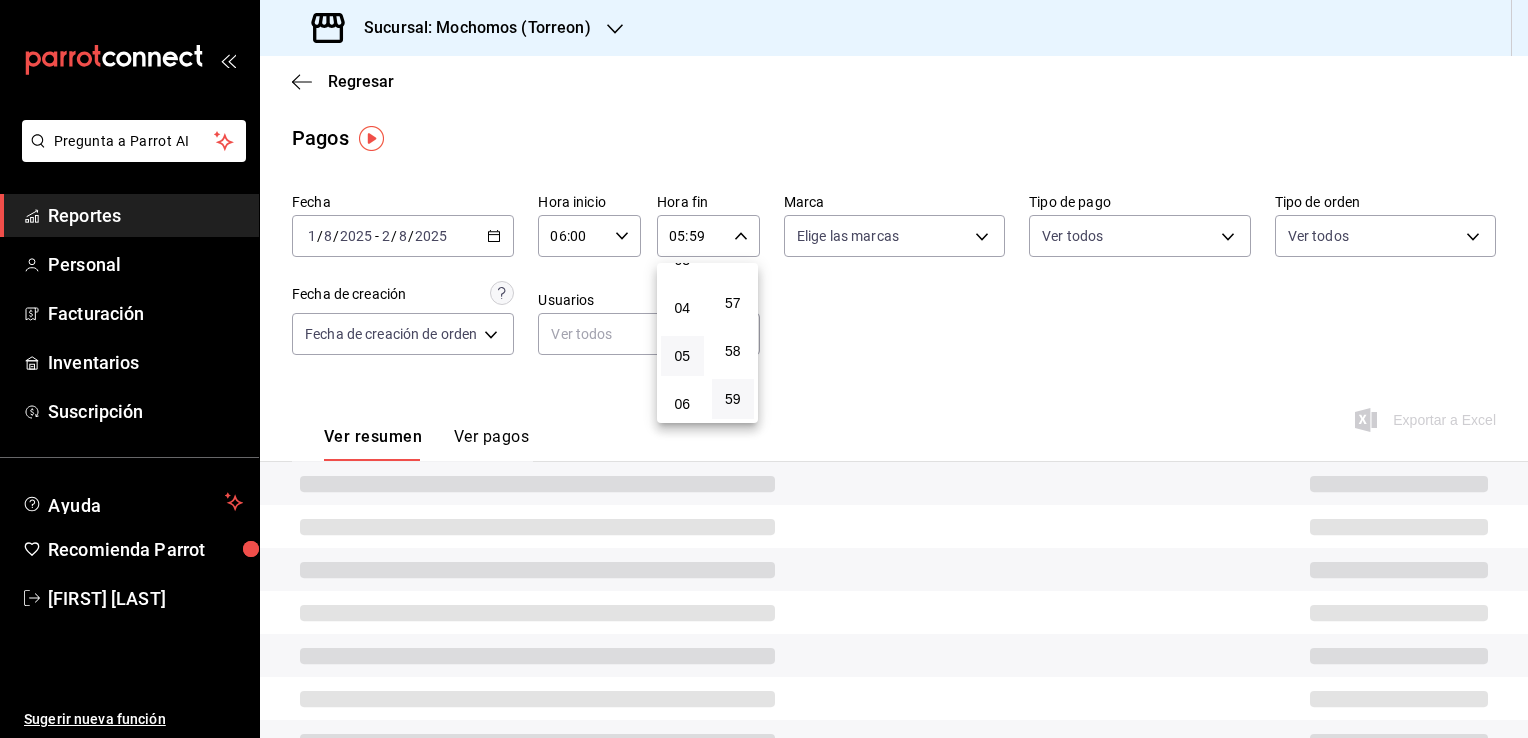 click at bounding box center (764, 369) 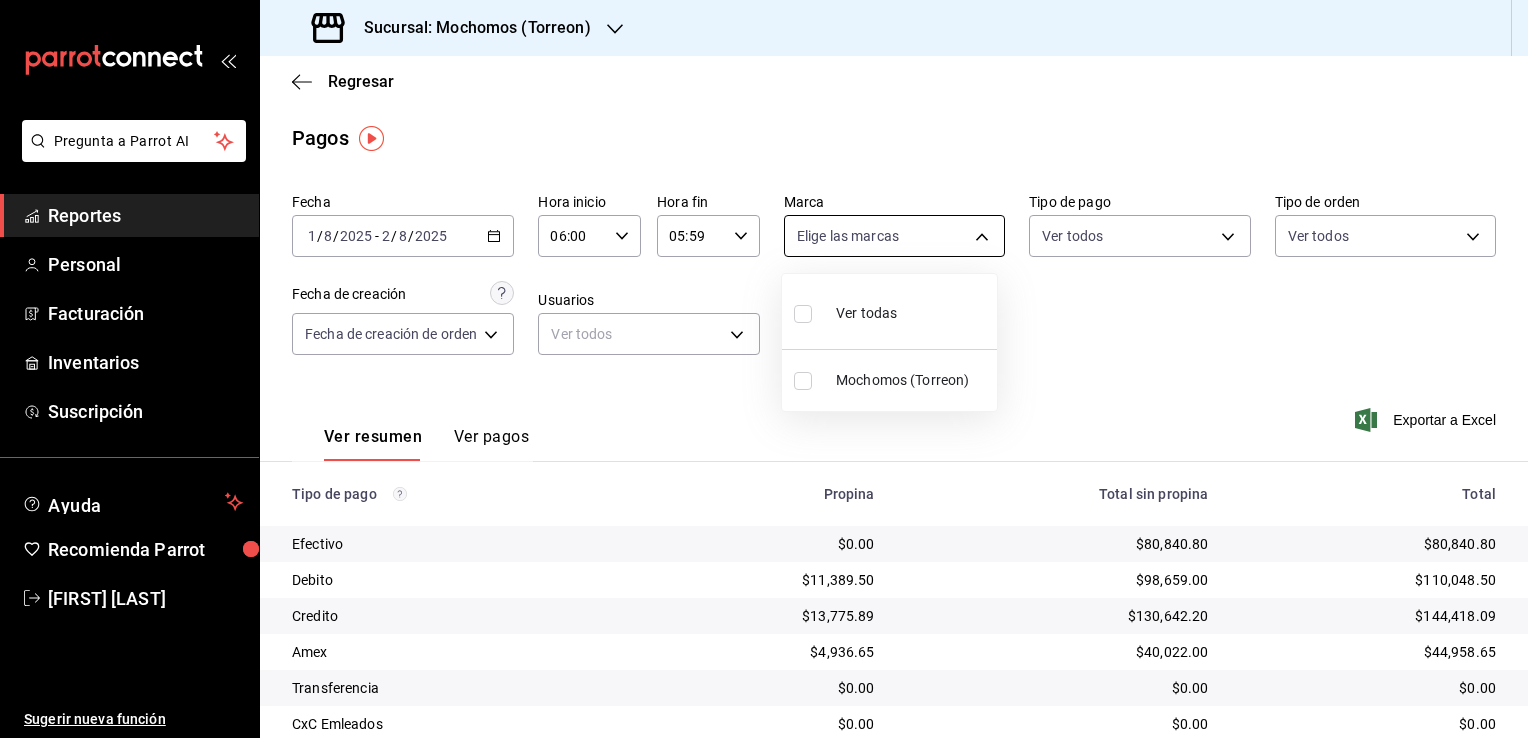 click on "Pregunta a Parrot AI Reportes   Personal   Facturación   Inventarios   Suscripción   Ayuda Recomienda Parrot   [FIRST] [LAST]   Sugerir nueva función   Sucursal: Mochomos ([CITY]) Regresar Pagos Fecha [DATE] [DATE] - [DATE] [DATE] Hora inicio [TIME] Hora inicio Hora fin [TIME] Hora fin Marca Elige las marcas Tipo de pago Ver todos Tipo de orden Ver todos Fecha de creación   Fecha de creación de orden ORDER Usuarios Ver todos null Ver resumen Ver pagos Exportar a Excel Tipo de pago   Propina Total sin propina Total Efectivo $0.00 $[MONEY] $[MONEY] Debito $[MONEY] $[MONEY] $[MONEY] Credito $[MONEY] $[MONEY] $[MONEY] Amex $[MONEY] $[MONEY] $[MONEY] Transferencia $0.00 $0.00 $0.00 CxC Emleados $0.00 $0.00 $0.00 CxC Clientes $0.00 $0.00 $0.00 Total $[MONEY] $[MONEY] $[MONEY] GANA 1 MES GRATIS EN TU SUSCRIPCIÓN AQUÍ Ver video tutorial Ir a video Pregunta a Parrot AI Reportes   Personal   Facturación   Inventarios   Suscripción   Ayuda Recomienda Parrot" at bounding box center [764, 369] 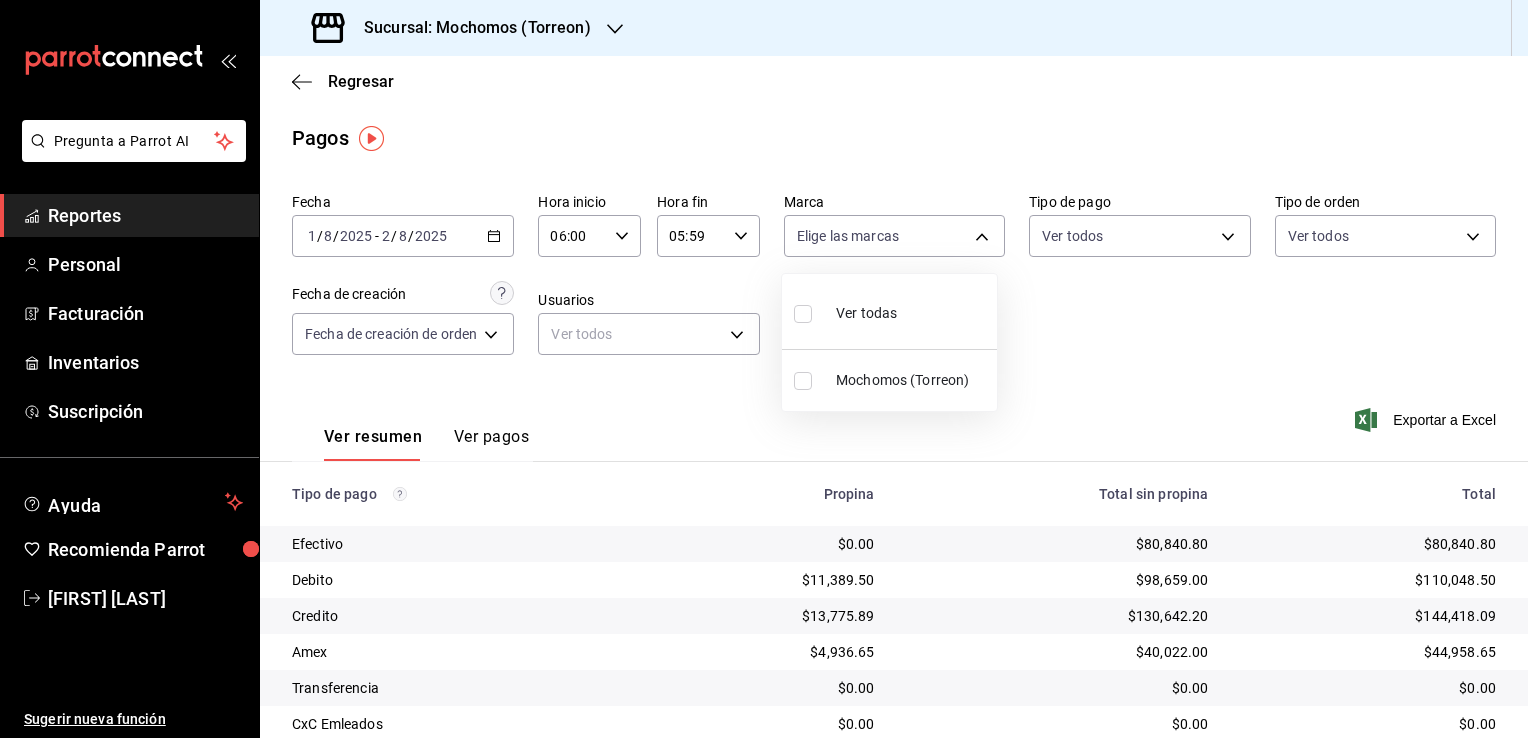 click on "Ver todas" at bounding box center [866, 313] 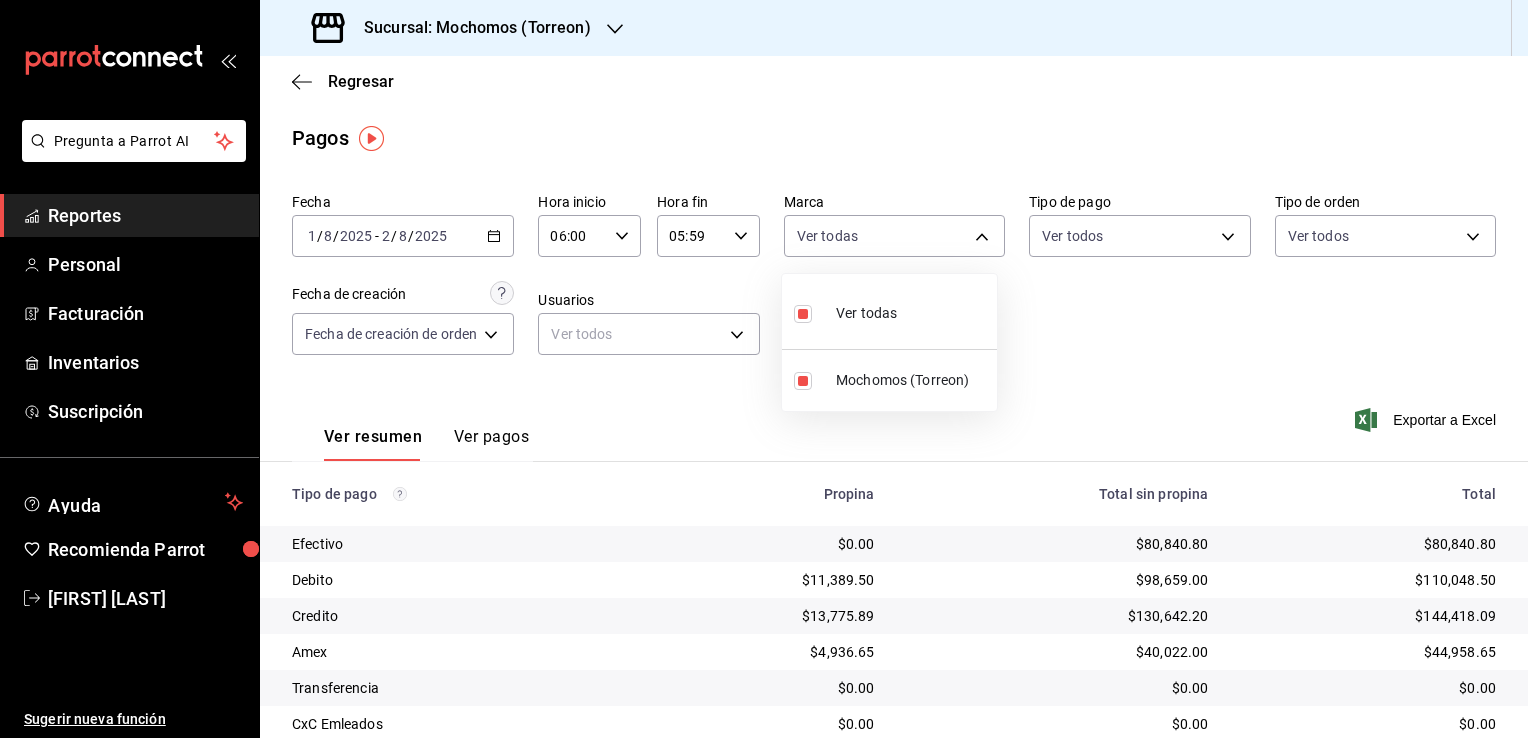drag, startPoint x: 1522, startPoint y: 277, endPoint x: 1515, endPoint y: 353, distance: 76.321686 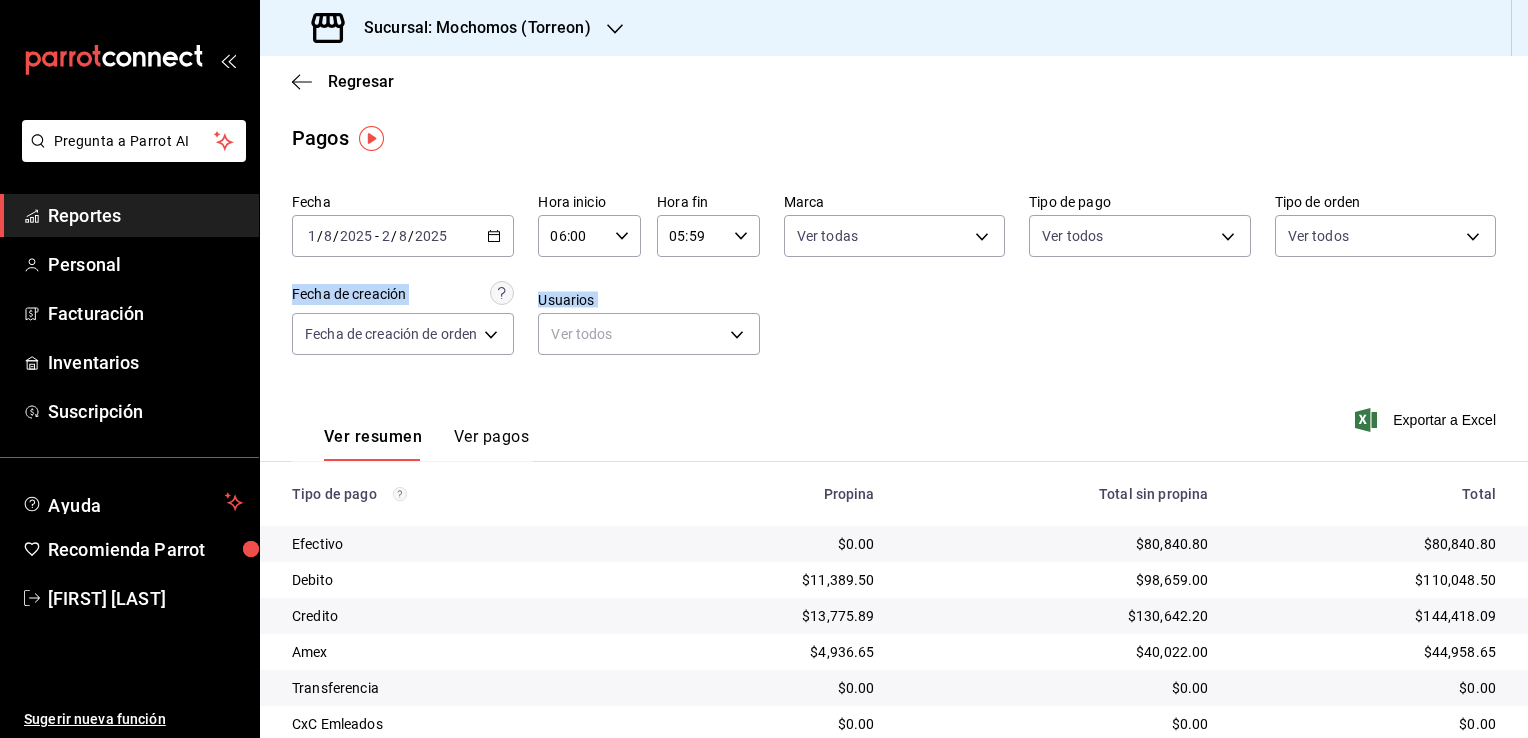 drag, startPoint x: 1515, startPoint y: 353, endPoint x: 1511, endPoint y: 446, distance: 93.08598 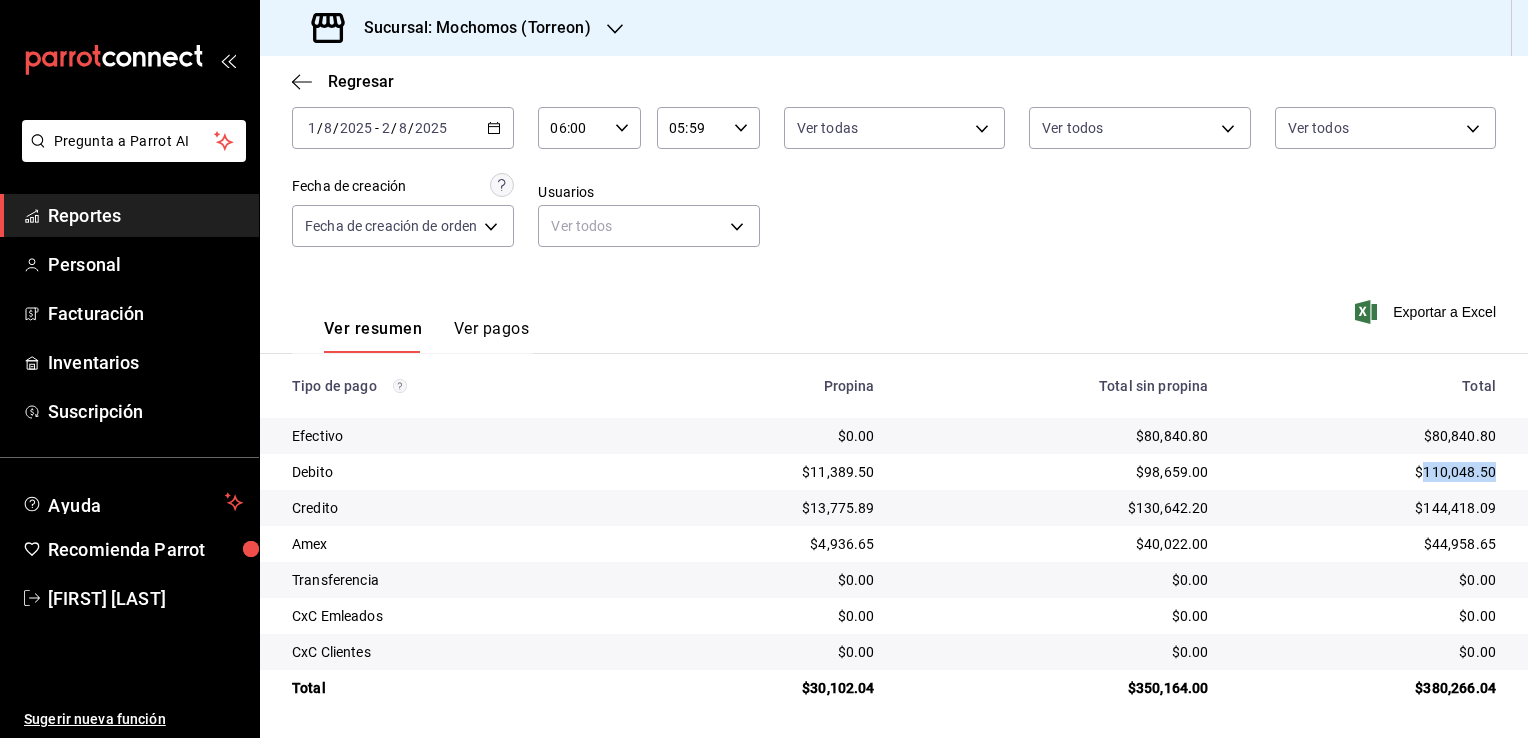 drag, startPoint x: 1408, startPoint y: 468, endPoint x: 1480, endPoint y: 474, distance: 72.249565 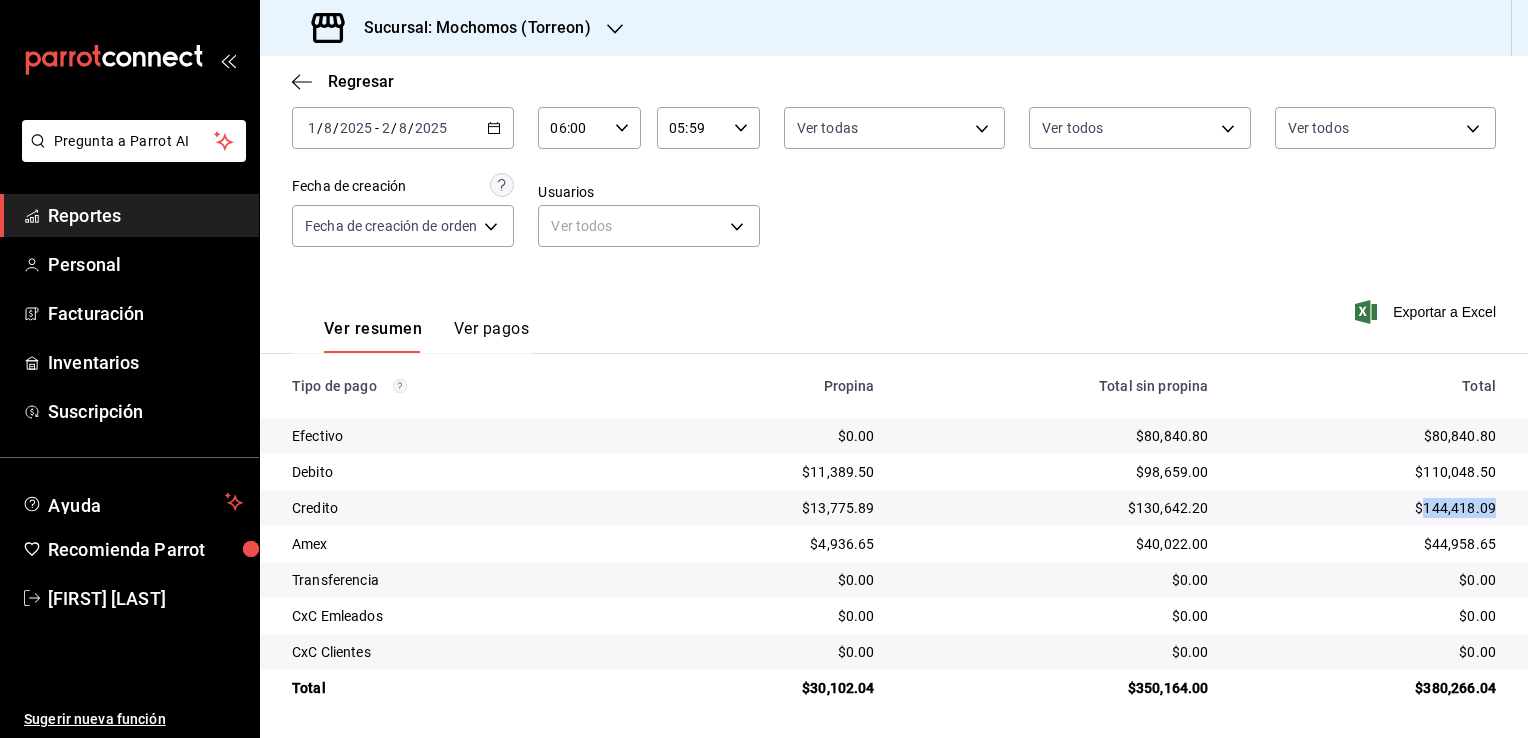 drag, startPoint x: 1410, startPoint y: 508, endPoint x: 1481, endPoint y: 515, distance: 71.34424 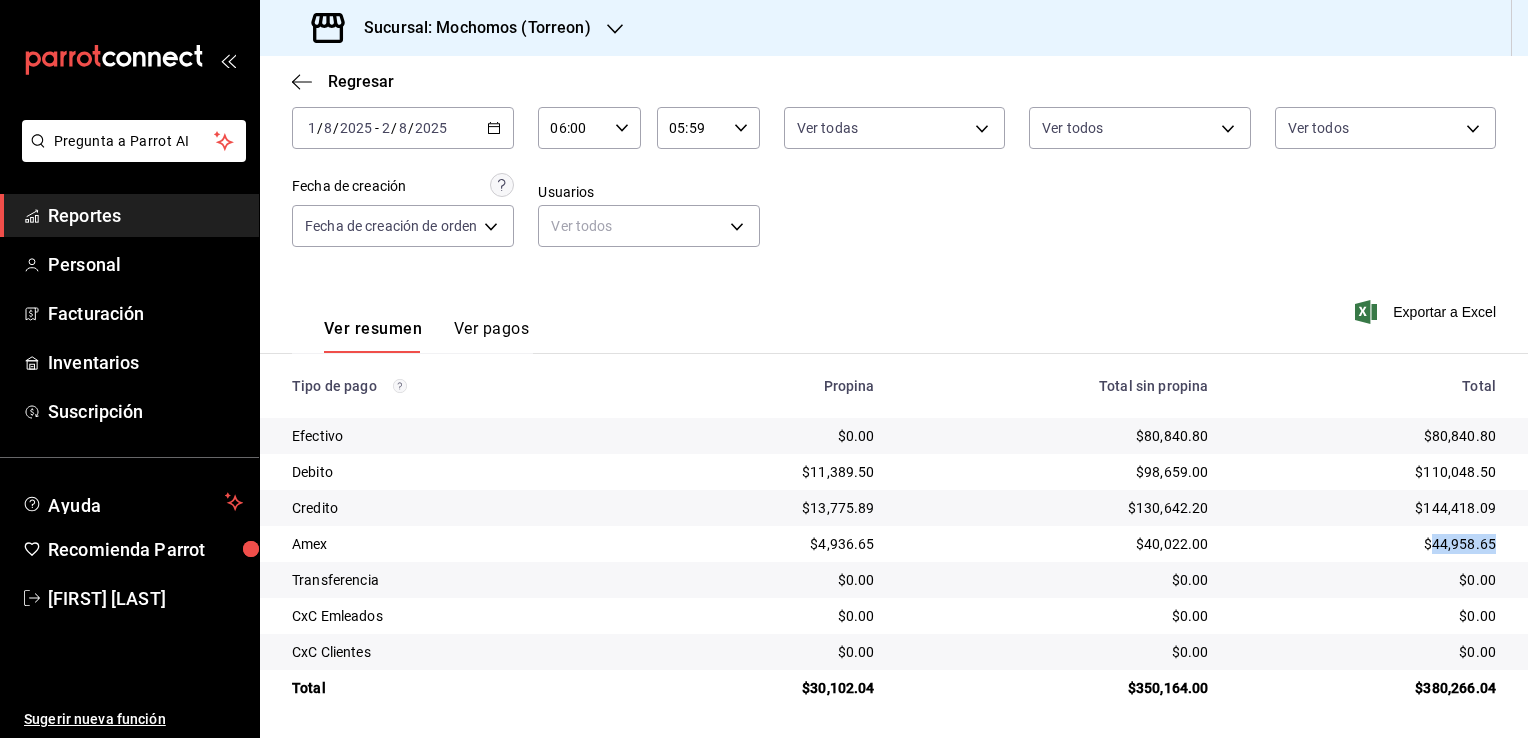 drag, startPoint x: 1416, startPoint y: 543, endPoint x: 1484, endPoint y: 546, distance: 68.06615 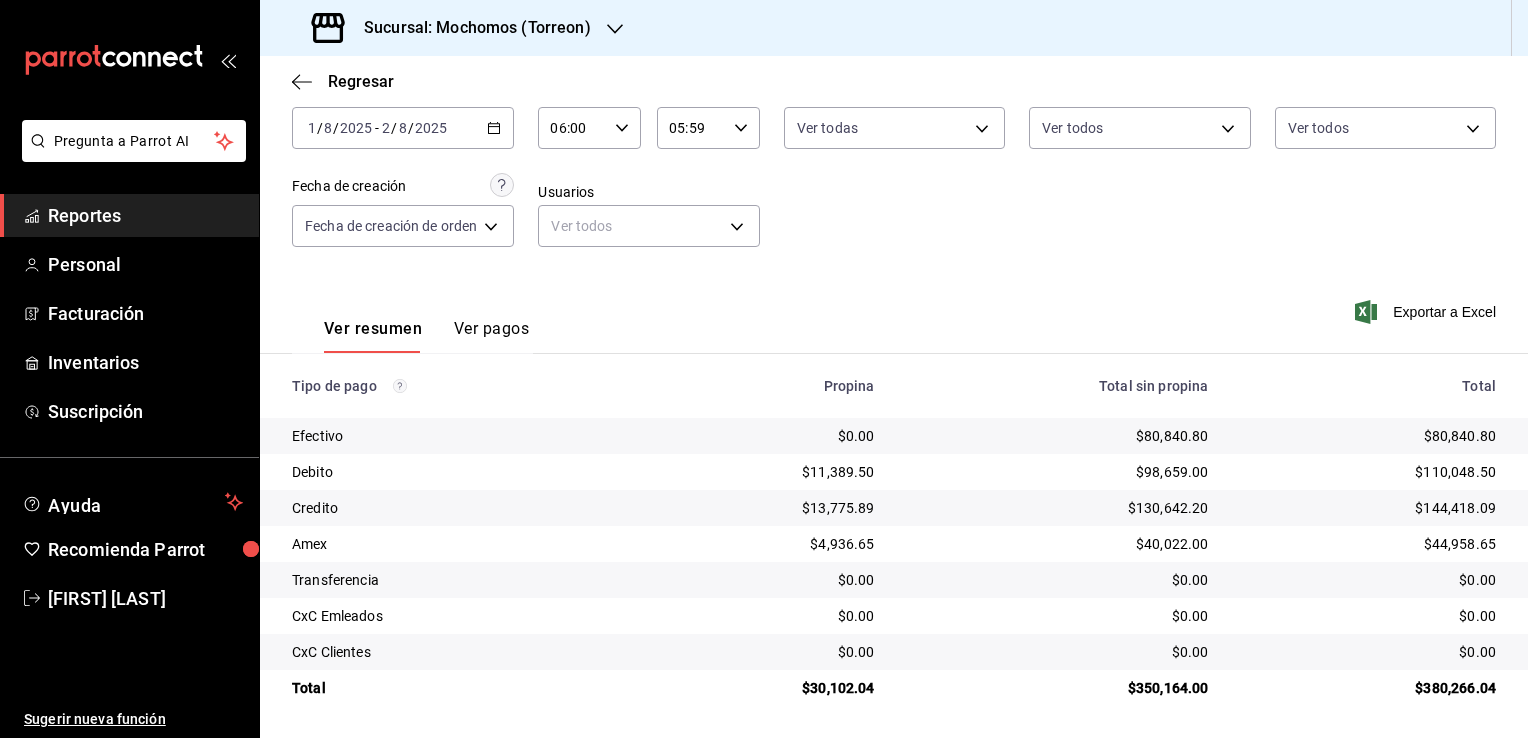 click 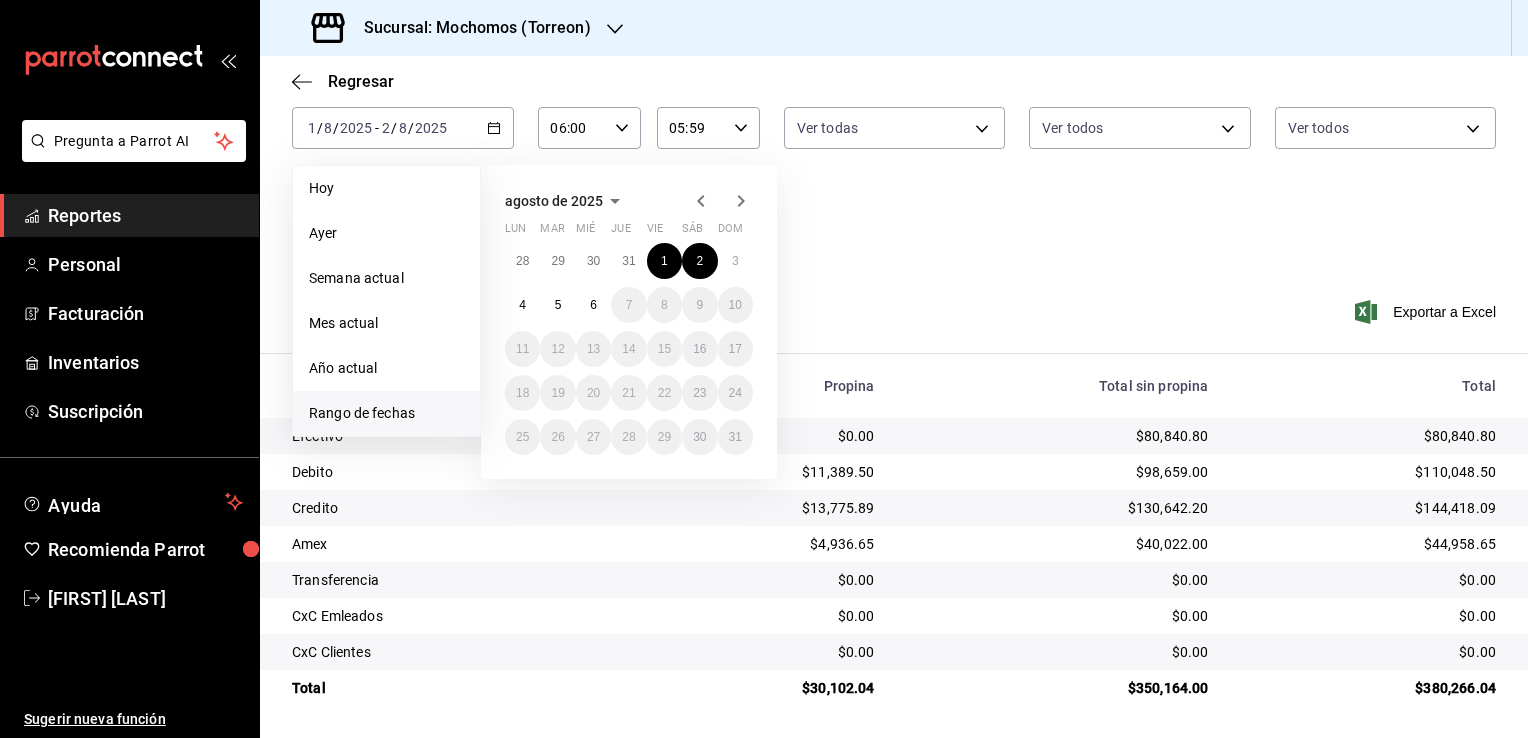 click on "Fecha 2025-08-01 1 / 8 / 2025 - 2025-08-02 2 / 8 / 2025 Hoy Ayer Semana actual Mes actual Año actual Rango de fechas agosto de 2025 lun mar mié jue vie sáb dom 28 29 30 31 1 2 3 4 5 6 7 8 9 10 11 12 13 14 15 16 17 18 19 20 21 22 23 24 25 26 27 28 29 30 31 Hora inicio 06:00 Hora inicio Hora fin 05:59 Hora fin Marca Ver todas c8544d00-0077-49dd-9e07-f6fffff65e49 Tipo de pago Ver todos Tipo de orden Ver todos Fecha de creación   Fecha de creación de orden ORDER Usuarios Ver todos null" at bounding box center [894, 174] 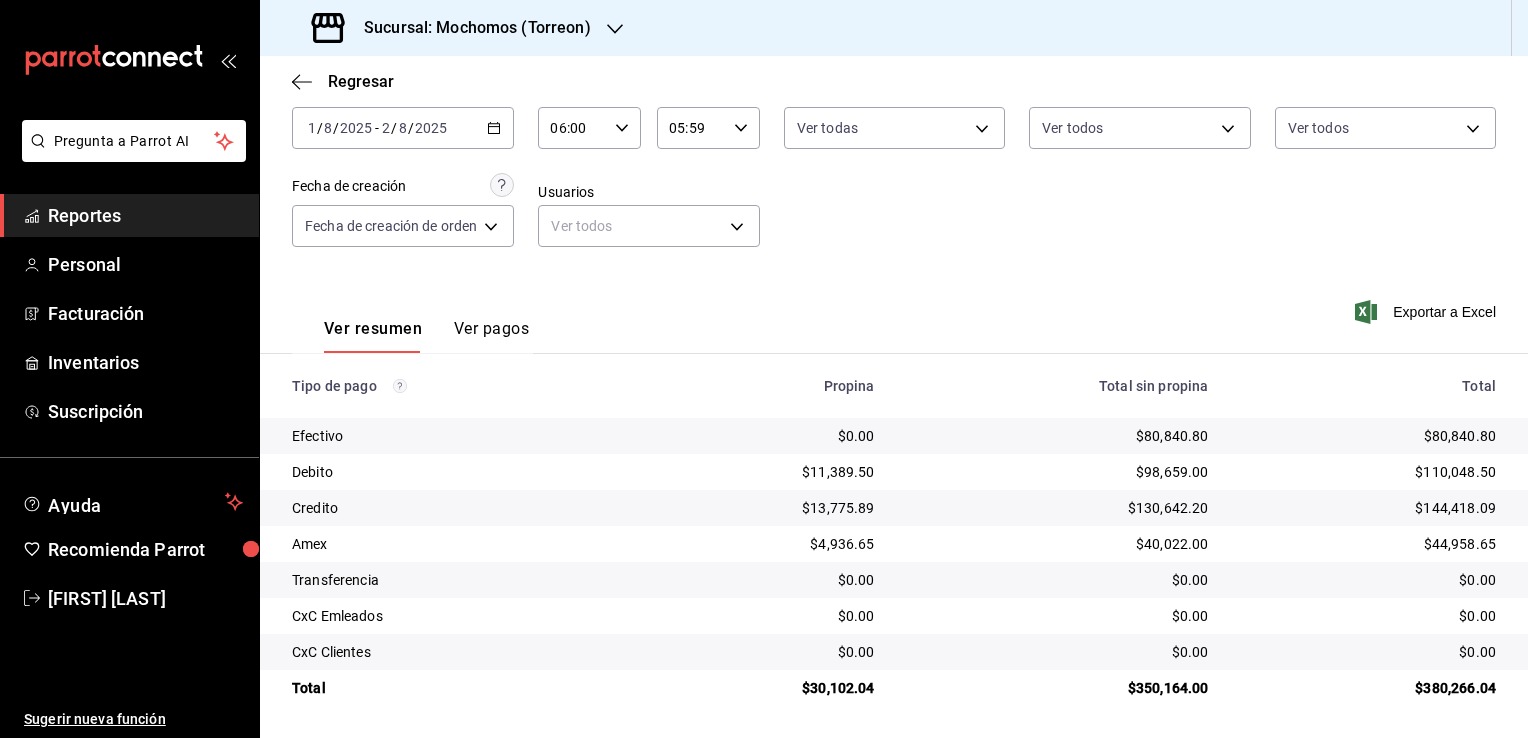 click 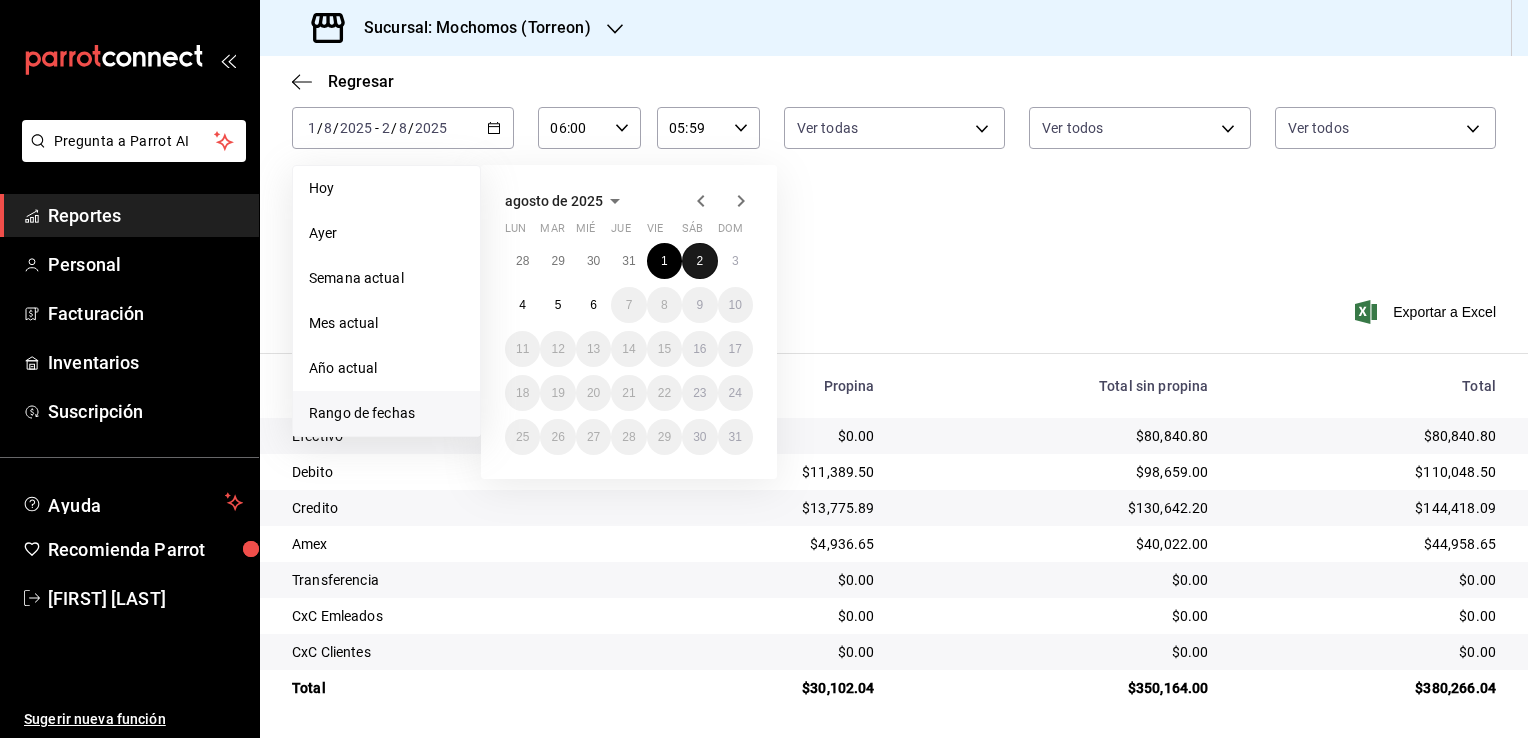 click on "2" at bounding box center [699, 261] 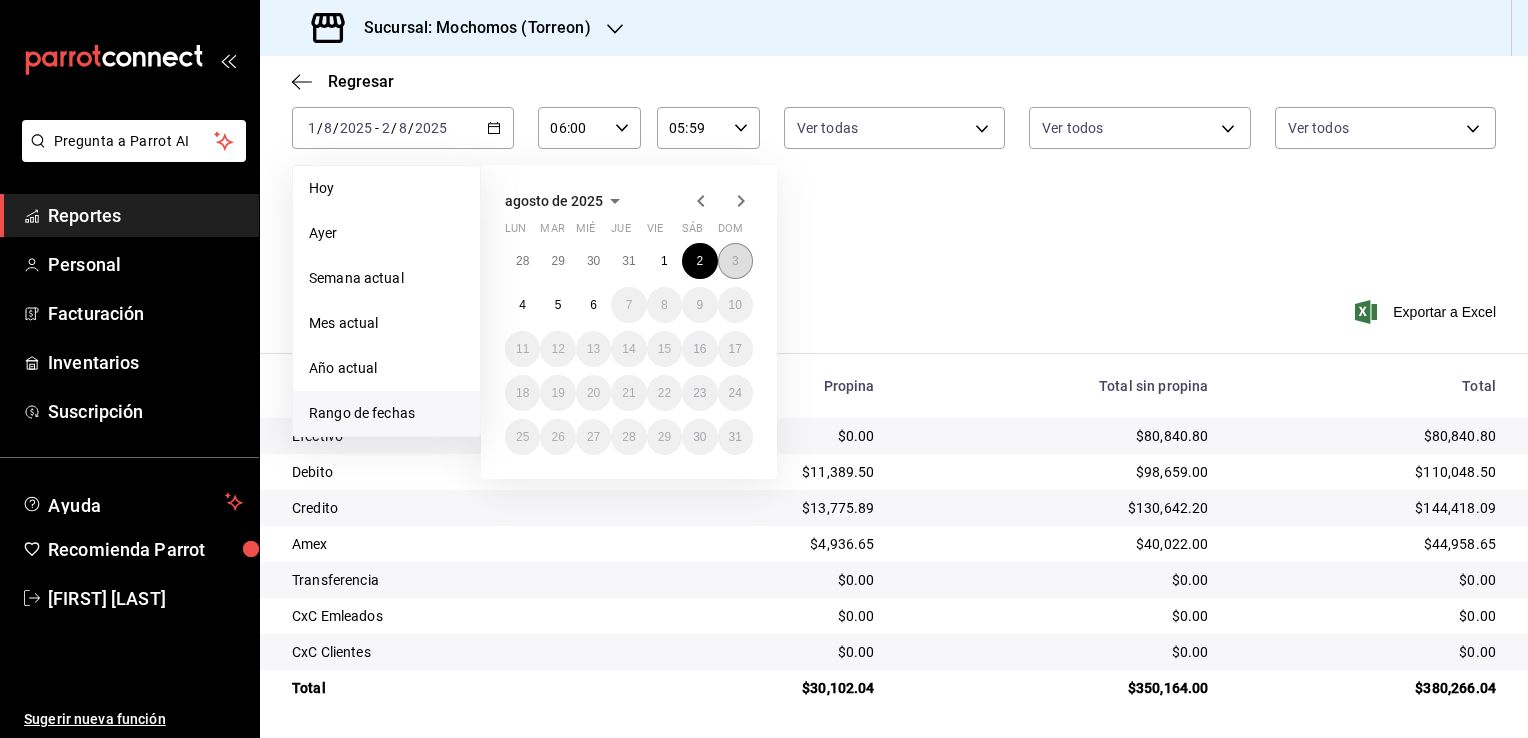 click on "3" at bounding box center [735, 261] 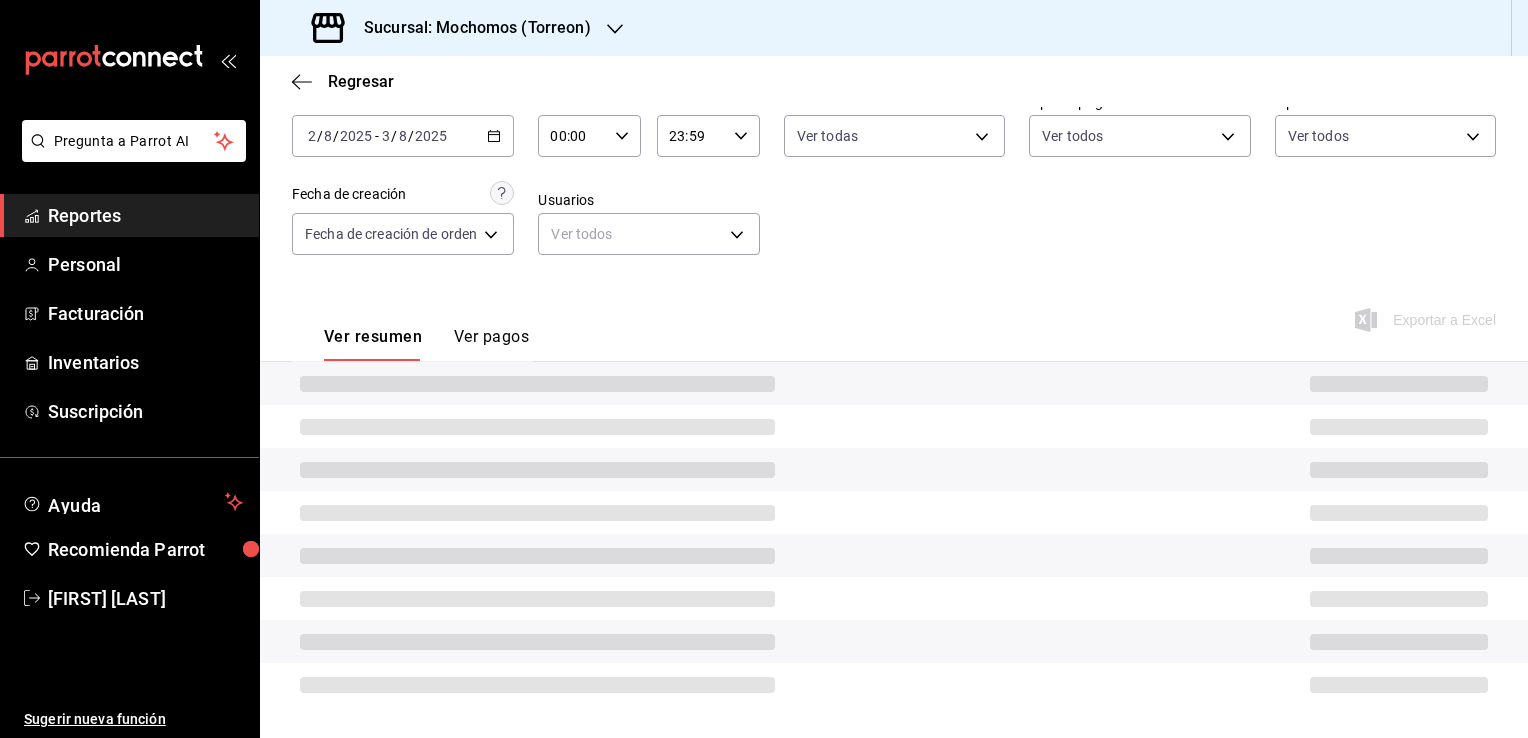 scroll, scrollTop: 108, scrollLeft: 0, axis: vertical 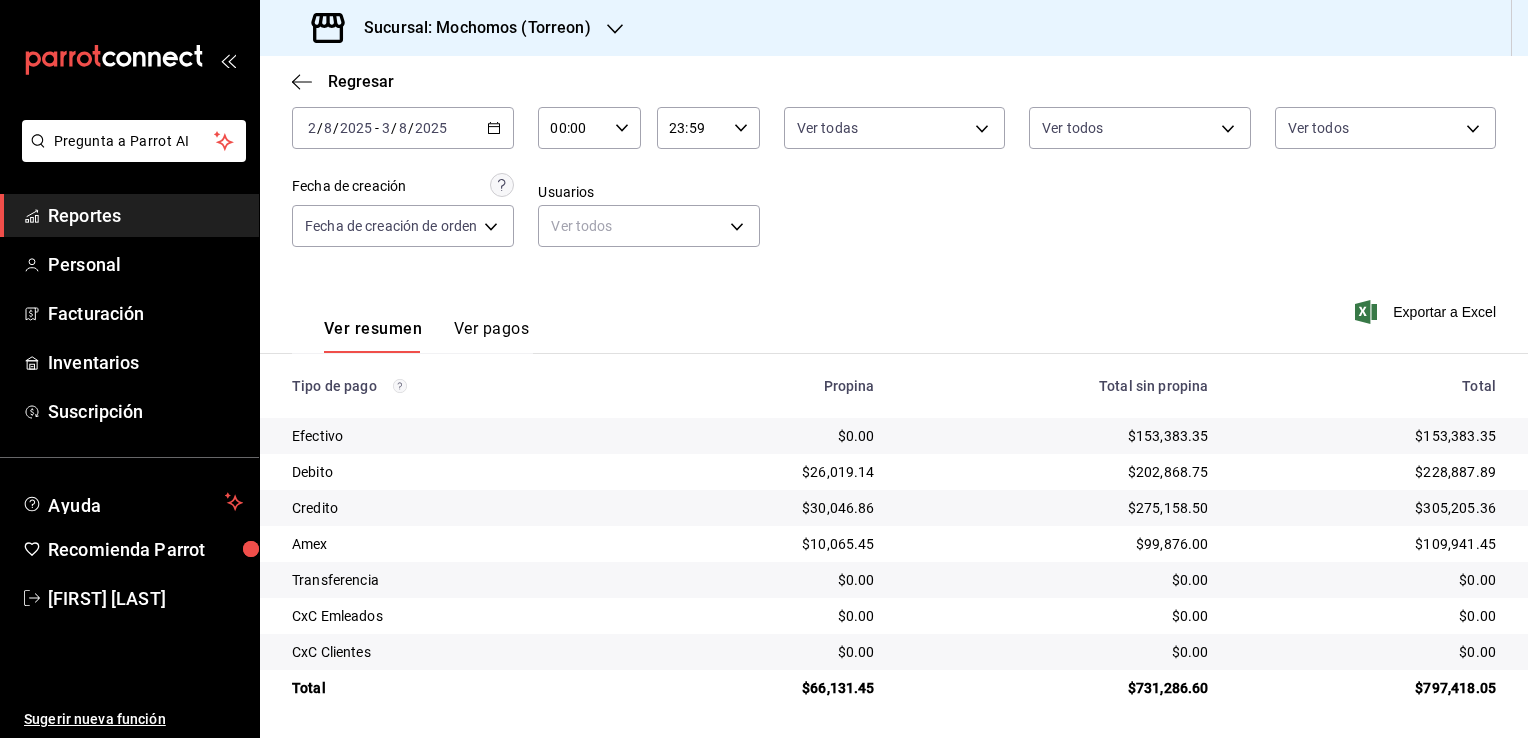 click 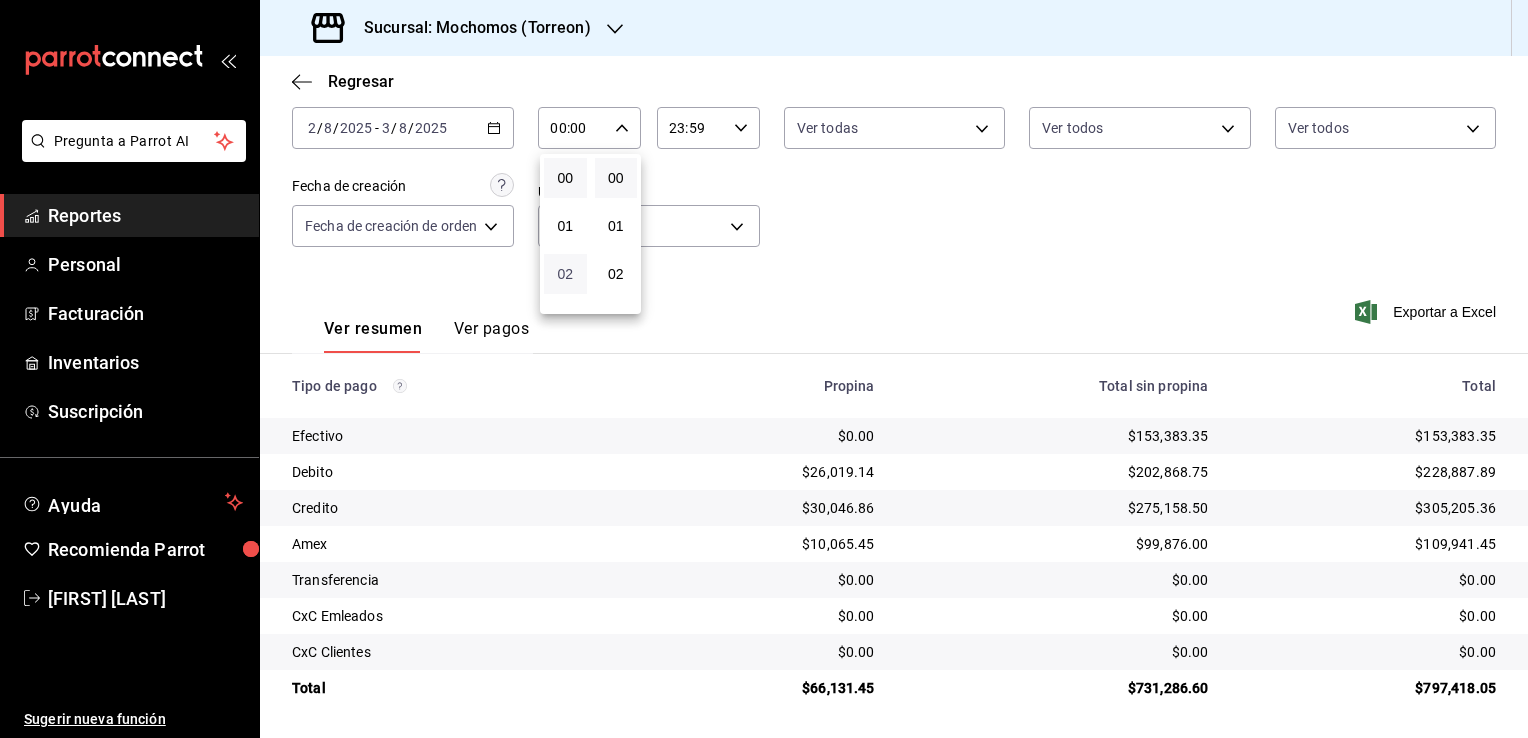 click on "02" at bounding box center (565, 274) 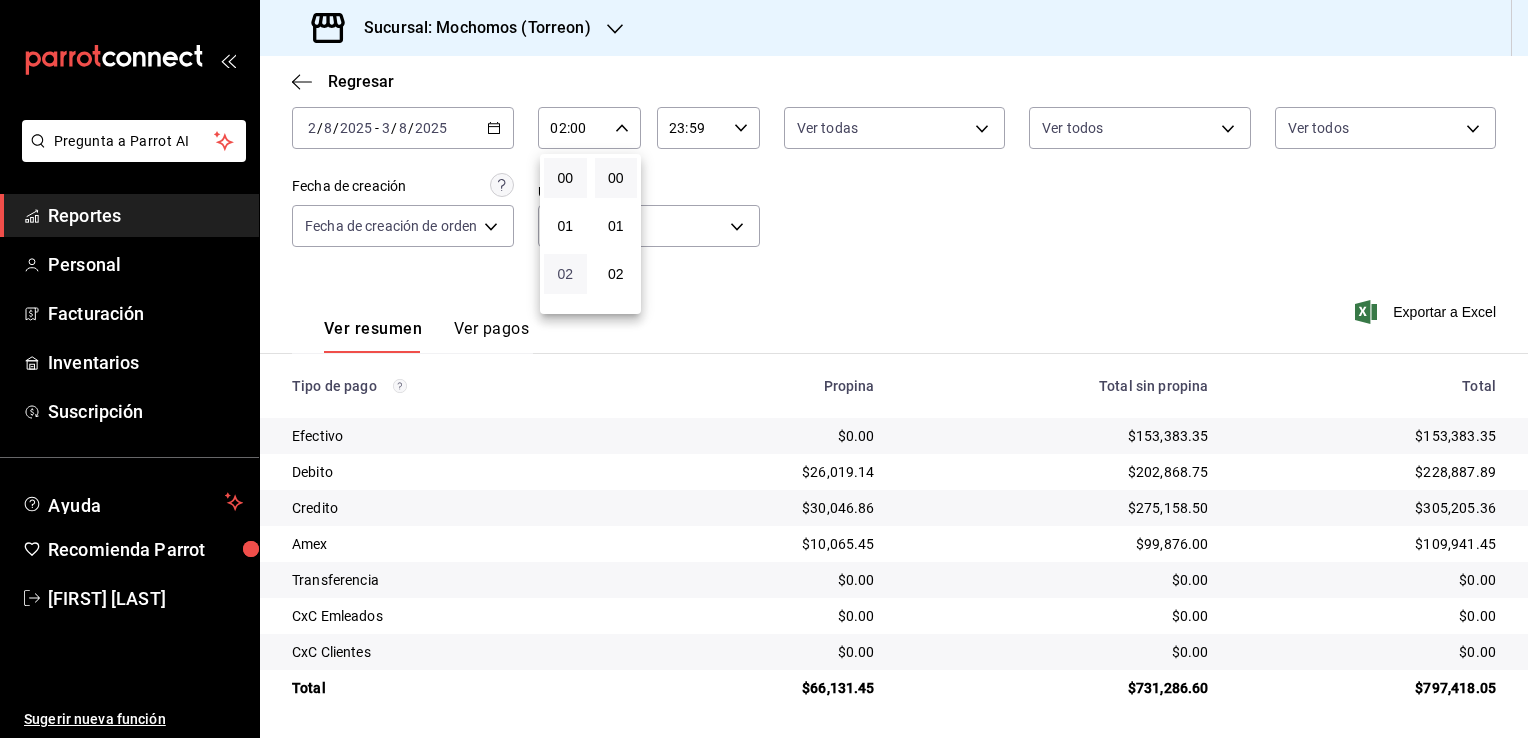 scroll, scrollTop: 100, scrollLeft: 0, axis: vertical 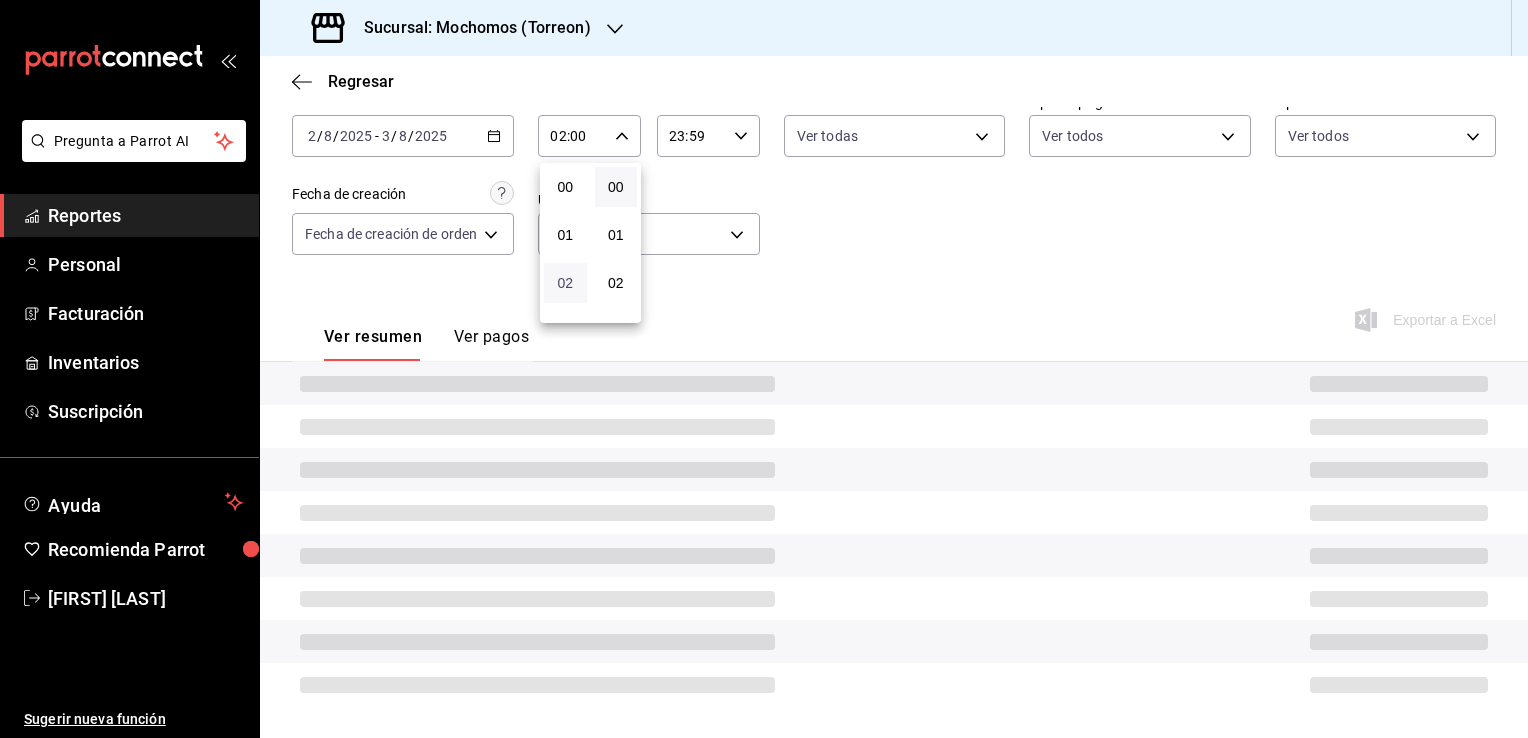 type 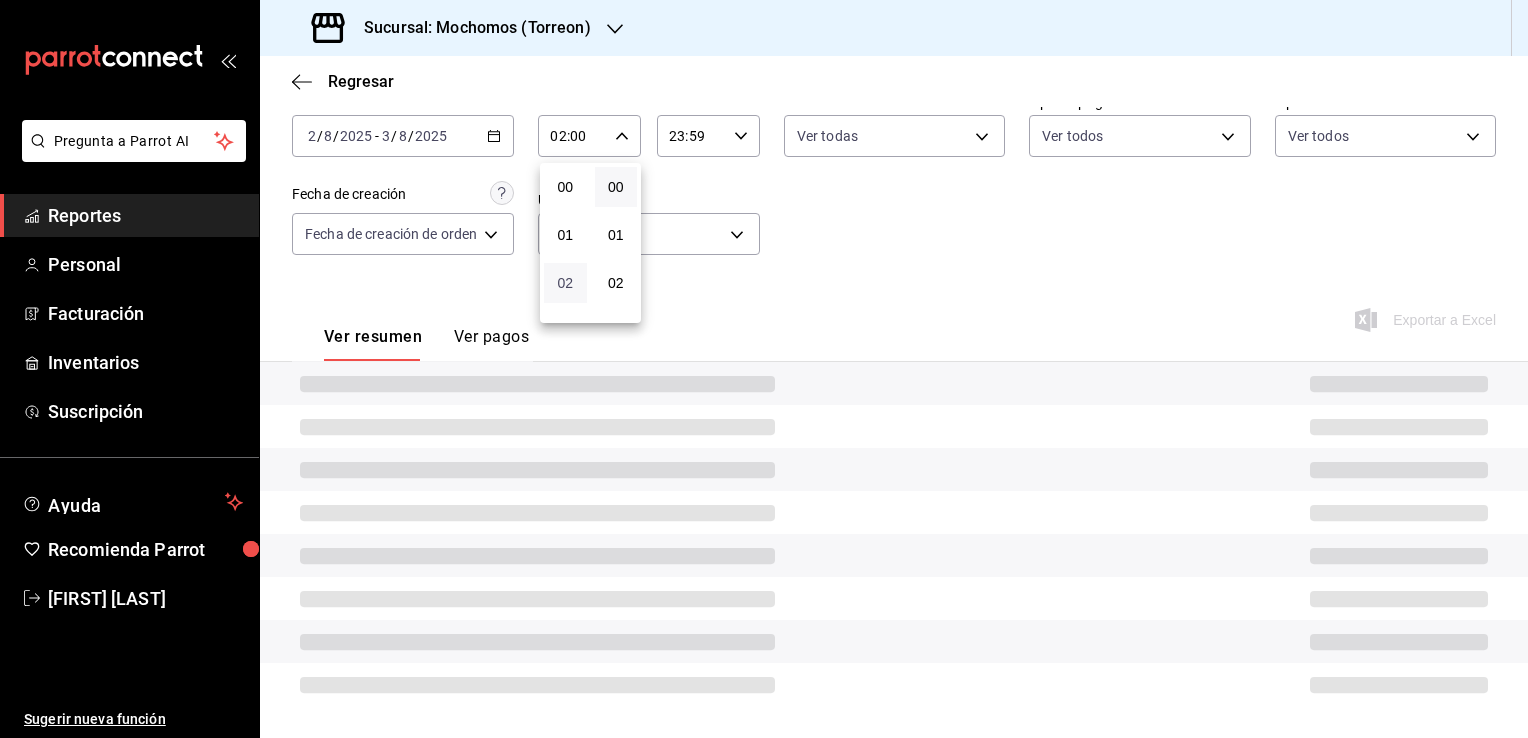 scroll, scrollTop: 124, scrollLeft: 0, axis: vertical 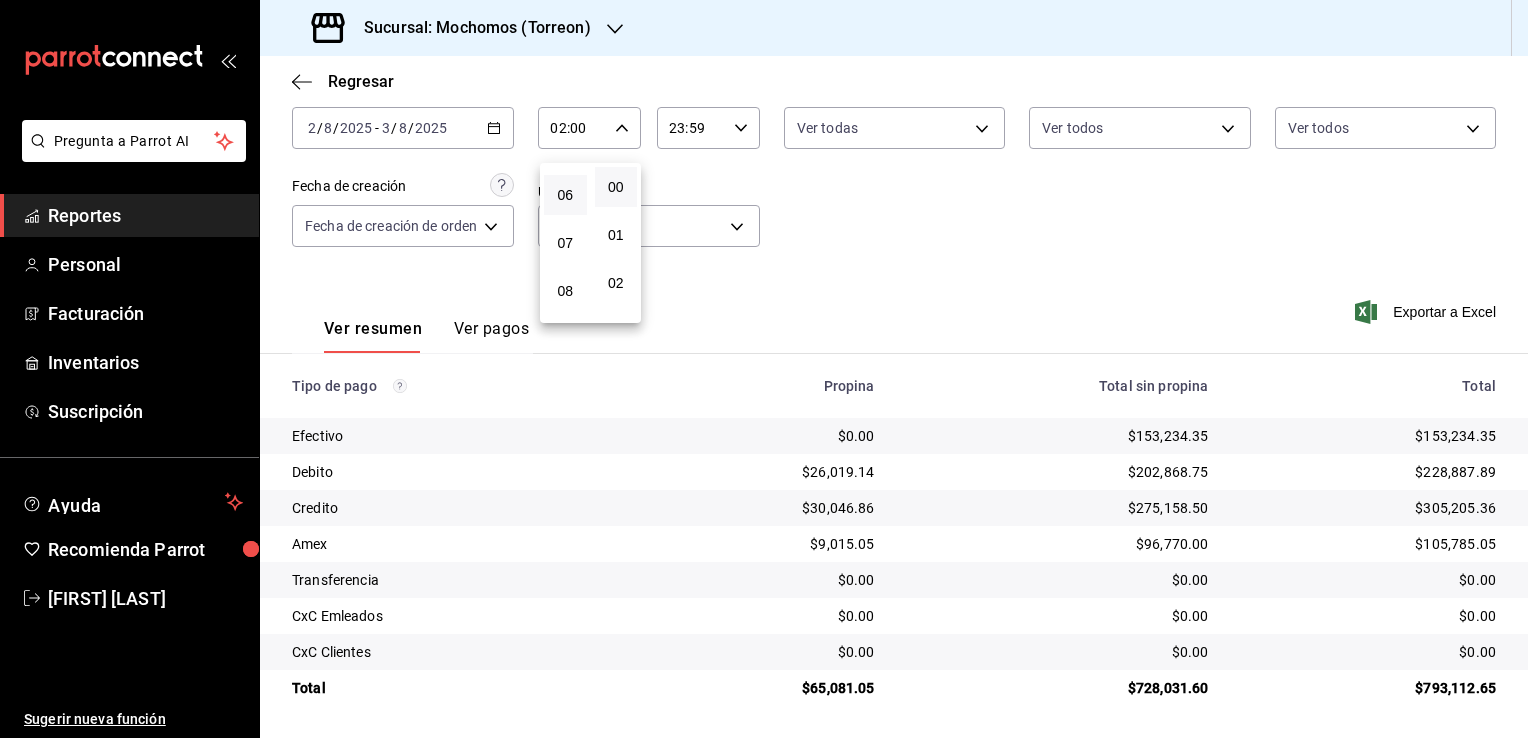 click on "06" at bounding box center (565, 195) 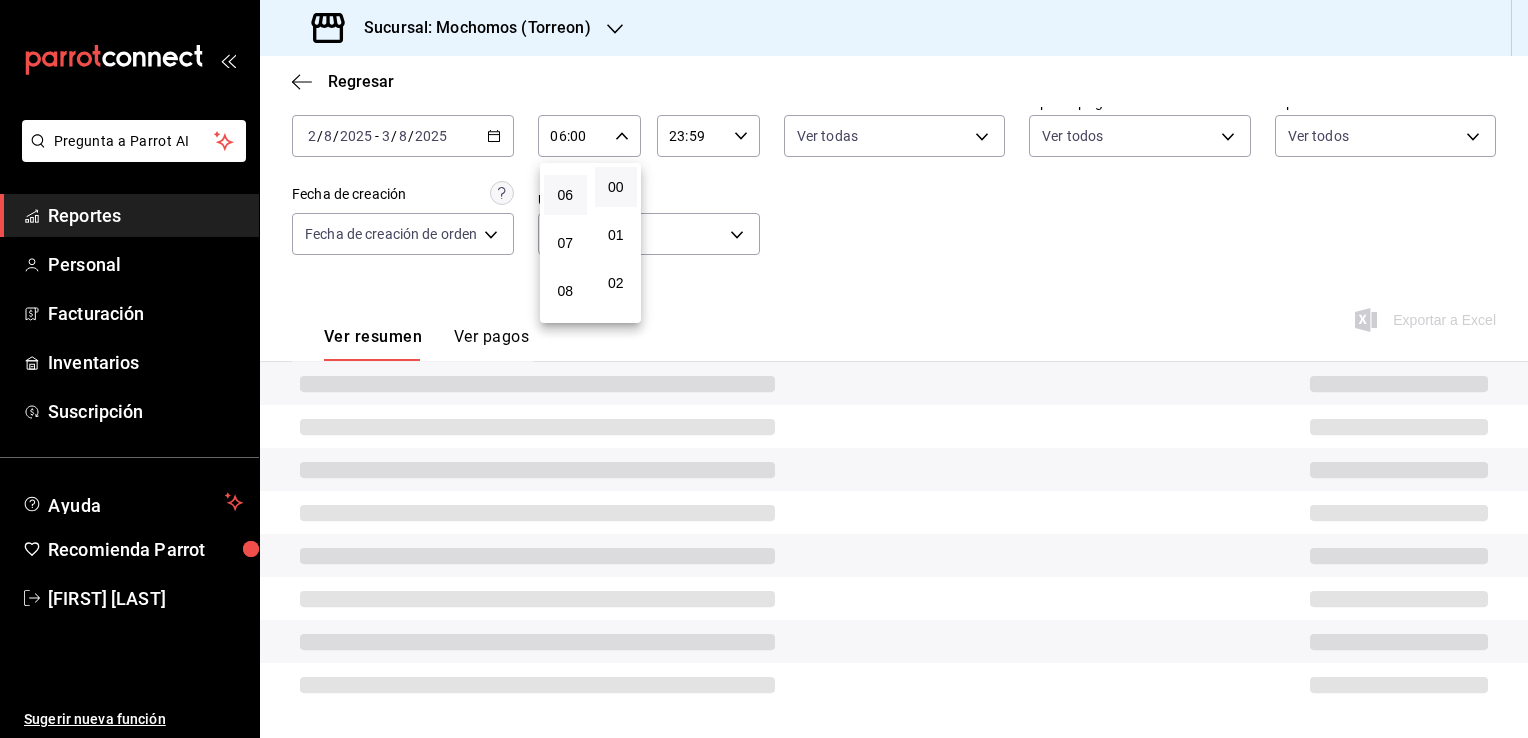 click at bounding box center [764, 369] 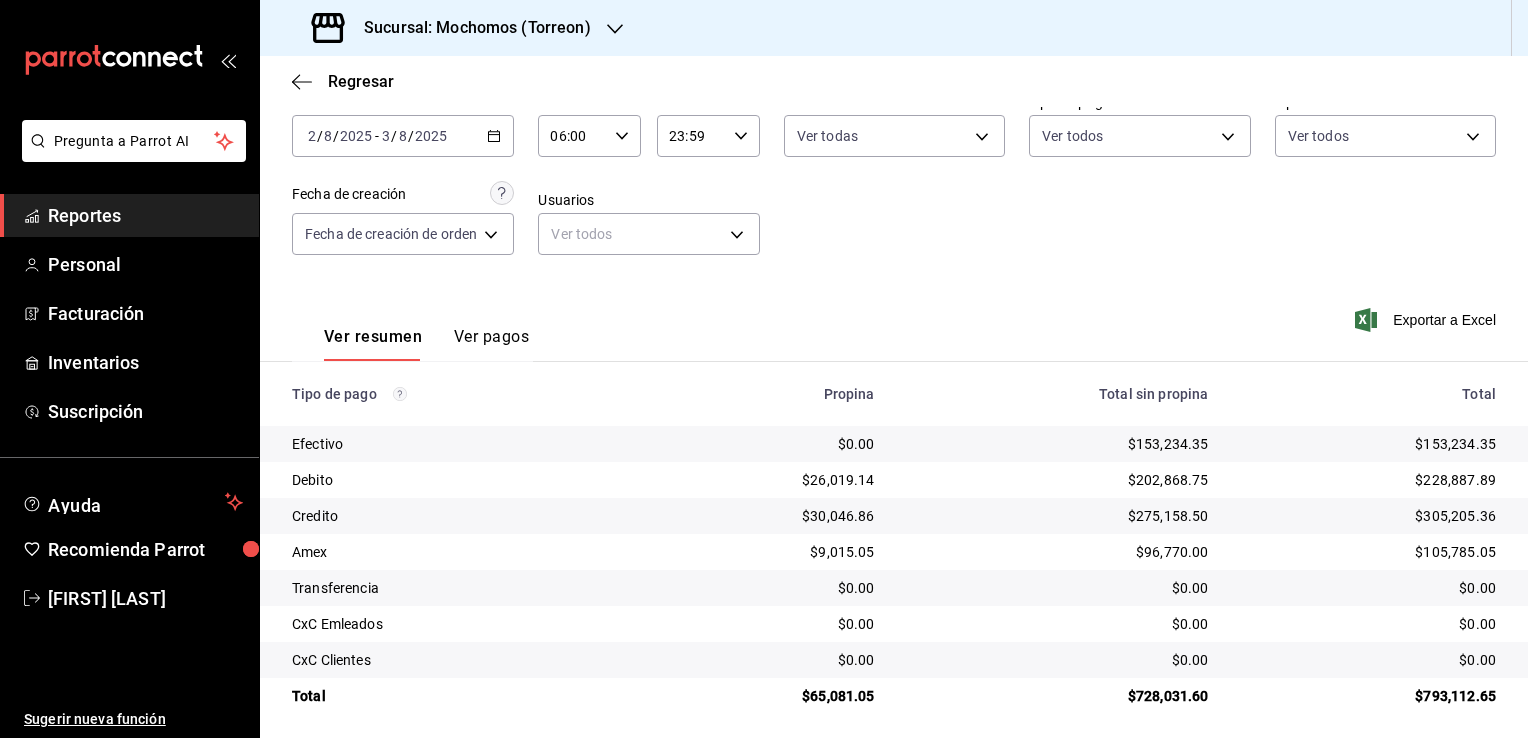 scroll, scrollTop: 108, scrollLeft: 0, axis: vertical 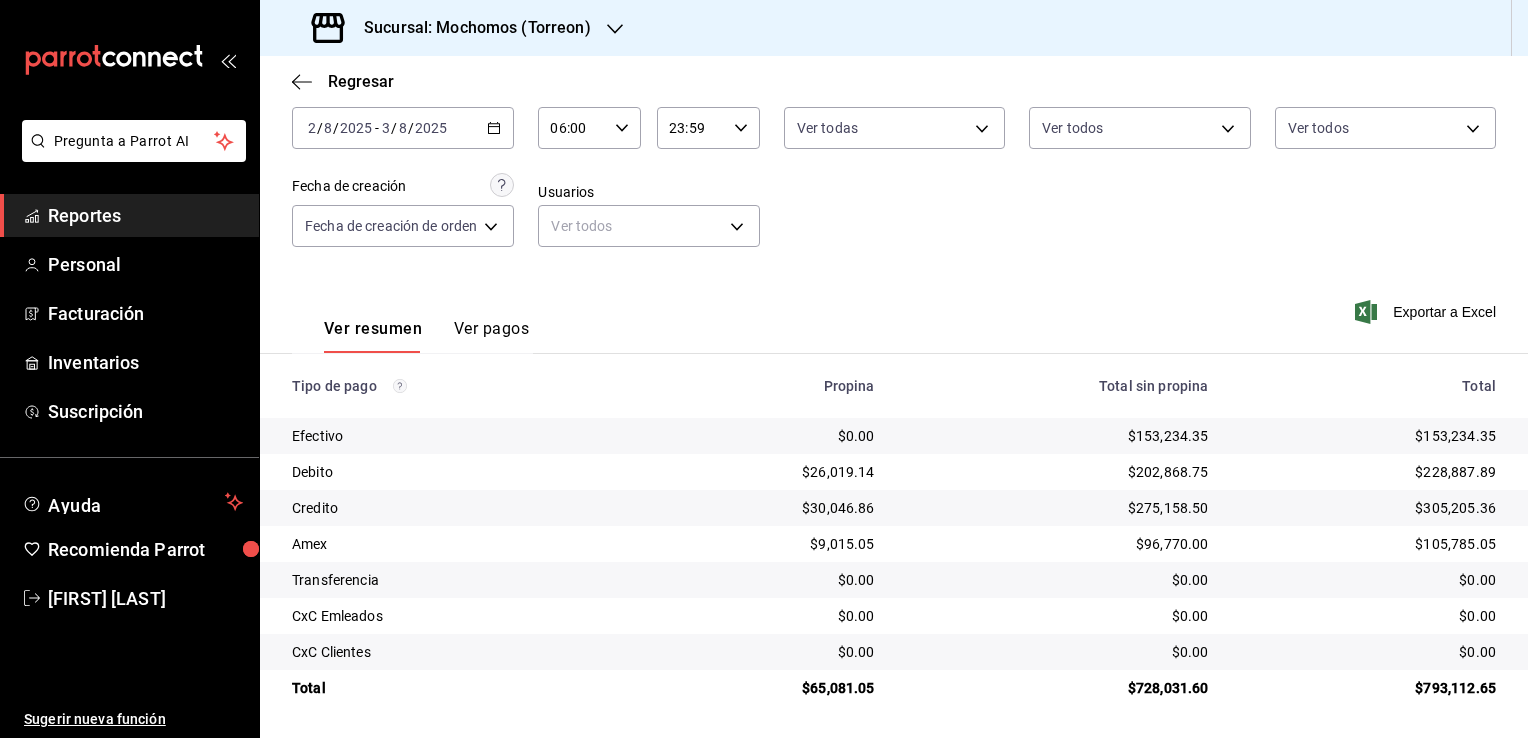 click 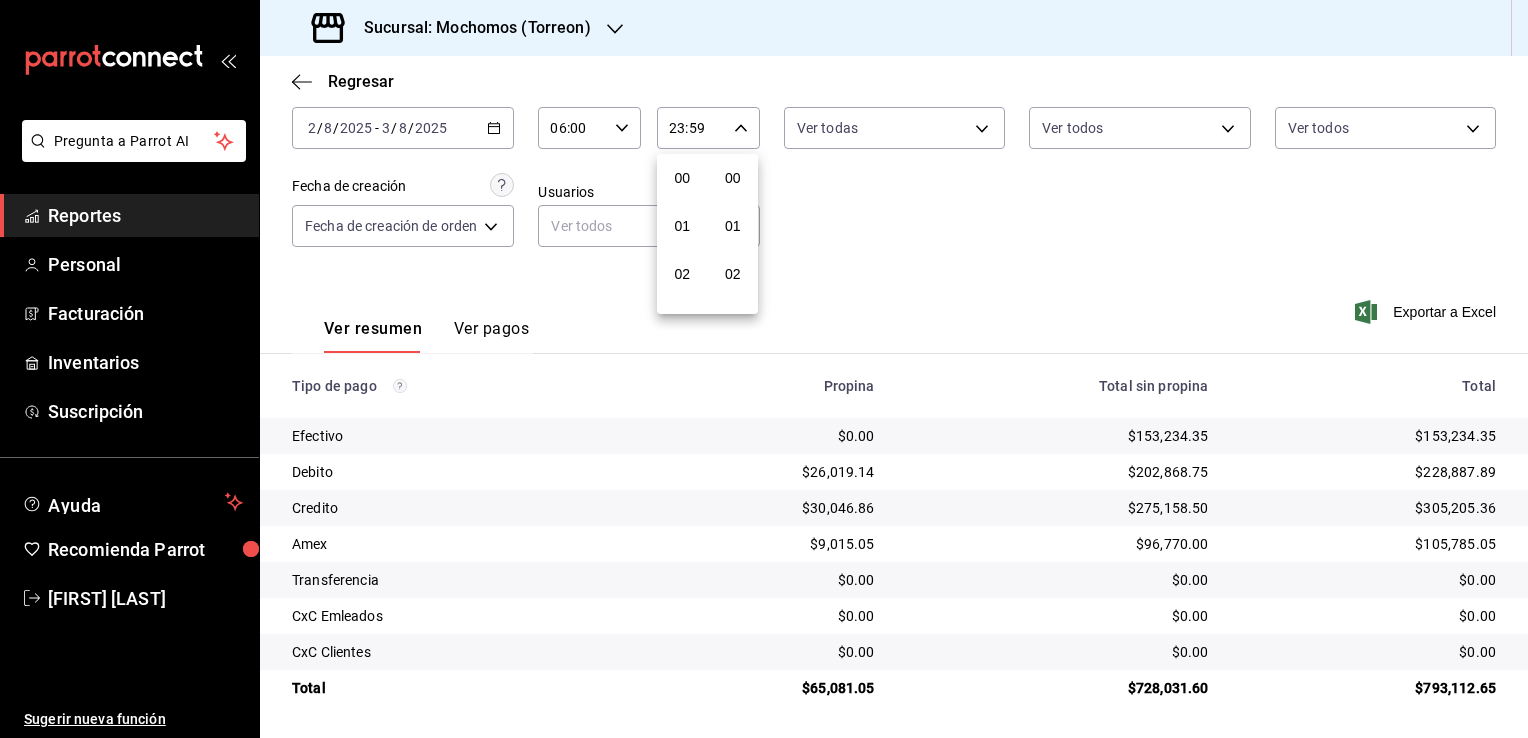 scroll, scrollTop: 1011, scrollLeft: 0, axis: vertical 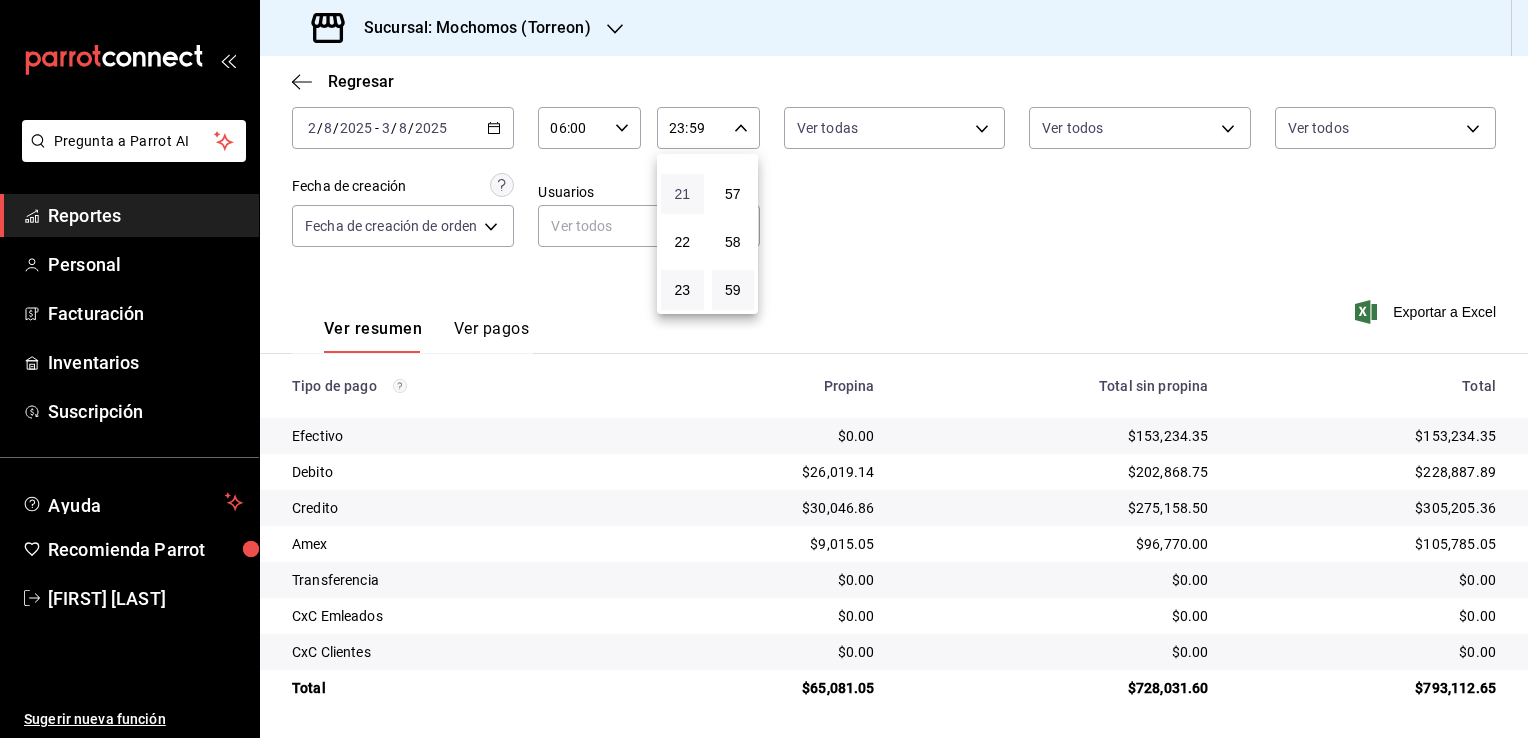 click on "21" at bounding box center [682, 194] 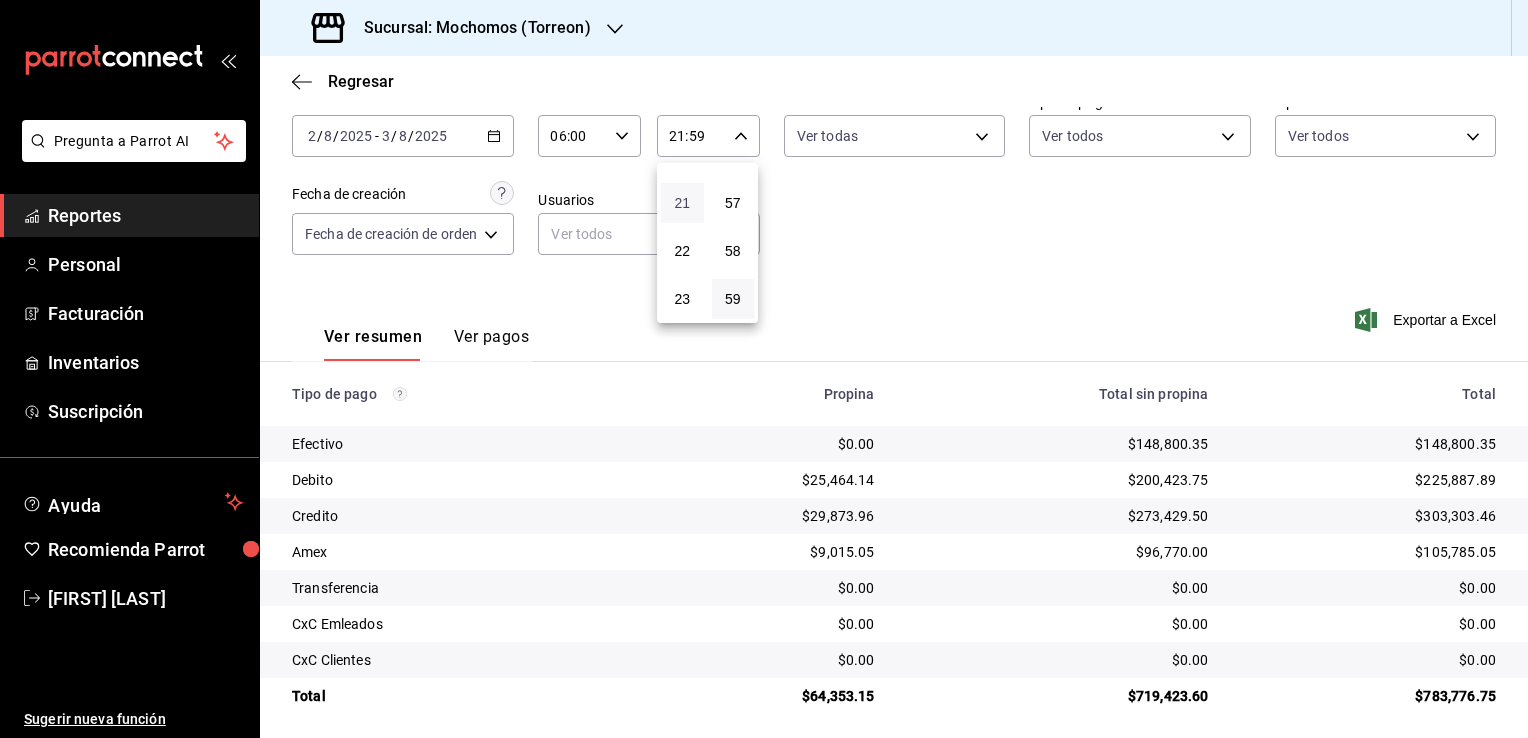 scroll, scrollTop: 108, scrollLeft: 0, axis: vertical 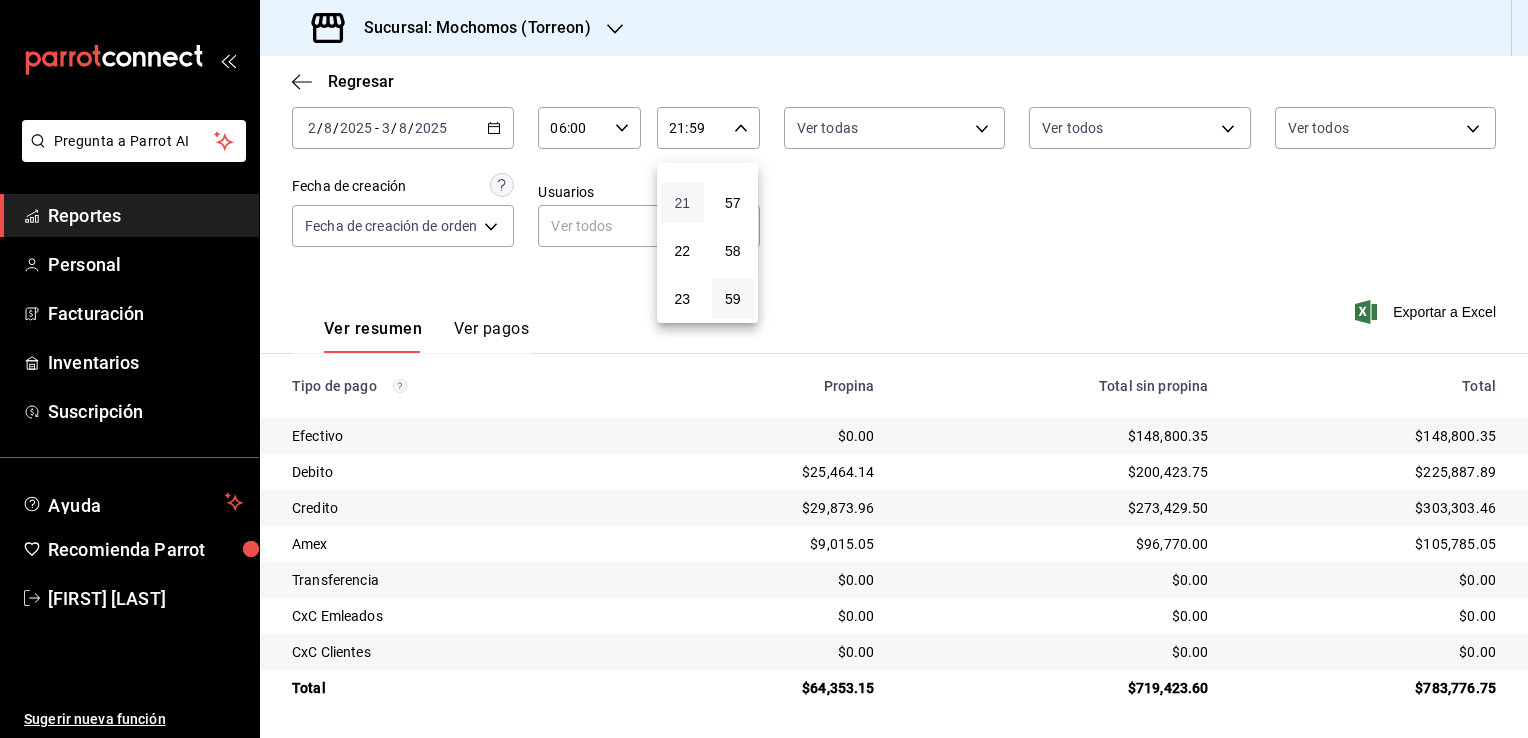 type 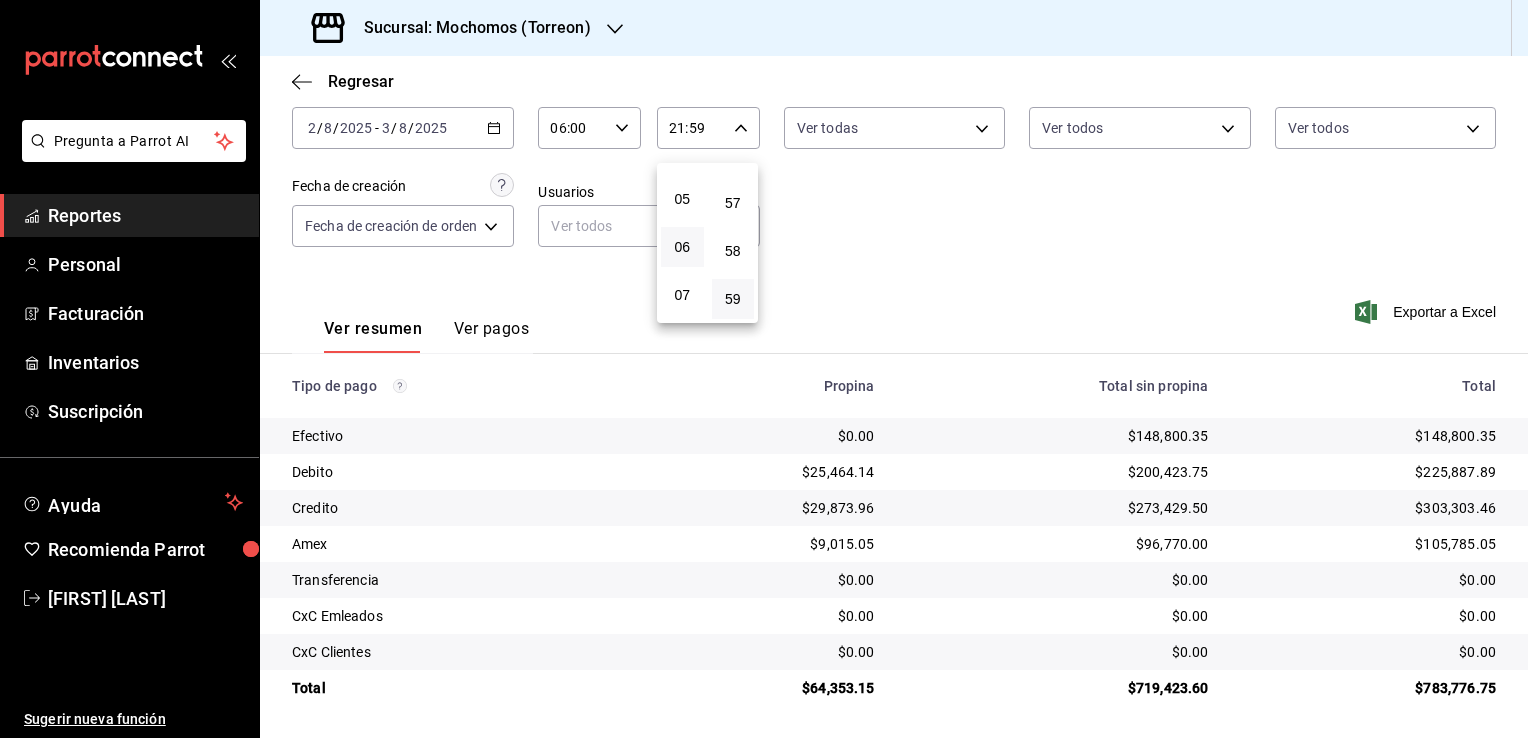 scroll, scrollTop: 191, scrollLeft: 0, axis: vertical 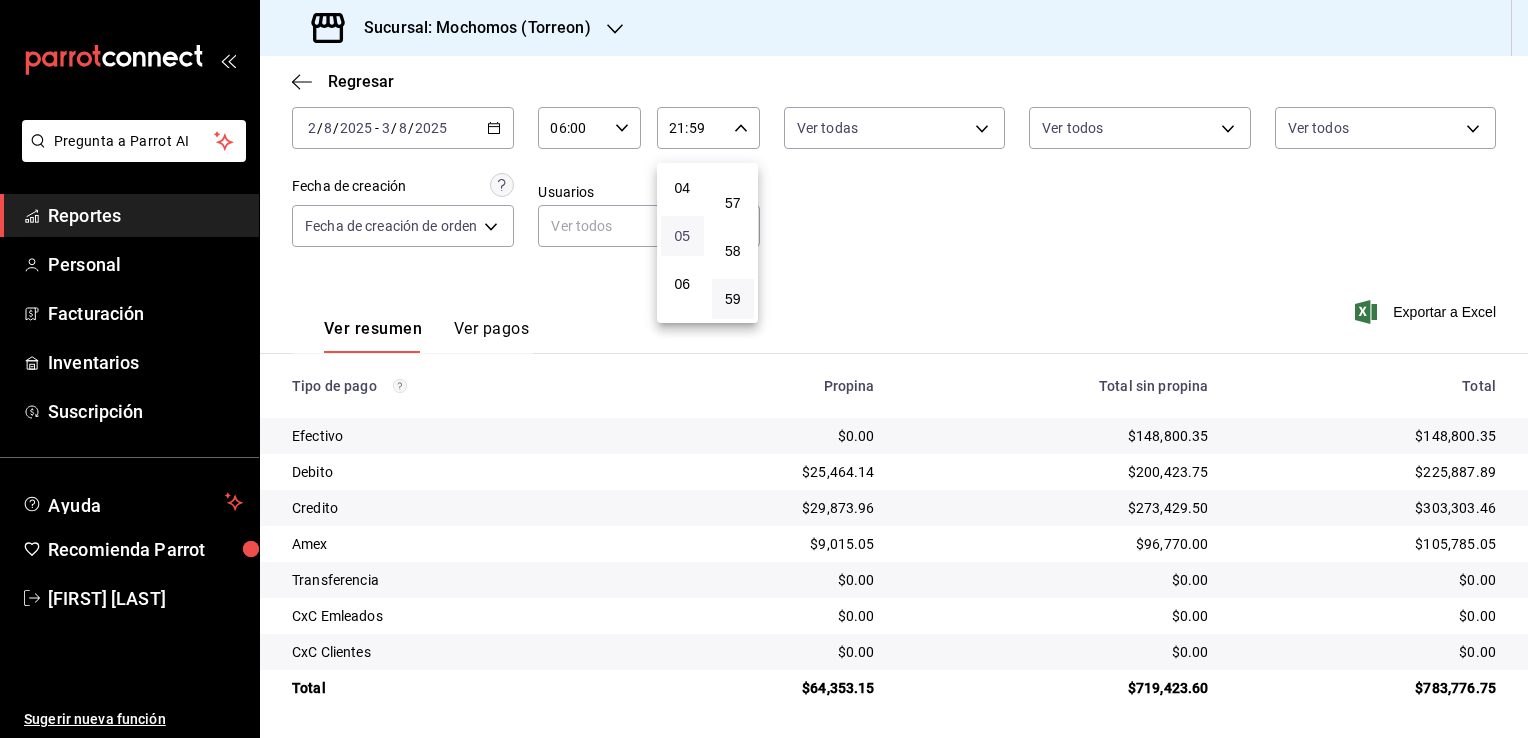 click on "05" at bounding box center [682, 236] 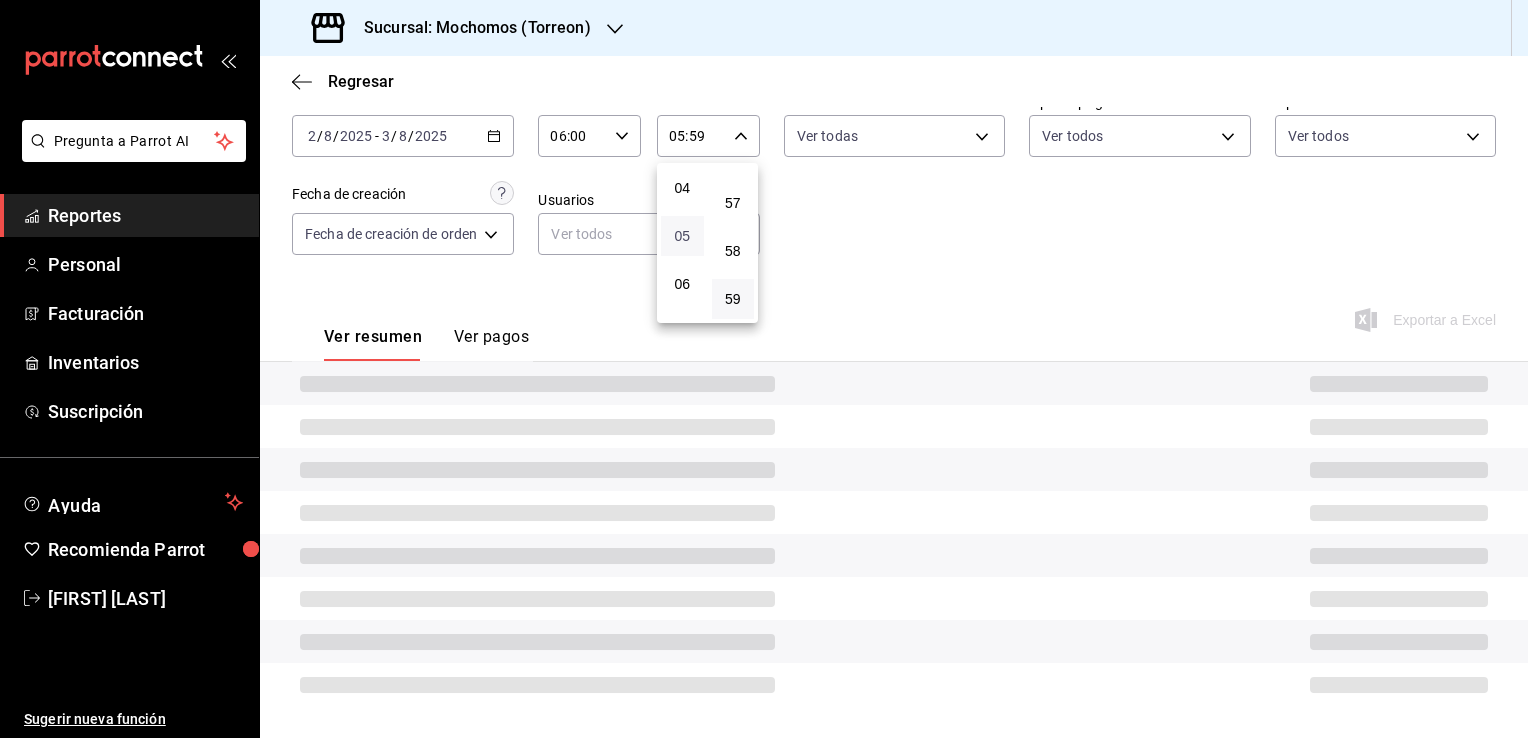 scroll, scrollTop: 100, scrollLeft: 0, axis: vertical 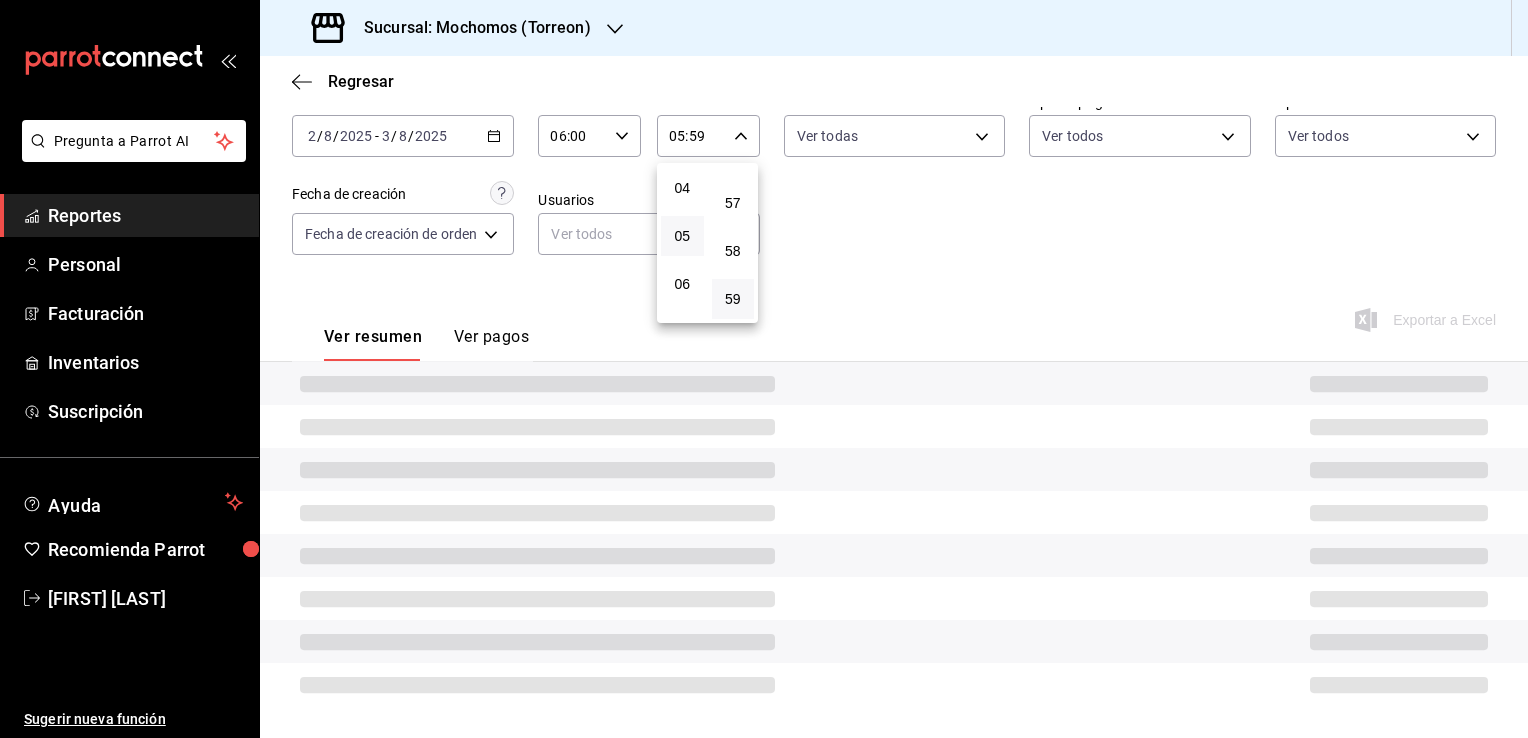 click at bounding box center [764, 369] 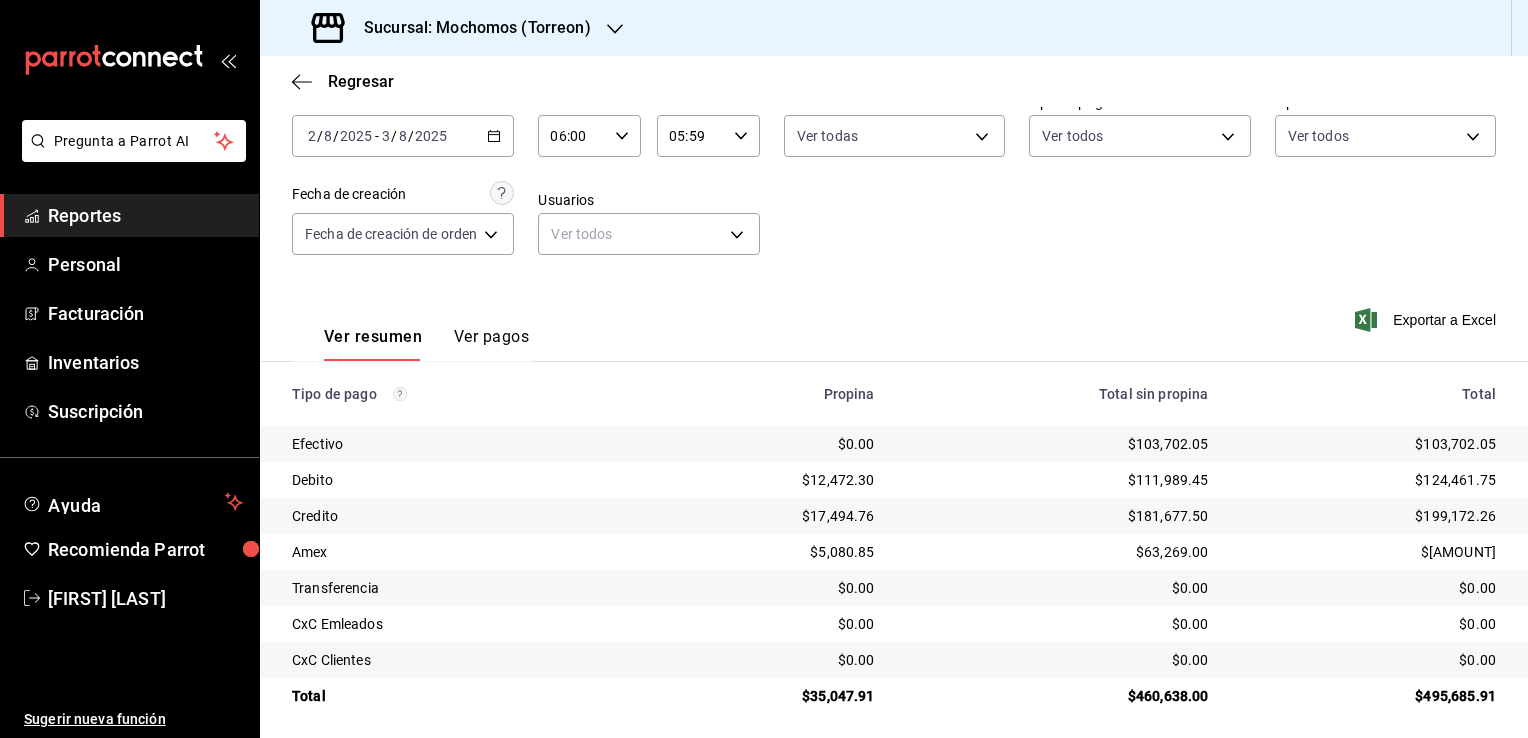 click 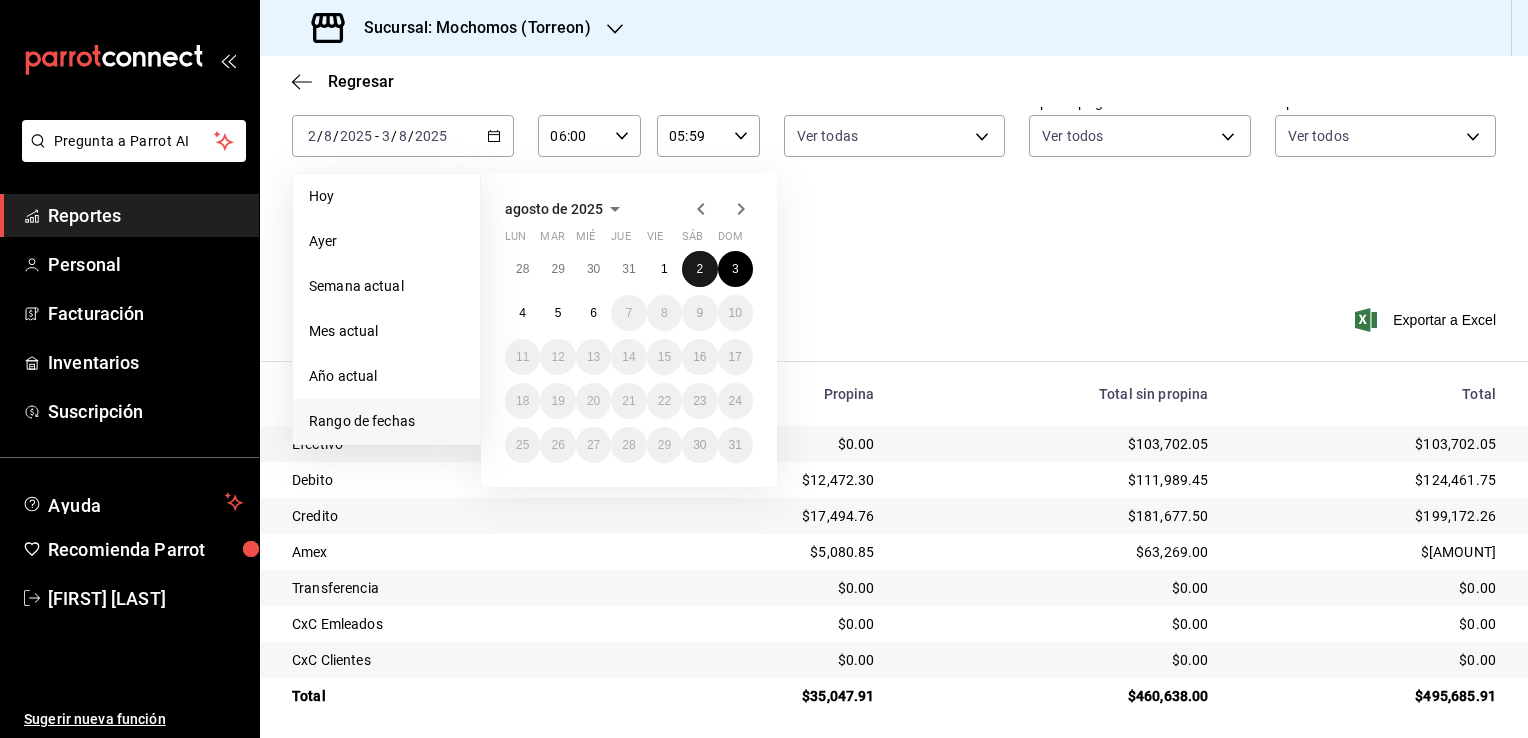 click on "2" at bounding box center [699, 269] 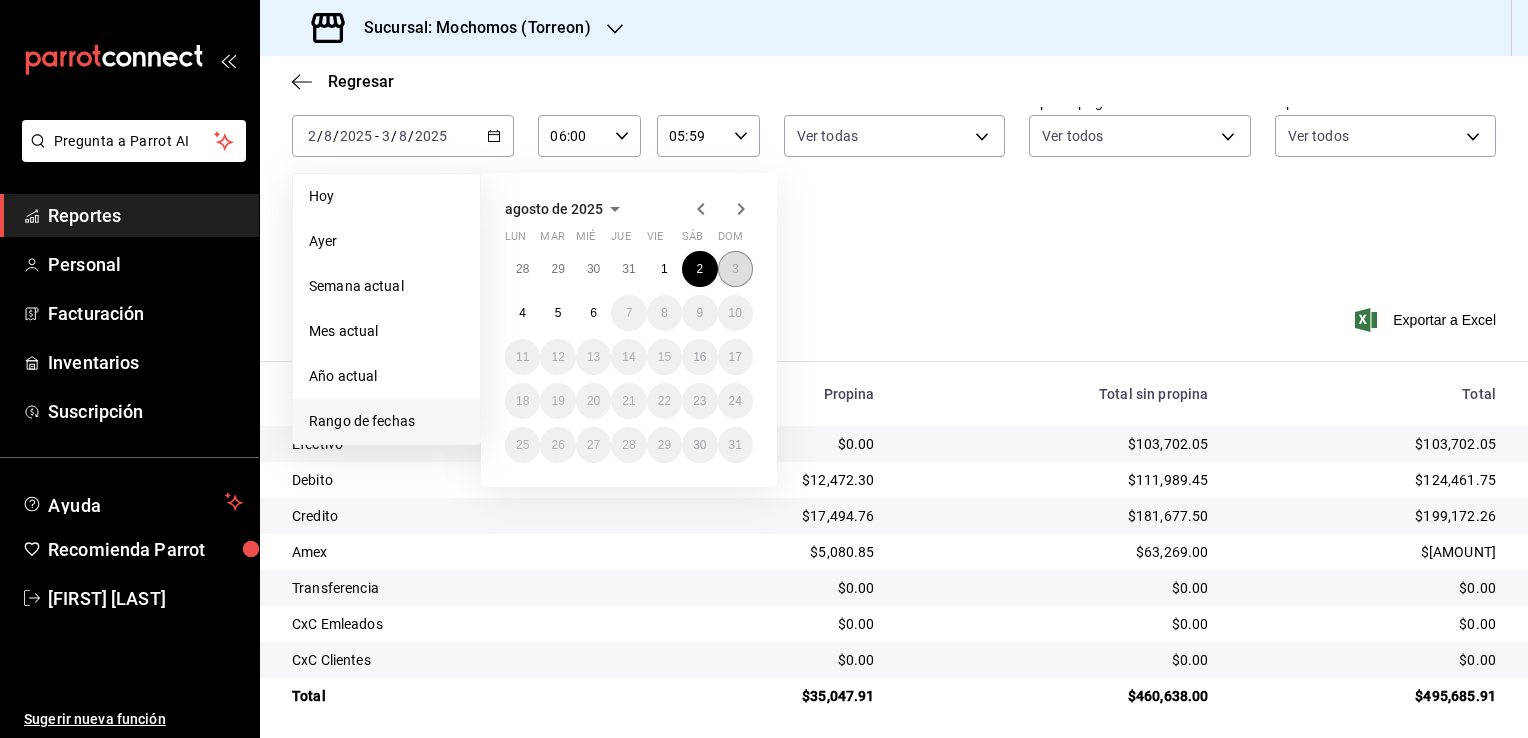 click on "3" at bounding box center [735, 269] 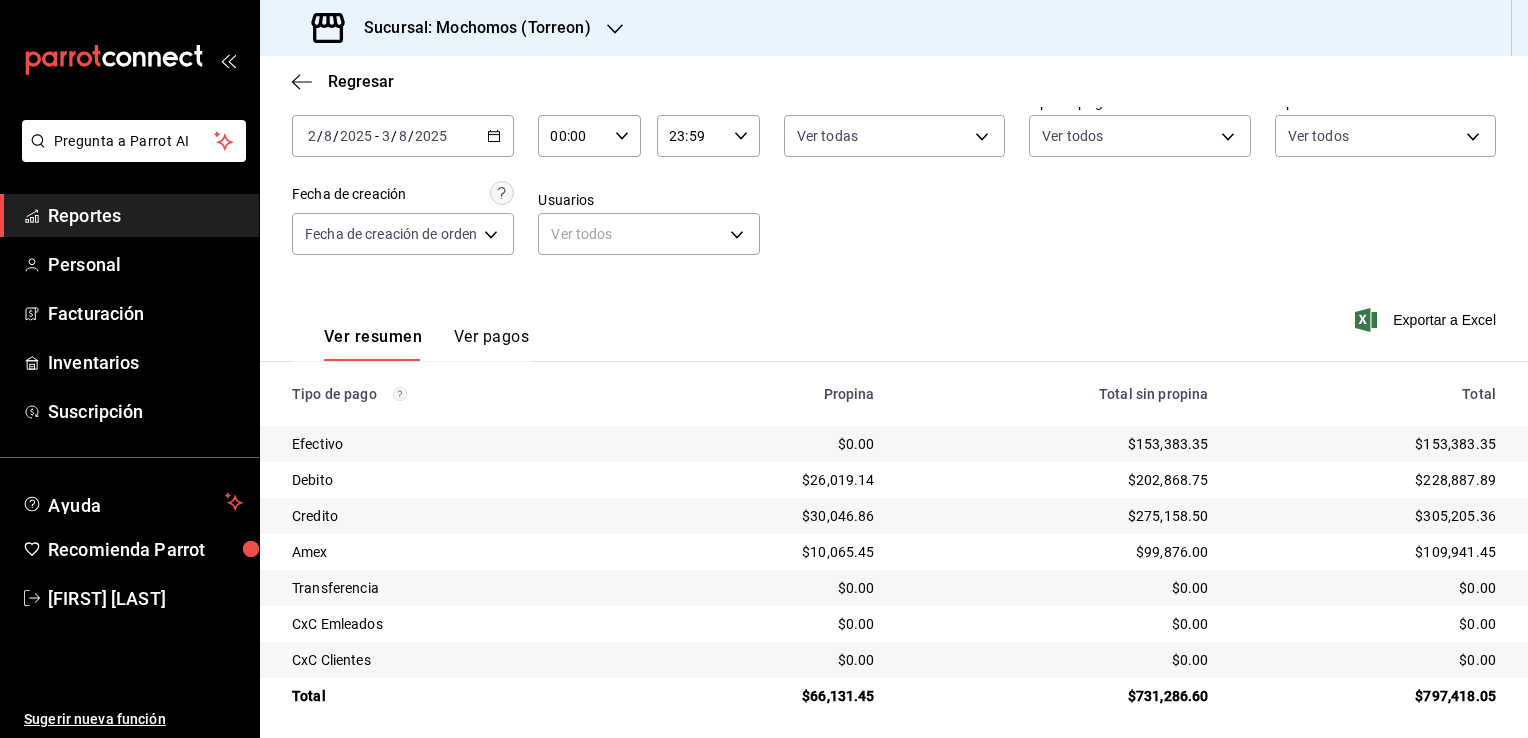 click 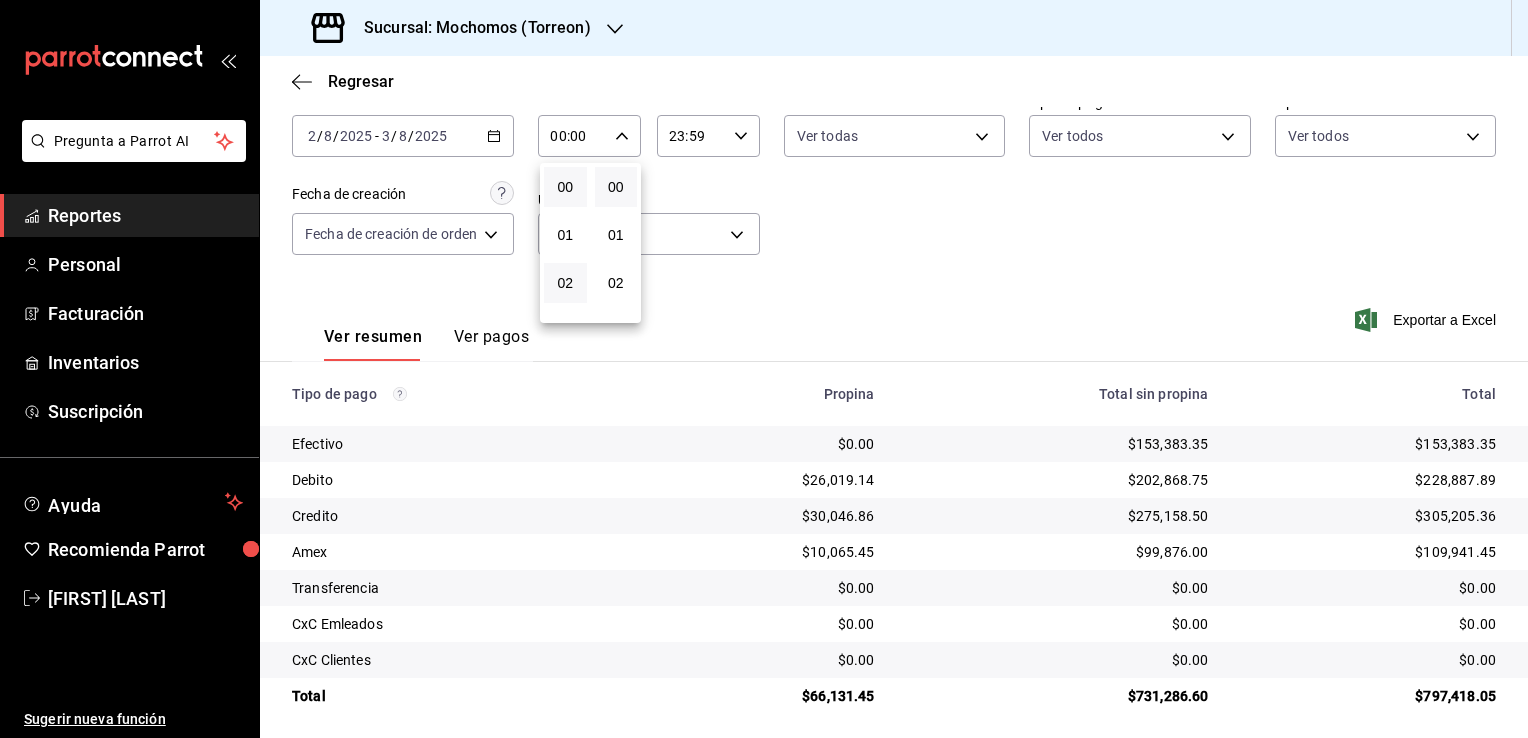 click on "02" at bounding box center (565, 283) 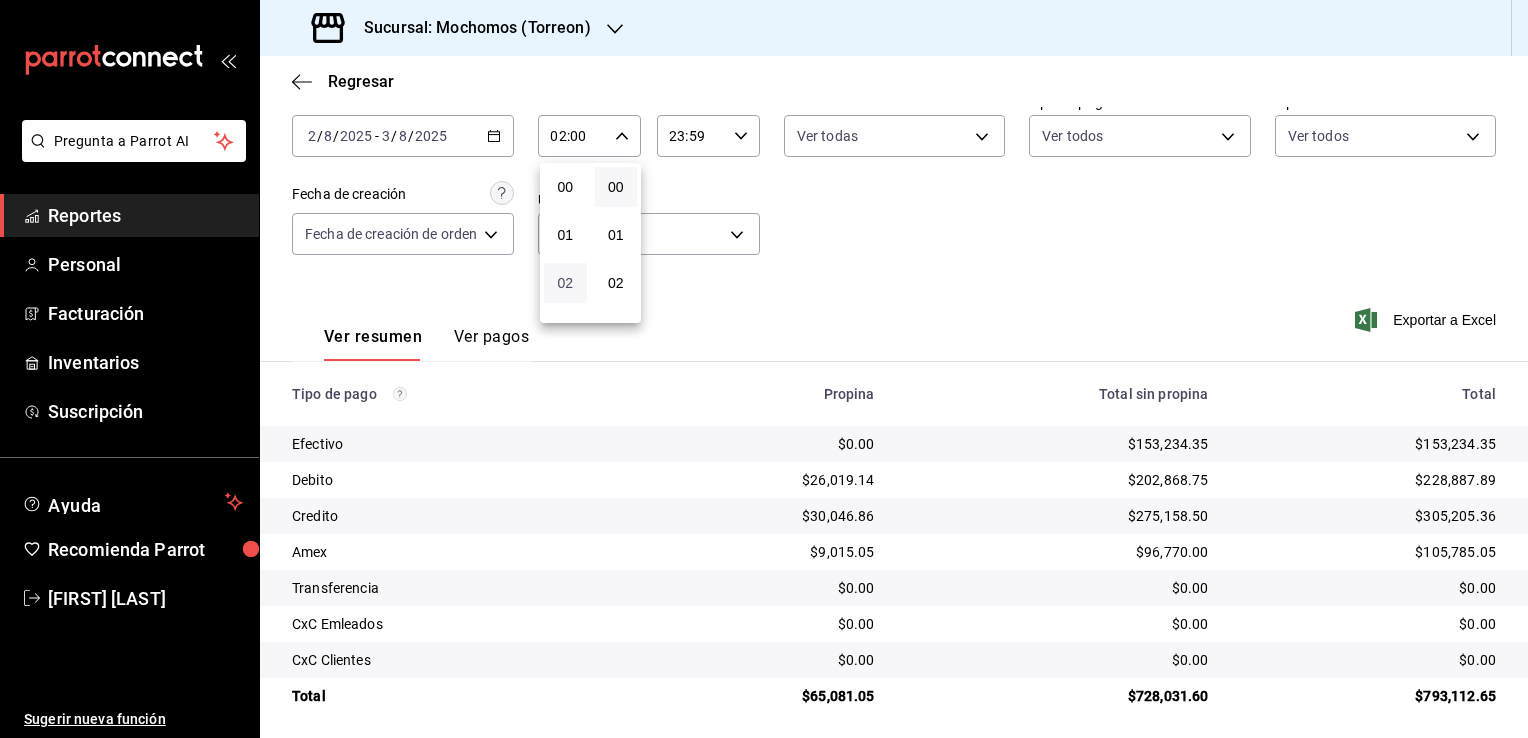 type 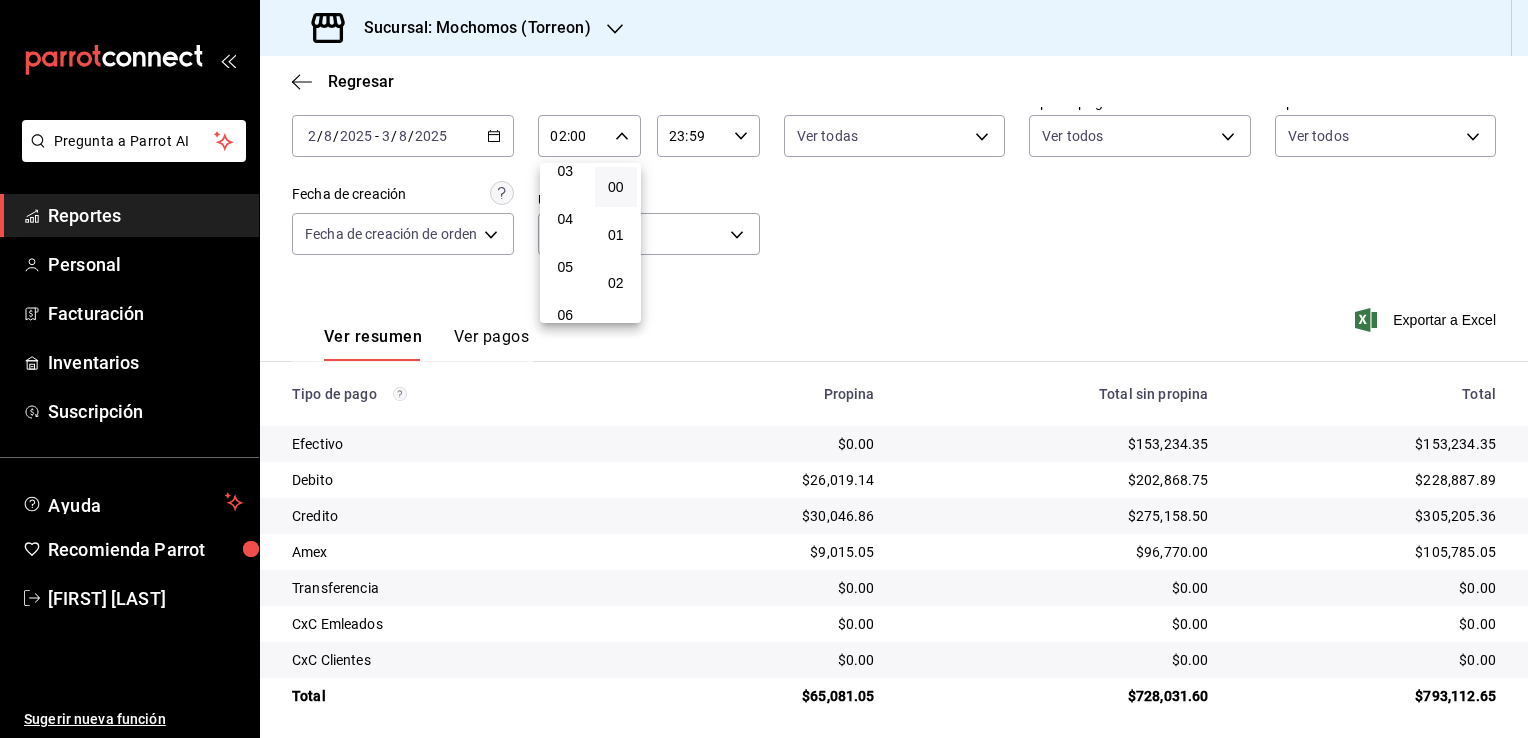scroll, scrollTop: 200, scrollLeft: 0, axis: vertical 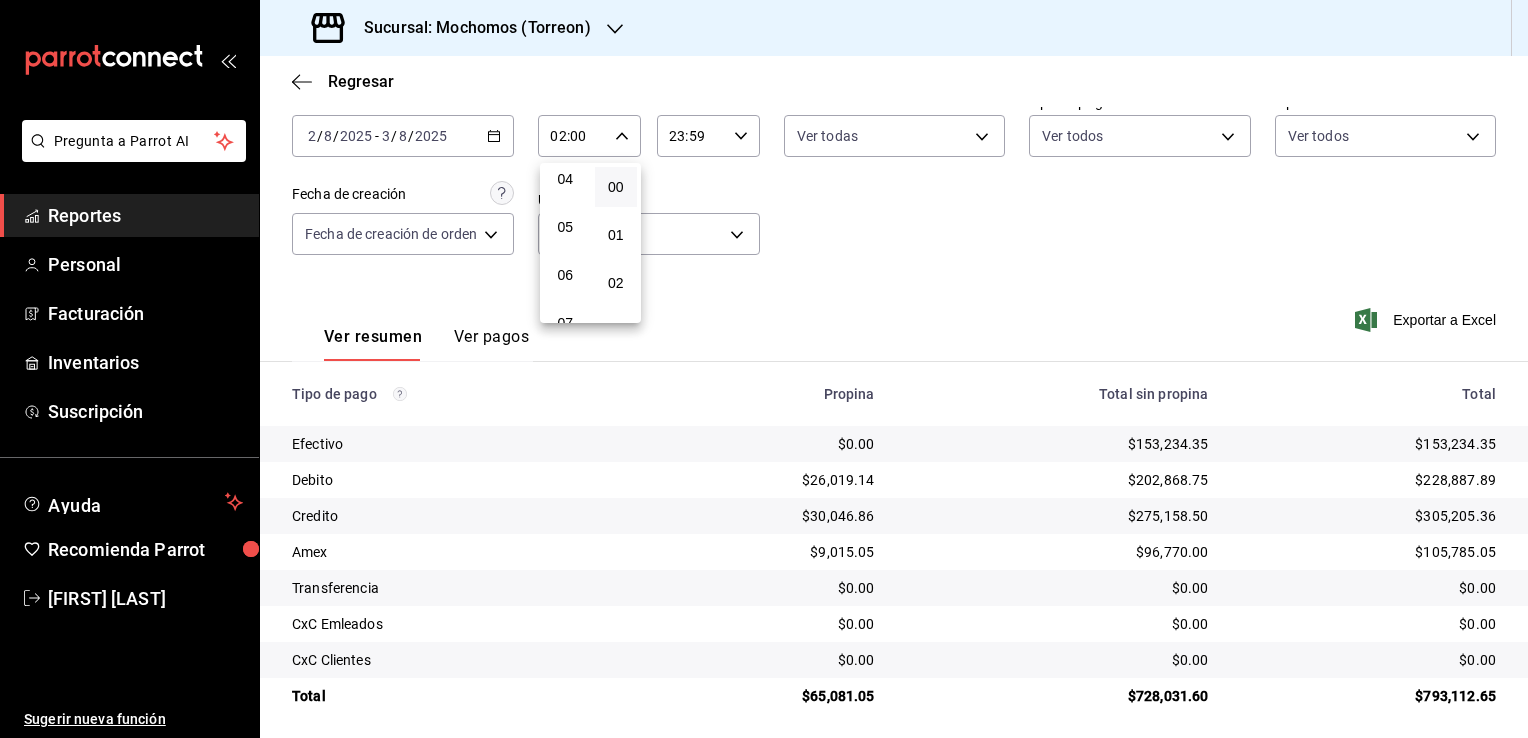 click on "06" at bounding box center (565, 275) 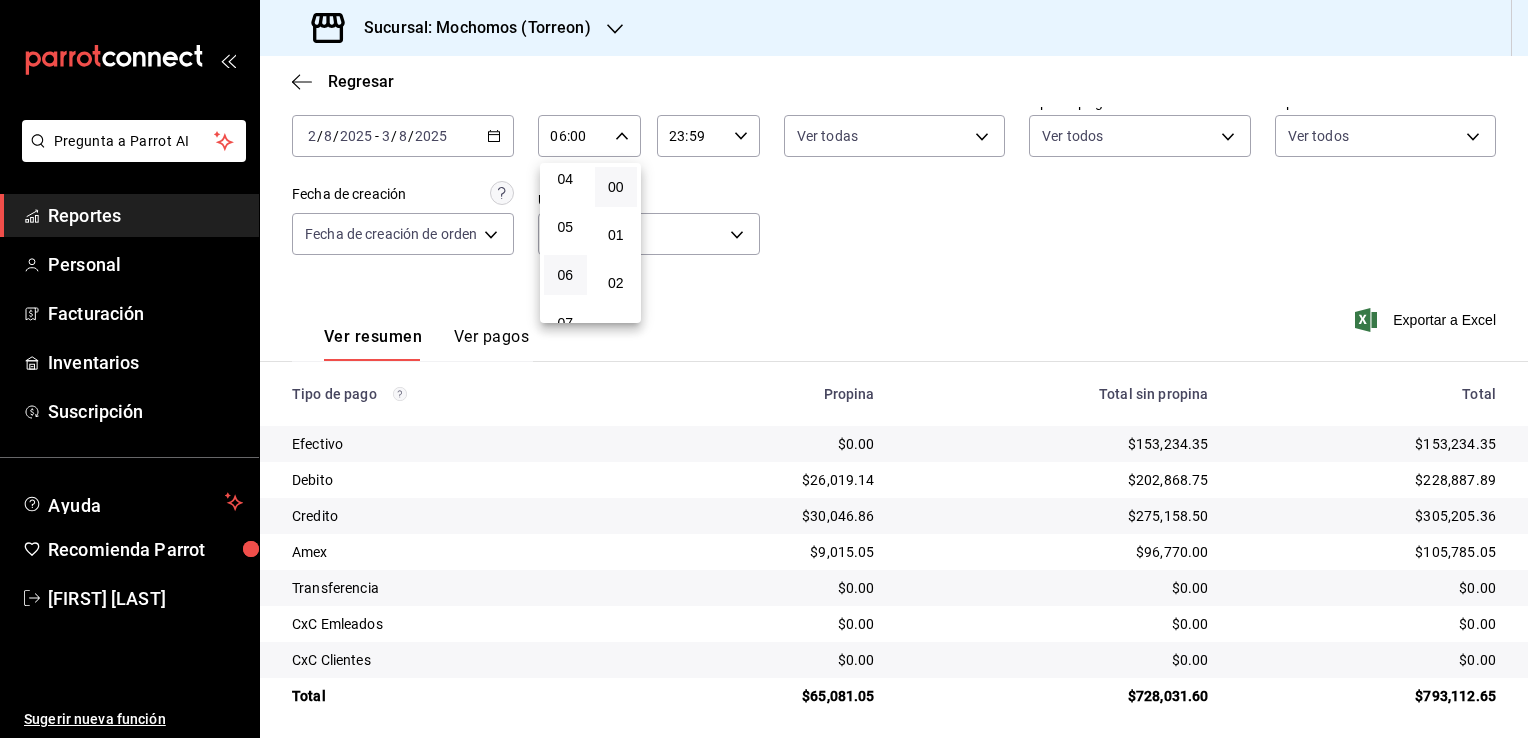 click at bounding box center [764, 369] 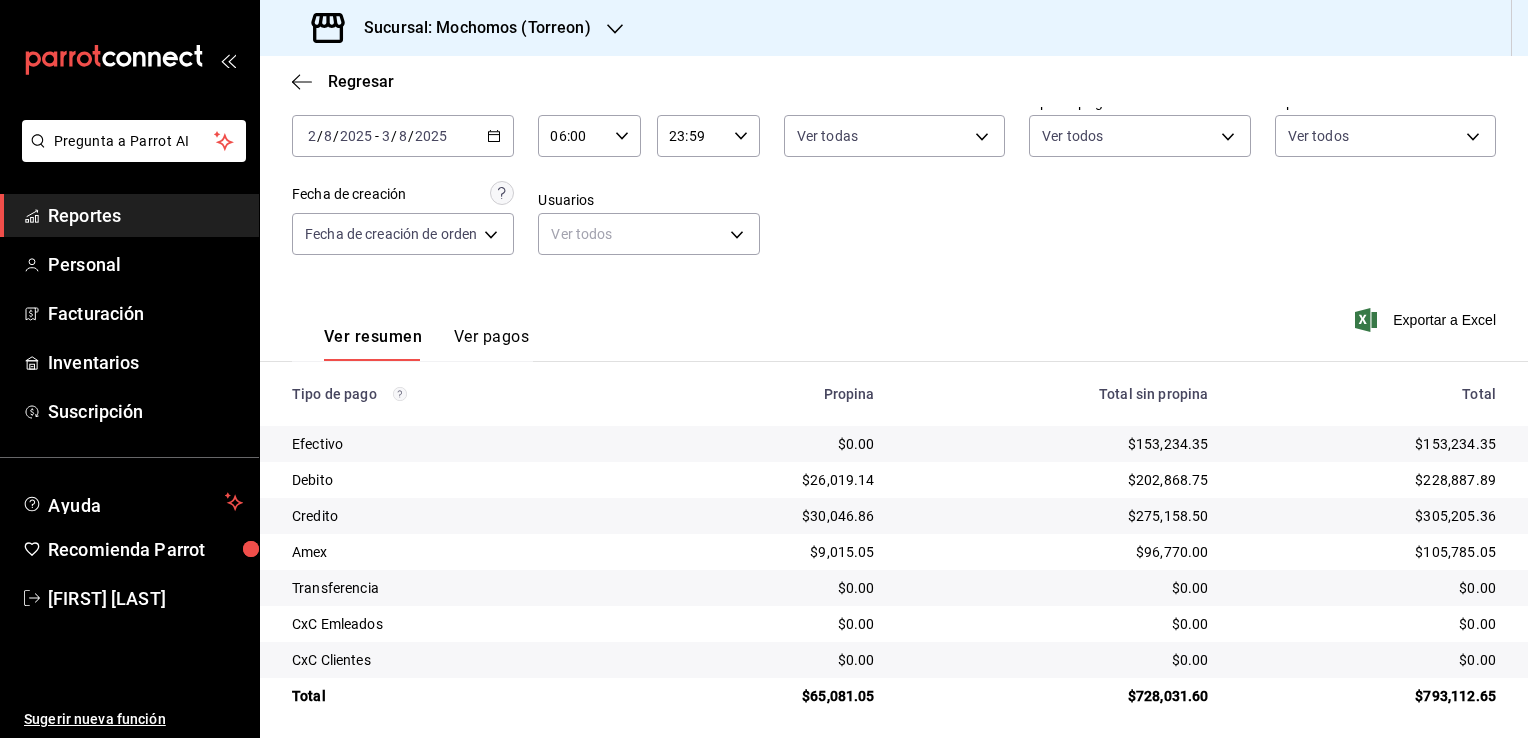 click 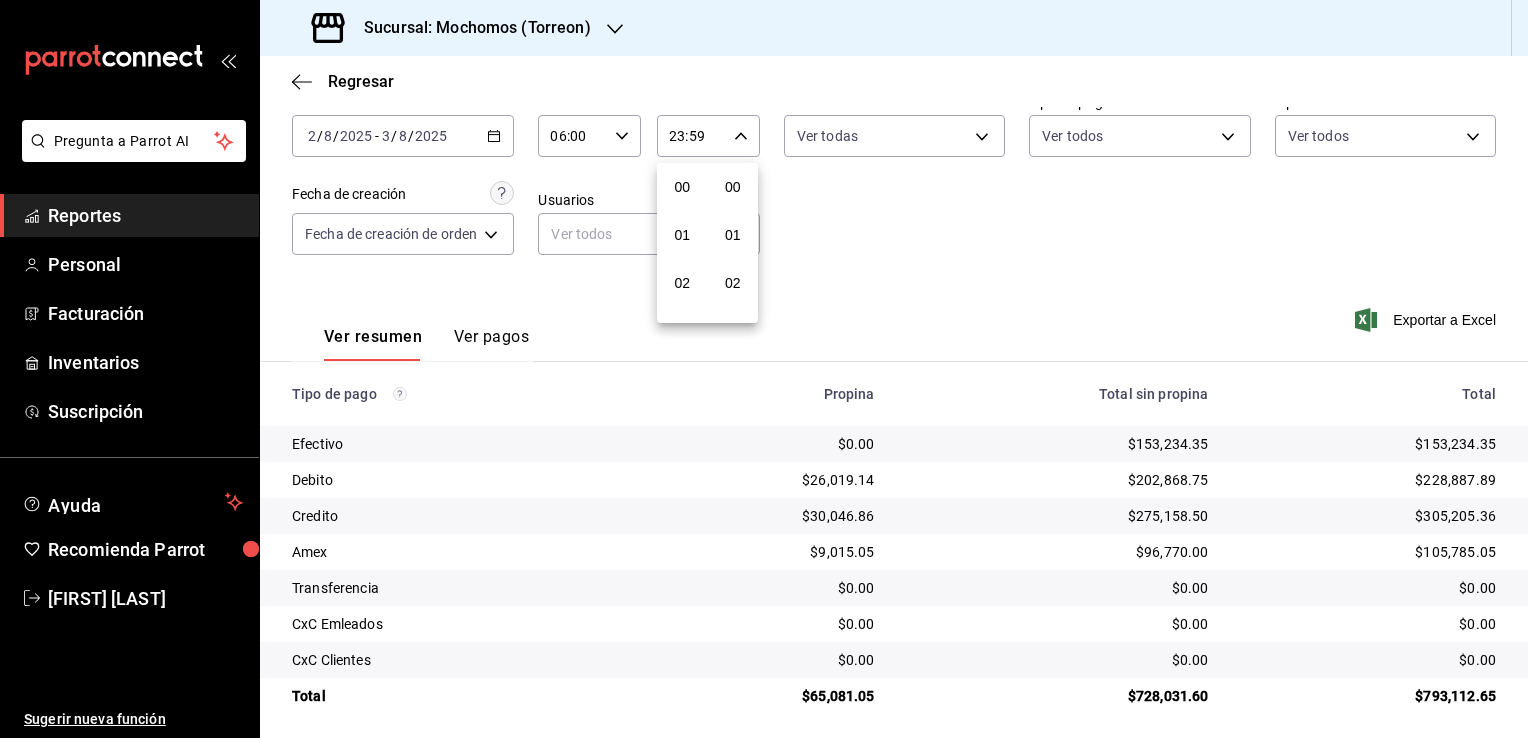 scroll, scrollTop: 1011, scrollLeft: 0, axis: vertical 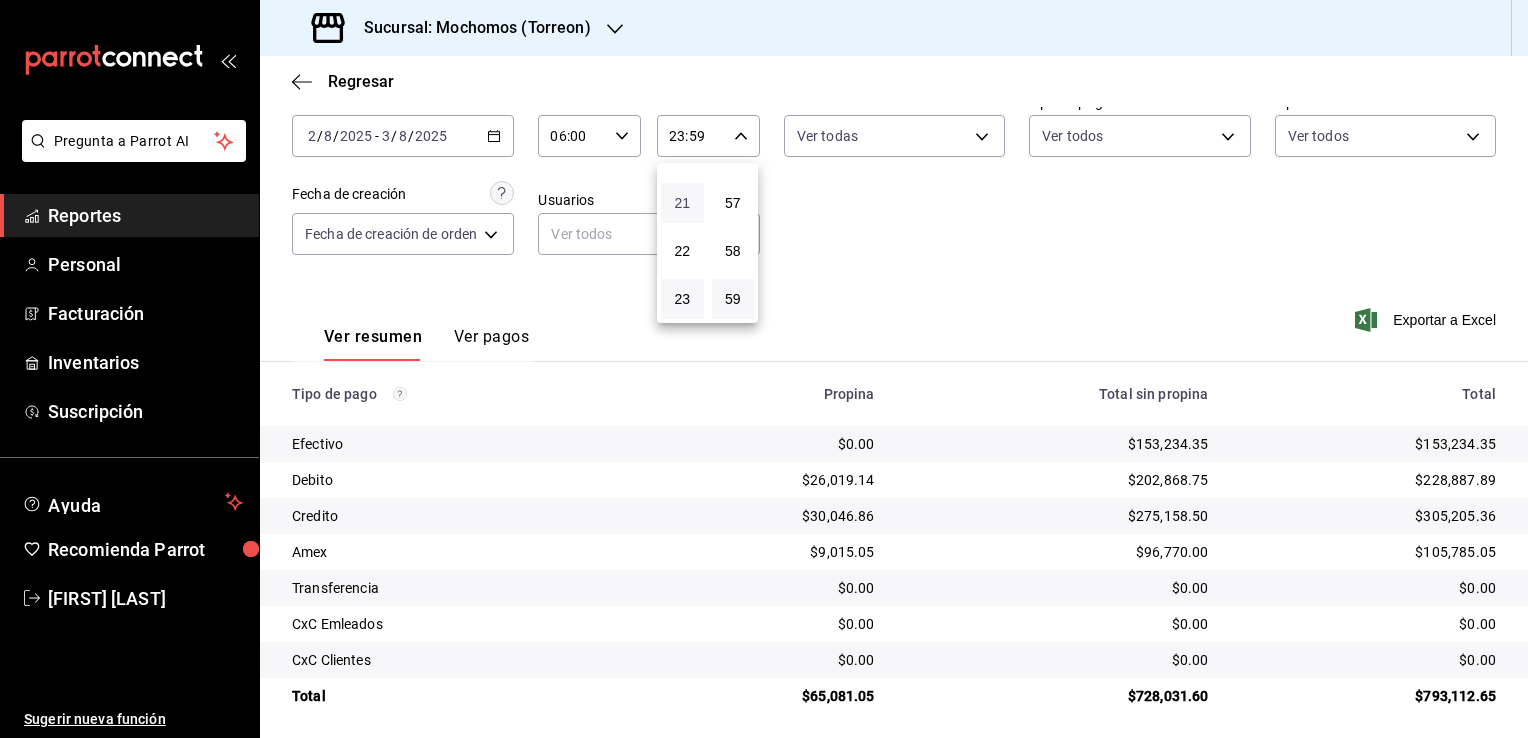 click on "21" at bounding box center [682, 203] 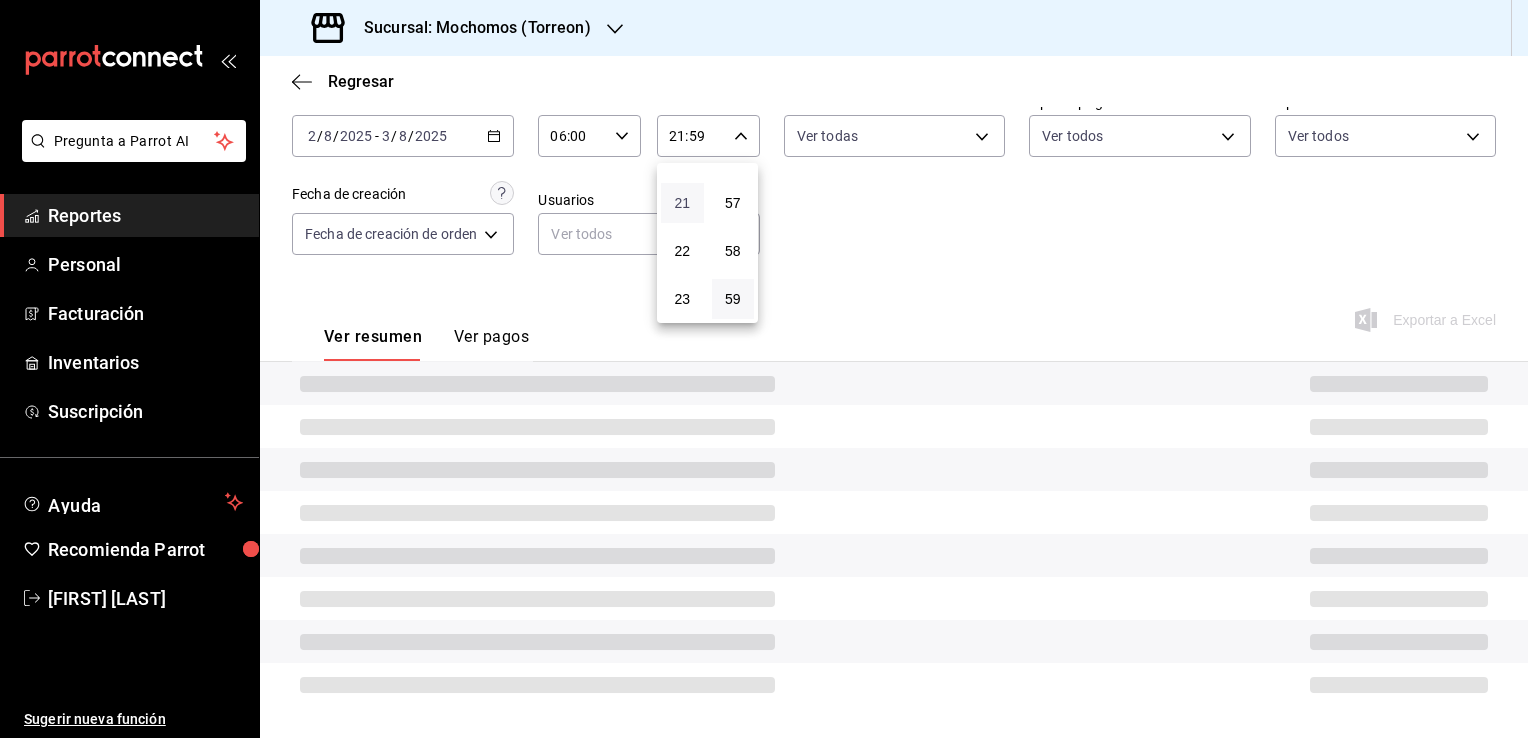 type 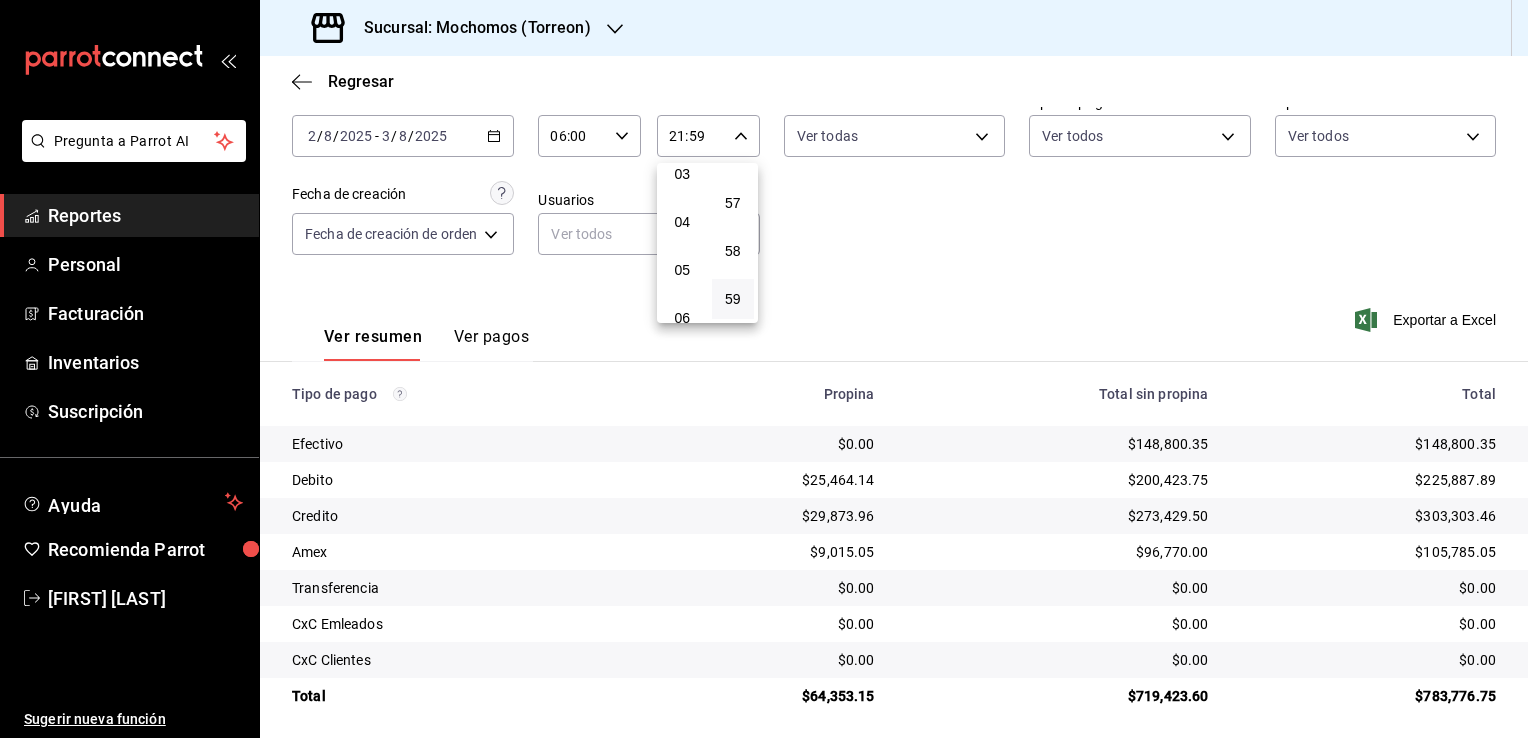 scroll, scrollTop: 171, scrollLeft: 0, axis: vertical 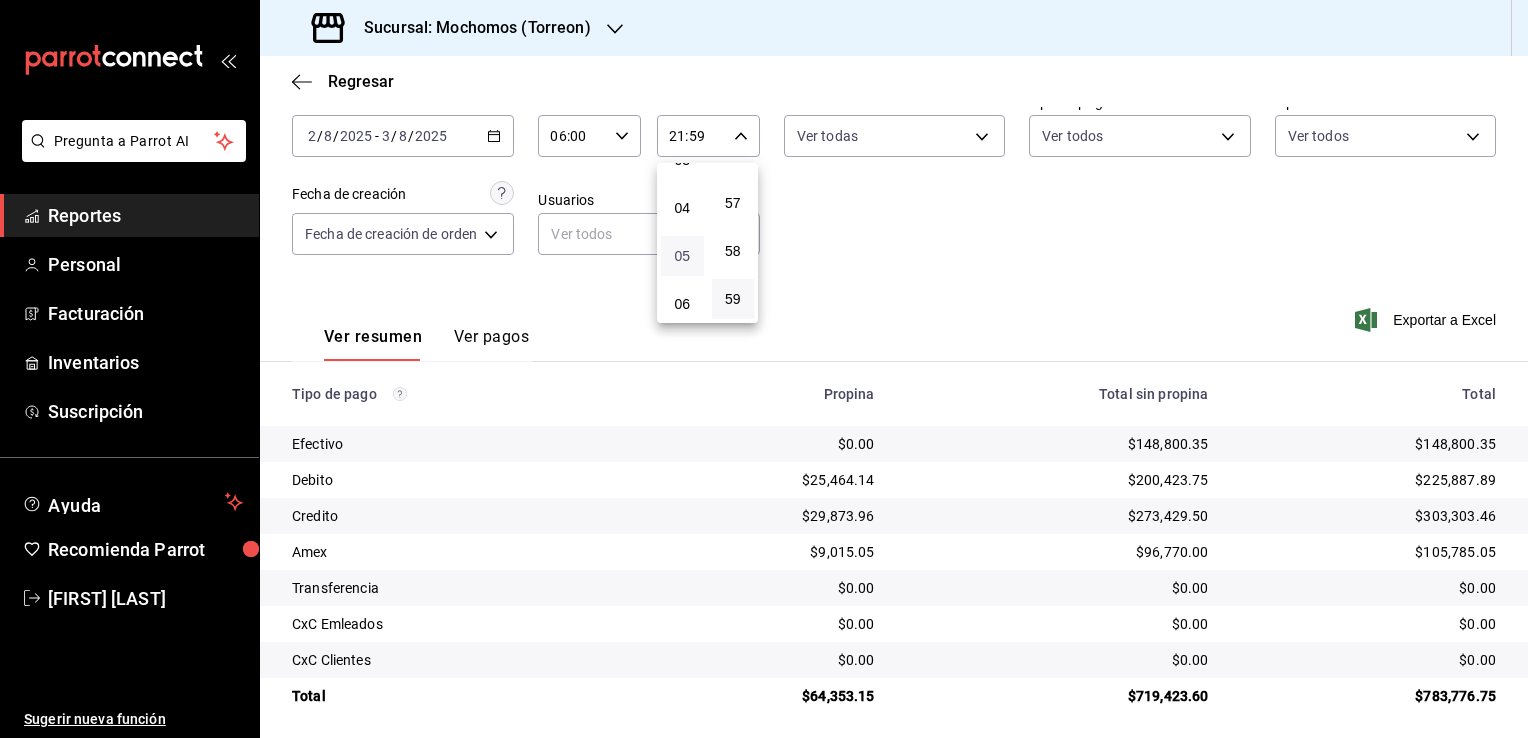 click on "05" at bounding box center (682, 256) 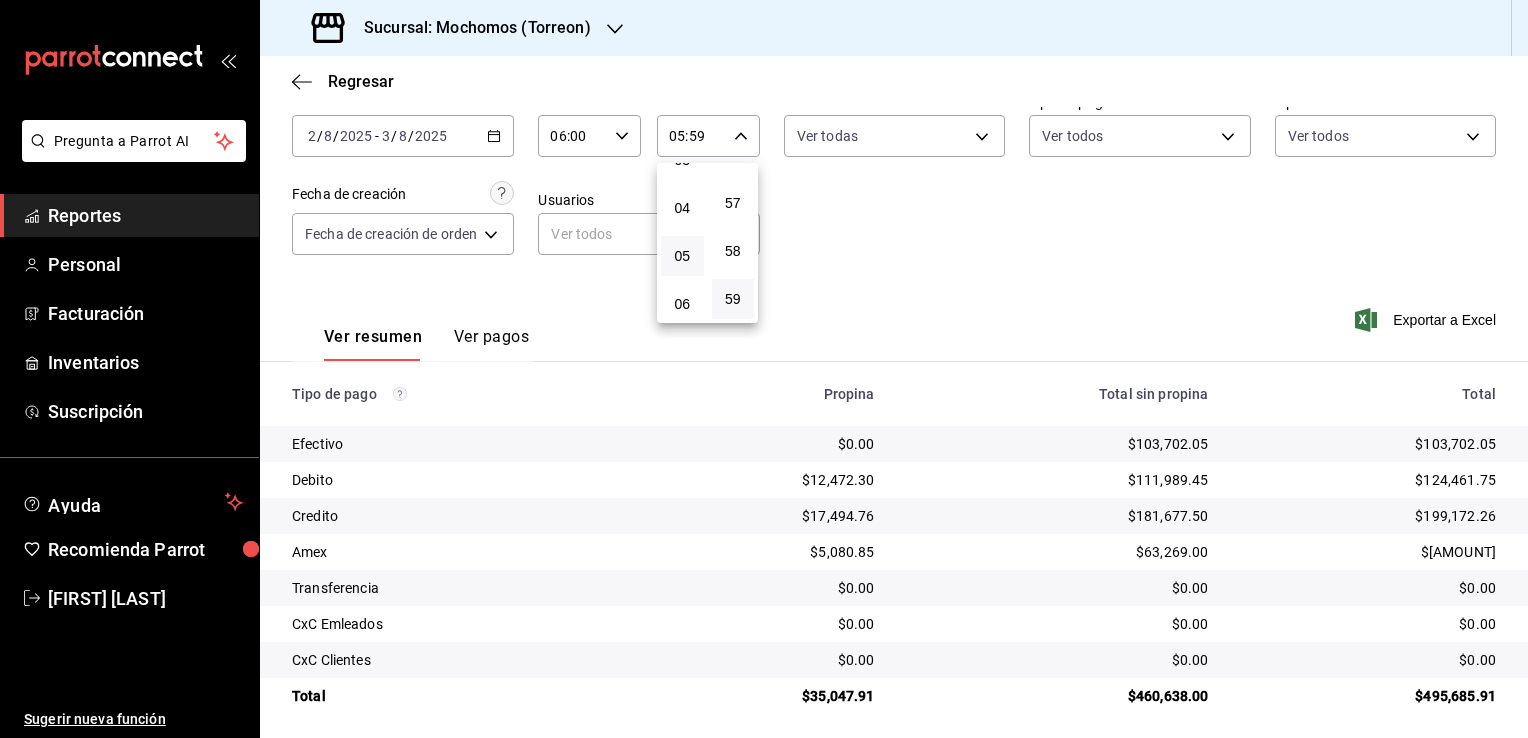 click at bounding box center [764, 369] 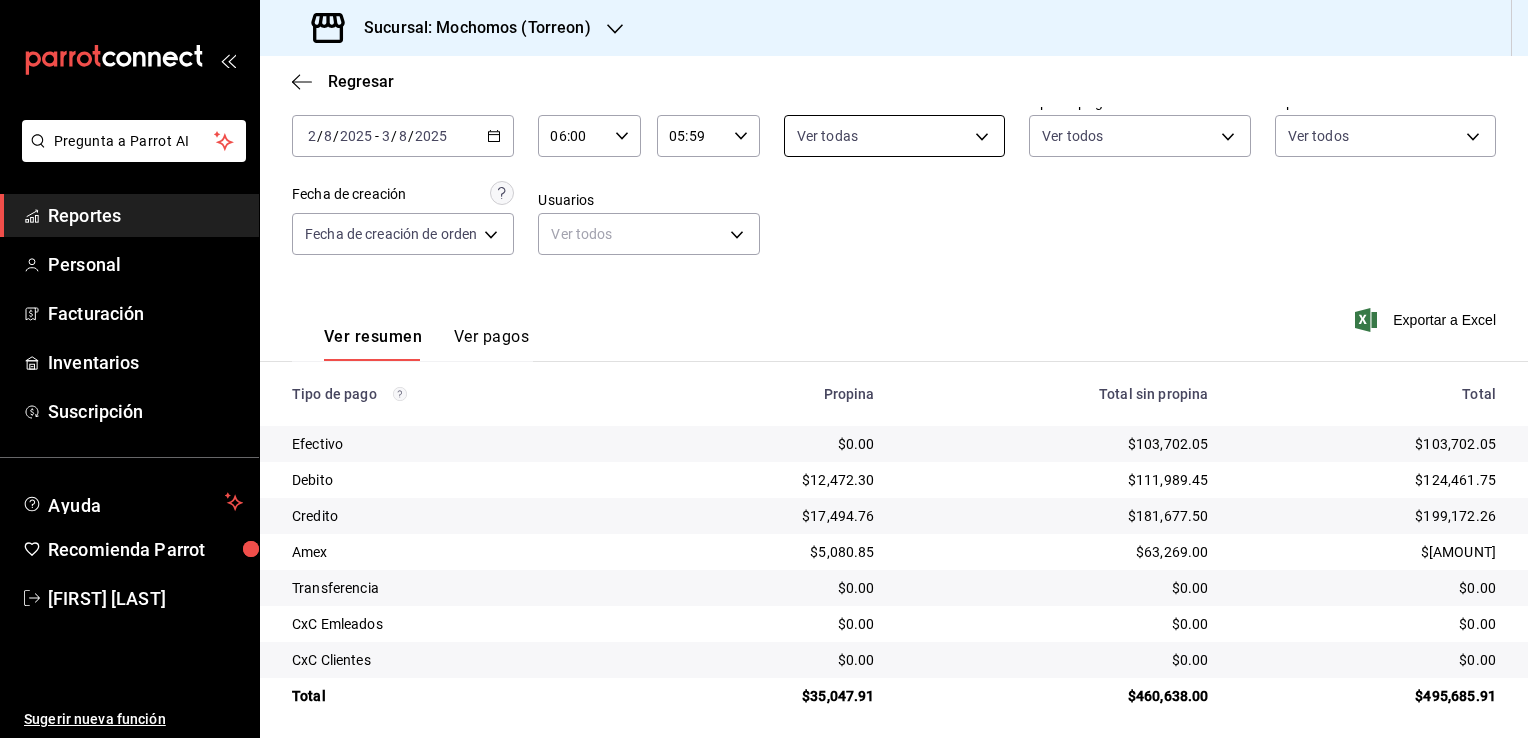 click on "Pregunta a Parrot AI Reportes   Personal   Facturación   Inventarios   Suscripción   Ayuda Recomienda Parrot   [FIRST] [LAST]   Sugerir nueva función   Sucursal: Mochomos ([CITY]) Regresar Pagos Fecha [DATE] [DATE] - [DATE] [DATE] Hora inicio [TIME] Hora inicio Hora fin [TIME] Hora fin Marca Ver todas [UUID] Tipo de pago Ver todos Tipo de orden Ver todos Fecha de creación   Fecha de creación de orden ORDER Usuarios Ver todos null Ver resumen Ver pagos Exportar a Excel Tipo de pago   Propina Total sin propina Total Efectivo $0.00 $[AMOUNT] $[AMOUNT] Debito $[AMOUNT] $[AMOUNT] $[AMOUNT] Credito $[AMOUNT] $[AMOUNT] $[AMOUNT] Amex $[AMOUNT] $[AMOUNT] $[AMOUNT] Transferencia $0.00 $0.00 $0.00 CxC Emleados $0.00 $0.00 $0.00 CxC Clientes $0.00 $0.00 $0.00 Total $[AMOUNT] $[AMOUNT] $[AMOUNT] GANA 1 MES GRATIS EN TU SUSCRIPCIÓN AQUÍ Ver video tutorial Ir a video Pregunta a Parrot AI Reportes   Personal   Facturación   Inventarios     Ayuda" at bounding box center [764, 369] 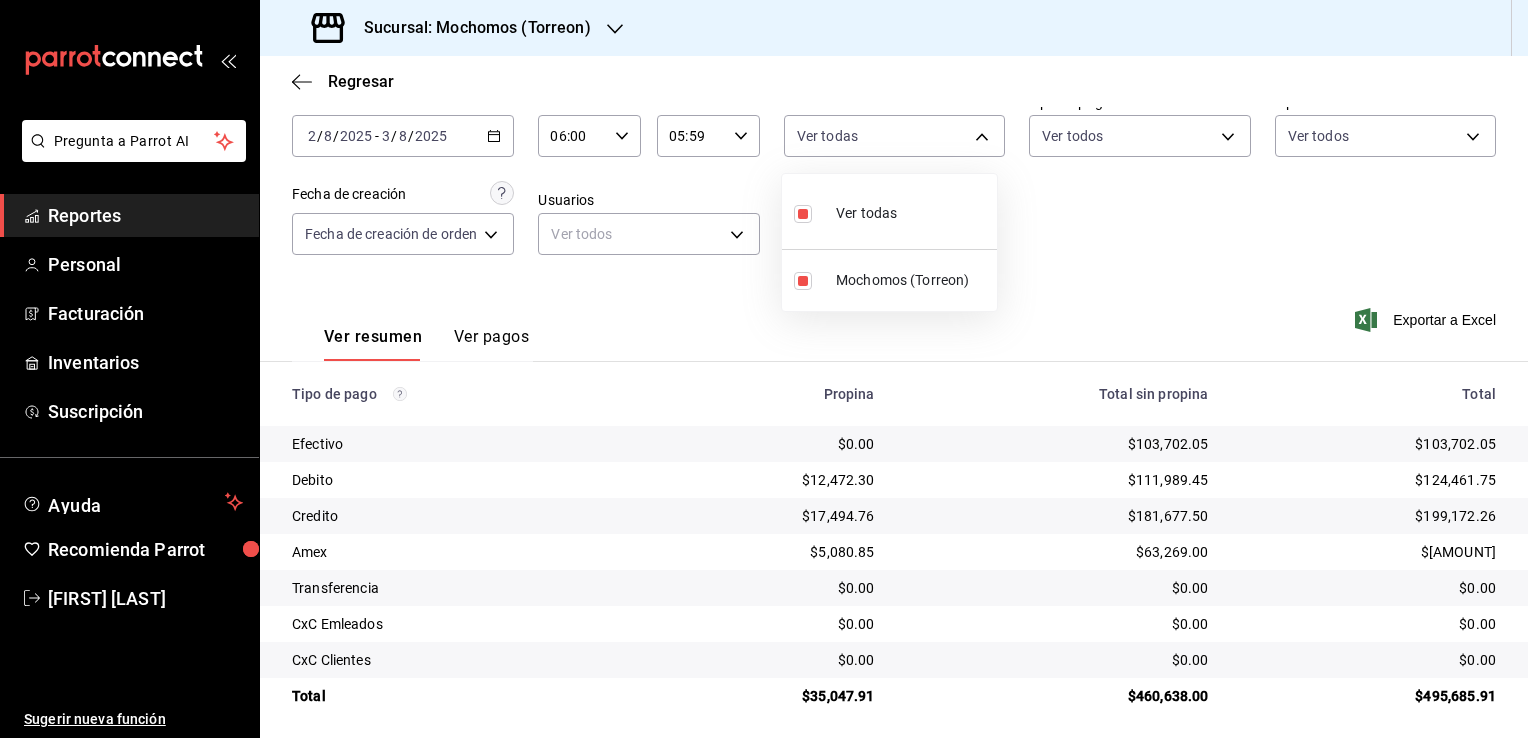 click at bounding box center [764, 369] 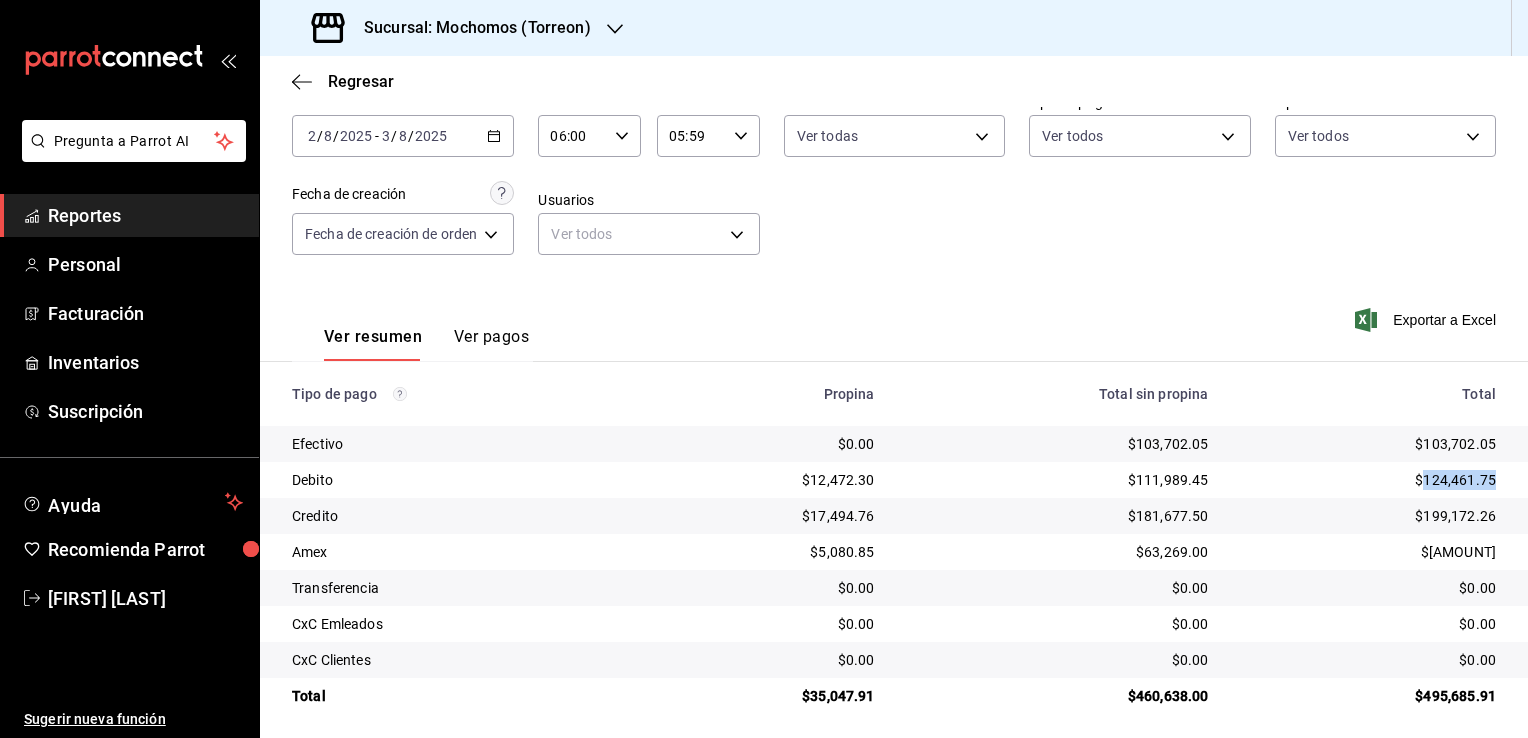 drag, startPoint x: 1410, startPoint y: 475, endPoint x: 1484, endPoint y: 482, distance: 74.330345 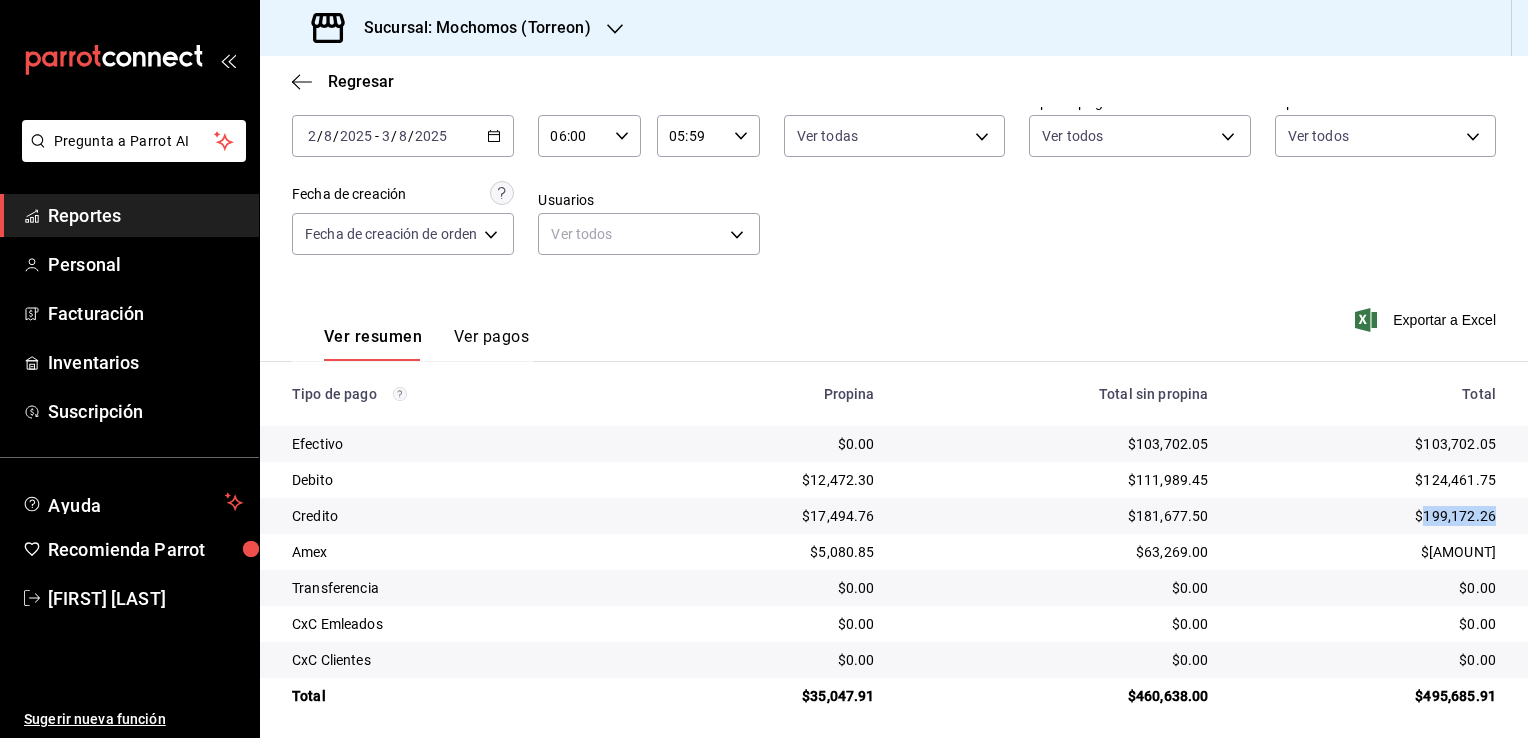drag, startPoint x: 1411, startPoint y: 522, endPoint x: 1478, endPoint y: 528, distance: 67.26812 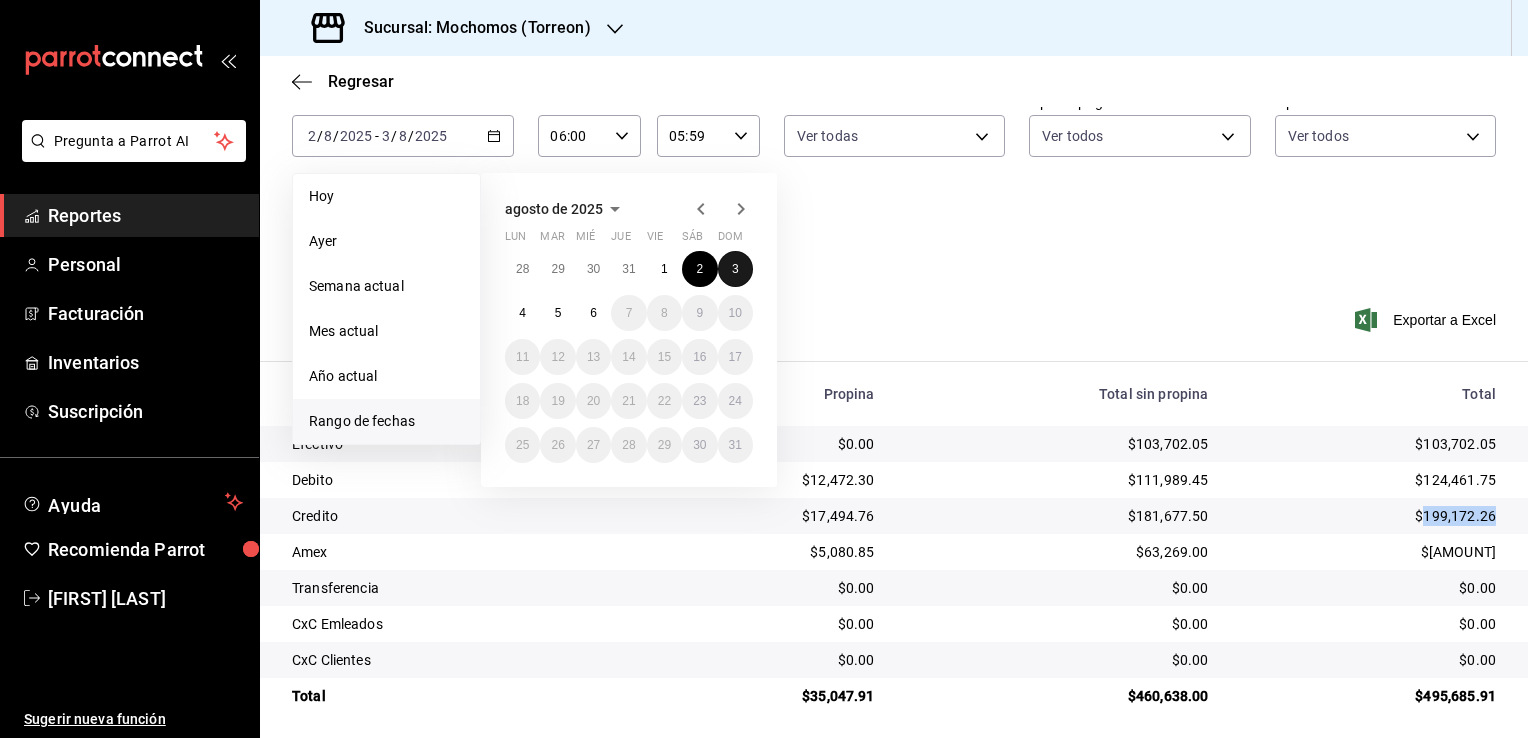 click on "3" at bounding box center [735, 269] 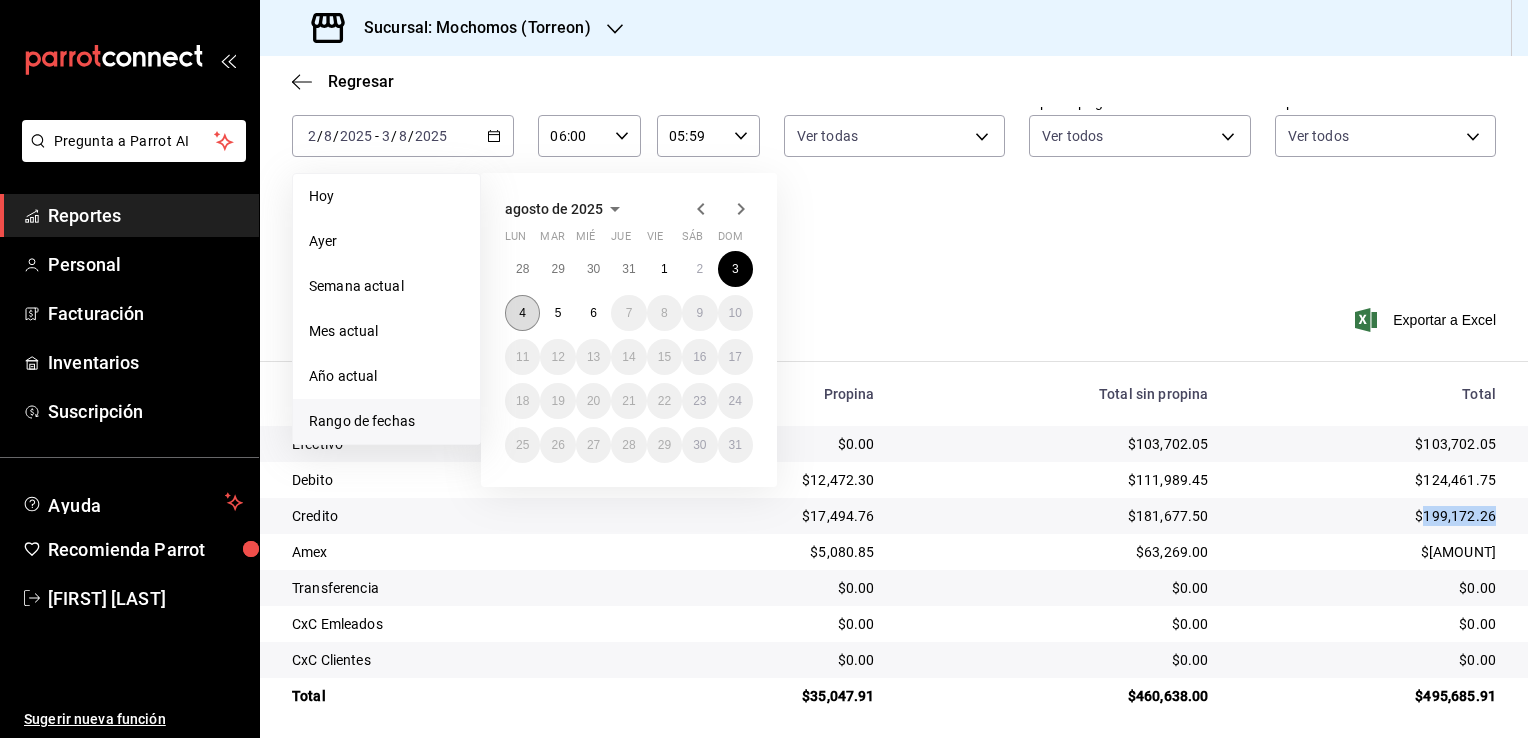 click on "4" at bounding box center [522, 313] 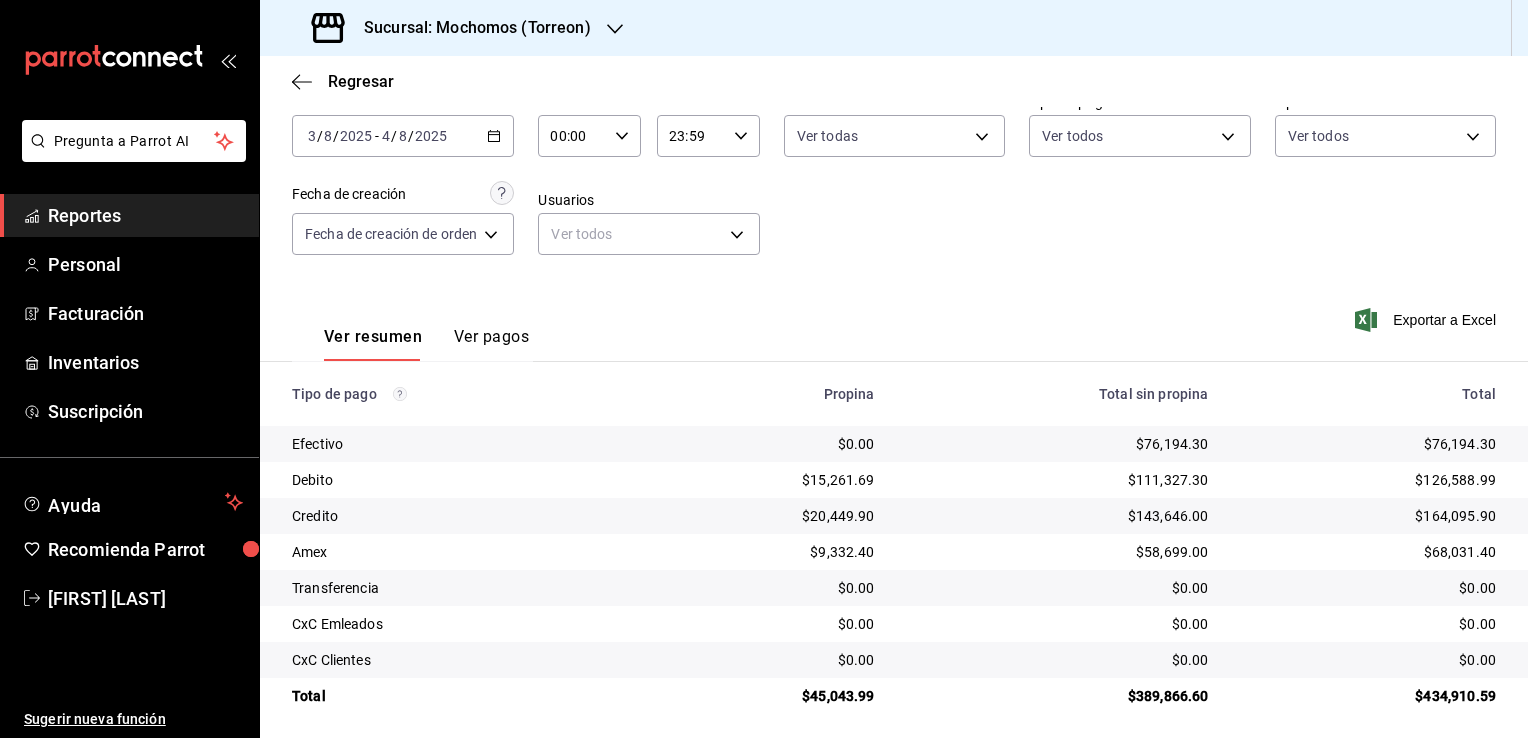 click 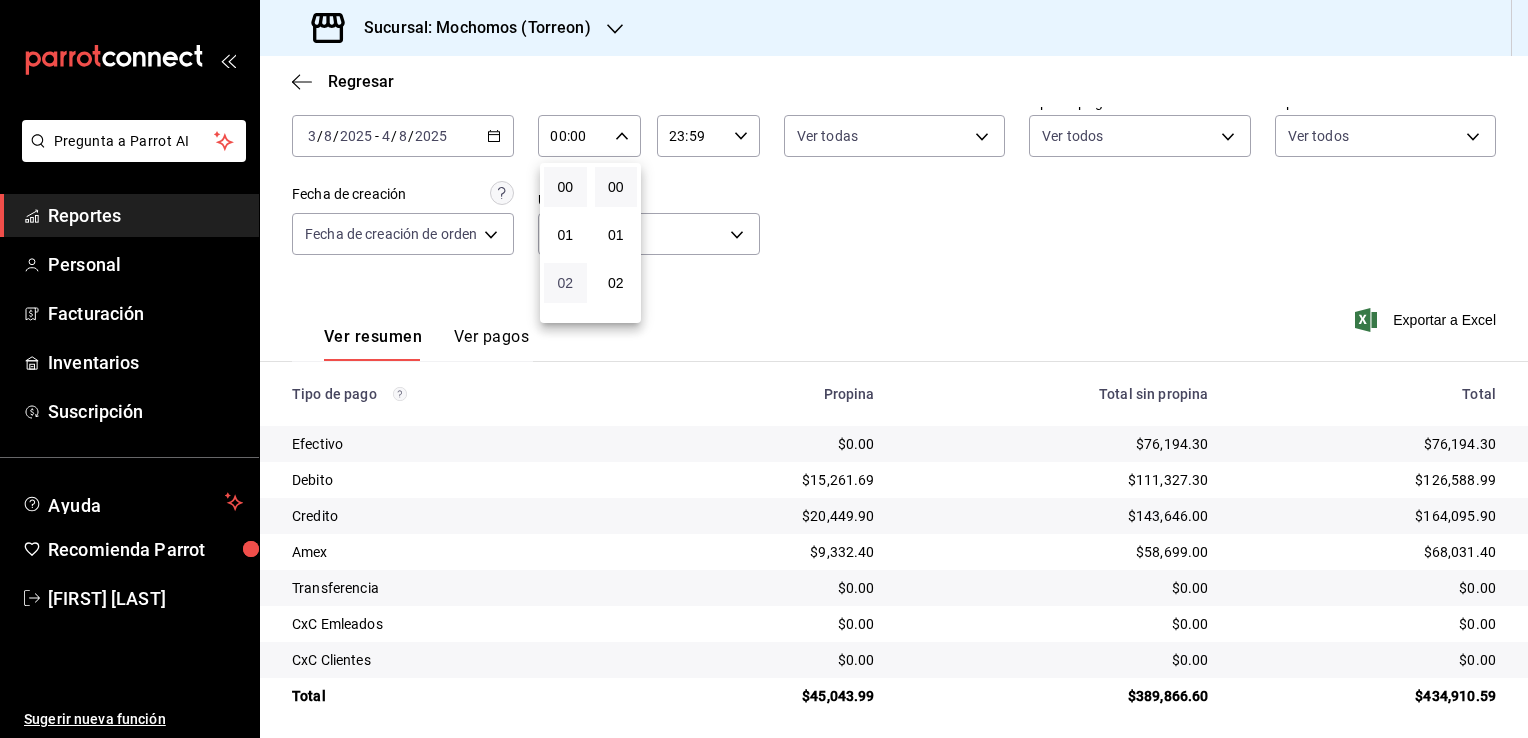 click on "02" at bounding box center [565, 283] 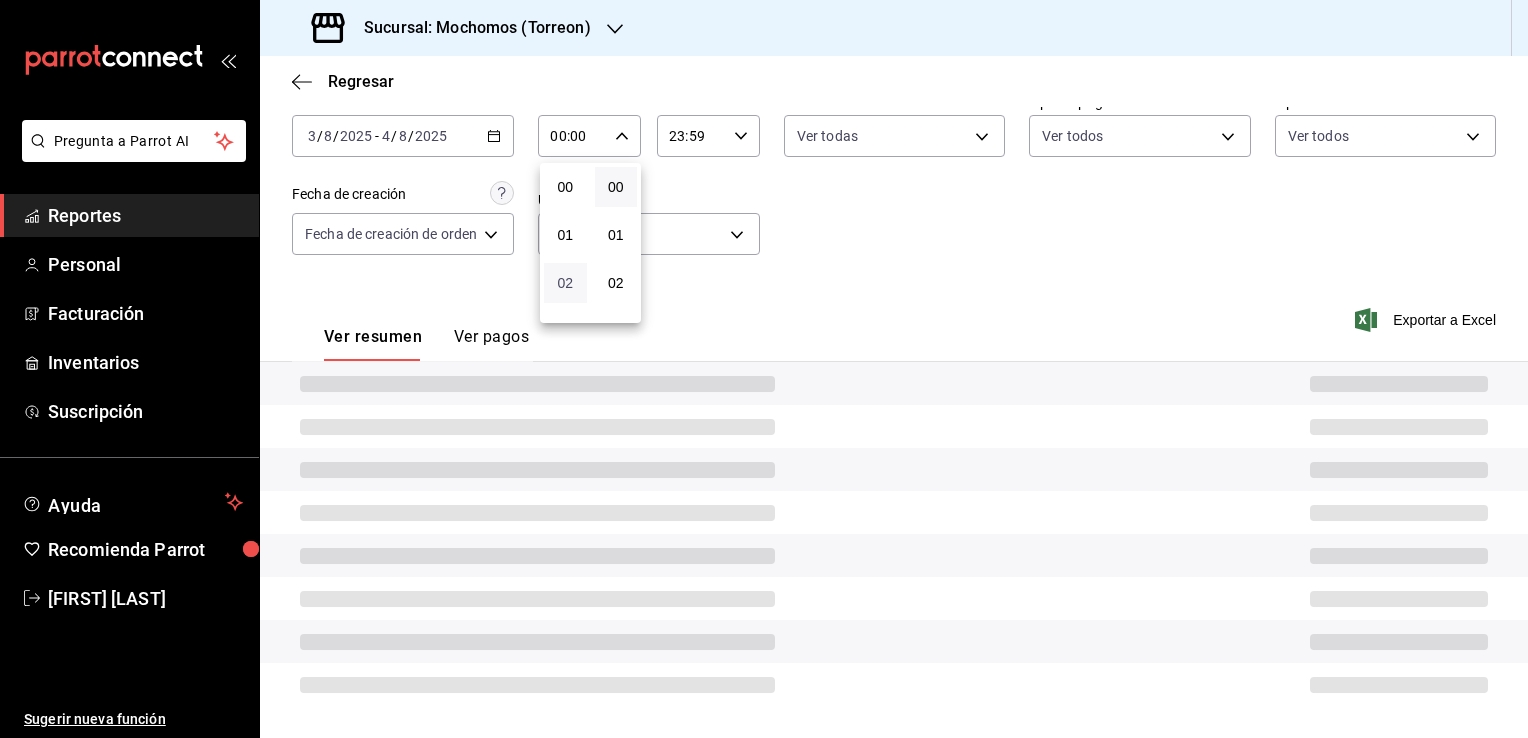 type on "02:00" 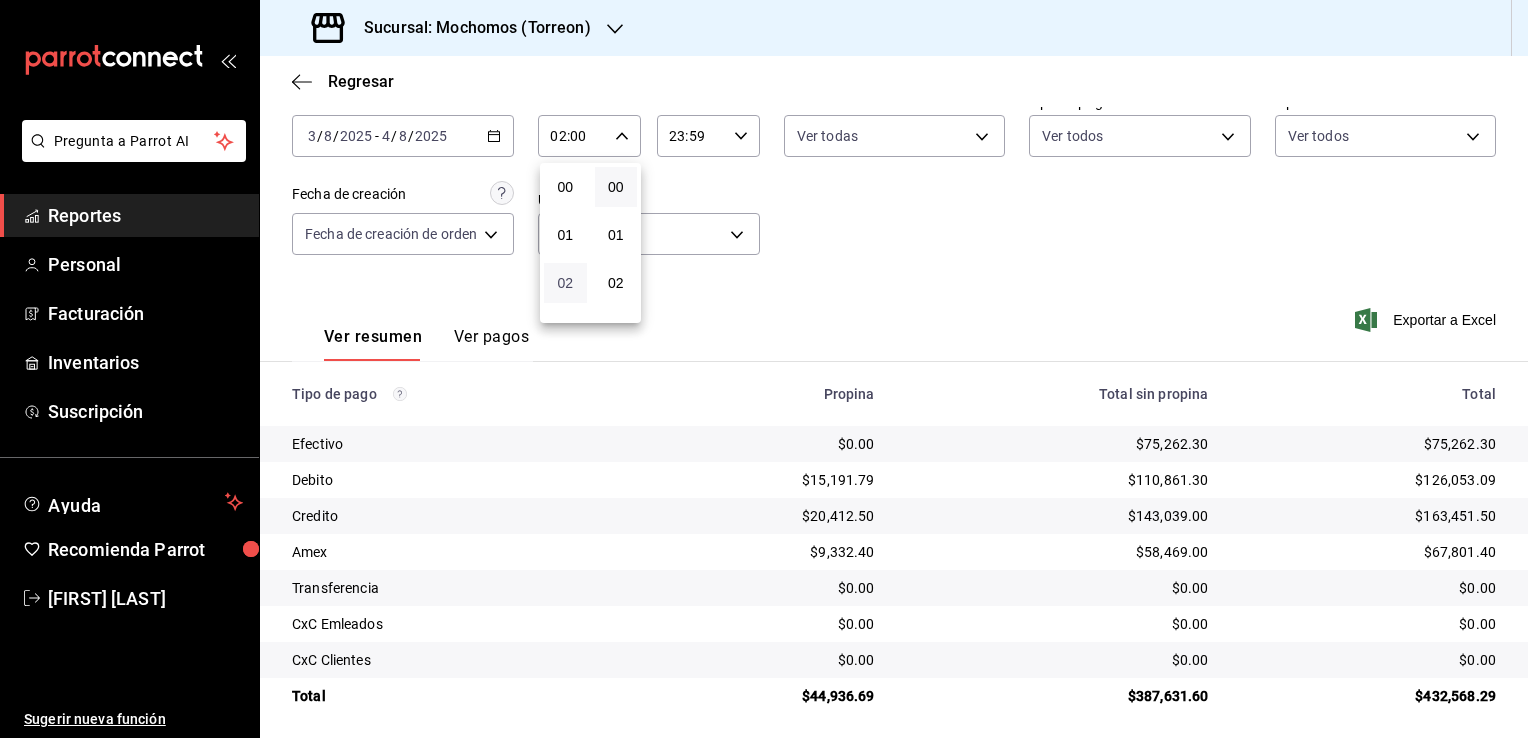 type 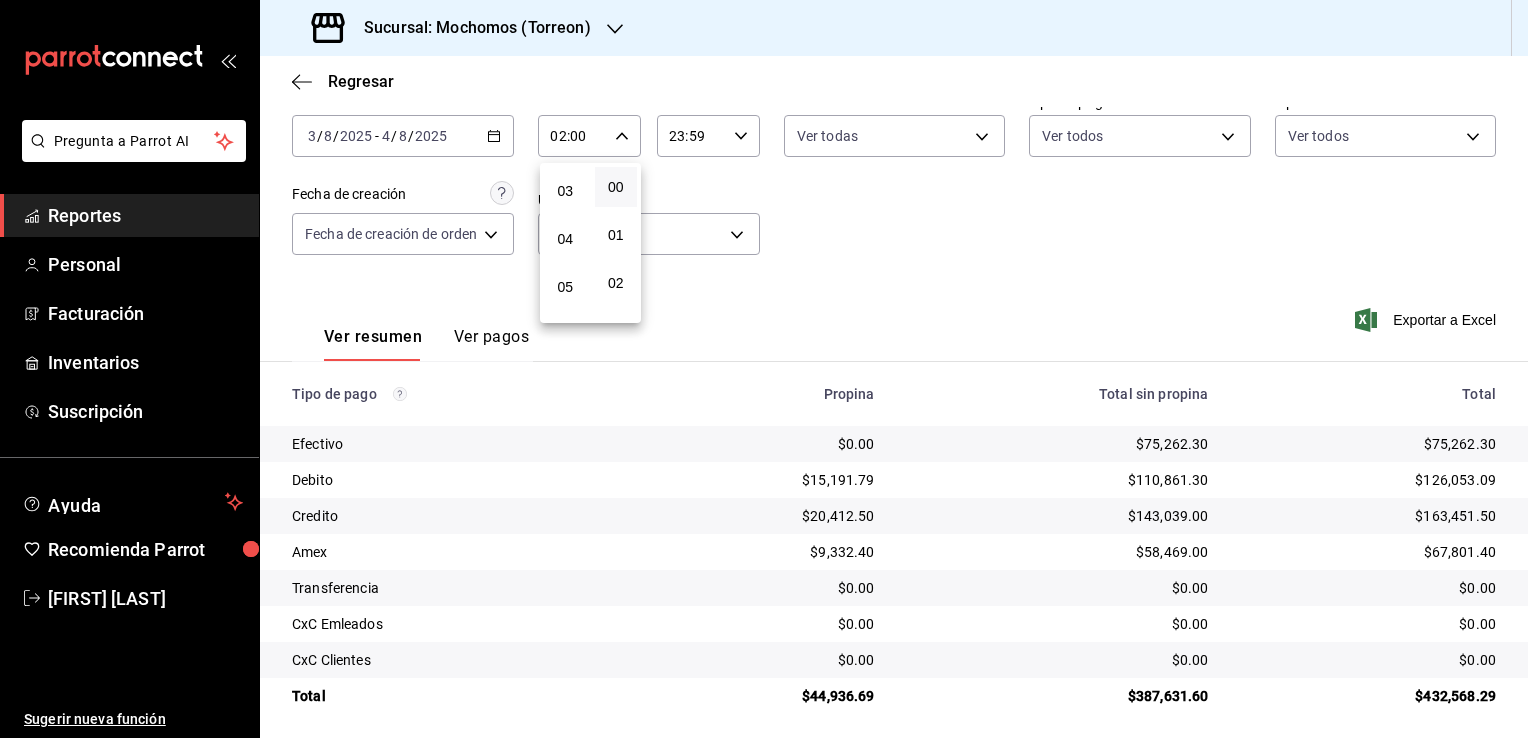 scroll, scrollTop: 280, scrollLeft: 0, axis: vertical 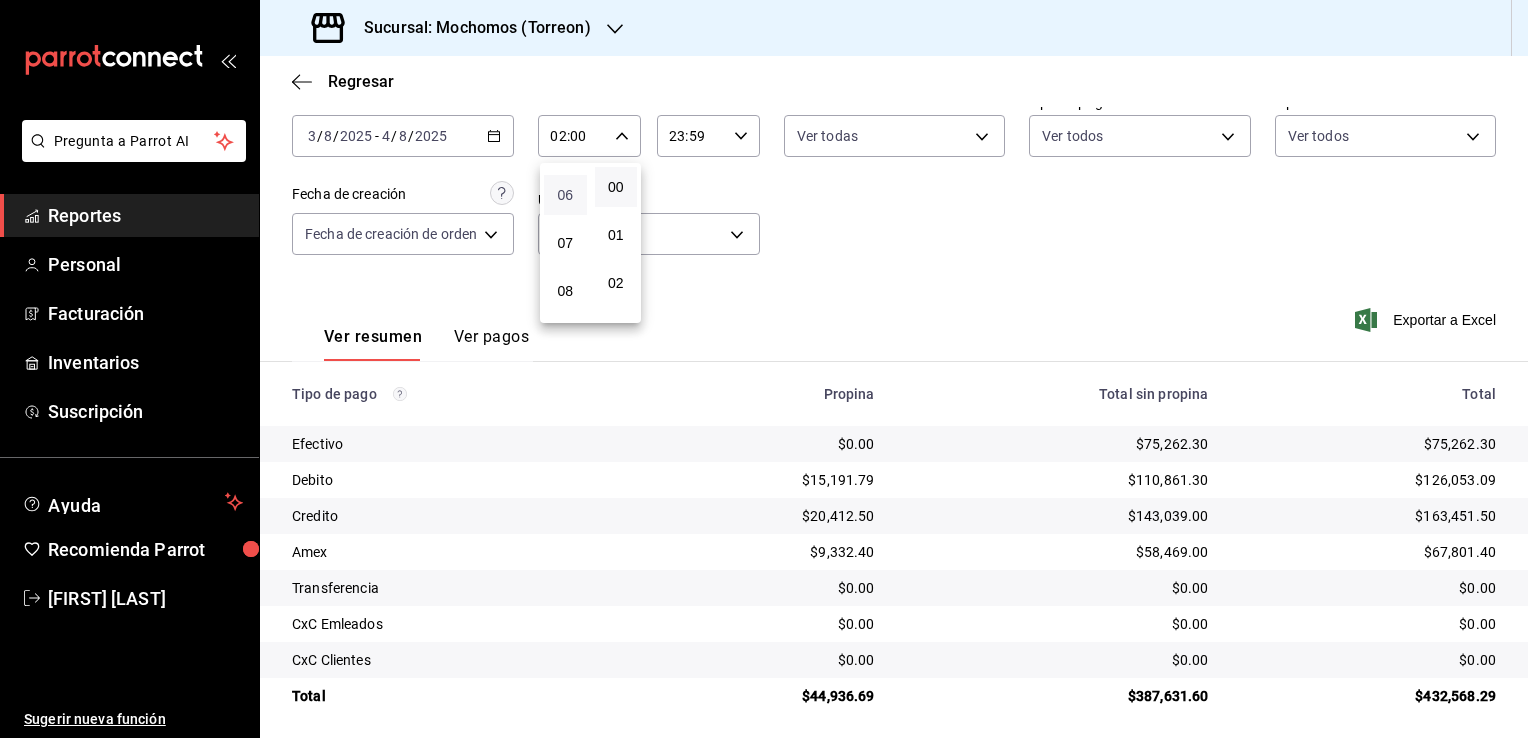 click on "06" at bounding box center (565, 195) 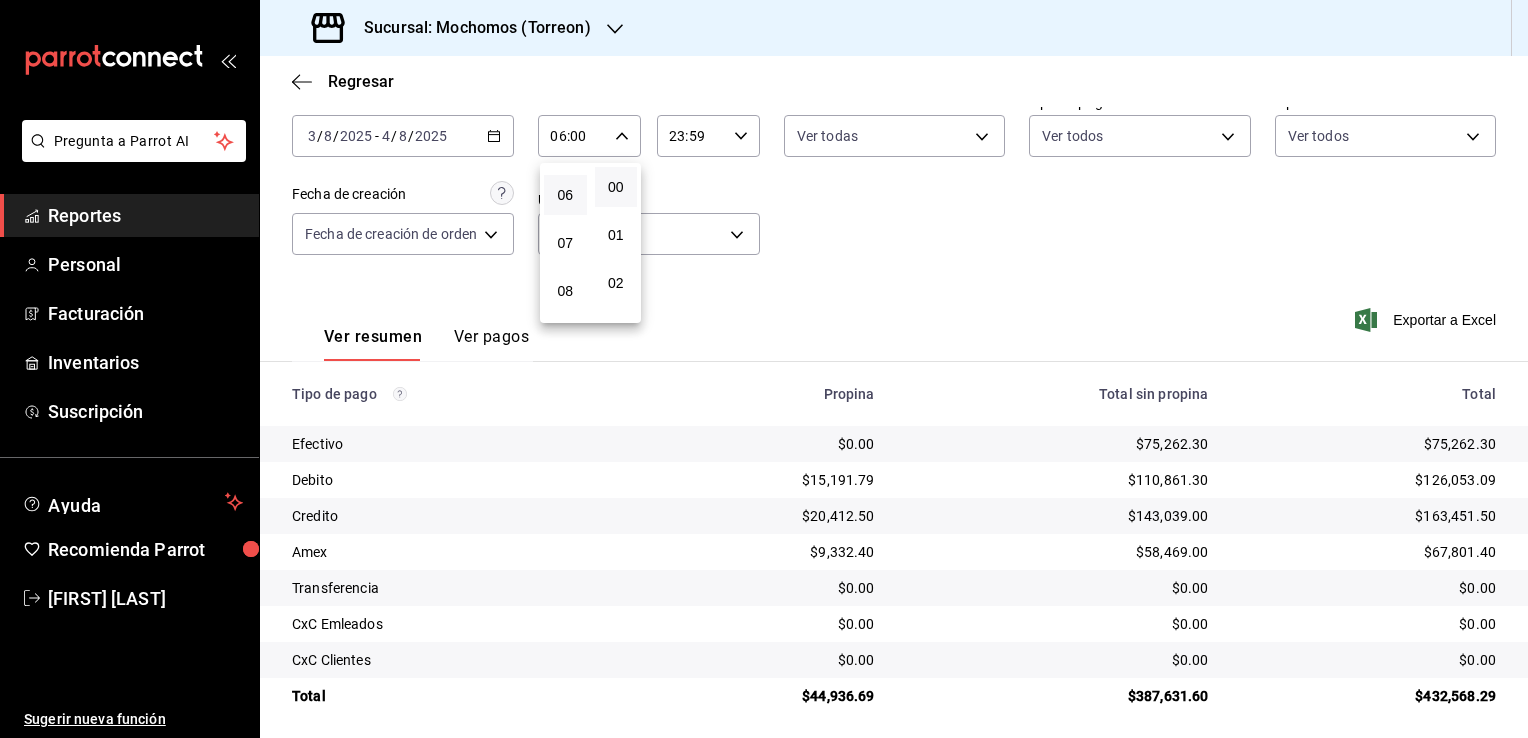 click at bounding box center (764, 369) 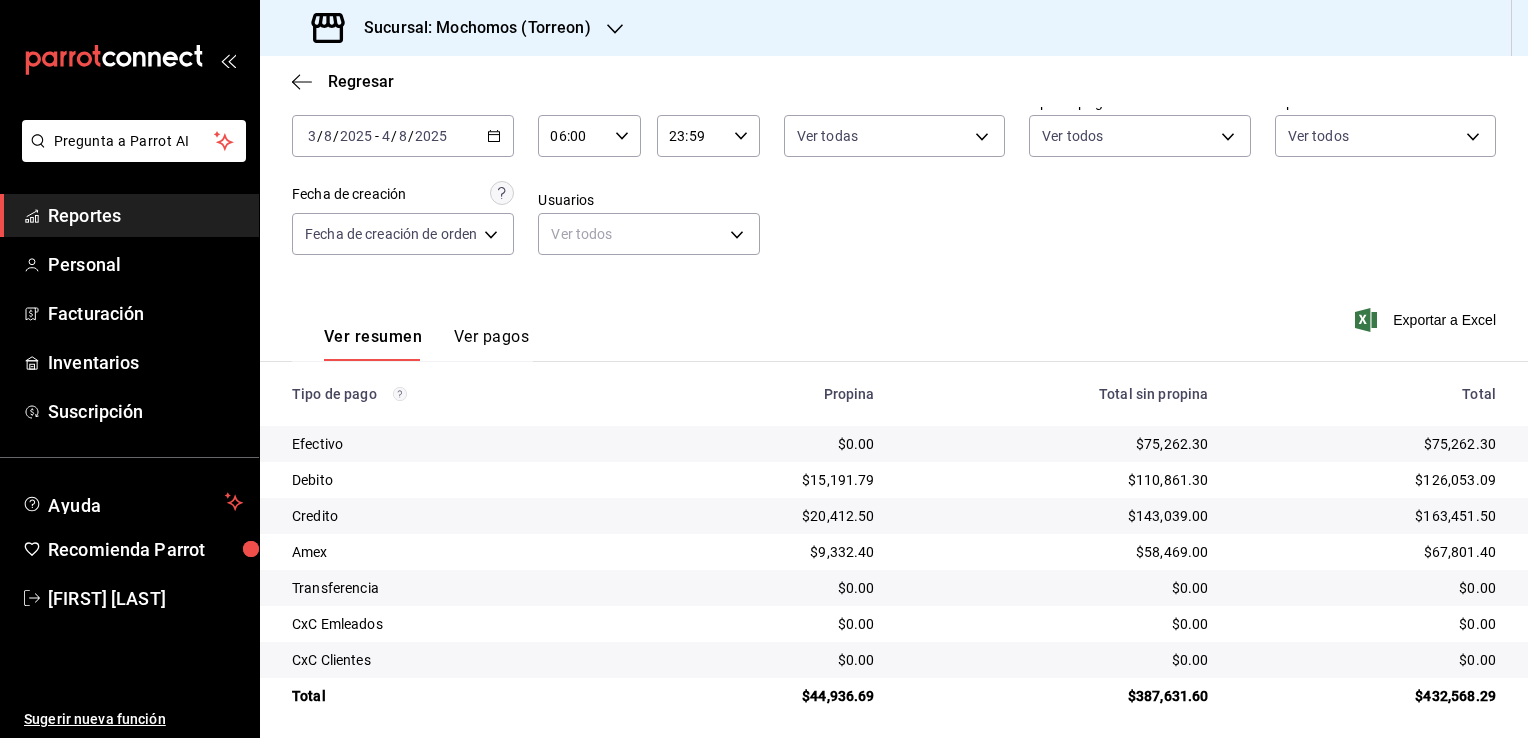 click 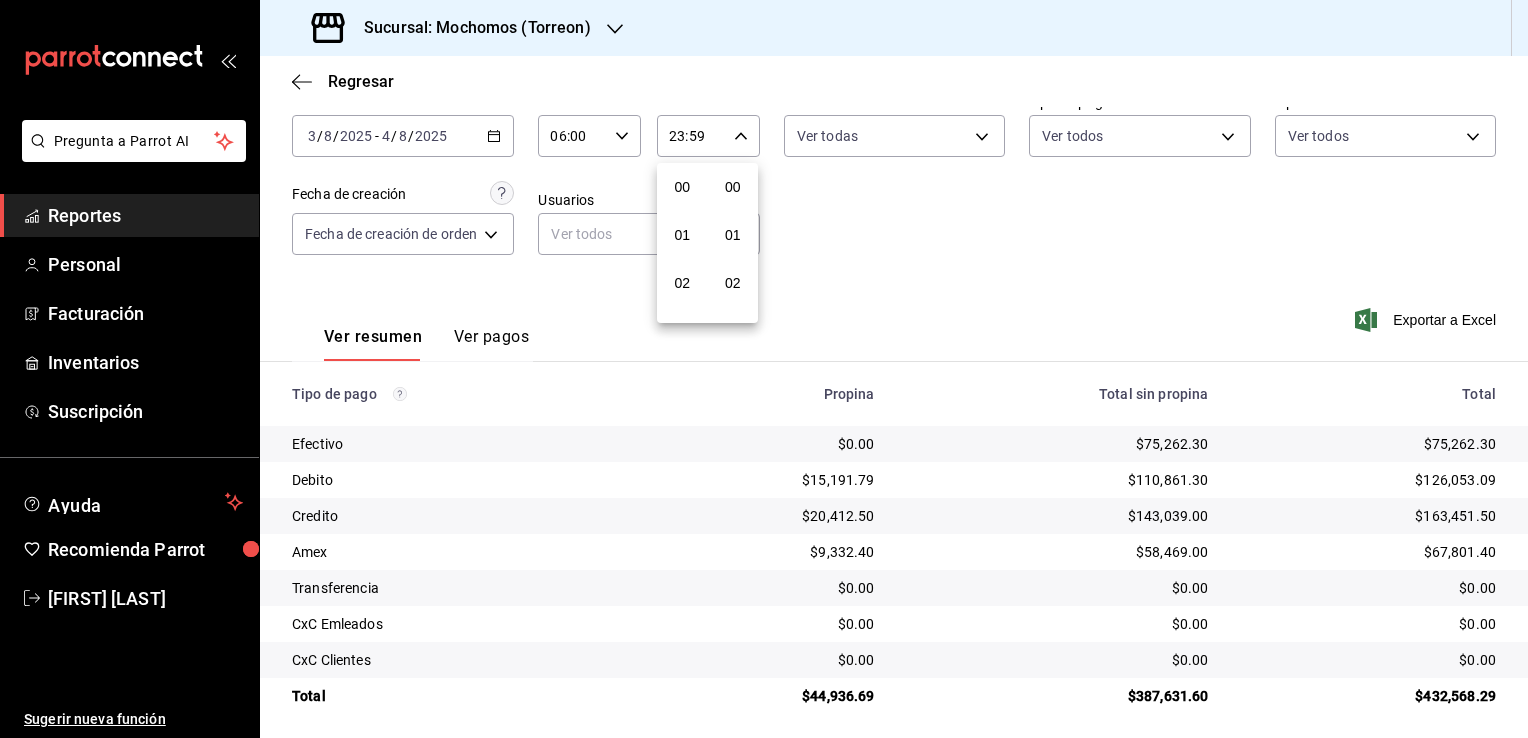 scroll, scrollTop: 1011, scrollLeft: 0, axis: vertical 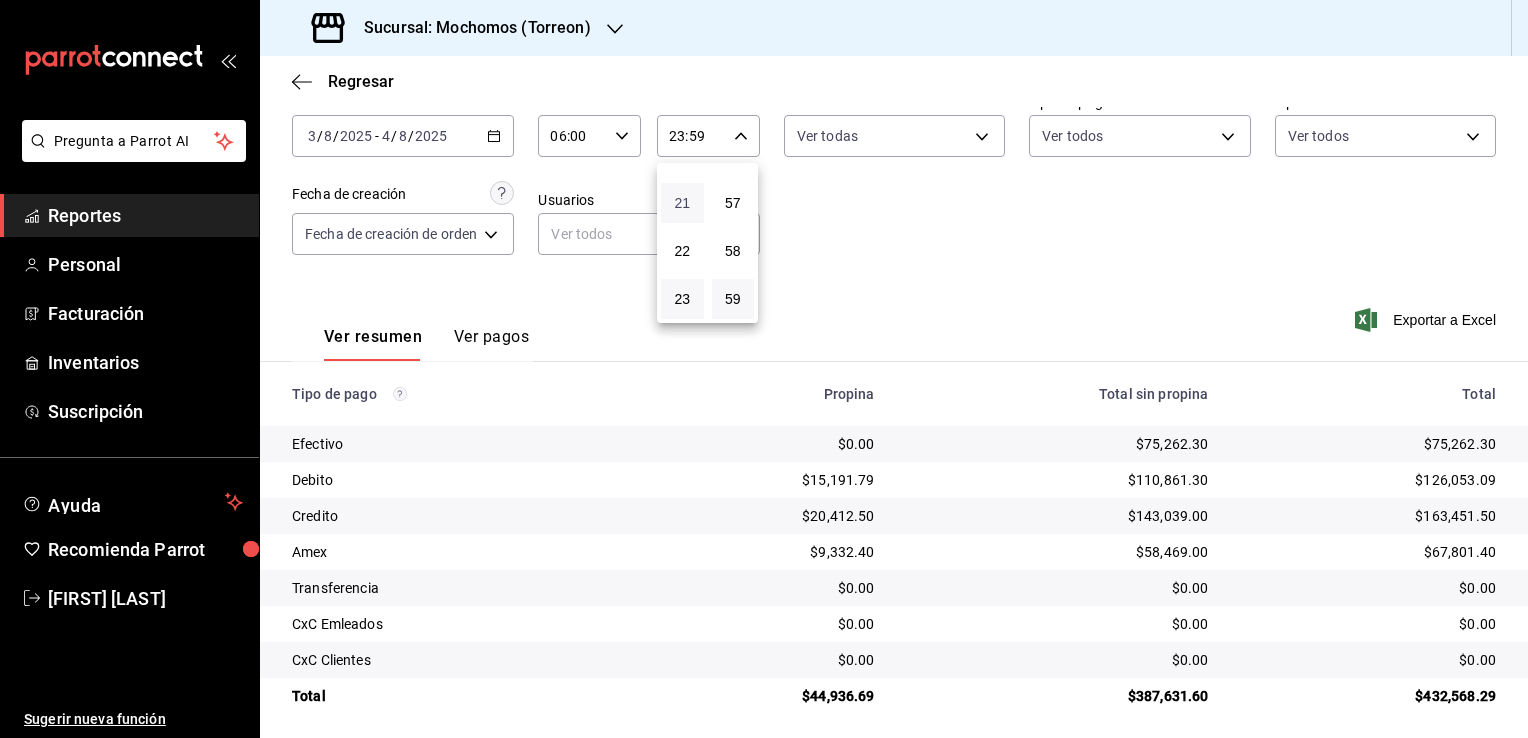 click on "21" at bounding box center (682, 203) 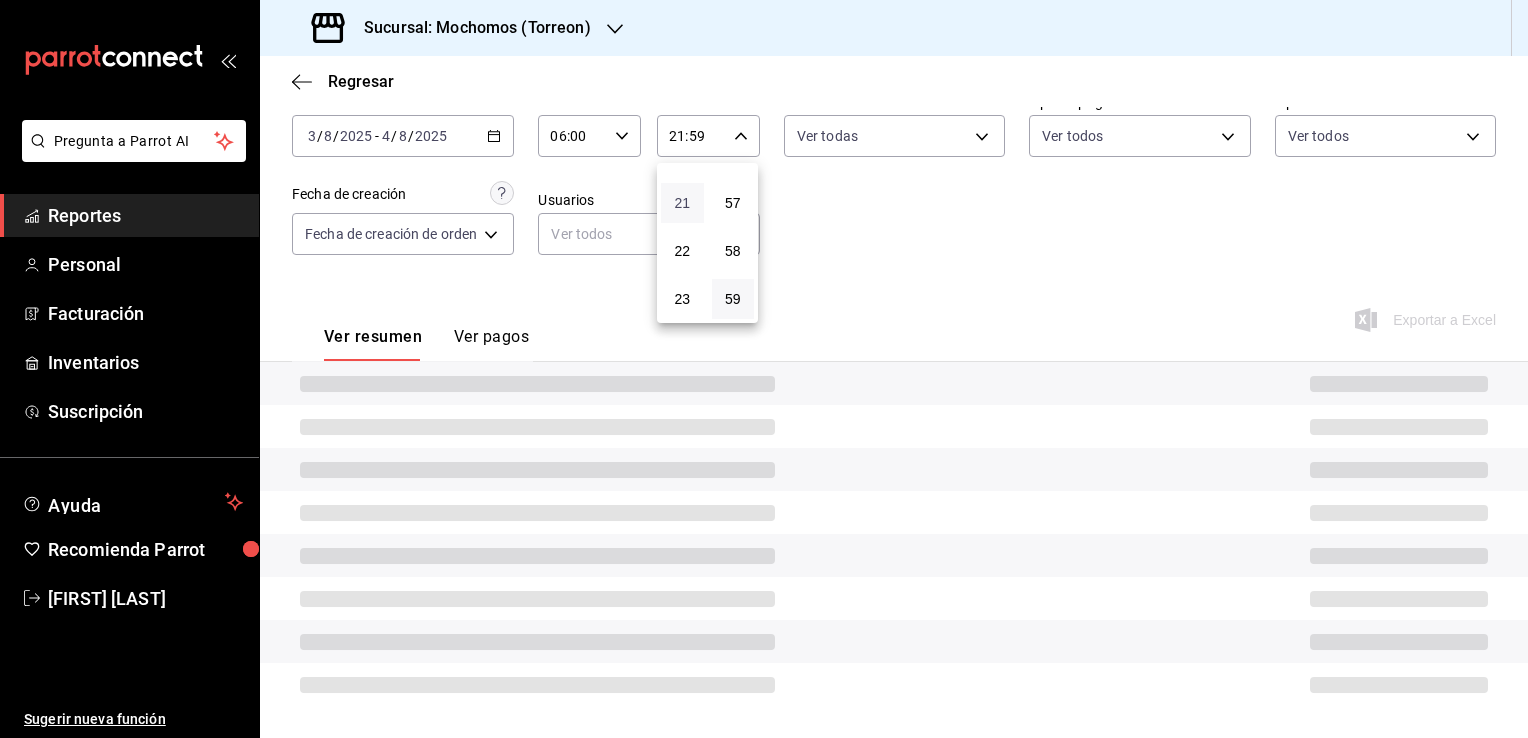 type 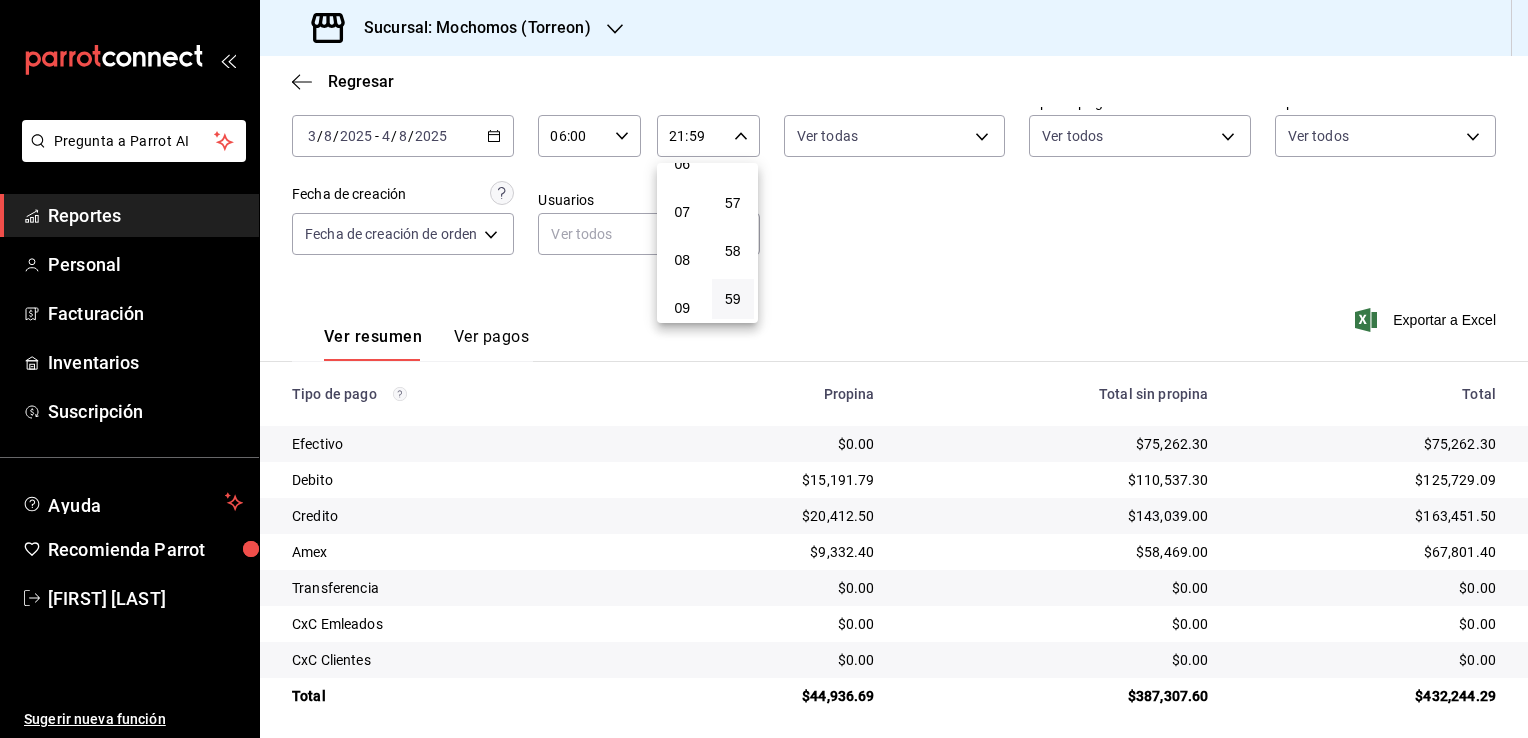 scroll, scrollTop: 171, scrollLeft: 0, axis: vertical 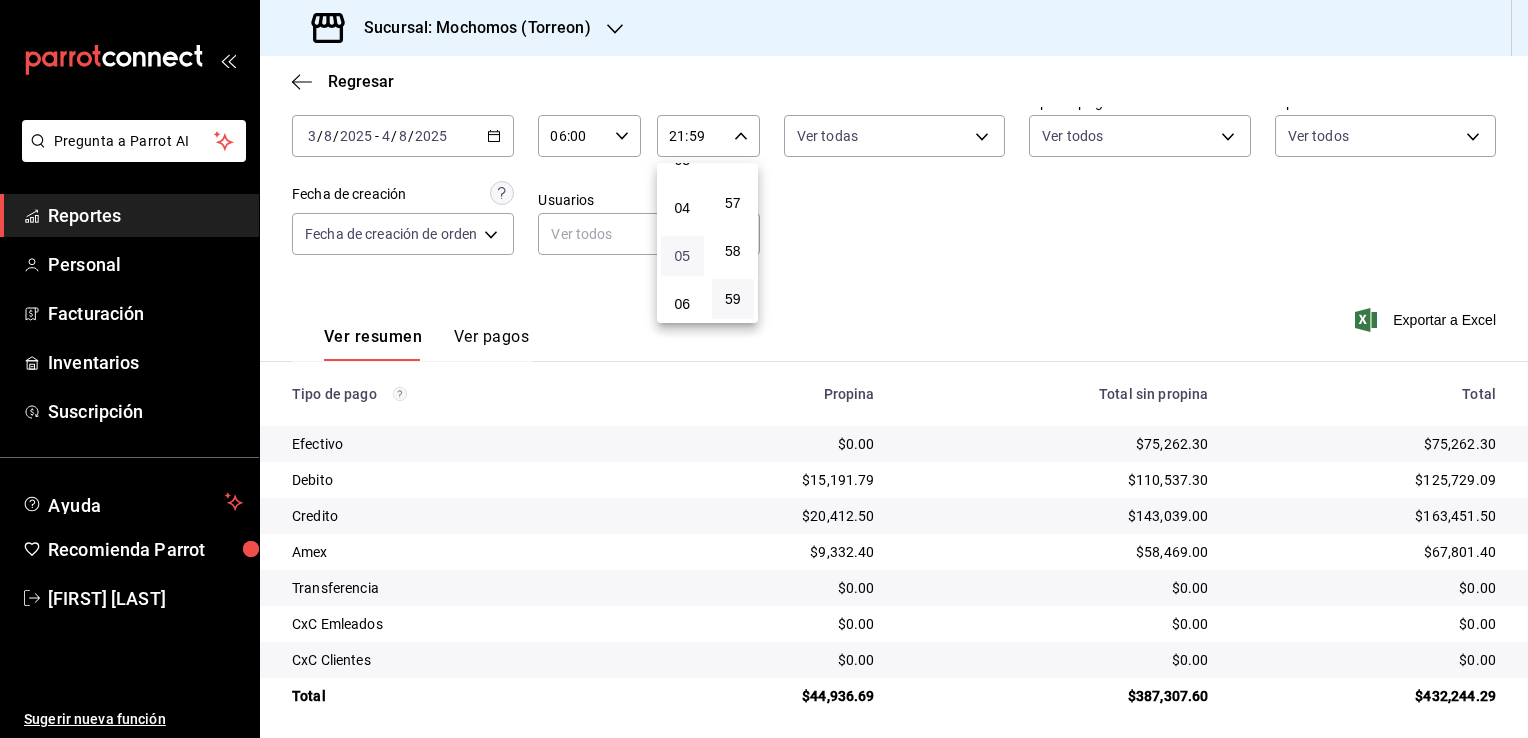 click on "05" at bounding box center (682, 256) 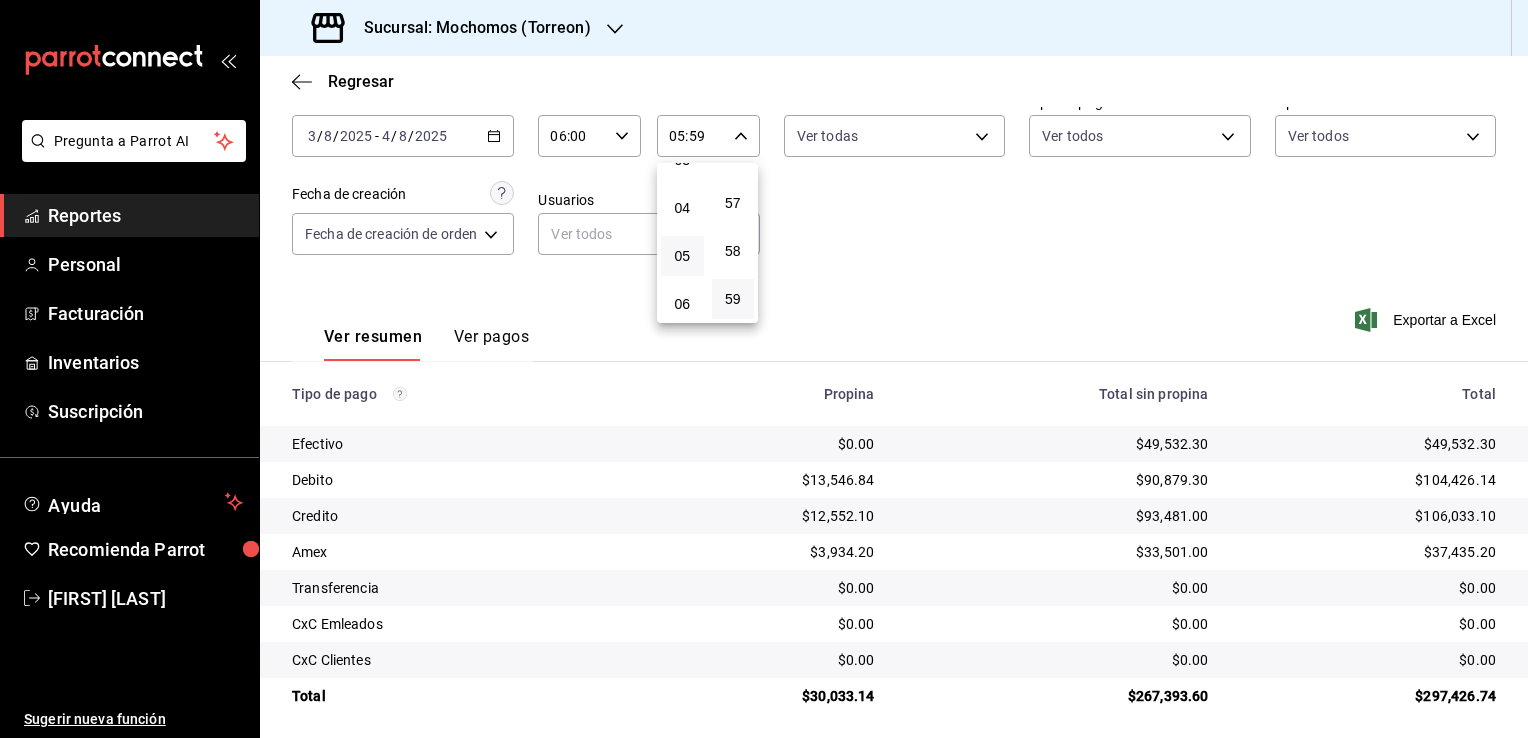 click at bounding box center [764, 369] 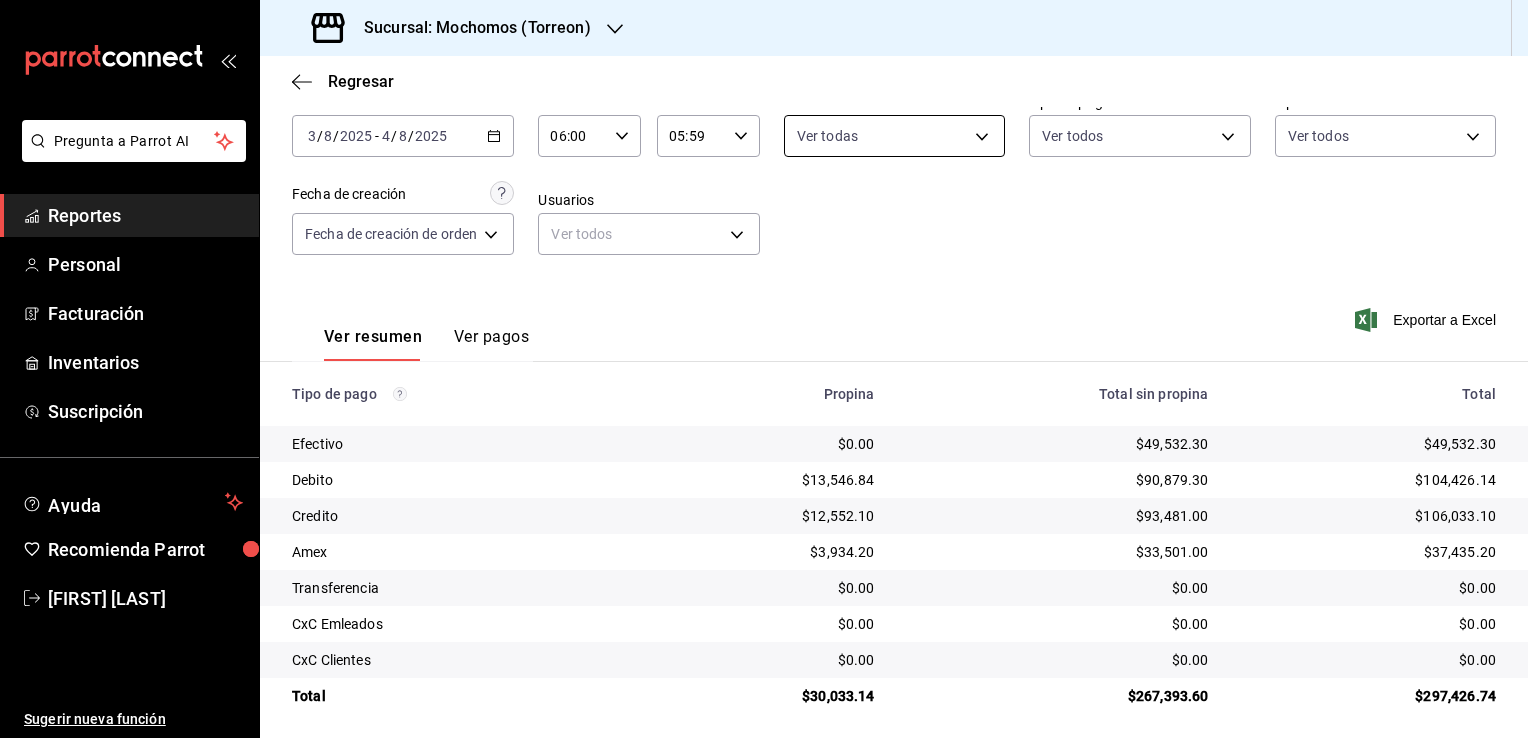 click on "Pregunta a Parrot AI Reportes   Personal   Facturación   Inventarios   Suscripción   Ayuda Recomienda Parrot   [FIRST] [LAST]   Sugerir nueva función   Sucursal: Mochomos ([CITY]) Regresar Pagos Fecha [DATE] [DATE] - [DATE] [DATE] Hora inicio [TIME] Hora inicio Hora fin [TIME] Hora fin Marca Ver todas [UUID] Tipo de pago Ver todos Tipo de orden Ver todos Fecha de creación   Fecha de creación de orden ORDER Usuarios Ver todos null Ver resumen Ver pagos Exportar a Excel Tipo de pago   Propina Total sin propina Total Efectivo $0.00 $[MONEY] $[MONEY] Debito $[MONEY] $[MONEY] $[MONEY] Credito $[MONEY] $[MONEY] $[MONEY] Amex $[MONEY] $[MONEY] $[MONEY] Transferencia $0.00 $0.00 $0.00 CxC Emleados $0.00 $0.00 $0.00 CxC Clientes $0.00 $0.00 $0.00 Total $[MONEY] $[MONEY] $[MONEY] GANA 1 MES GRATIS EN TU SUSCRIPCIÓN AQUÍ Ver video tutorial Ir a video Pregunta a Parrot AI Reportes   Personal   Facturación   Inventarios   Suscripción   Ayuda Recomienda Parrot   [FIRST] [LAST]   Sugerir nueva función   Sucursal: Mochomos ([CITY]) Regresar Ventas Los artículos listados no incluyen descuentos de orden y el filtro de fechas está limitado a un máximo de 31 días. Fecha [DATE] [DATE] - [DATE] [DATE] Hora inicio [TIME] Hora inicio Hora fin [TIME] Hora fin Marca Ver todas [UUID] Canal de venta Elige los canales de venta Tipo de orden Elige los tipos de orden Categorías Elige las categorías Ver resumen Ver ventas Ver cargos Exportar a Excel Resumen Total artículos Da clic en la fila para ver el detalle por tipo de artículo + $[MONEY] Cargos por servicio + $[MONEY] Venta bruta = $[MONEY] Descuentos totales - $[MONEY] Certificados de regalo - $[MONEY] Venta total = $[MONEY] Impuestos - $[MONEY] Venta neta = $[MONEY] GANA 1 MES GRATIS EN TU SUSCRIPCIÓN AQUÍ Ver video tutorial Ir a video" at bounding box center (764, 369) 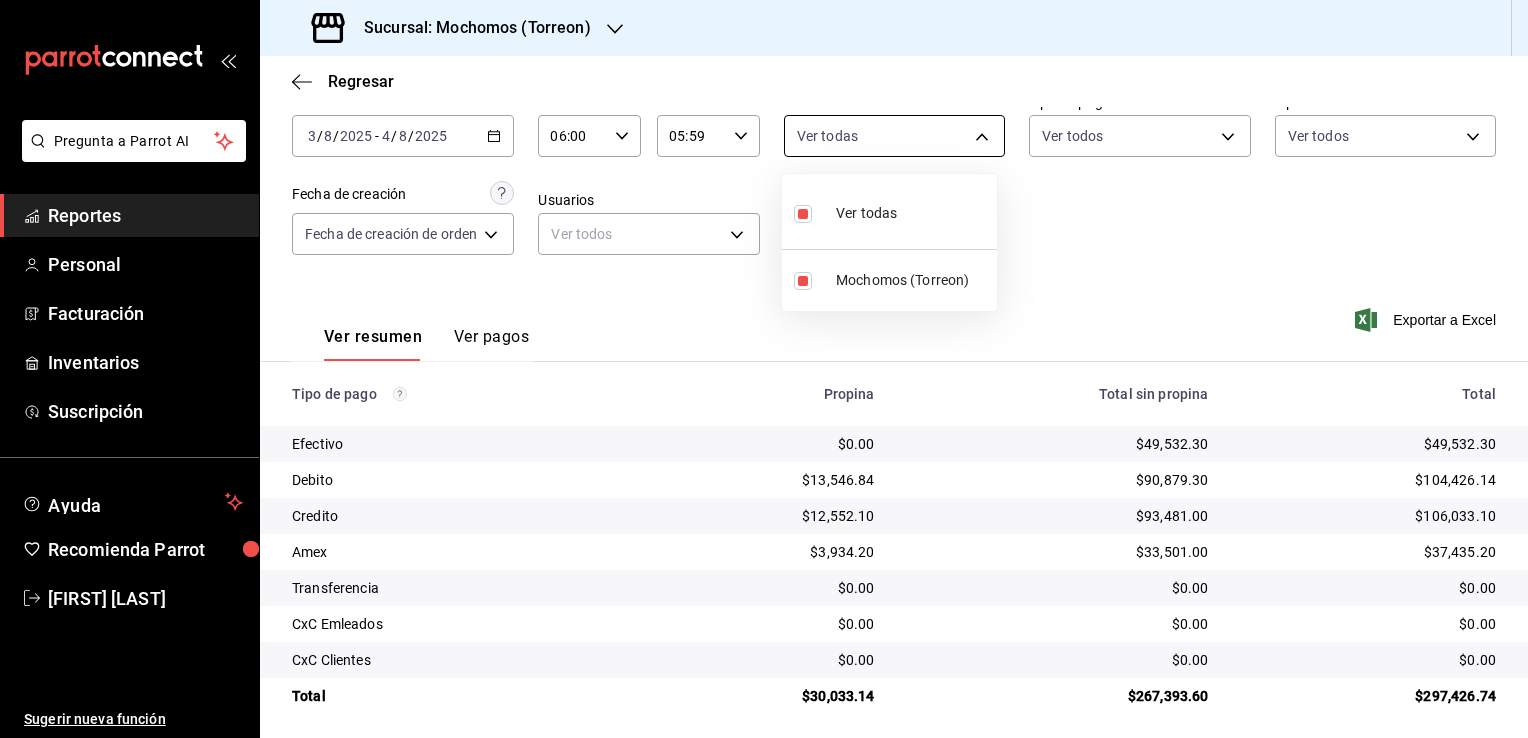 click at bounding box center [764, 369] 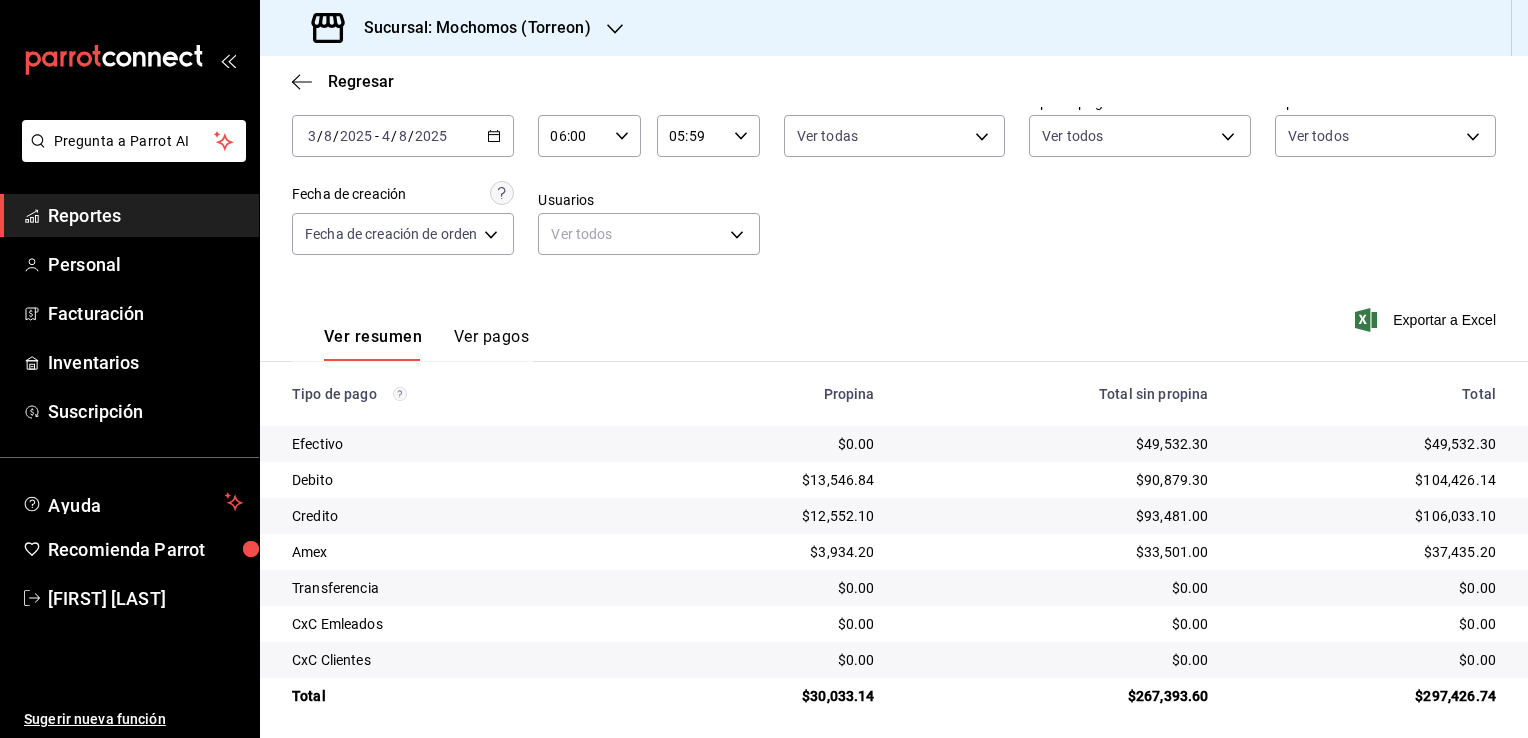 drag, startPoint x: 980, startPoint y: 139, endPoint x: 1085, endPoint y: 252, distance: 154.25304 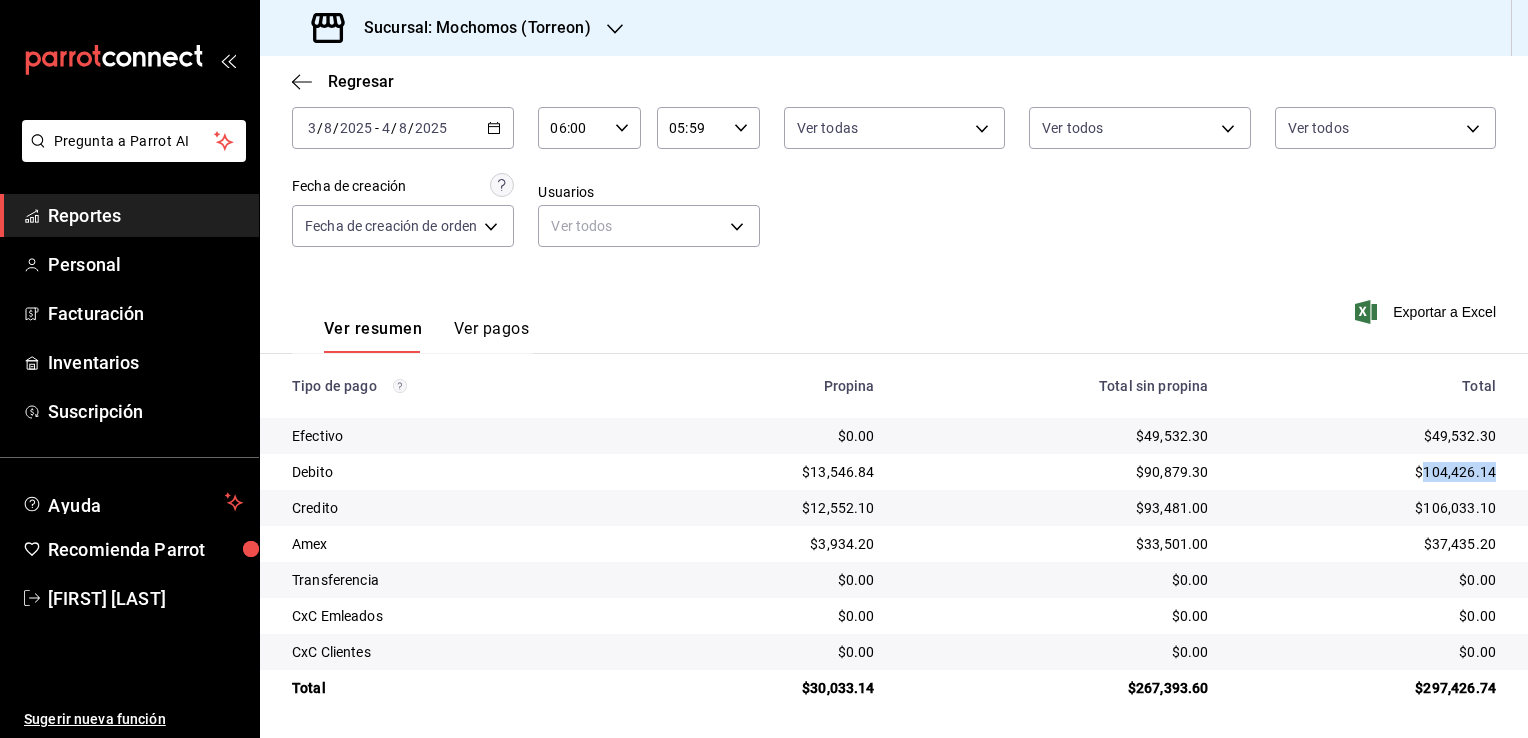 drag, startPoint x: 1411, startPoint y: 475, endPoint x: 1486, endPoint y: 474, distance: 75.00667 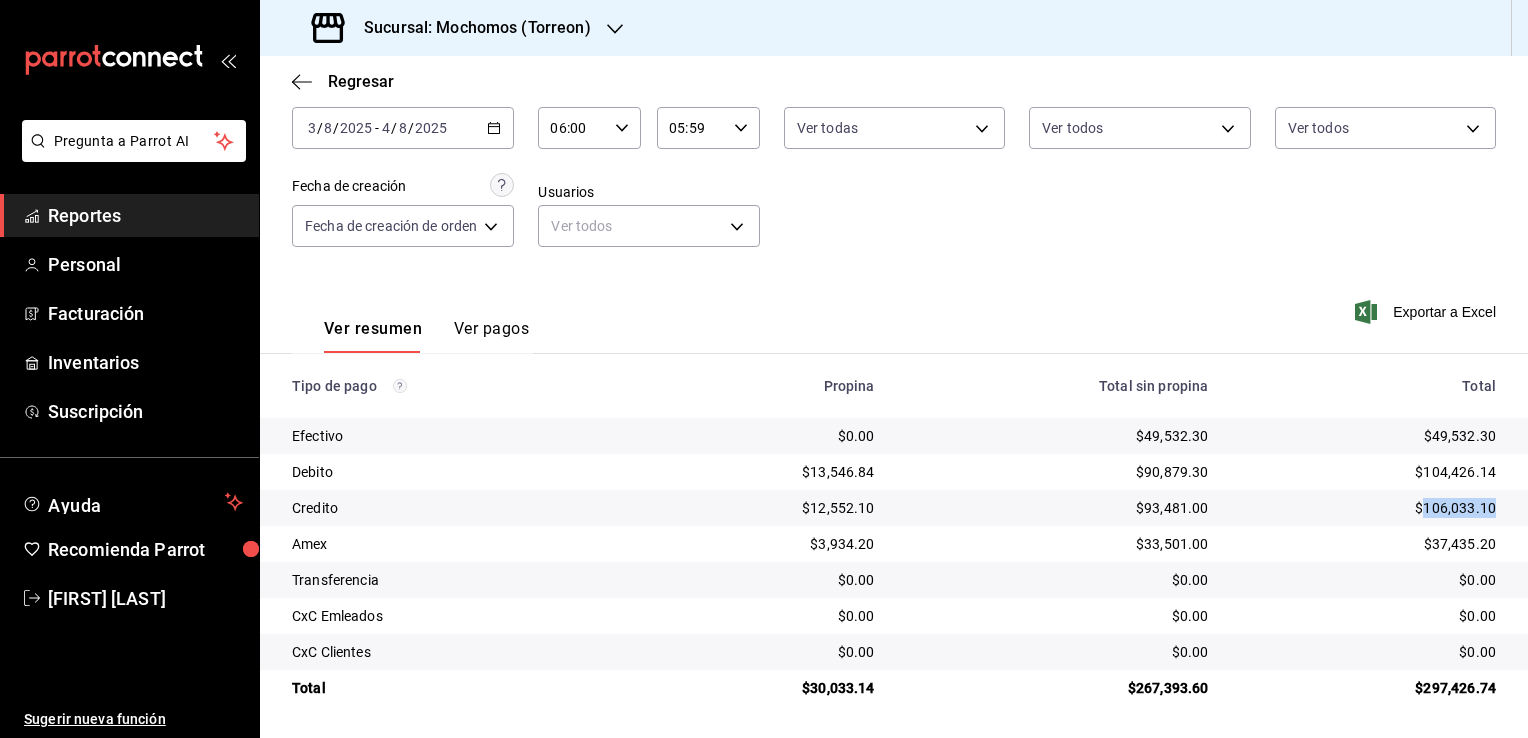 drag, startPoint x: 1408, startPoint y: 513, endPoint x: 1480, endPoint y: 515, distance: 72.02777 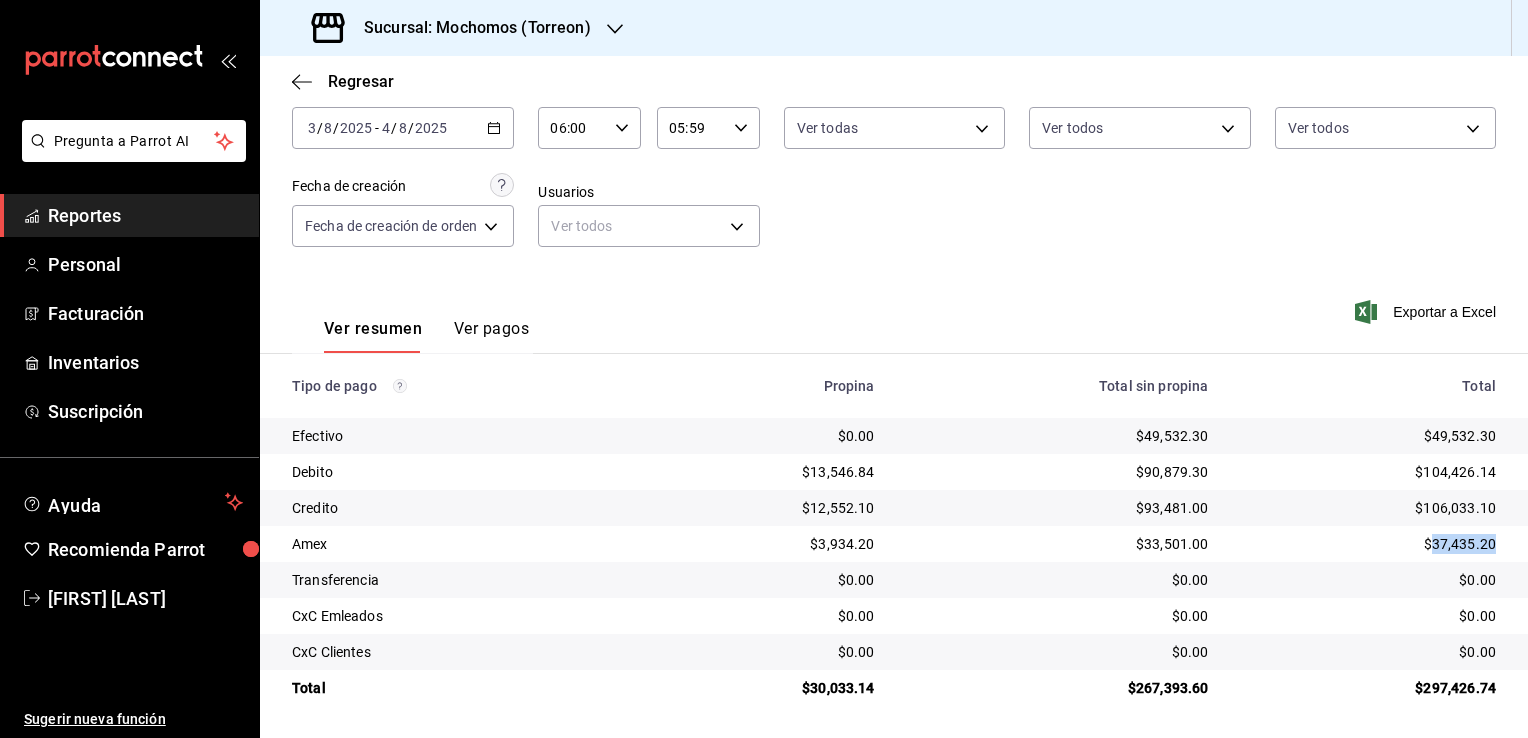 drag, startPoint x: 1414, startPoint y: 542, endPoint x: 1483, endPoint y: 547, distance: 69.18092 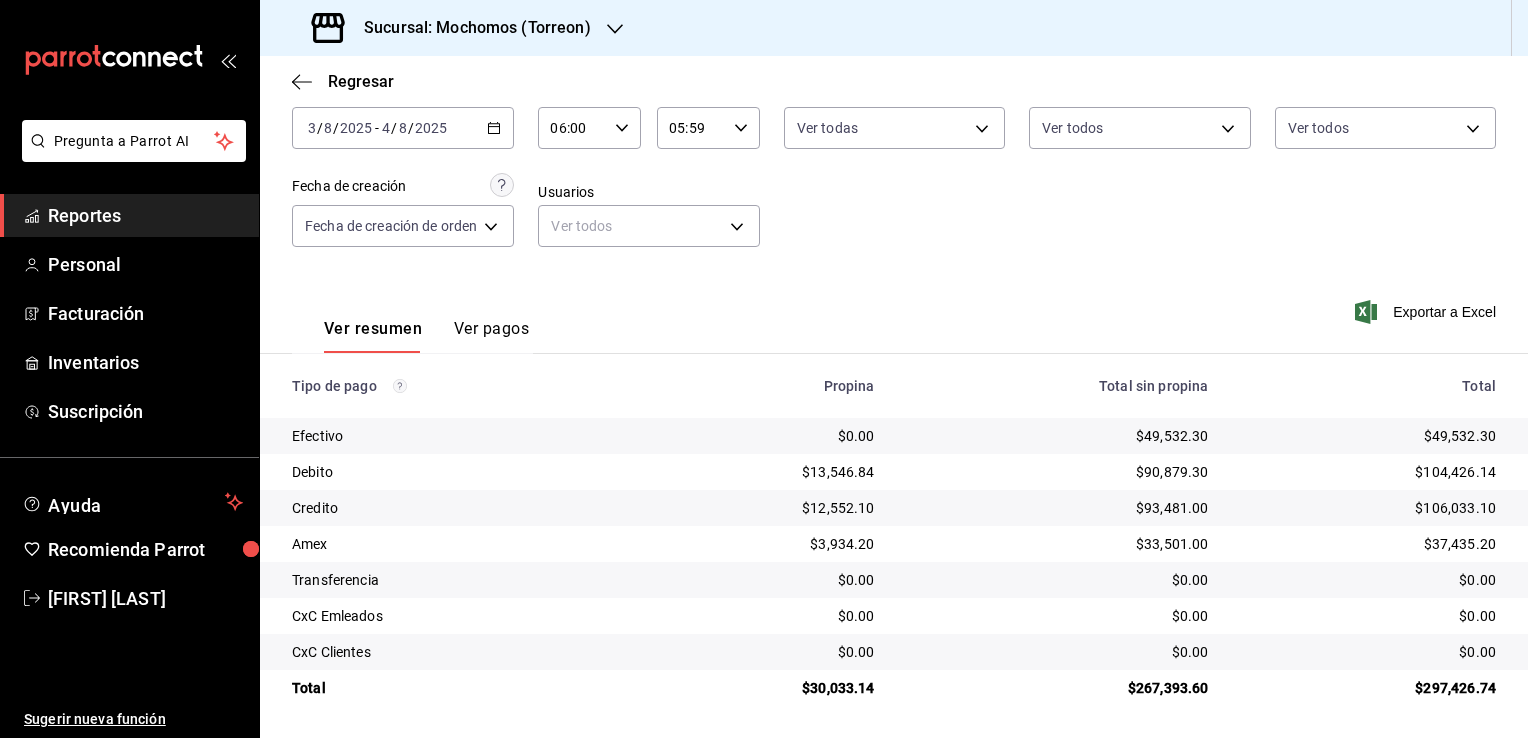 click on "2025-08-03 3 / 8 / 2025 - 2025-08-04 4 / 8 / 2025" at bounding box center (403, 128) 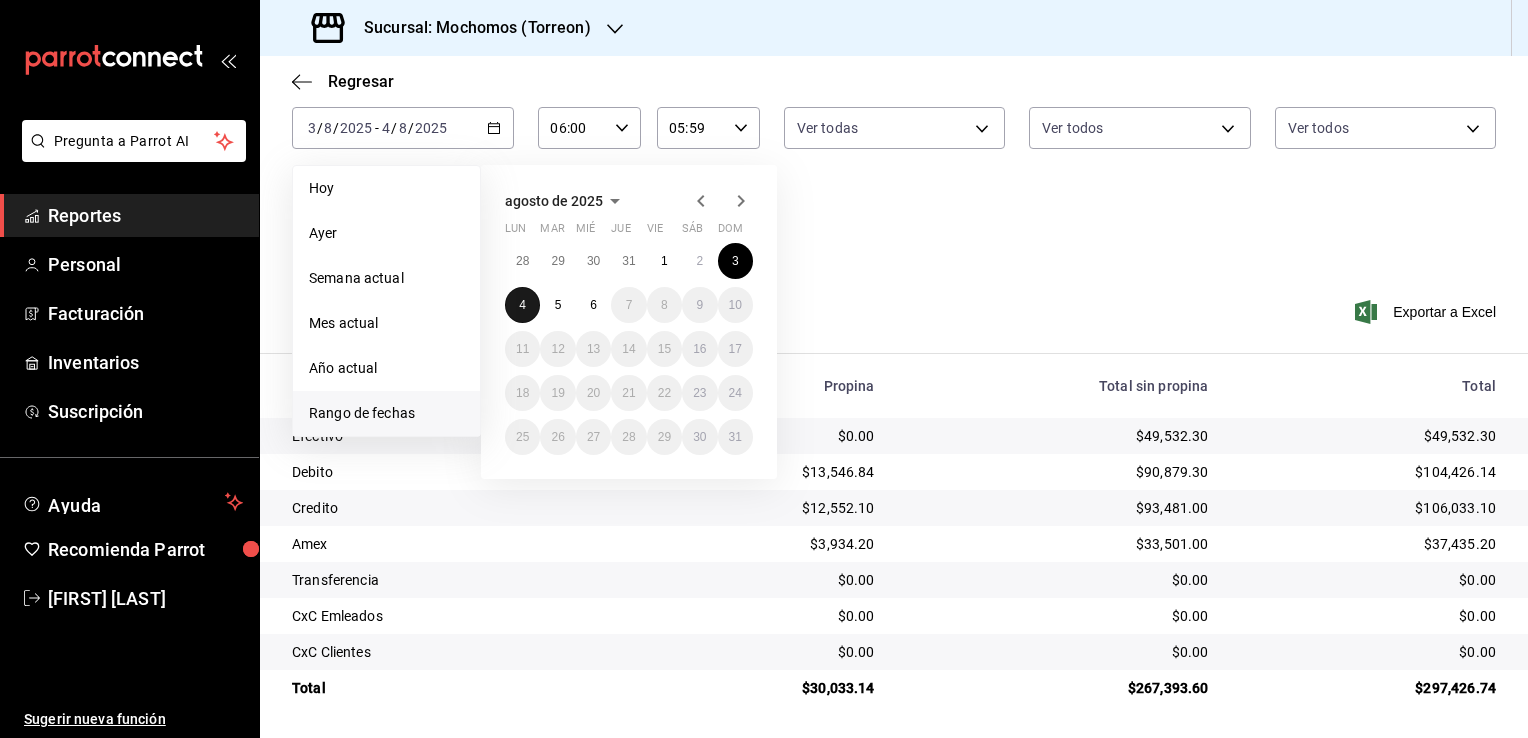 click on "4" at bounding box center [522, 305] 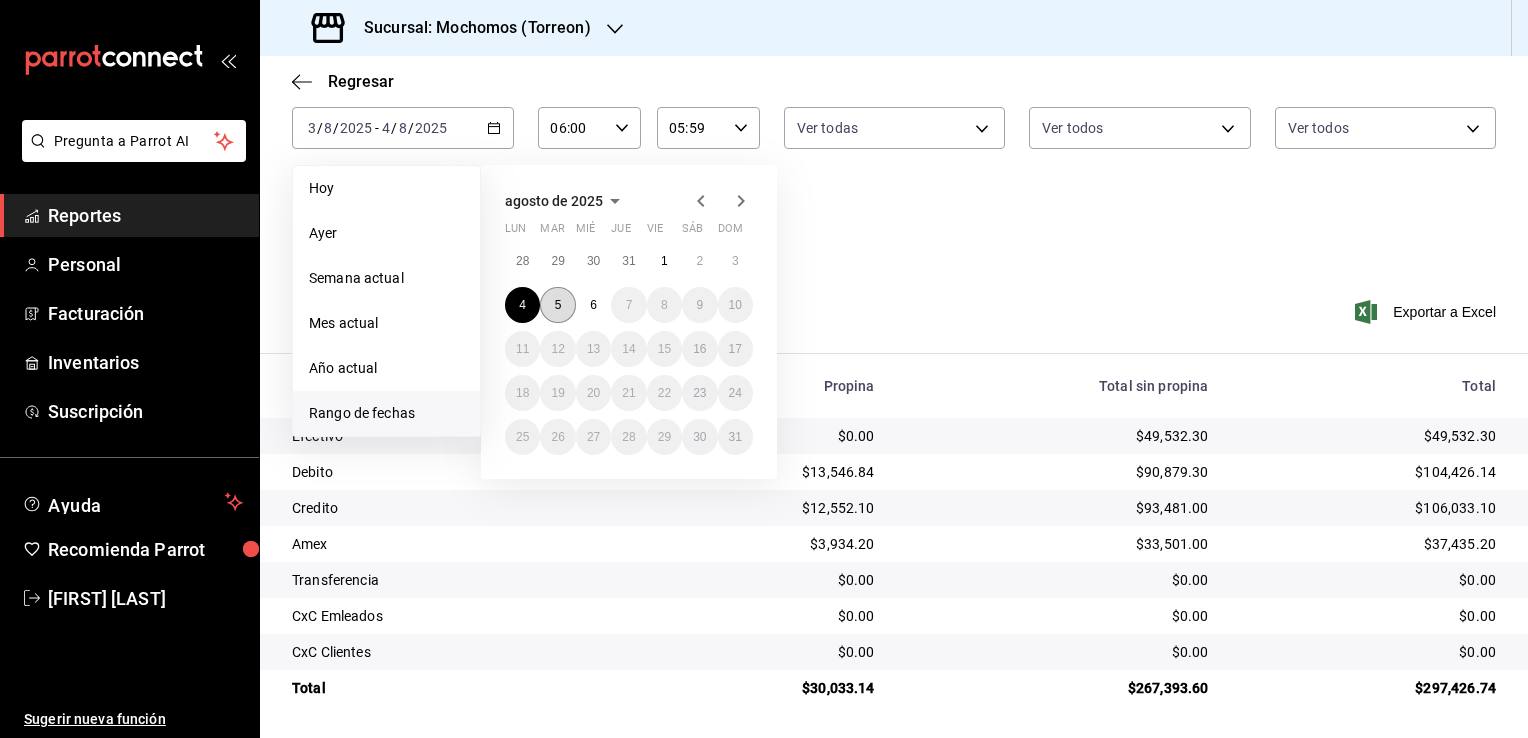 click on "5" at bounding box center (557, 305) 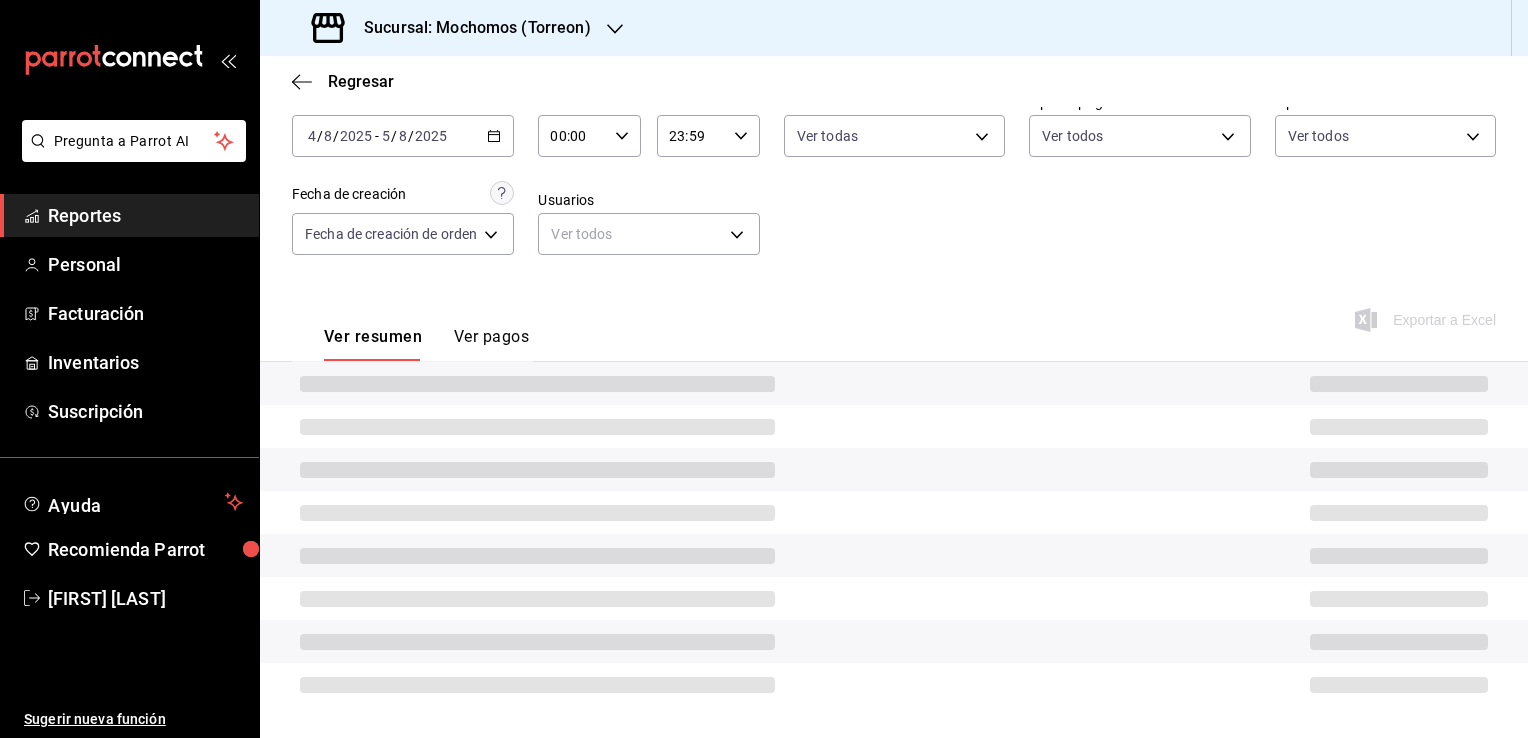 scroll, scrollTop: 108, scrollLeft: 0, axis: vertical 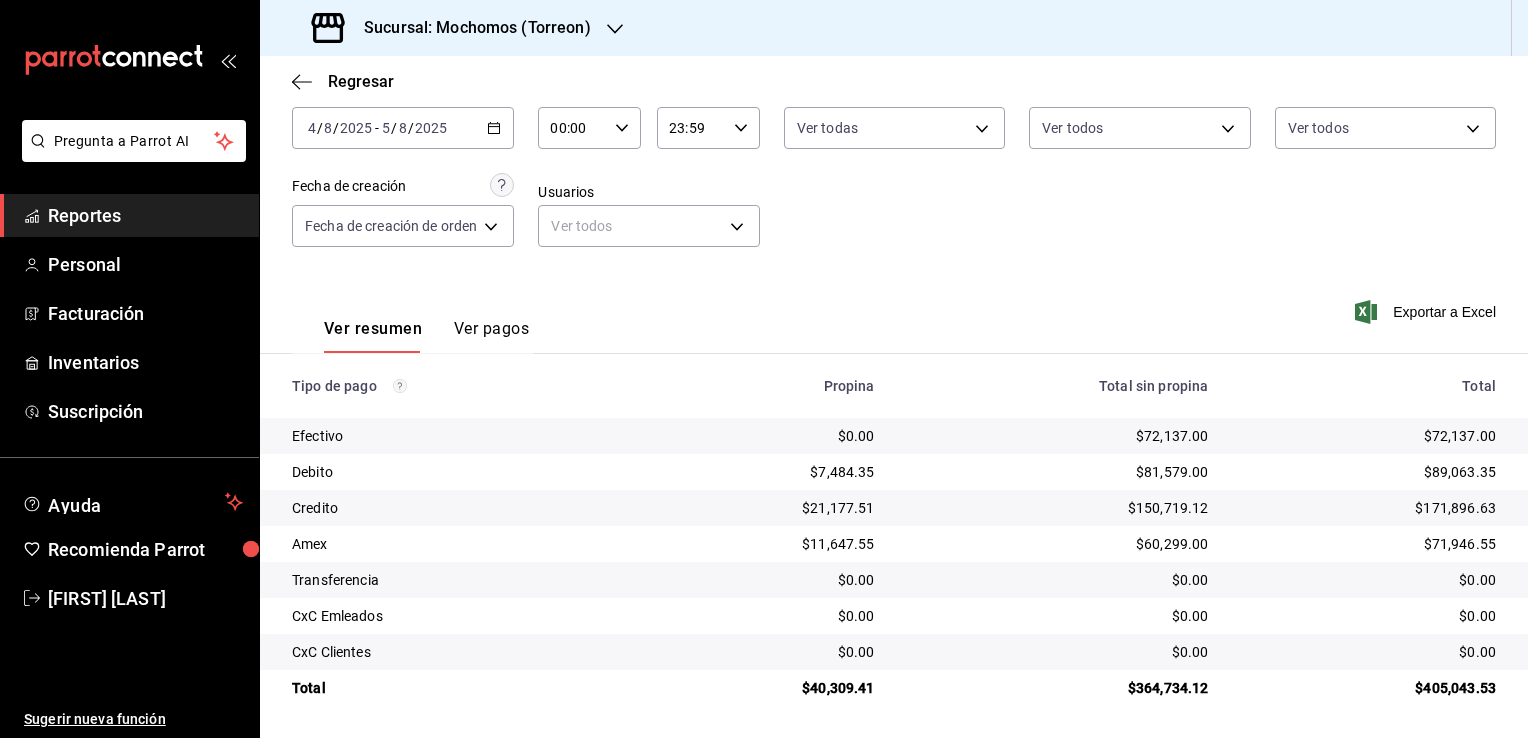 click 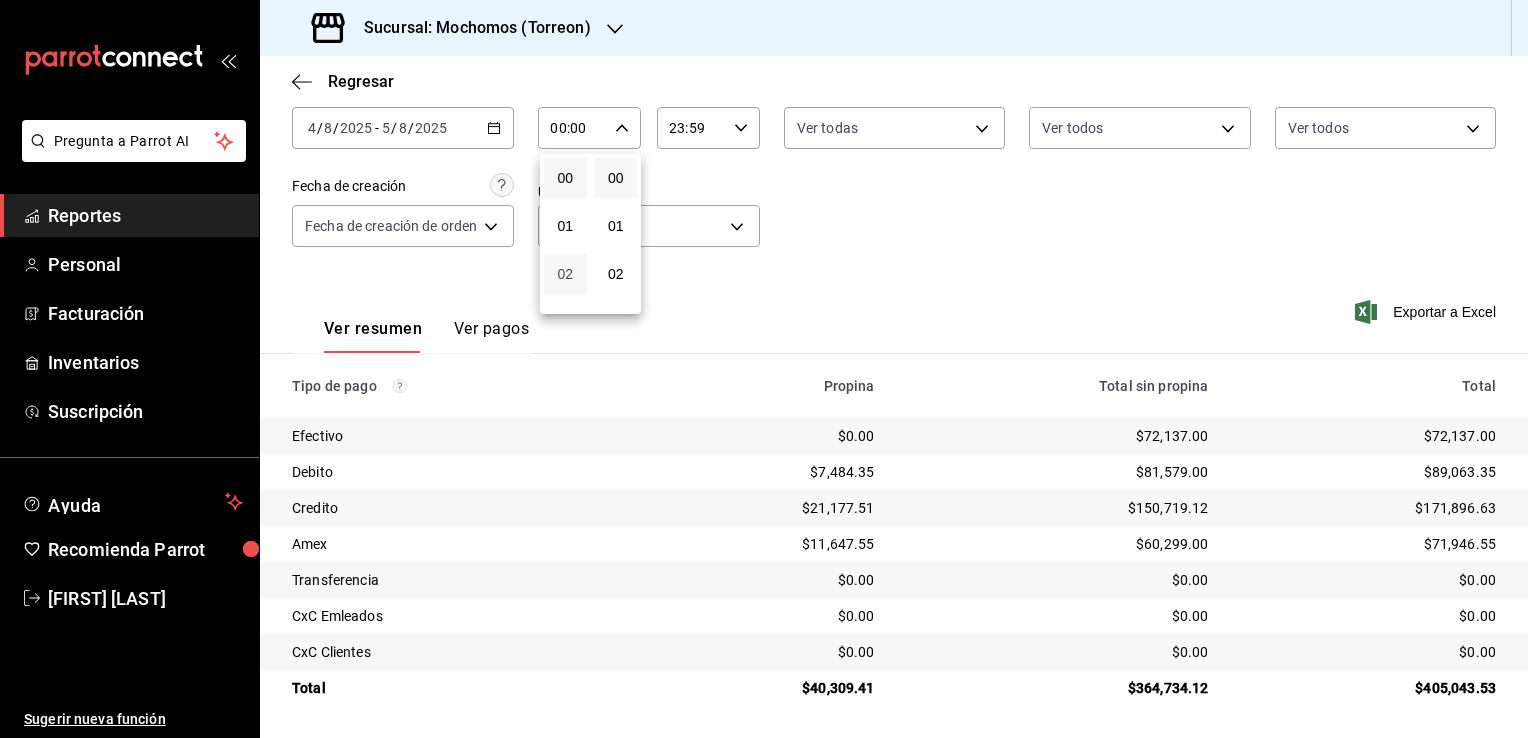 click on "02" at bounding box center (565, 274) 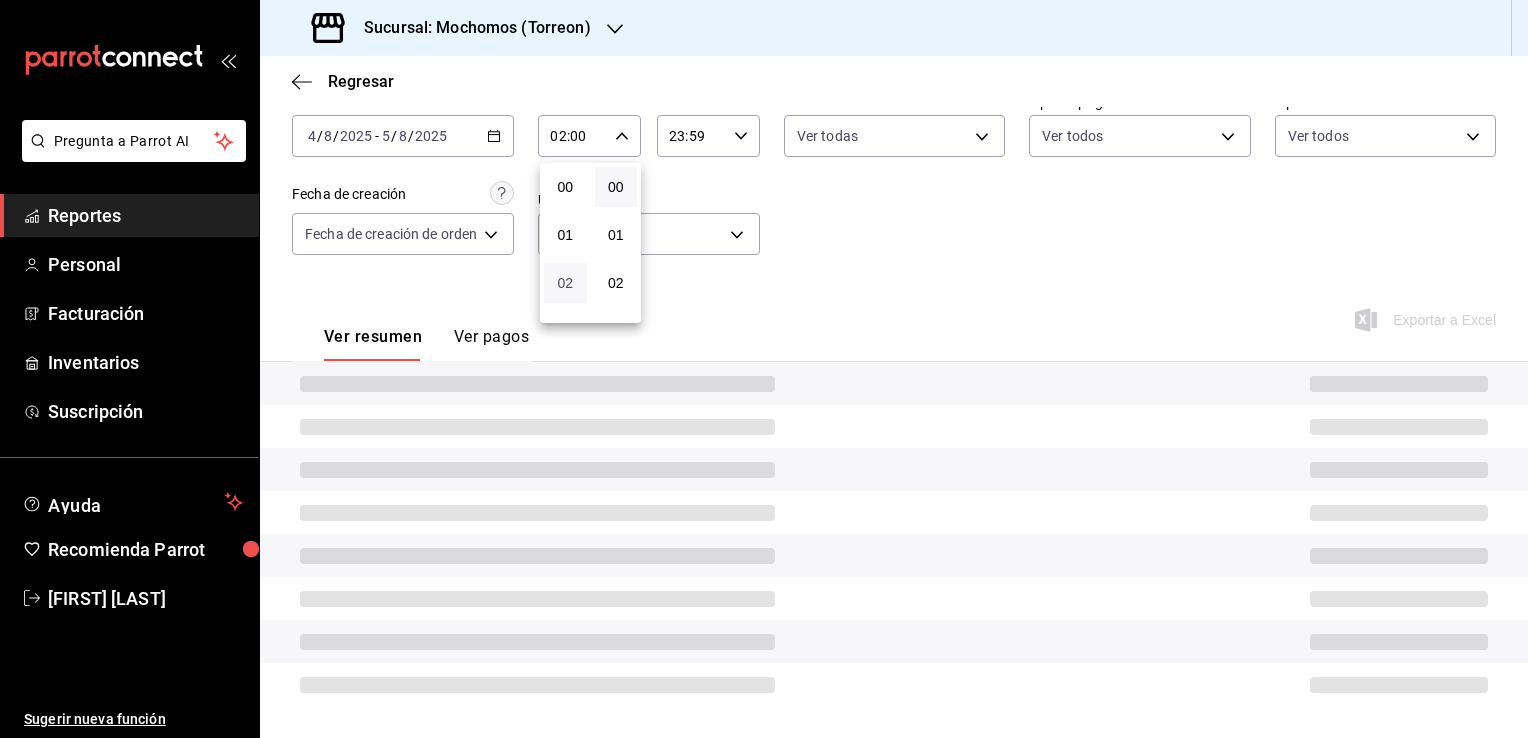 scroll, scrollTop: 108, scrollLeft: 0, axis: vertical 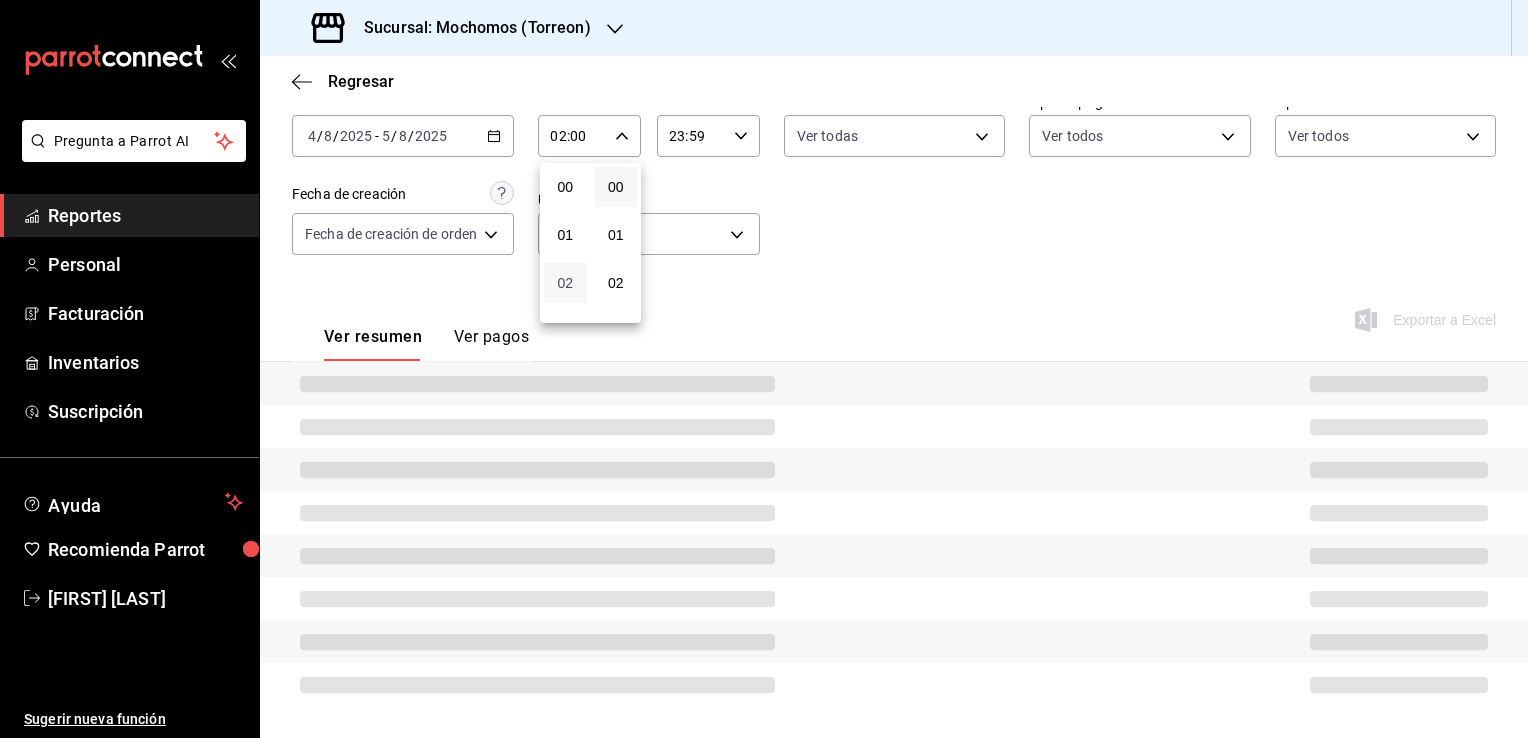 type 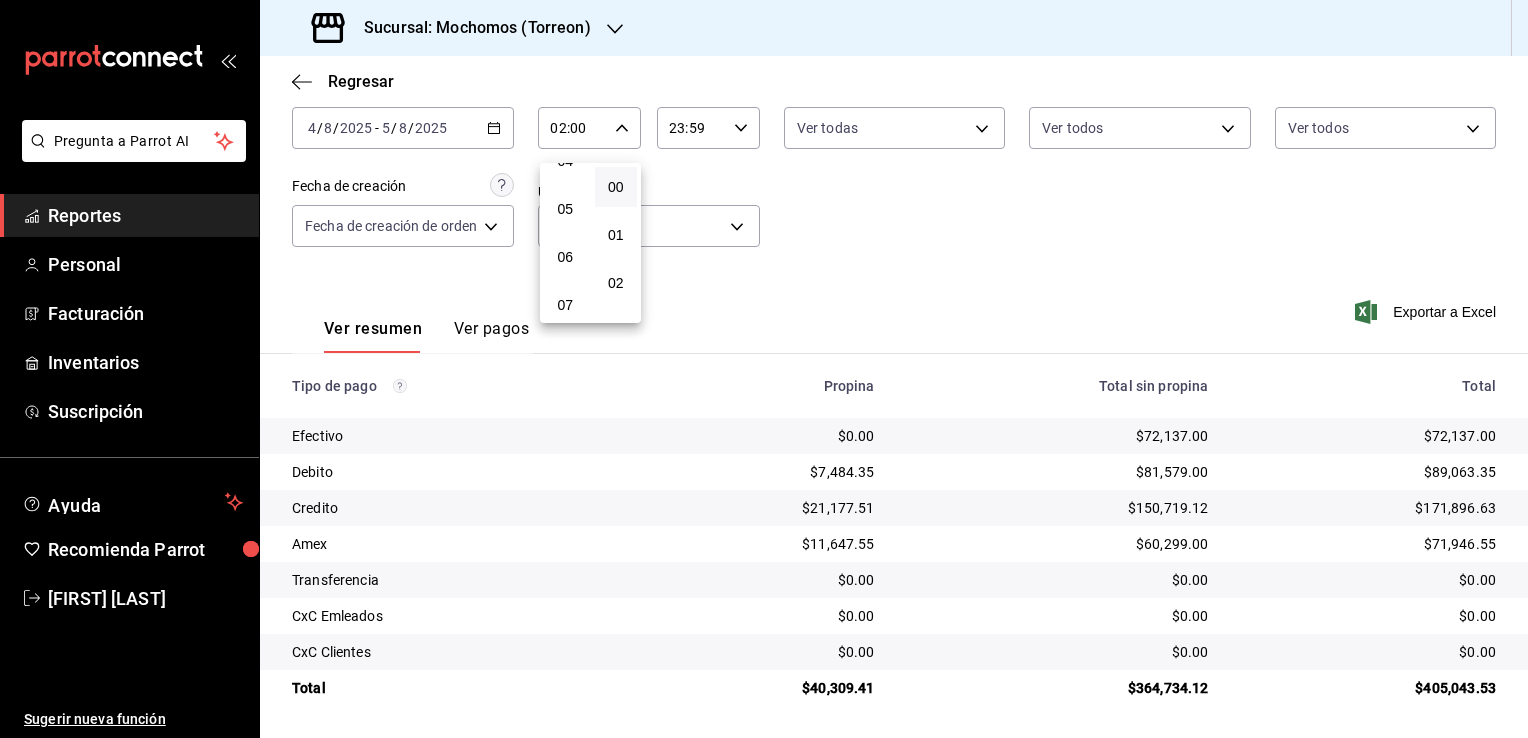 scroll, scrollTop: 220, scrollLeft: 0, axis: vertical 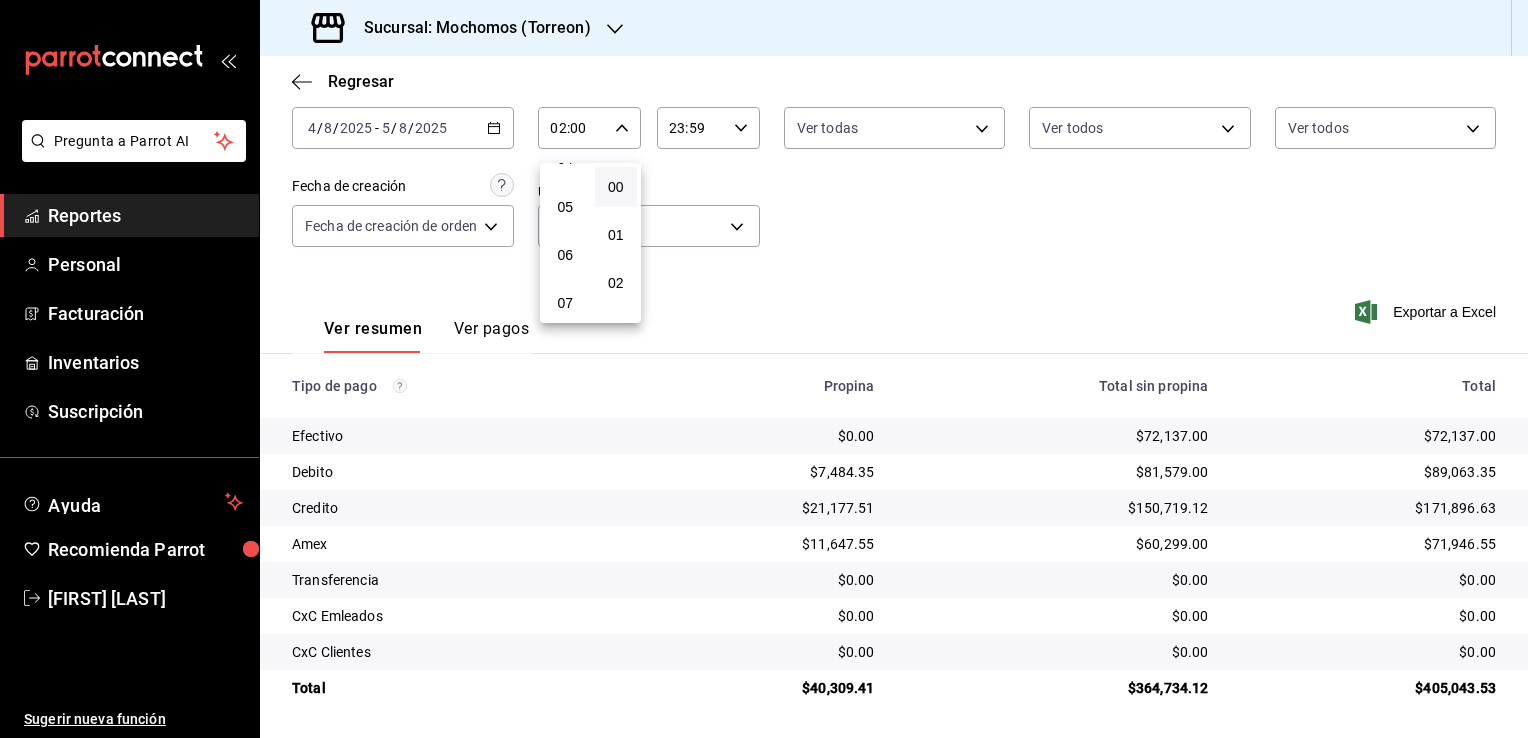 click on "06" at bounding box center (565, 255) 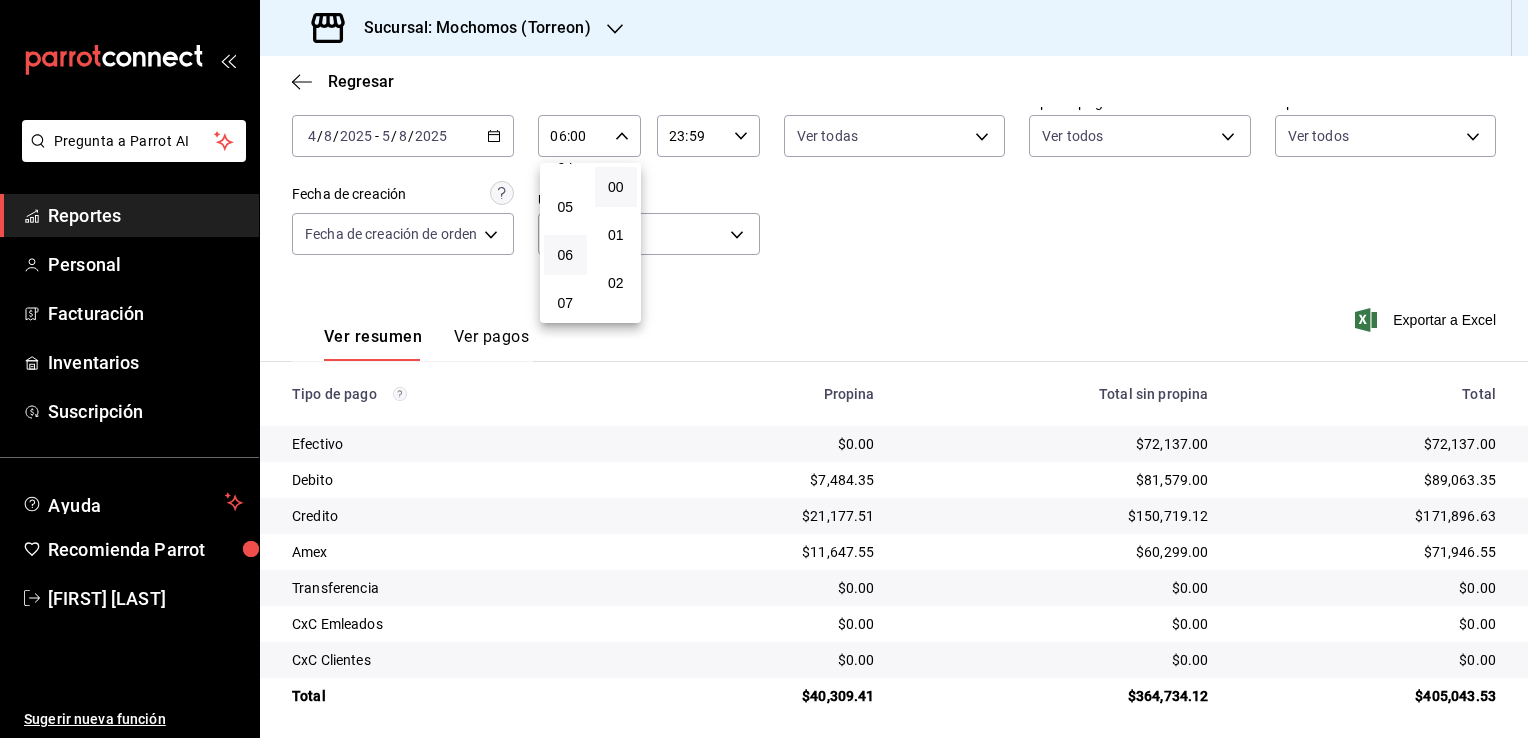 scroll, scrollTop: 108, scrollLeft: 0, axis: vertical 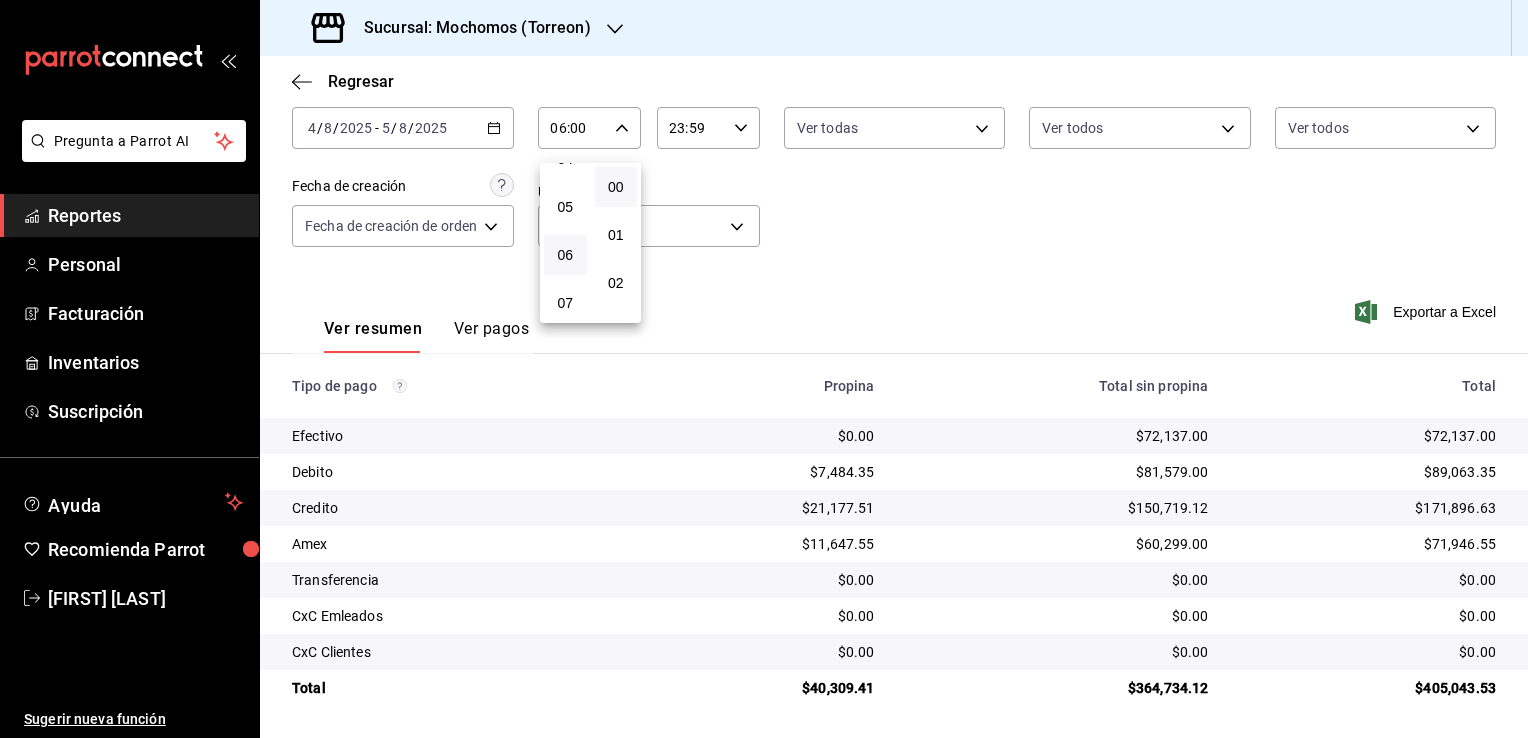click at bounding box center (764, 369) 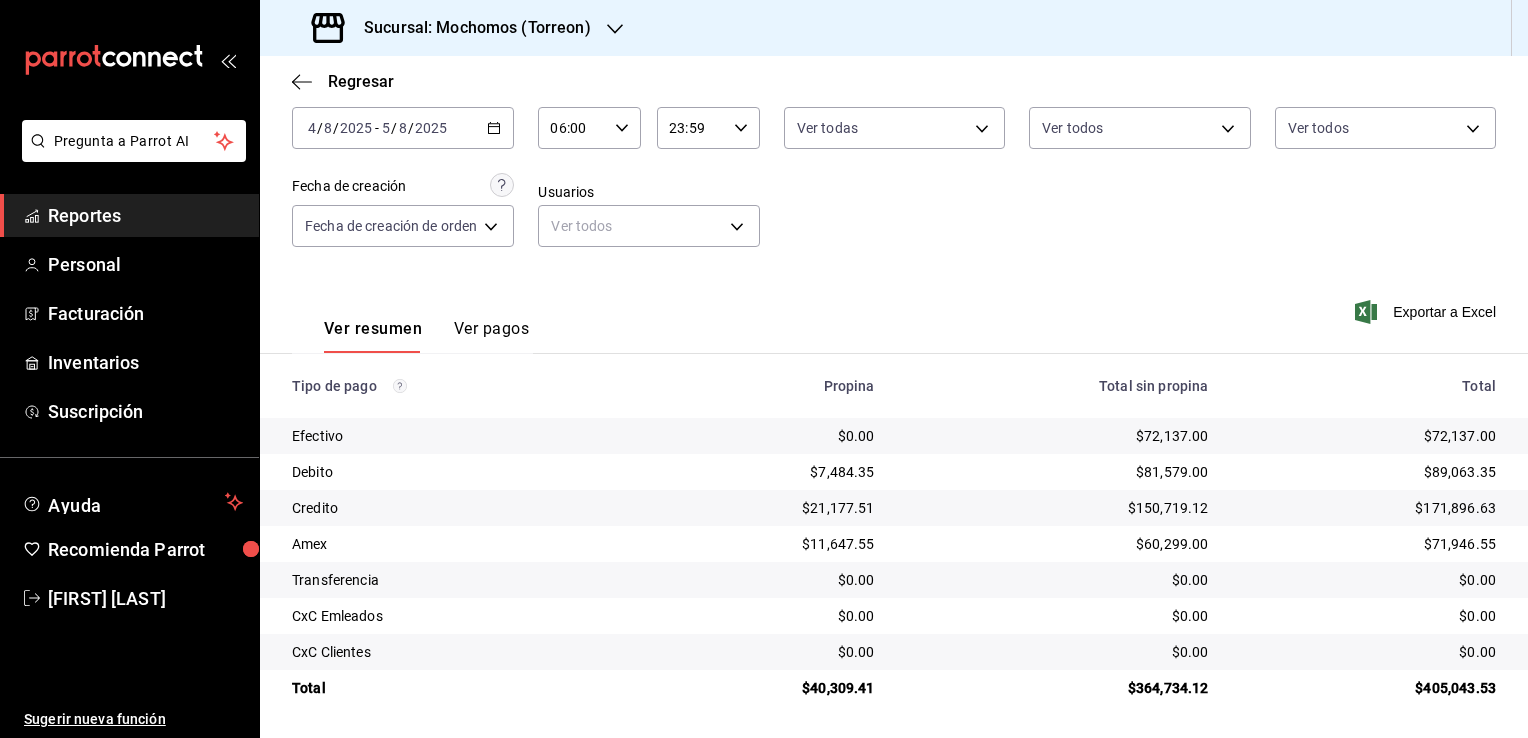 click 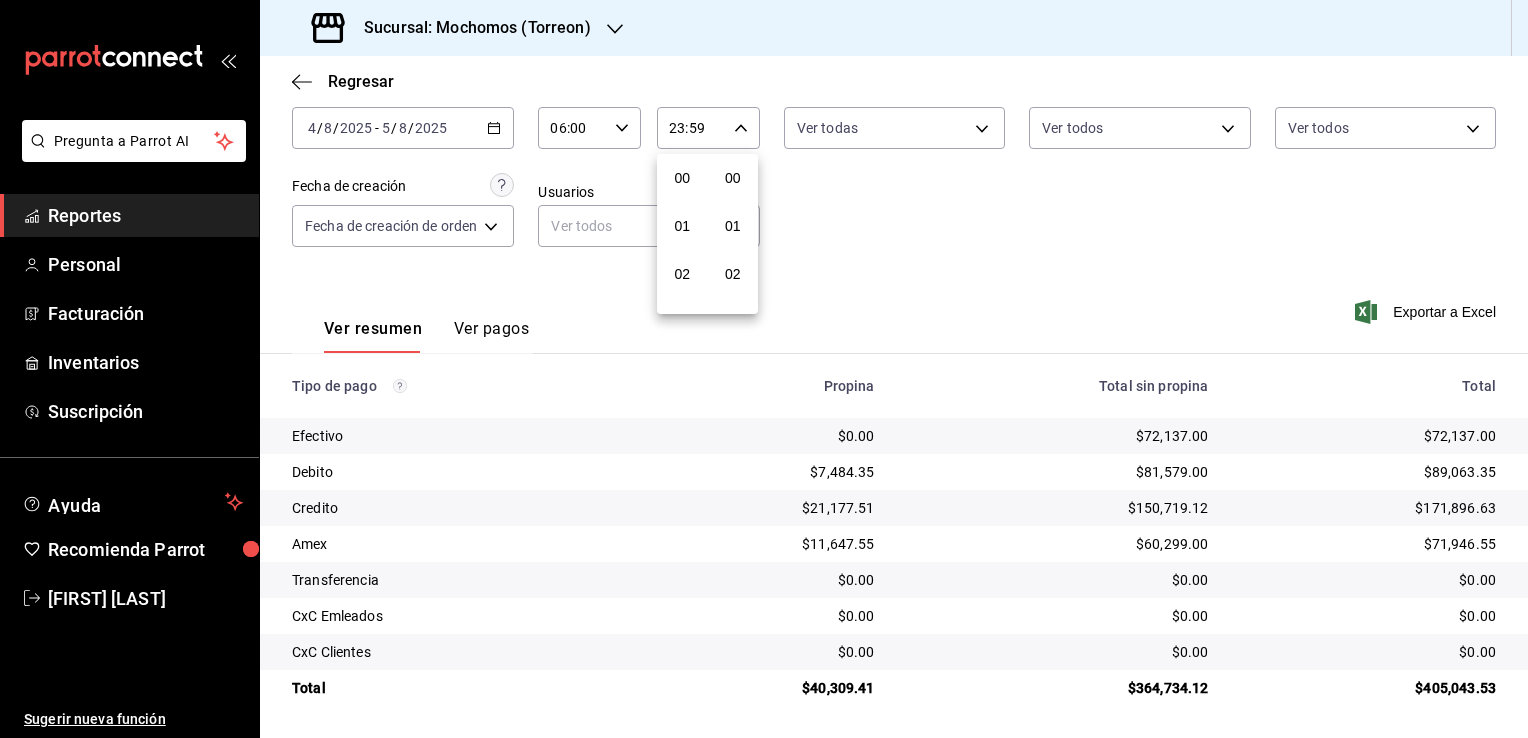 scroll, scrollTop: 1011, scrollLeft: 0, axis: vertical 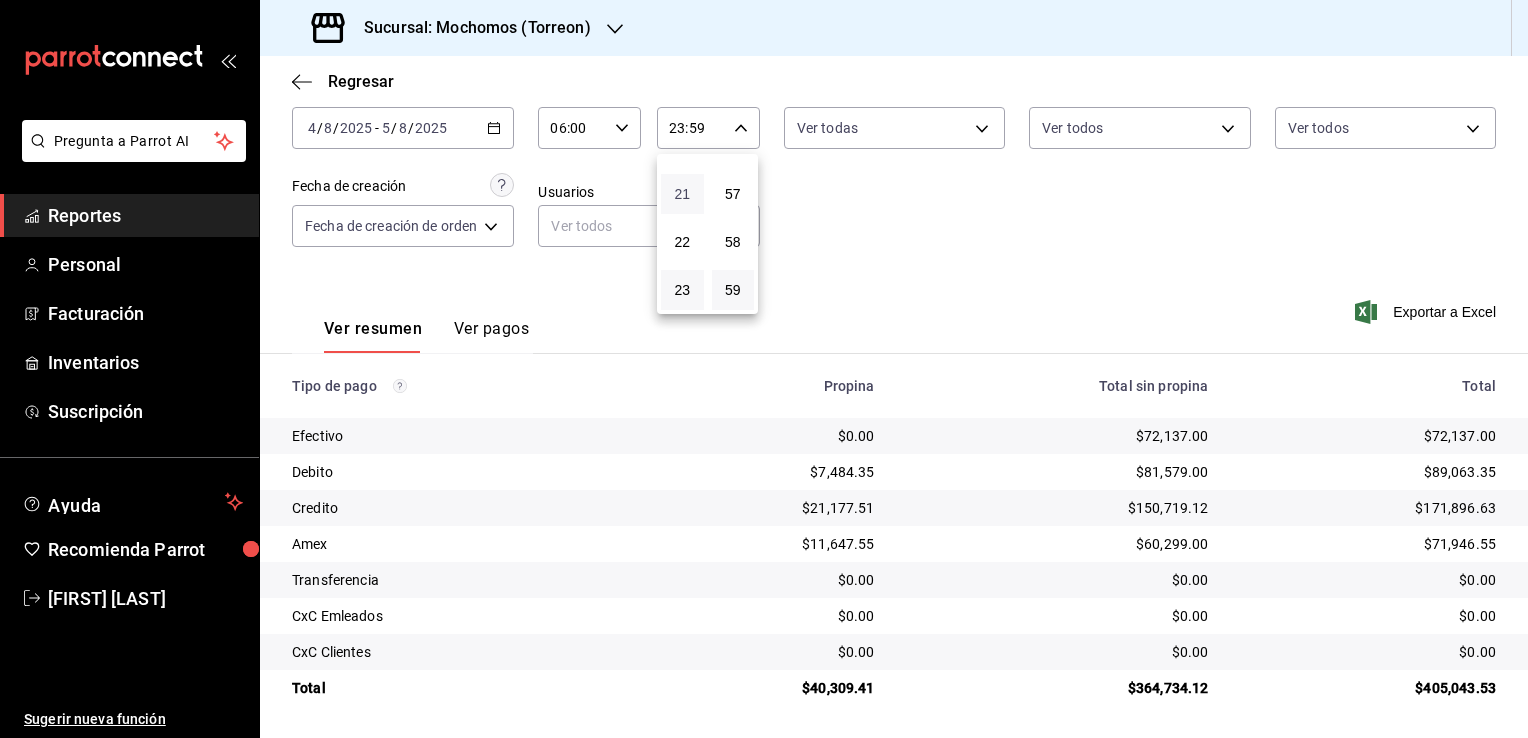 click on "21" at bounding box center (682, 194) 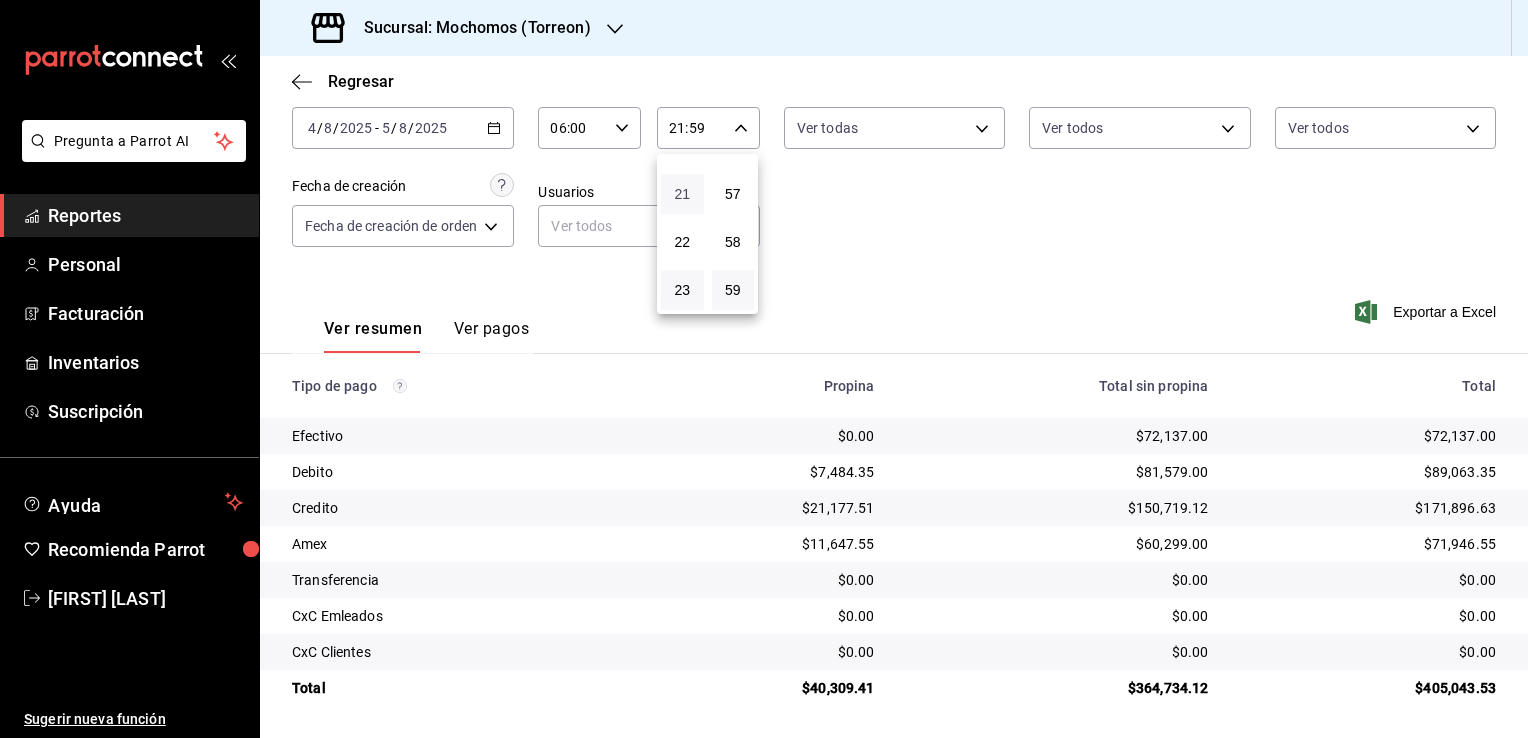 scroll, scrollTop: 100, scrollLeft: 0, axis: vertical 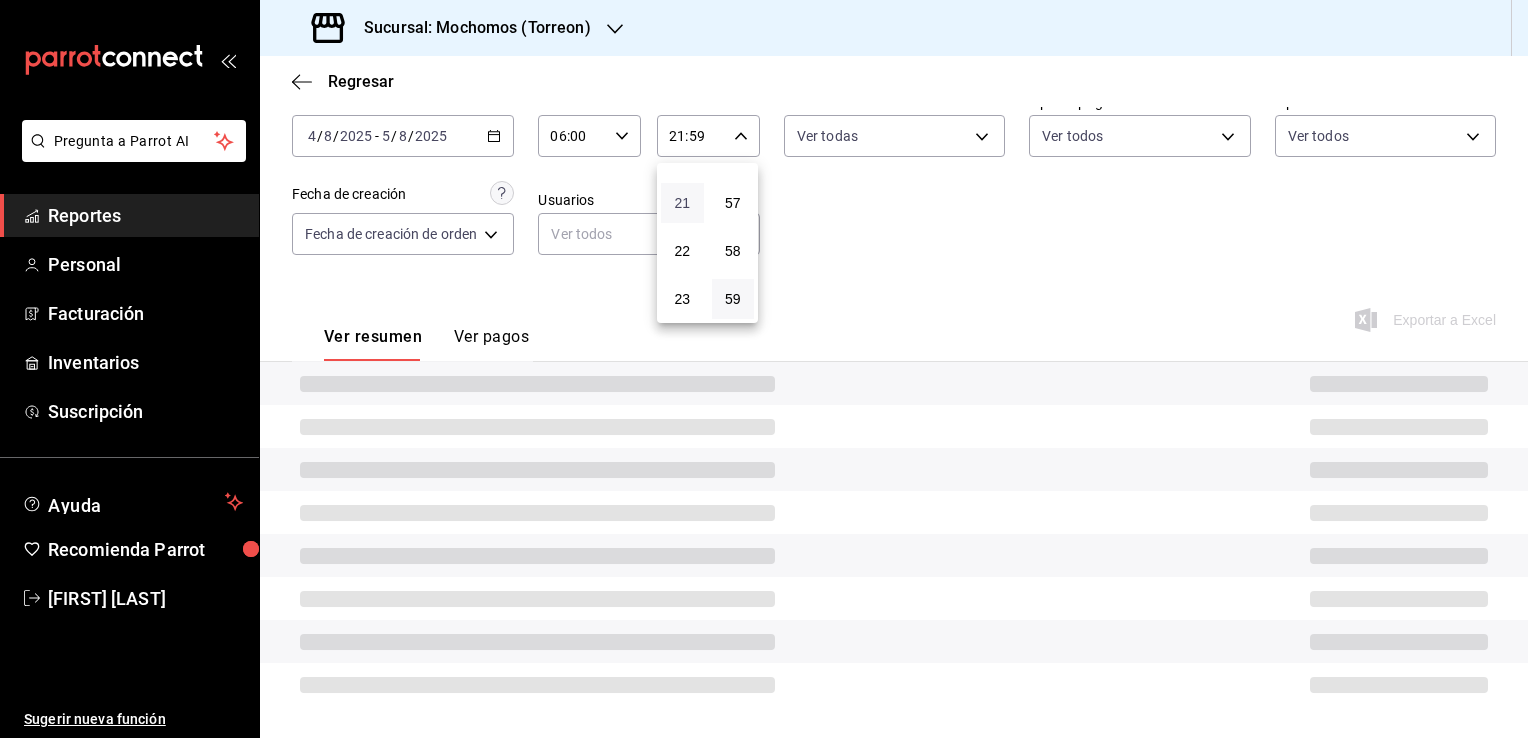 type 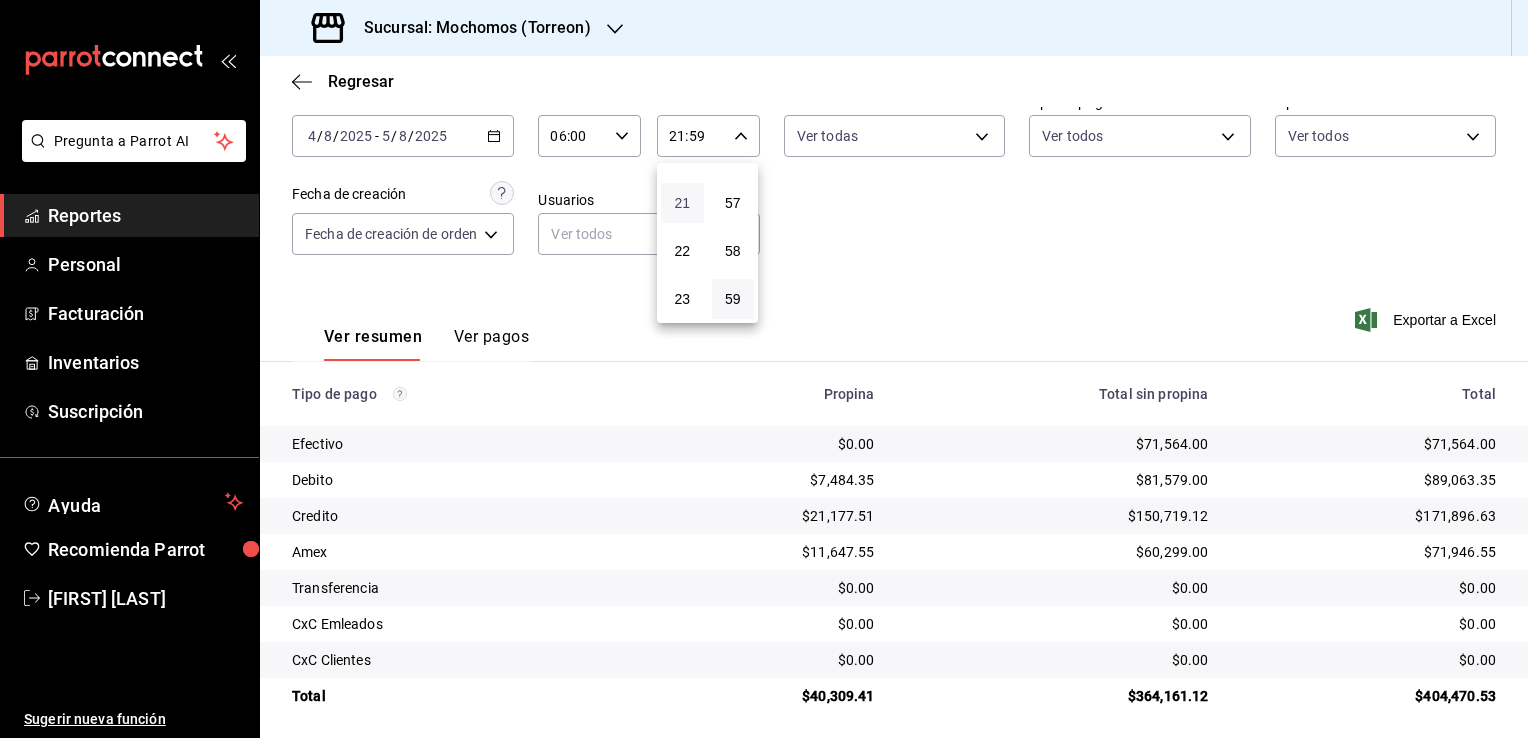scroll, scrollTop: 865, scrollLeft: 0, axis: vertical 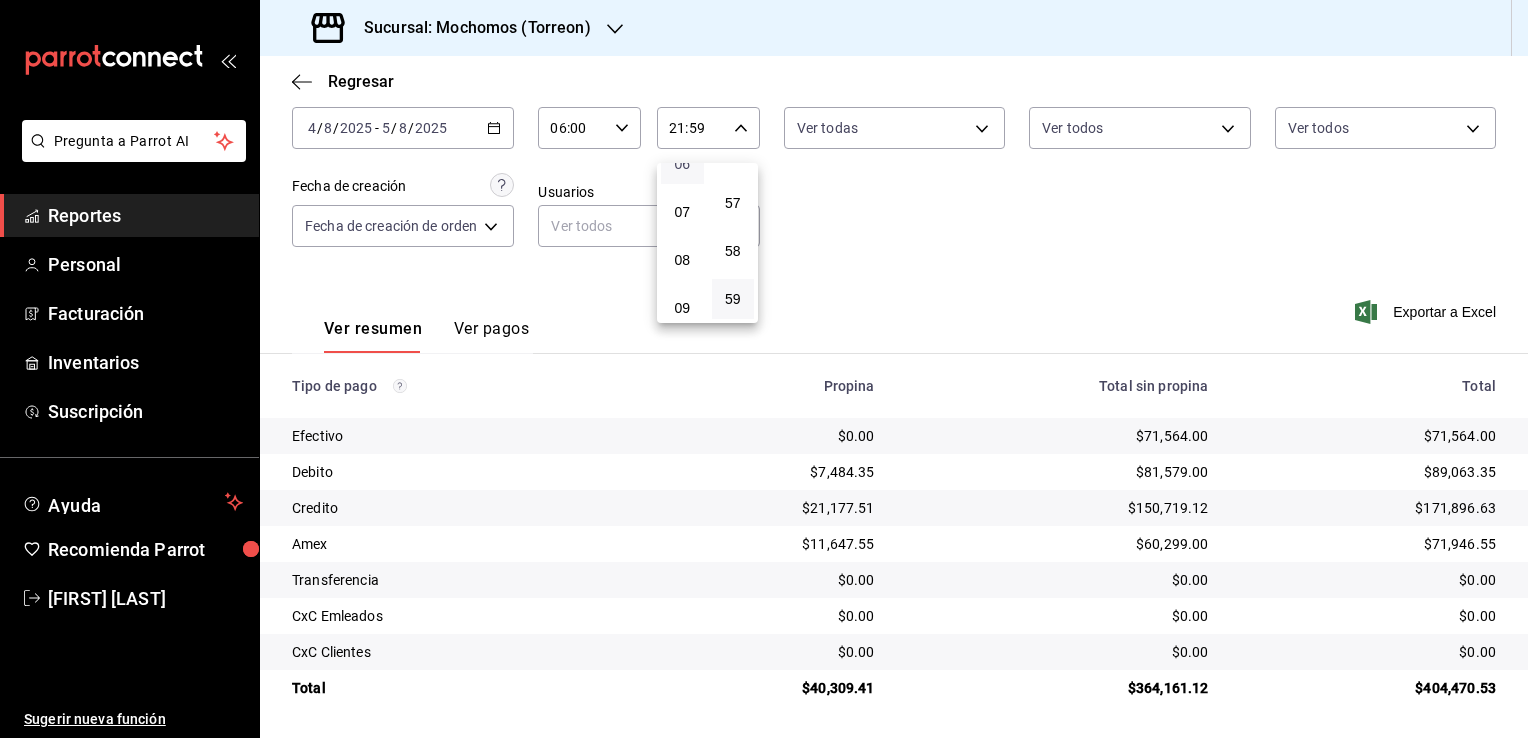 click on "06" at bounding box center (682, 164) 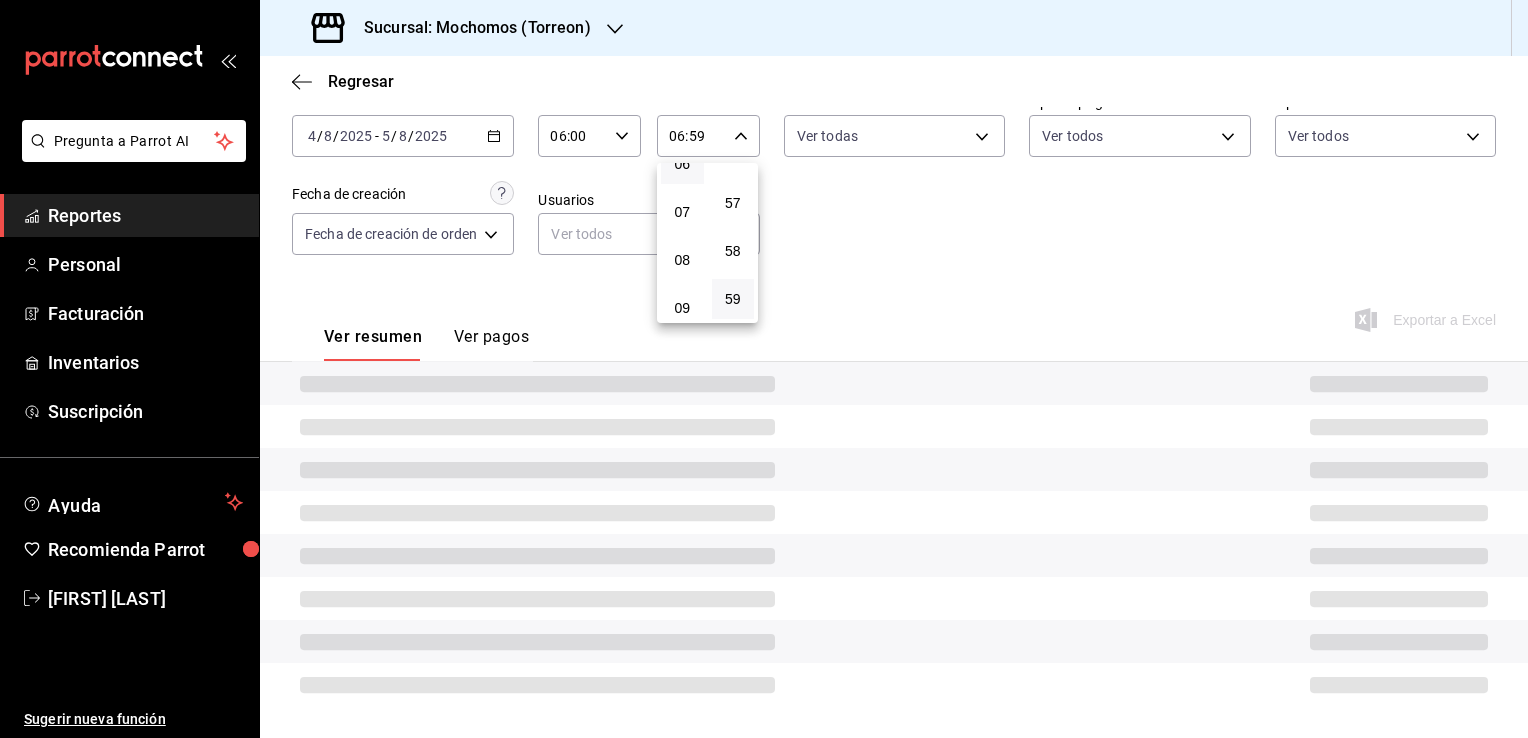 scroll, scrollTop: 108, scrollLeft: 0, axis: vertical 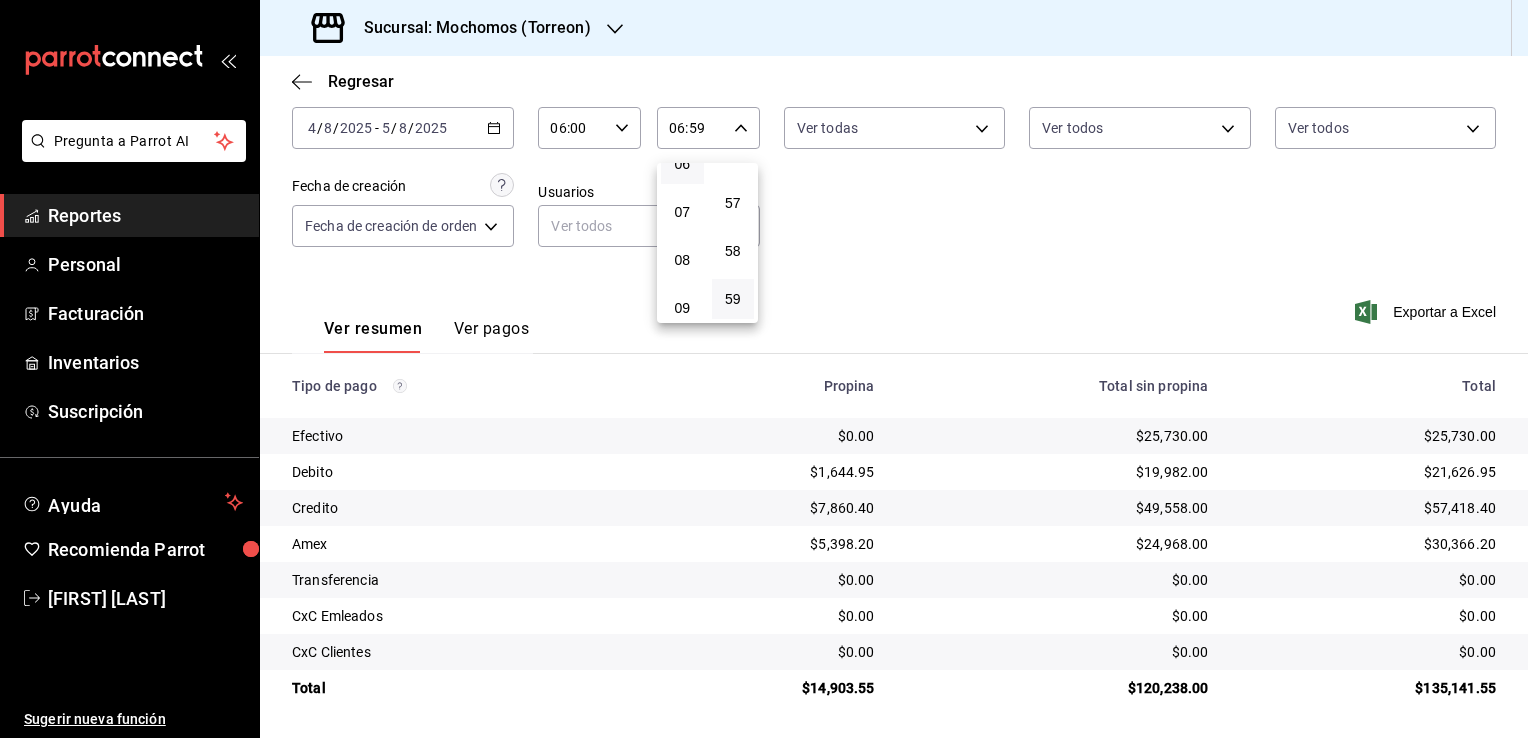 click at bounding box center (764, 369) 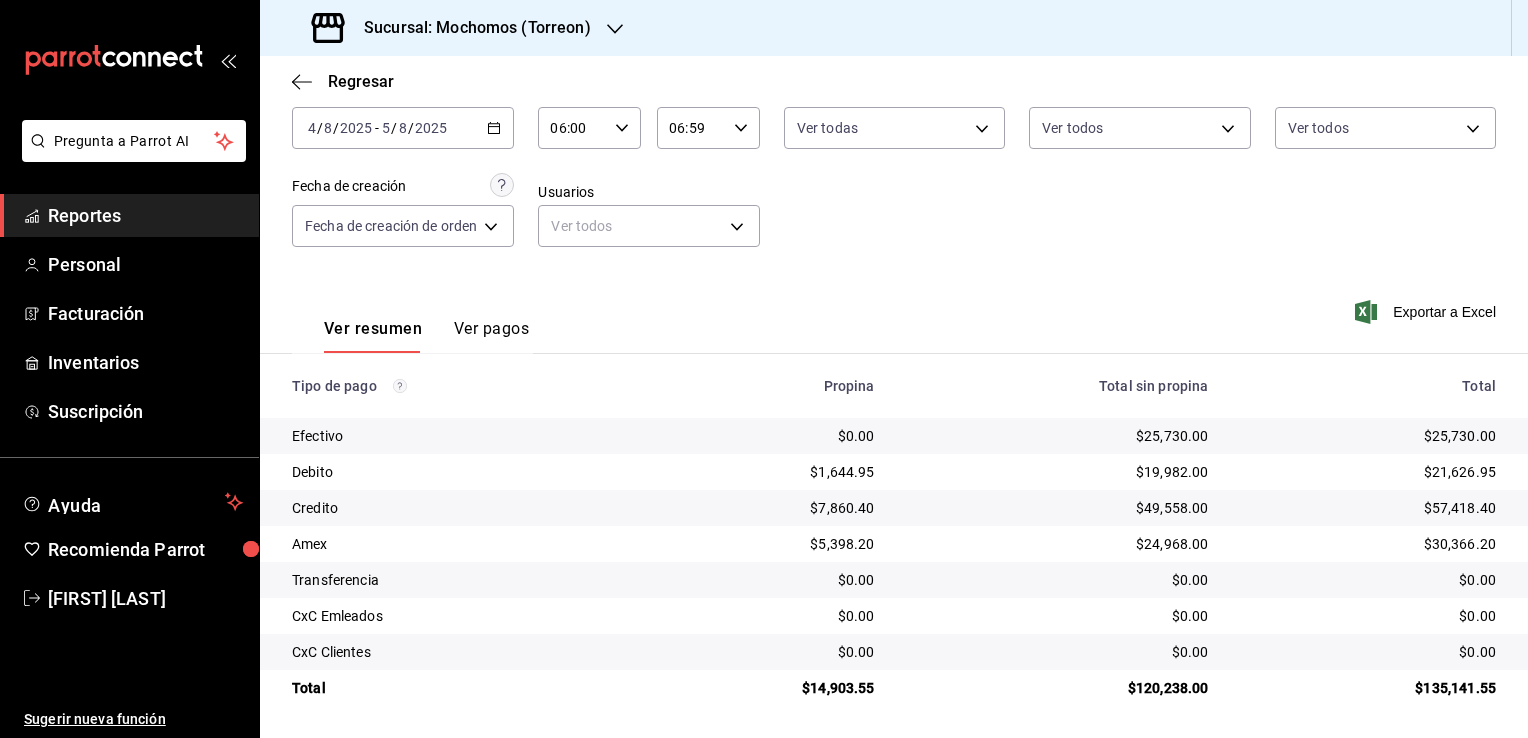 type 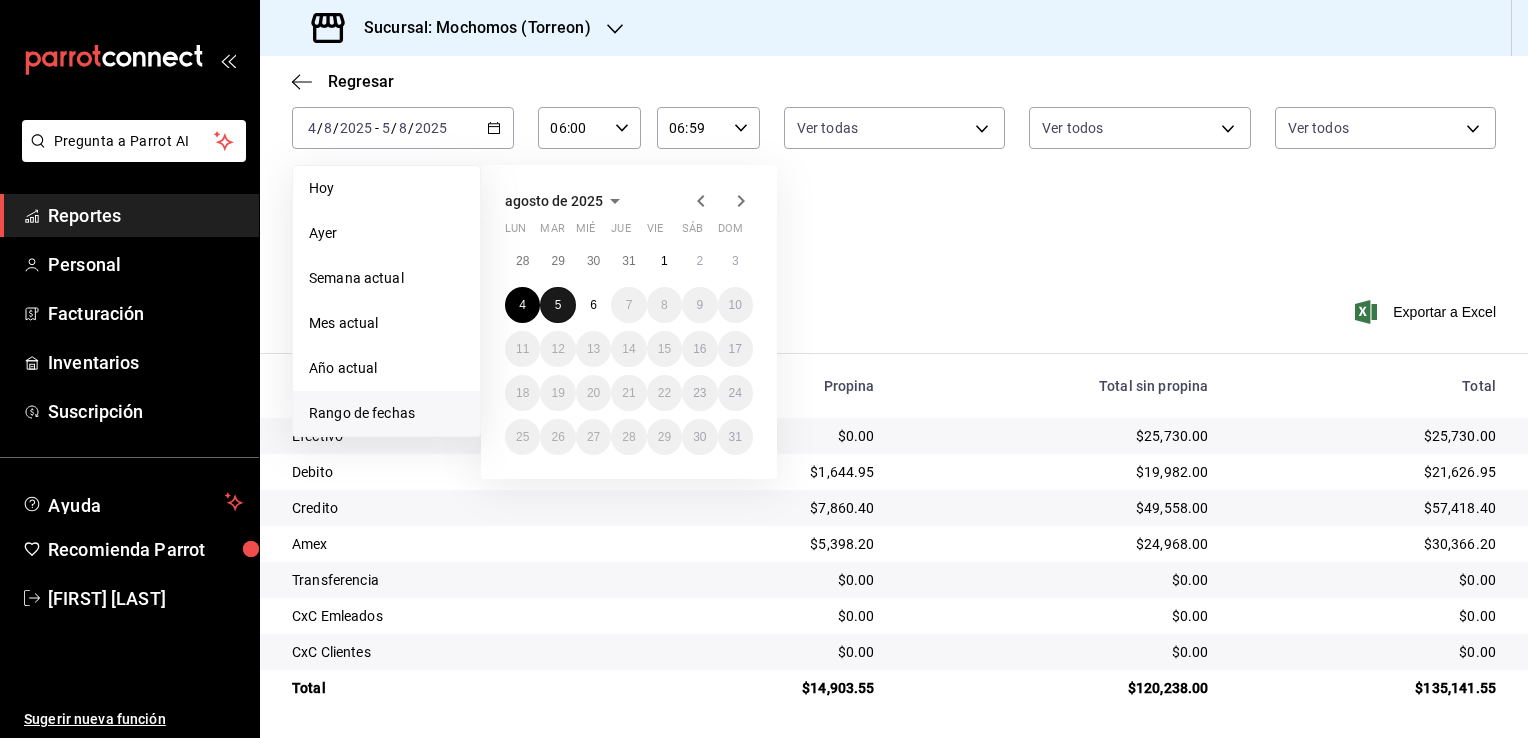 click on "5" at bounding box center (557, 305) 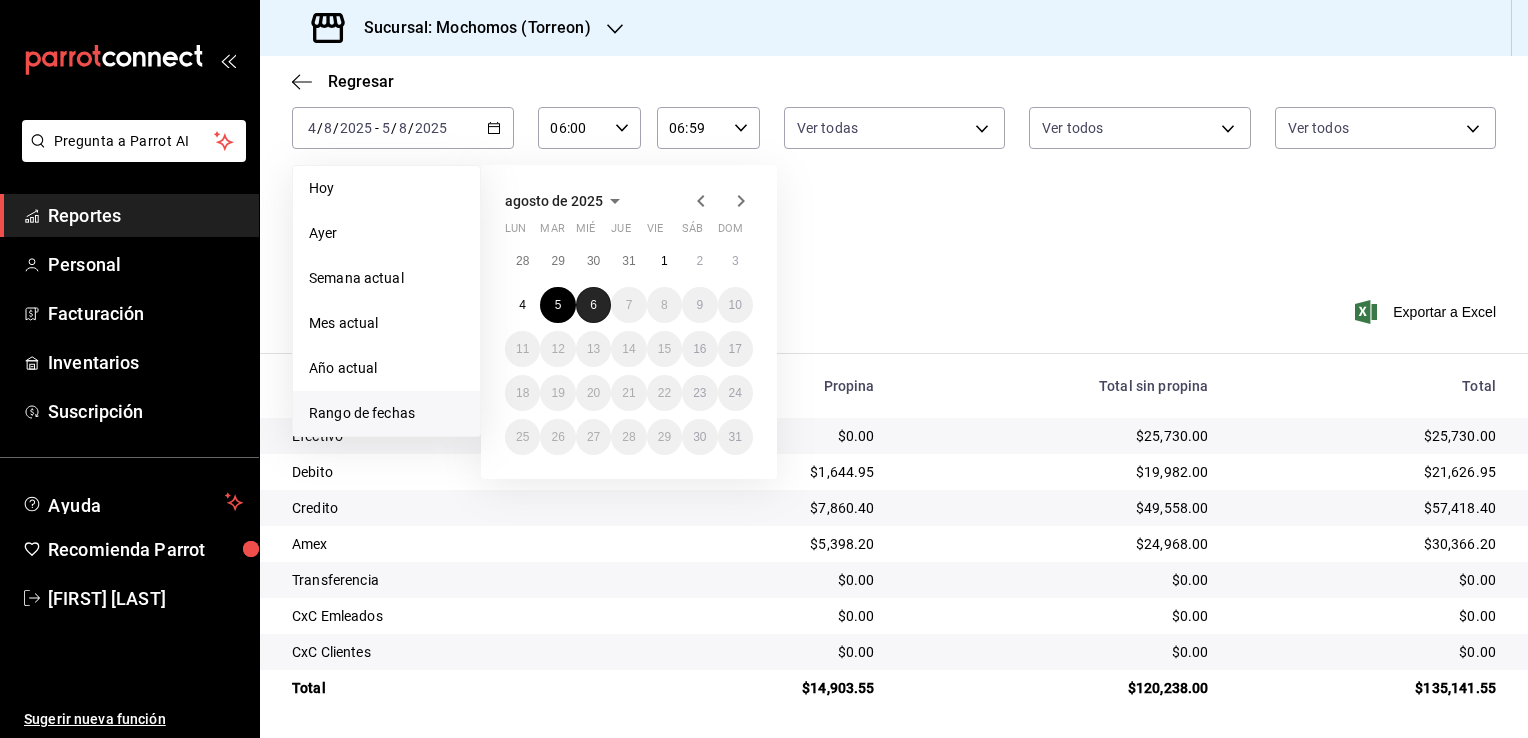 click on "6" at bounding box center (593, 305) 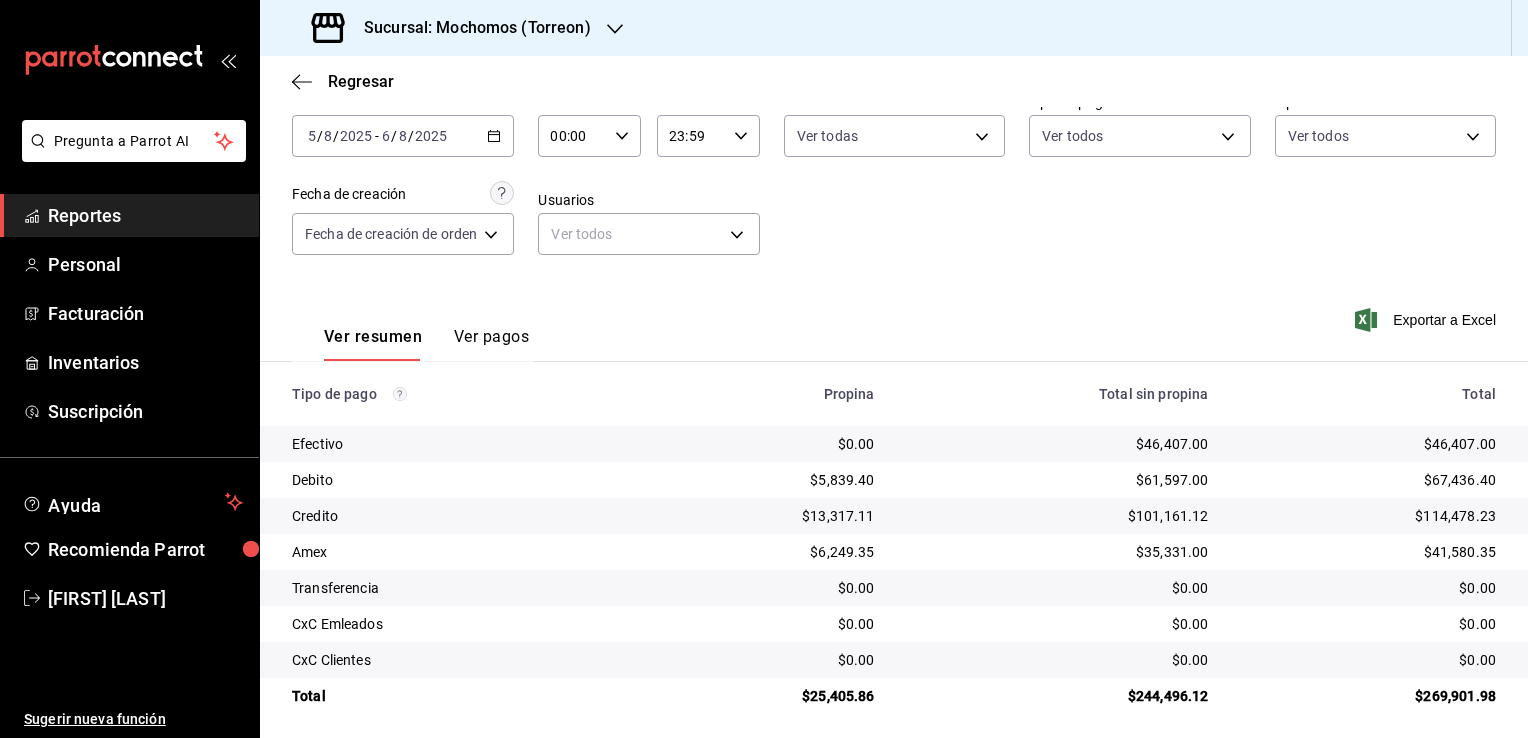 scroll, scrollTop: 108, scrollLeft: 0, axis: vertical 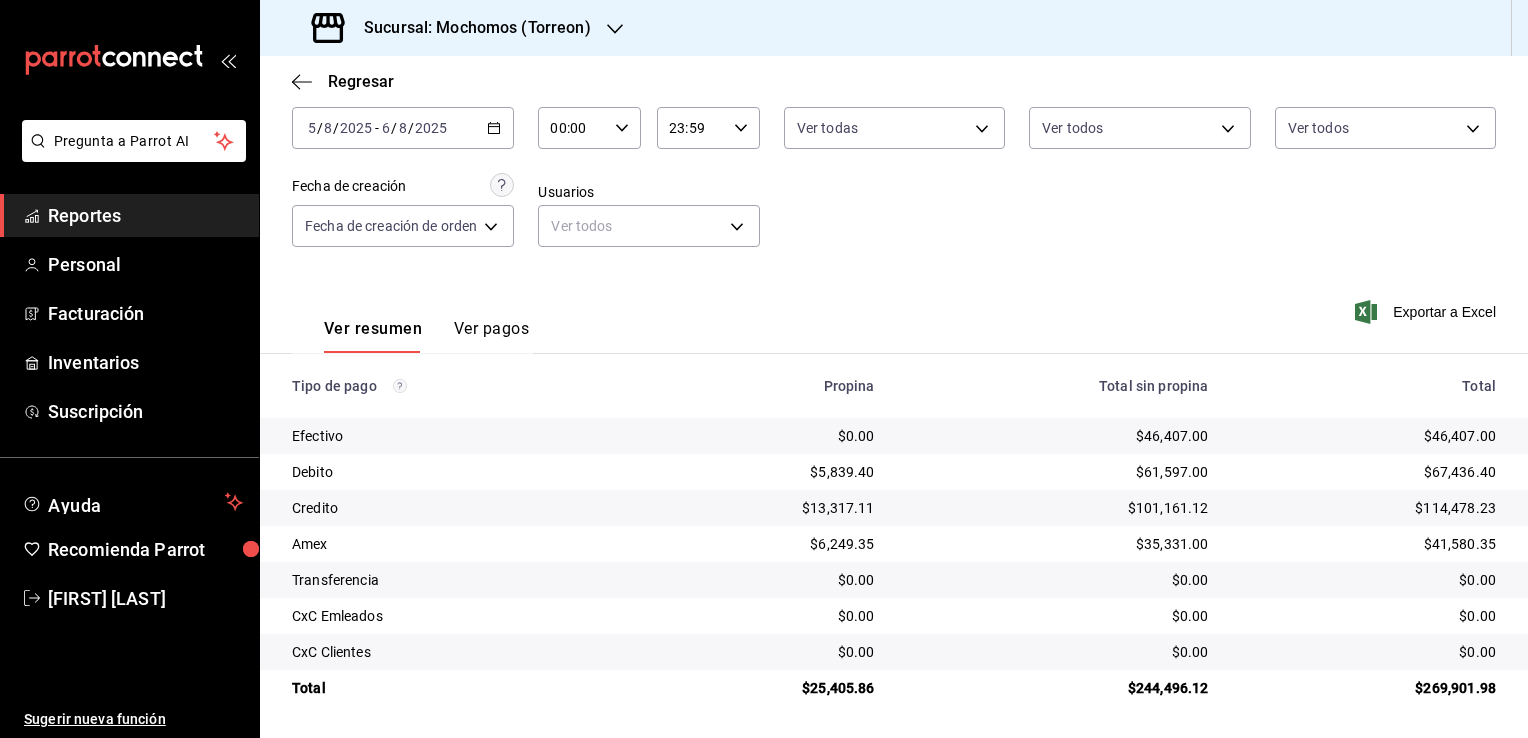 click 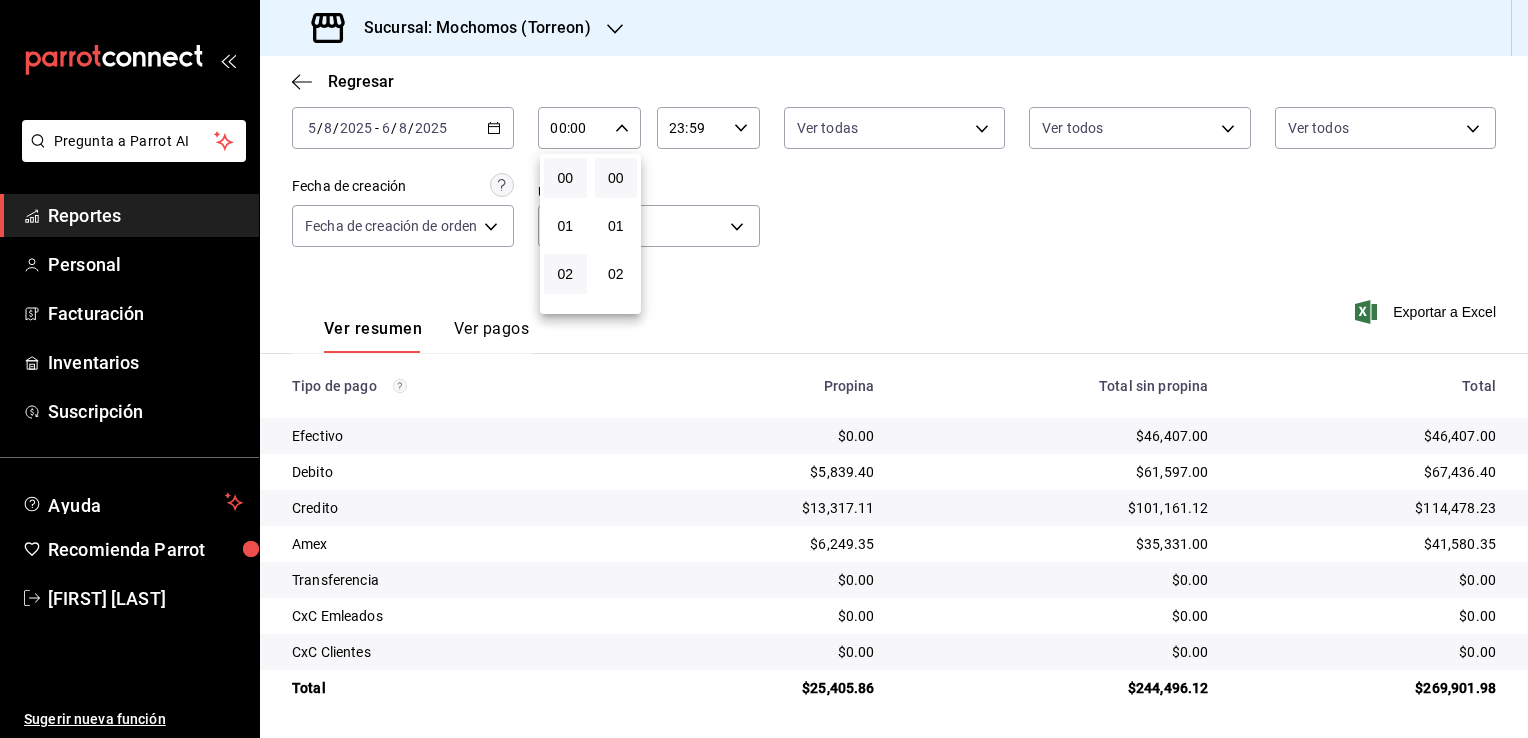 click on "02" at bounding box center (565, 274) 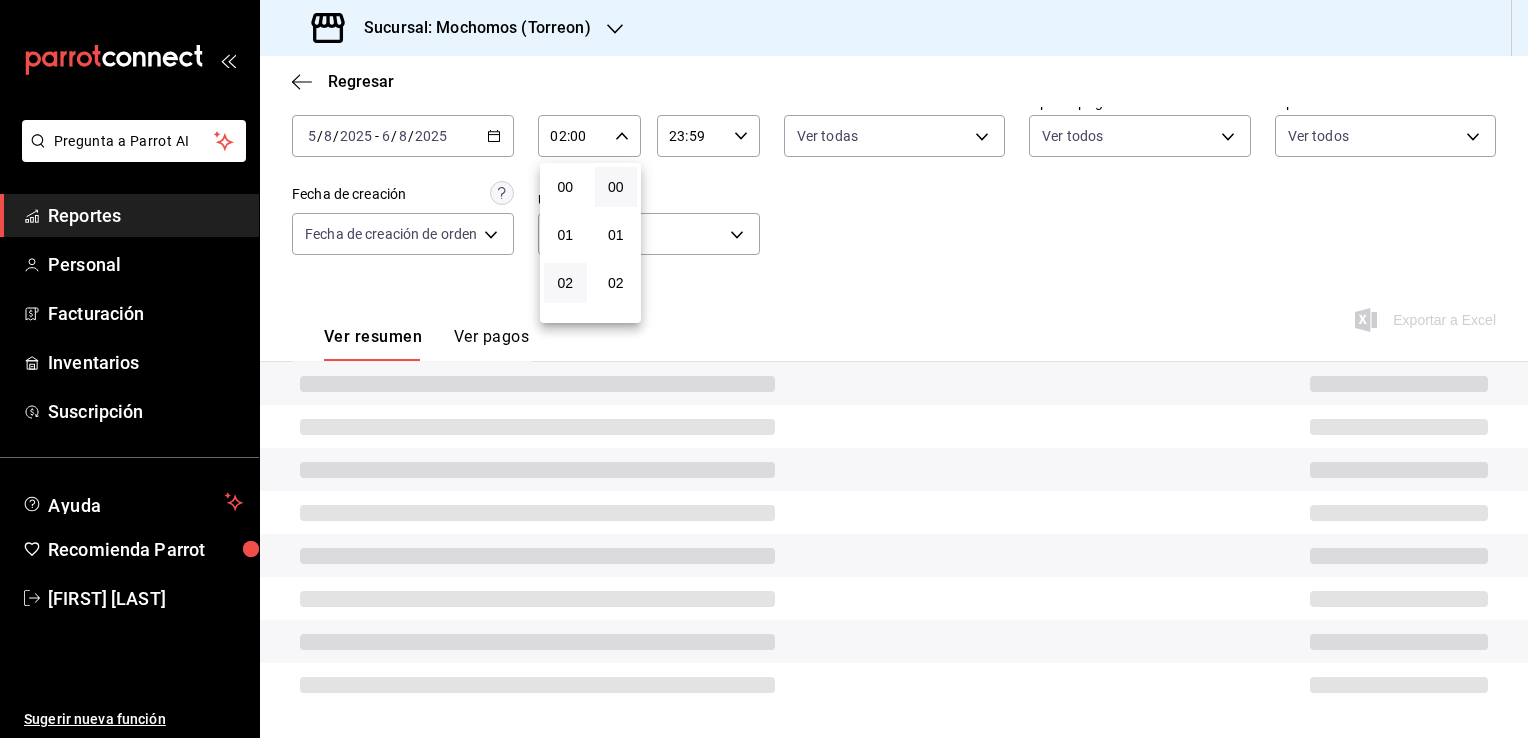 type 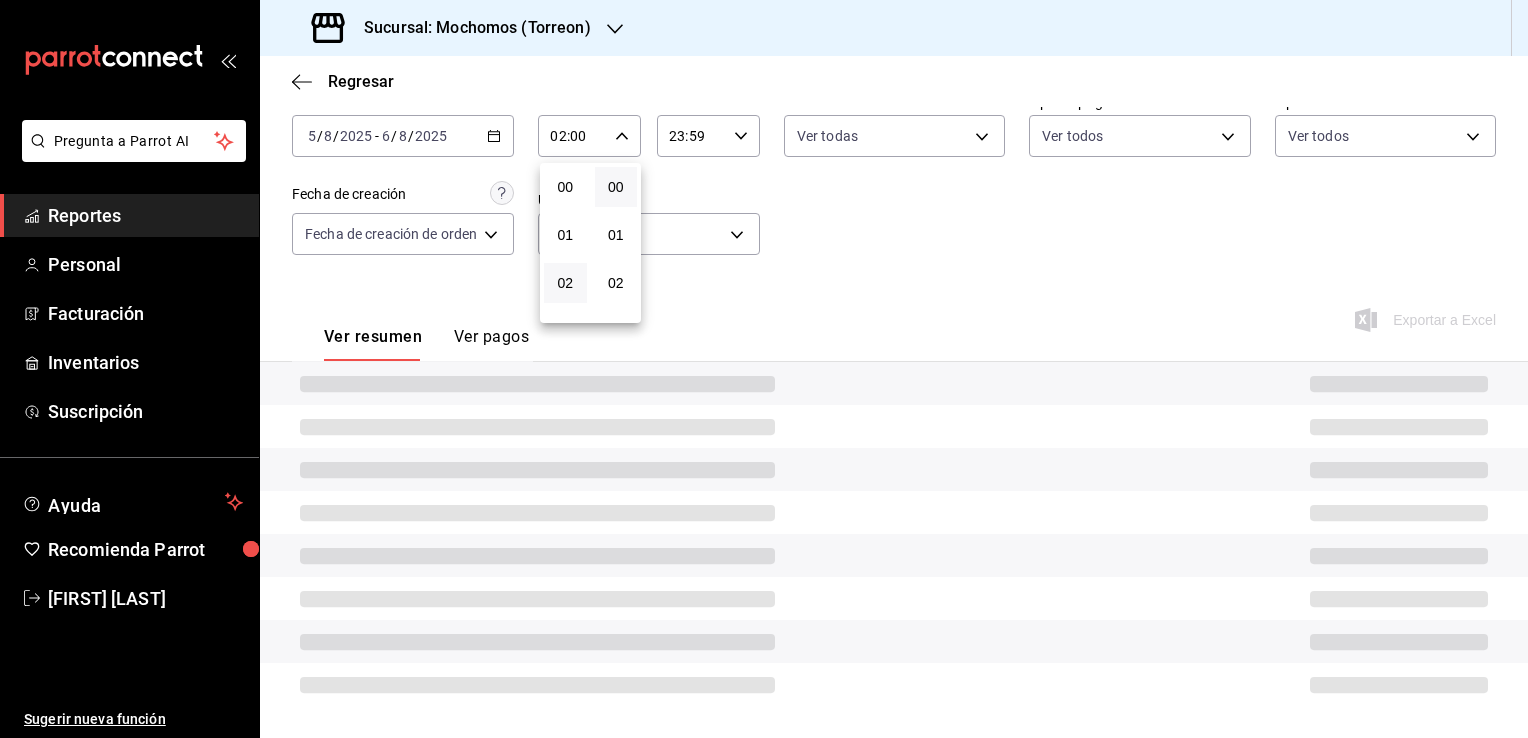 scroll, scrollTop: 108, scrollLeft: 0, axis: vertical 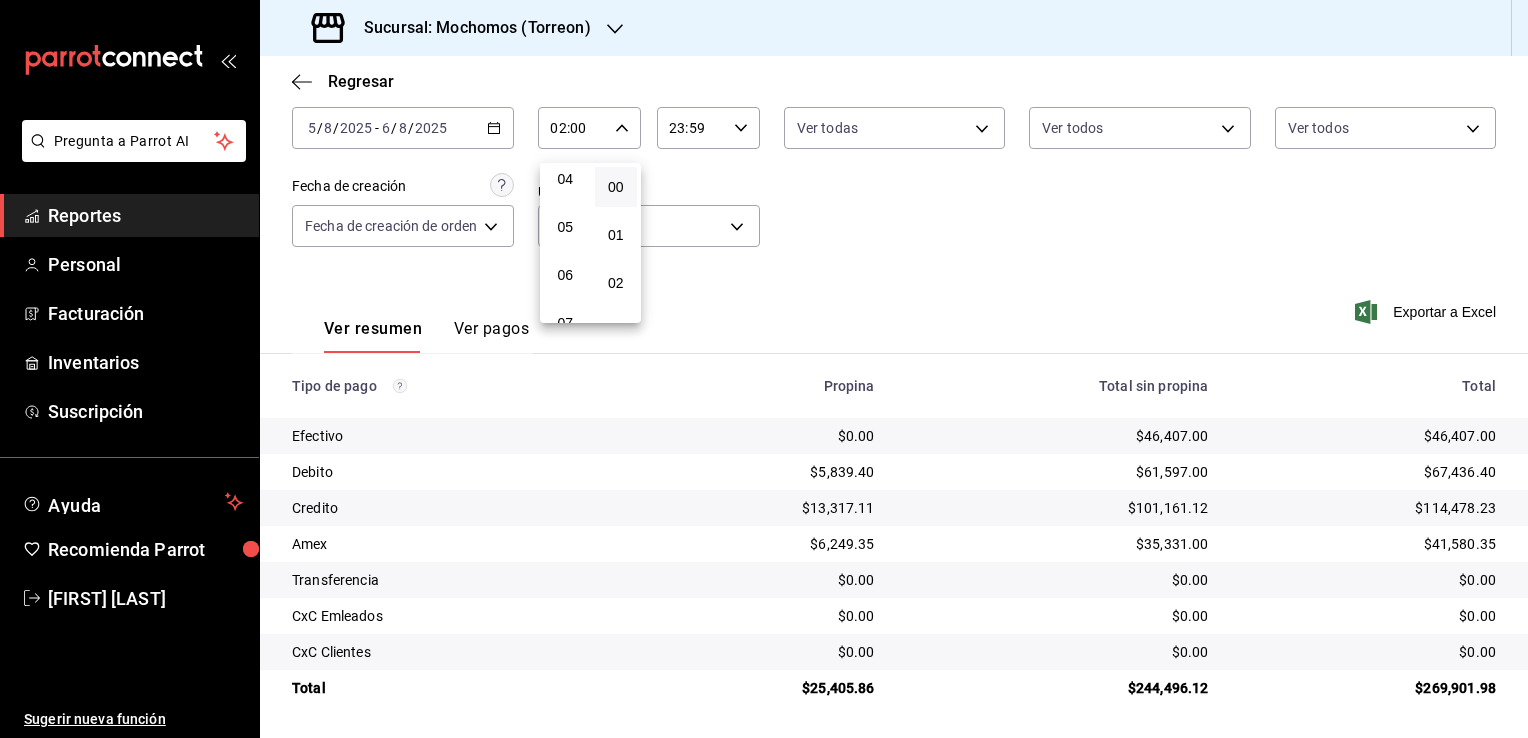 click on "06" at bounding box center [565, 275] 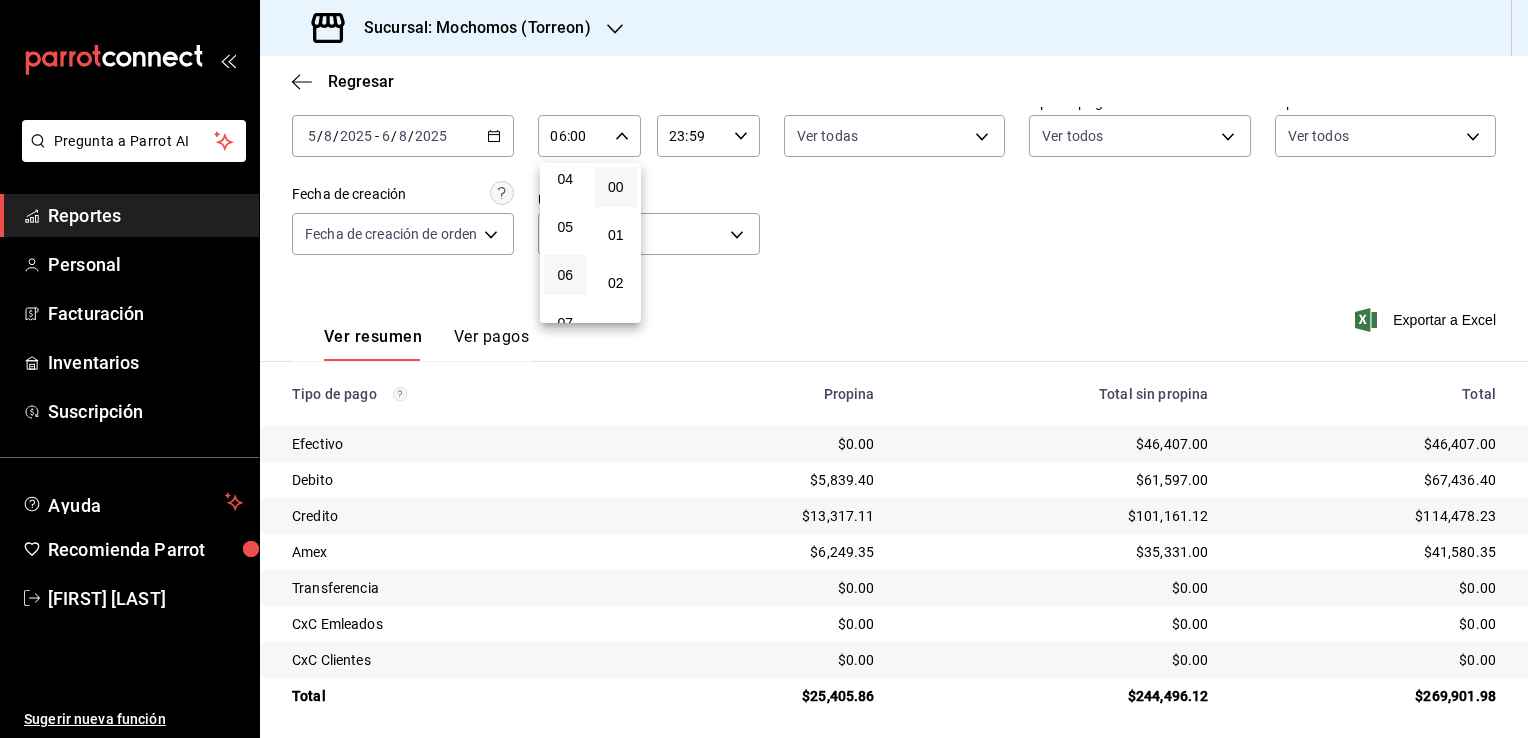 scroll, scrollTop: 108, scrollLeft: 0, axis: vertical 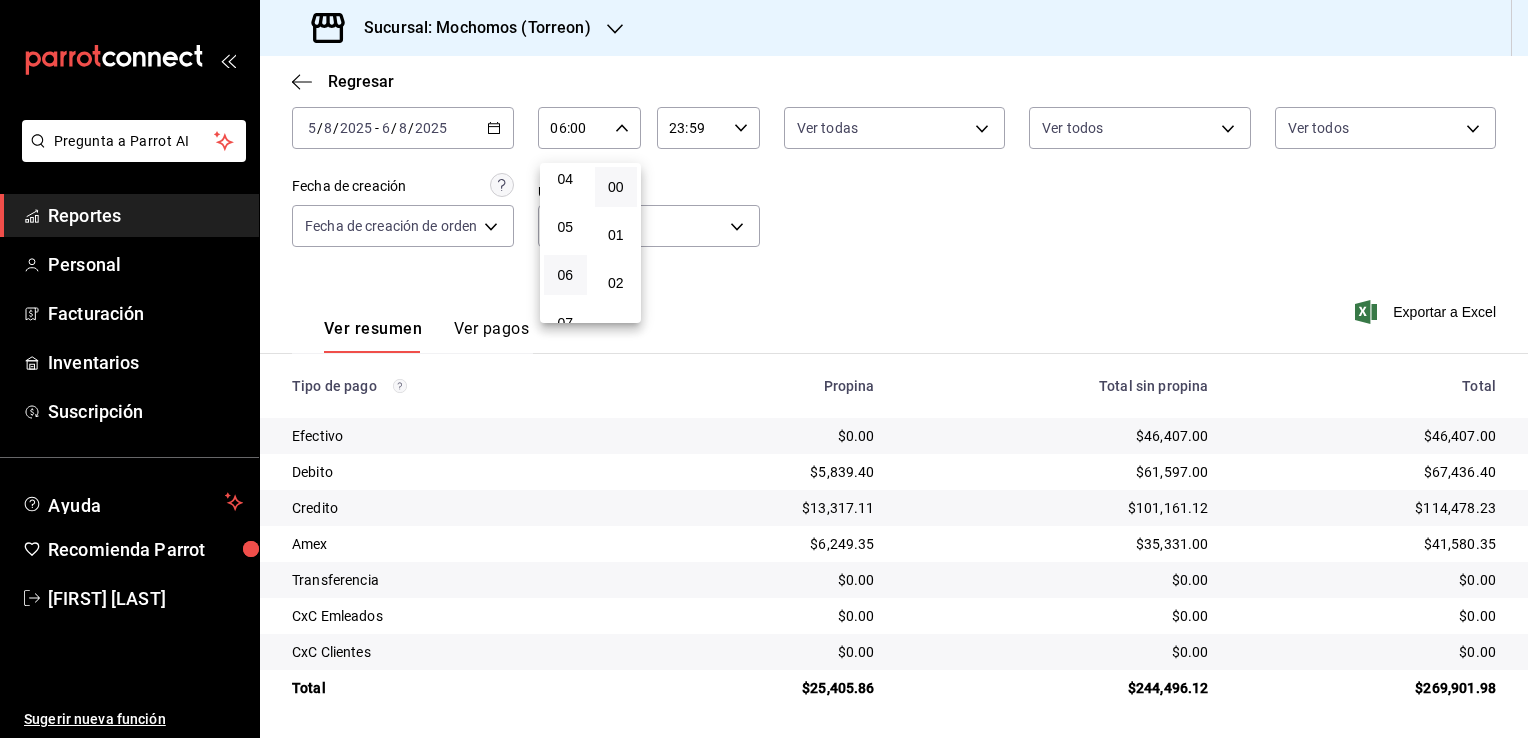 click at bounding box center (764, 369) 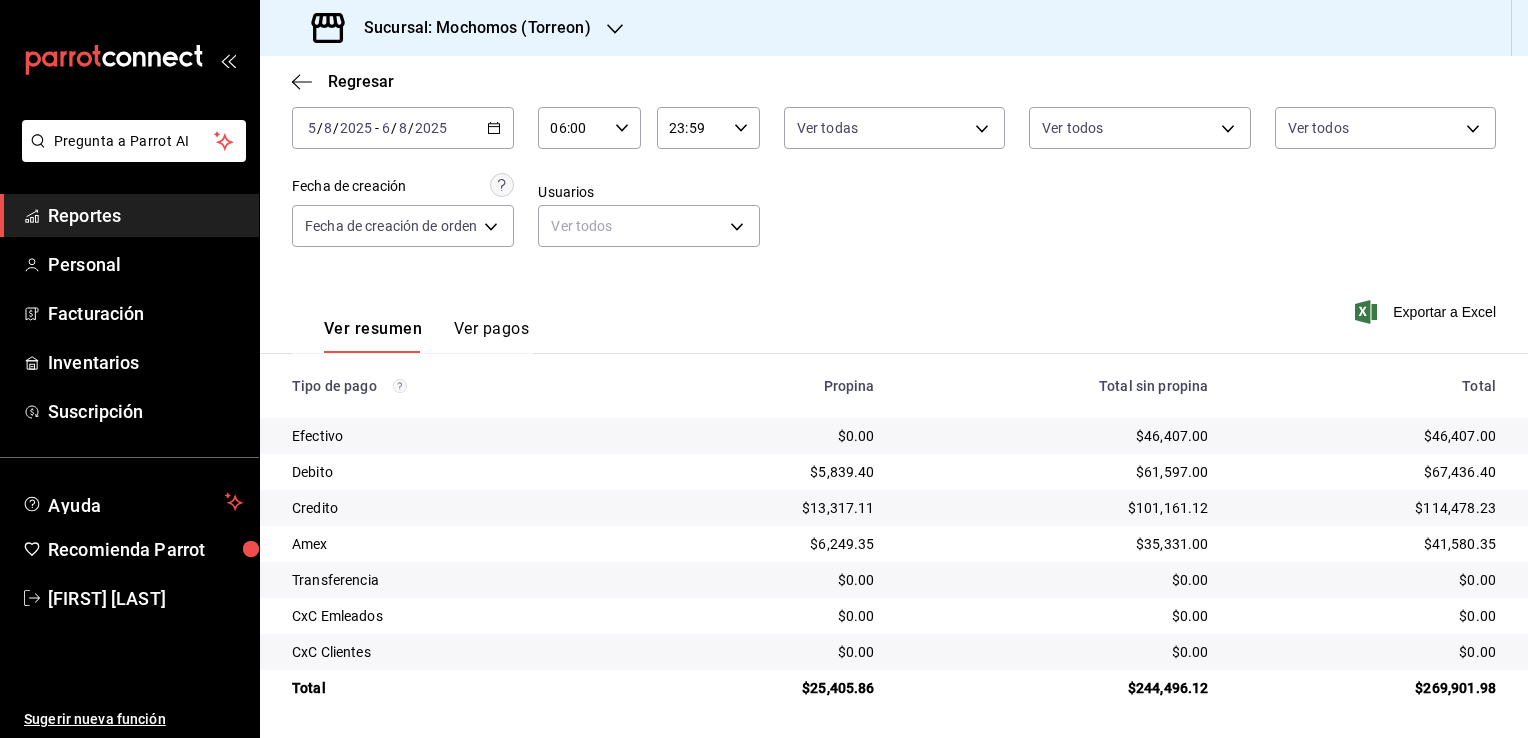 click 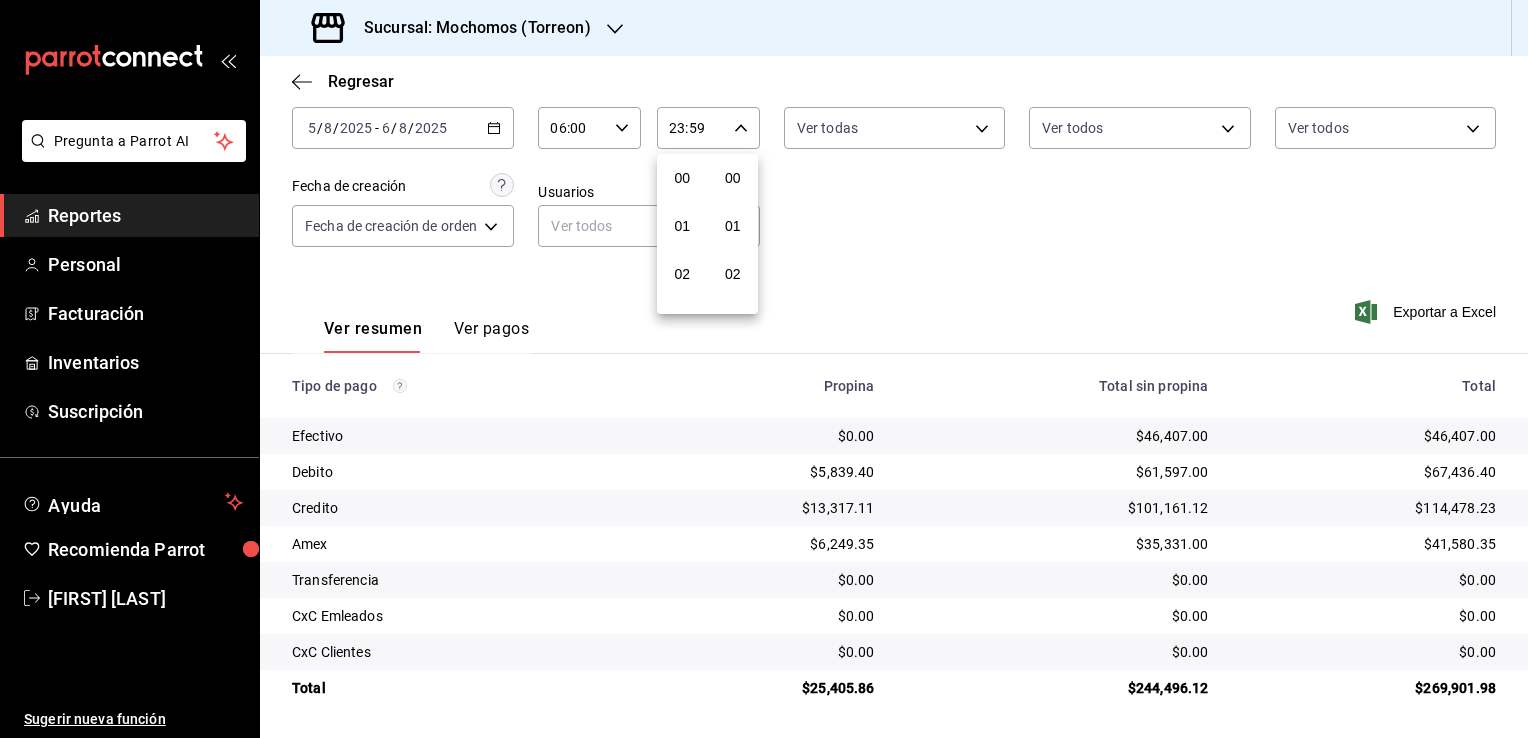 scroll, scrollTop: 1011, scrollLeft: 0, axis: vertical 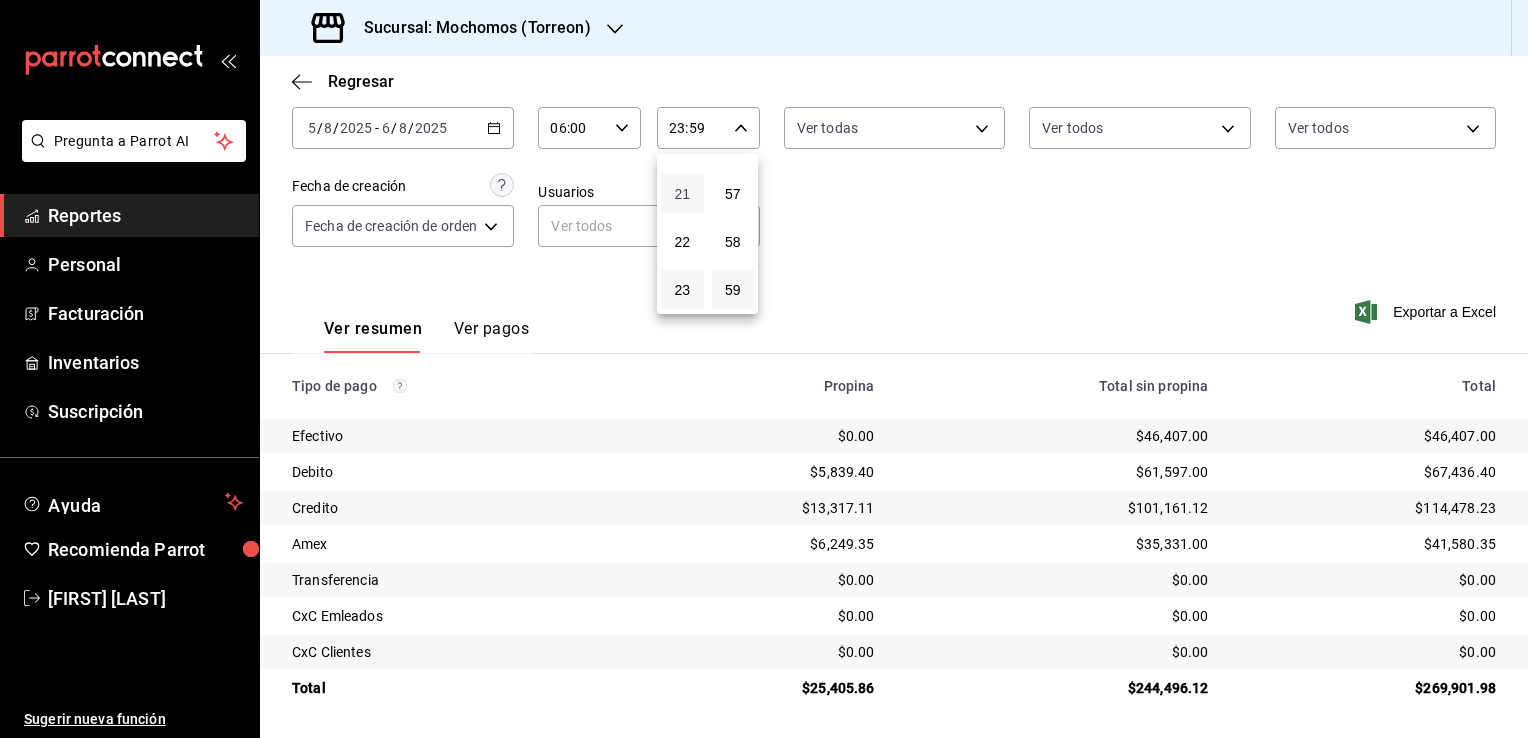 click on "21" at bounding box center [682, 194] 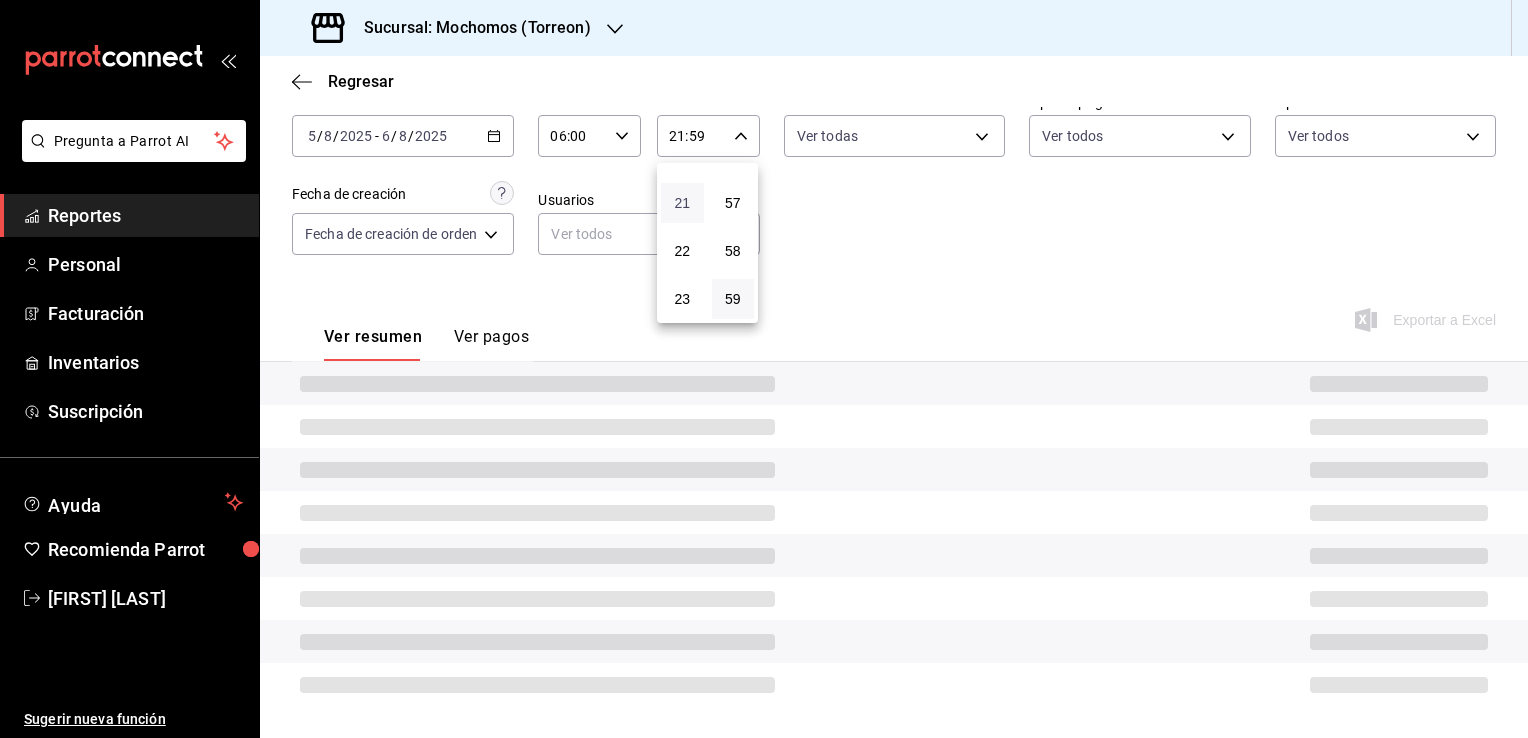 type 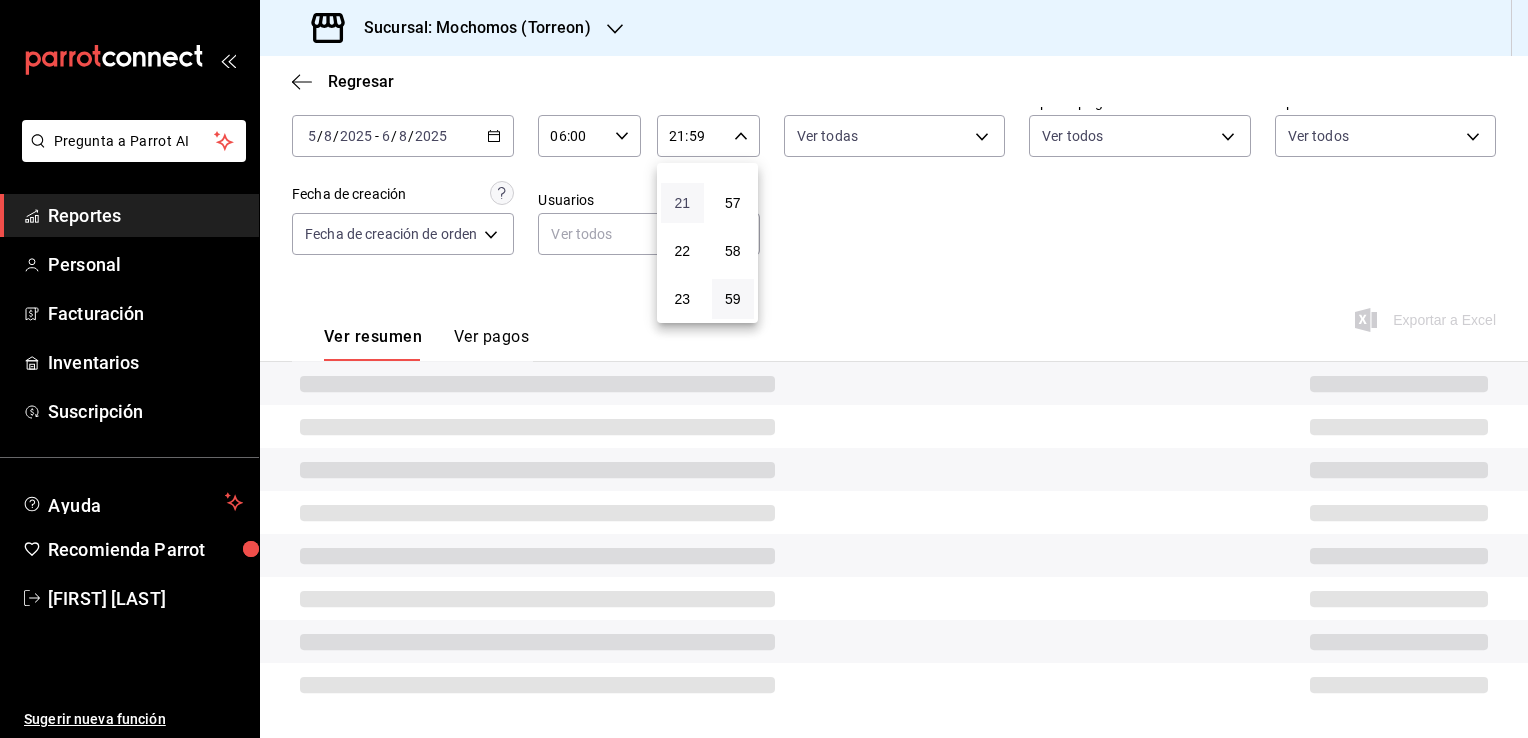 scroll, scrollTop: 108, scrollLeft: 0, axis: vertical 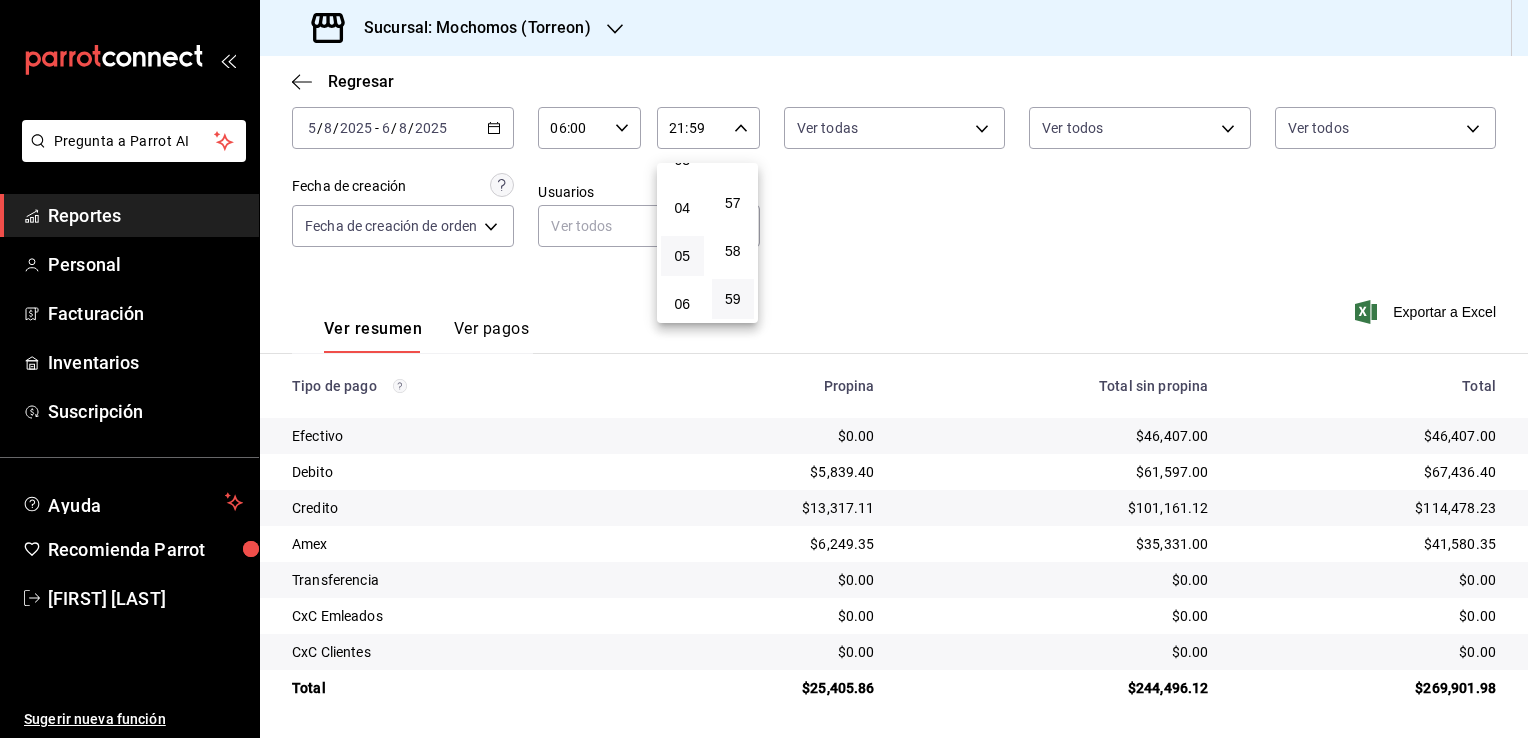 click on "05" at bounding box center (682, 256) 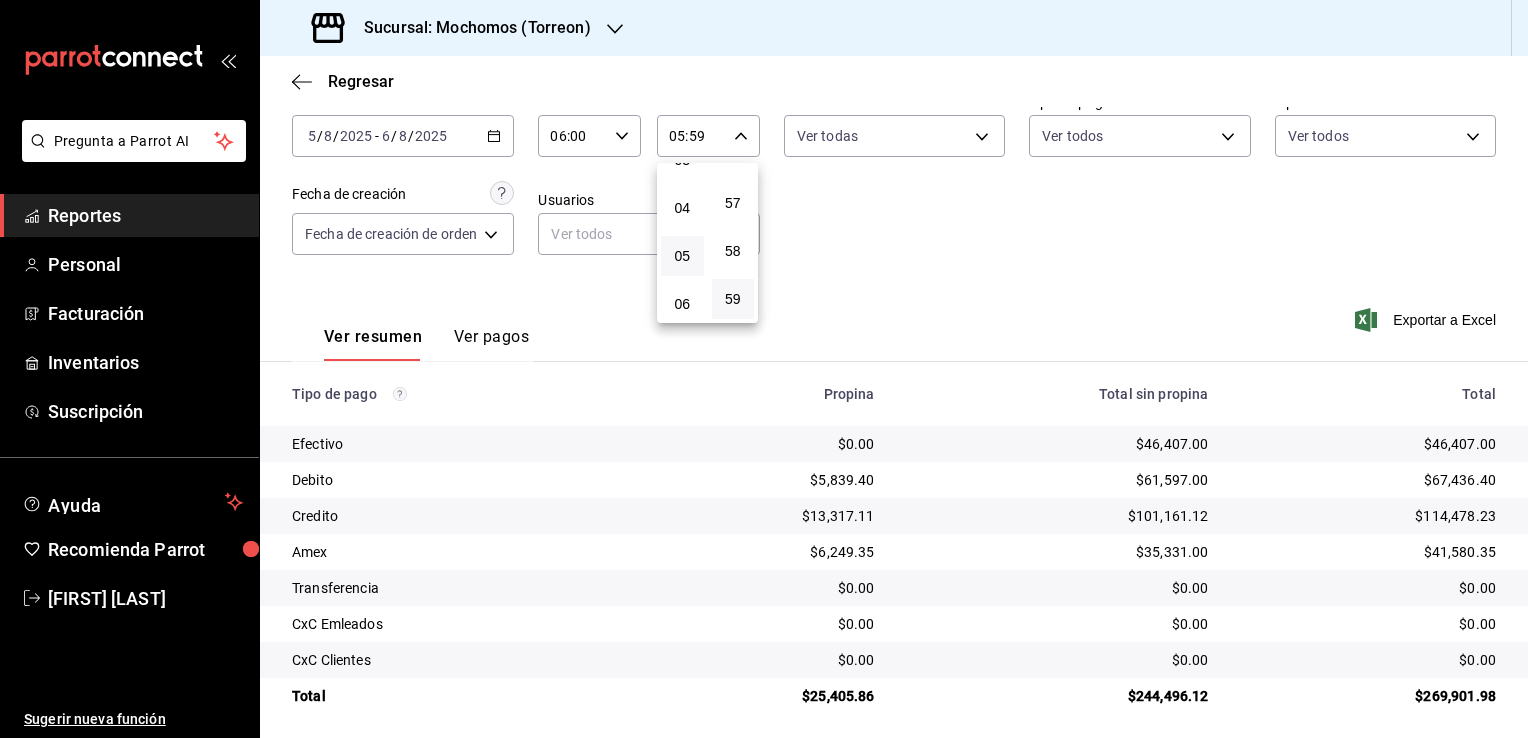 scroll, scrollTop: 108, scrollLeft: 0, axis: vertical 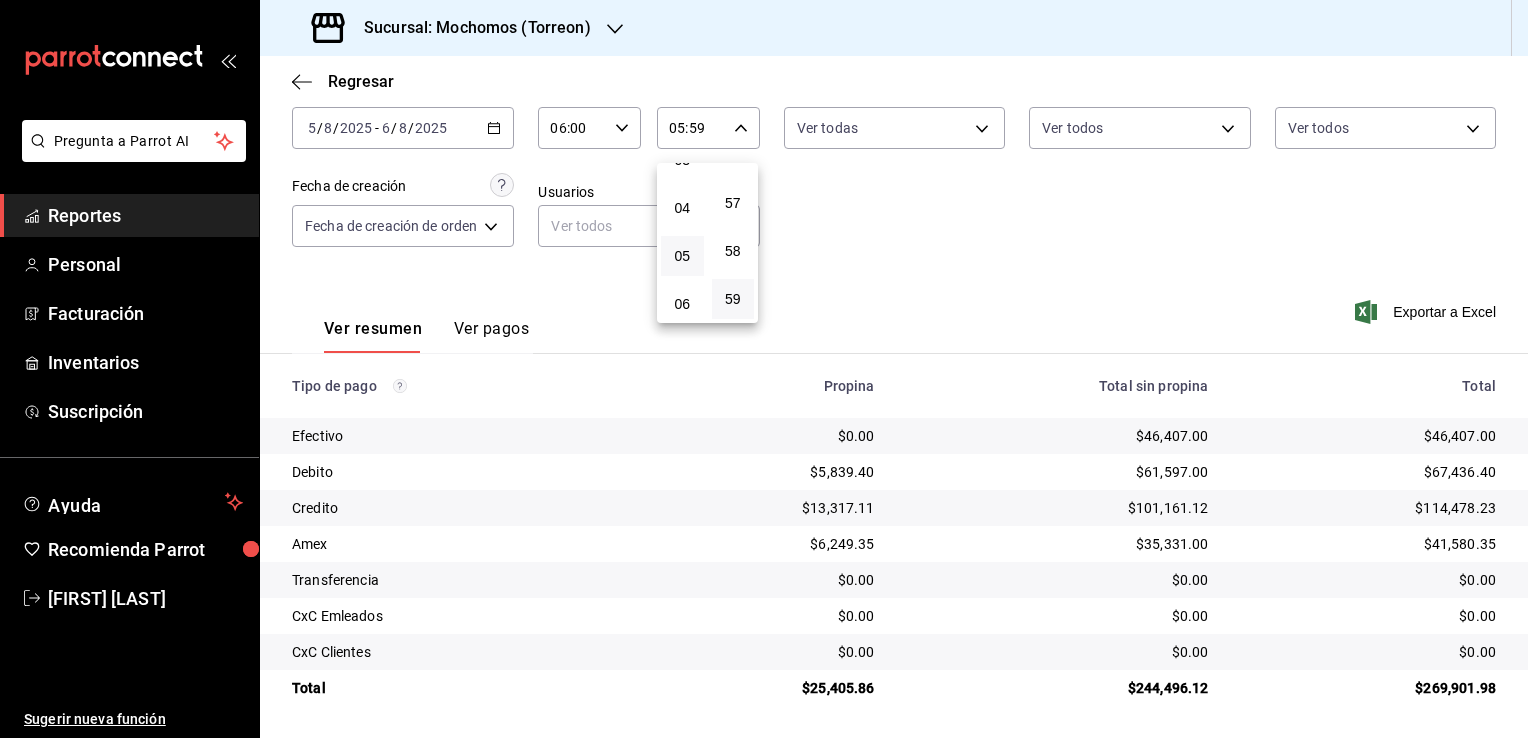 click at bounding box center [764, 369] 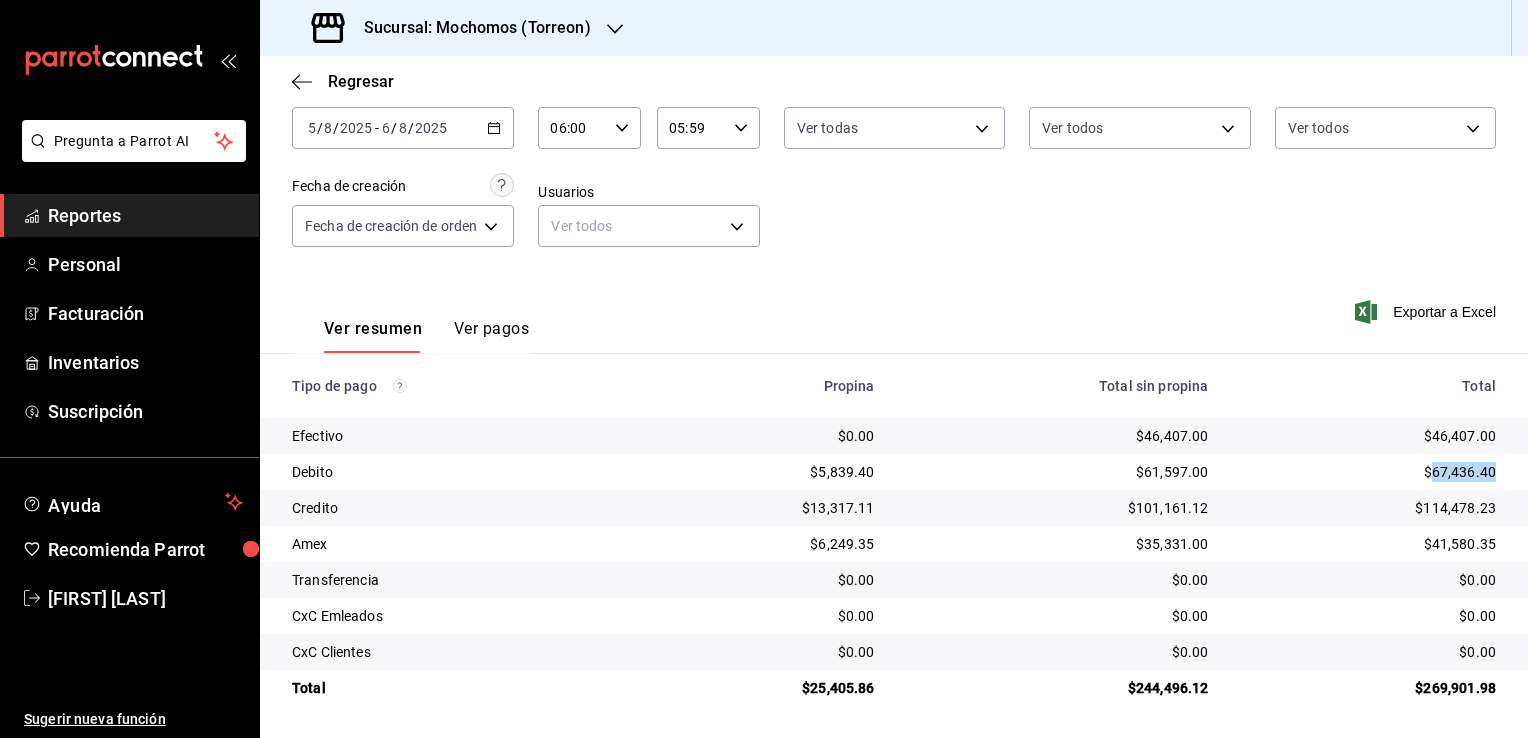 drag, startPoint x: 1416, startPoint y: 473, endPoint x: 1483, endPoint y: 472, distance: 67.00746 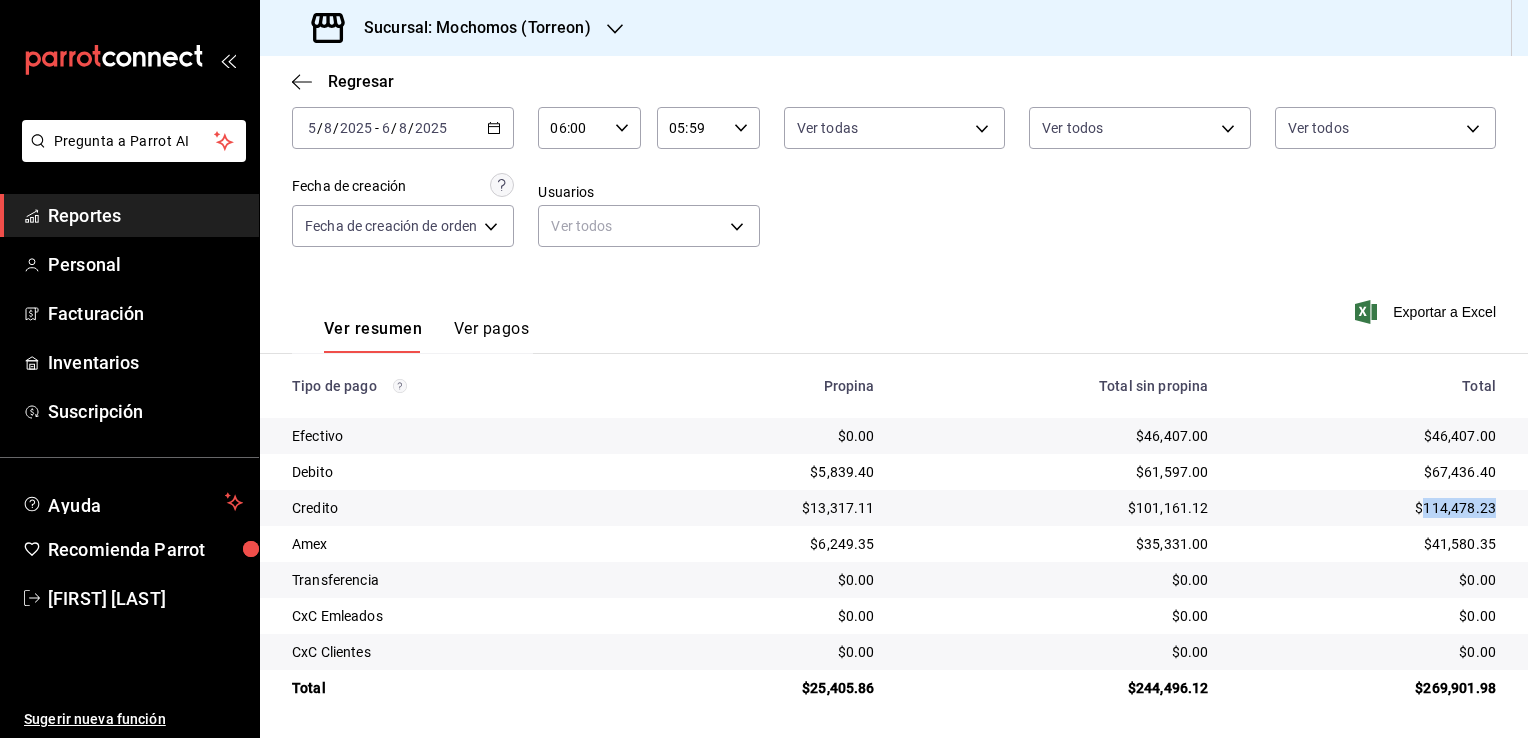 drag, startPoint x: 1411, startPoint y: 511, endPoint x: 1483, endPoint y: 518, distance: 72.33948 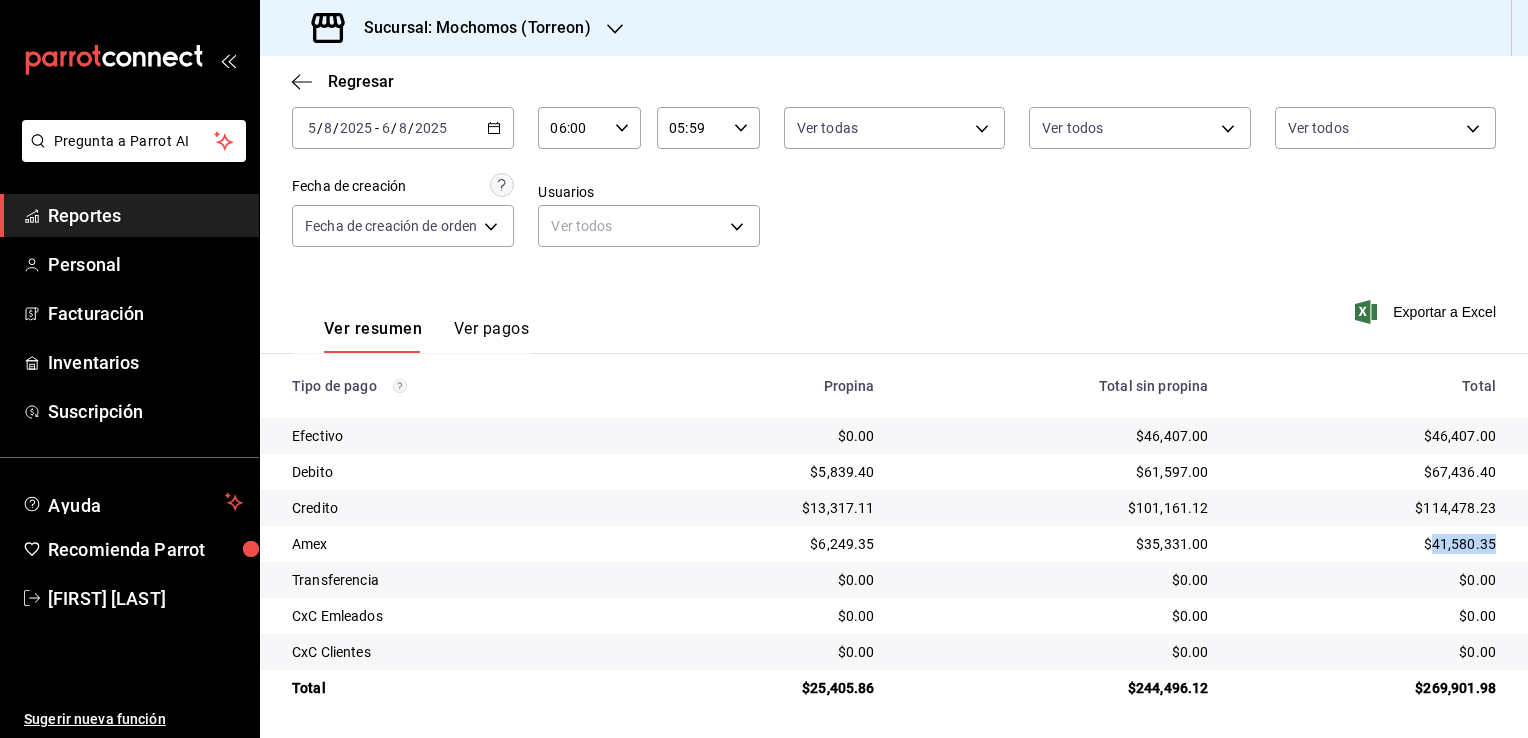 drag, startPoint x: 1419, startPoint y: 545, endPoint x: 1483, endPoint y: 546, distance: 64.00781 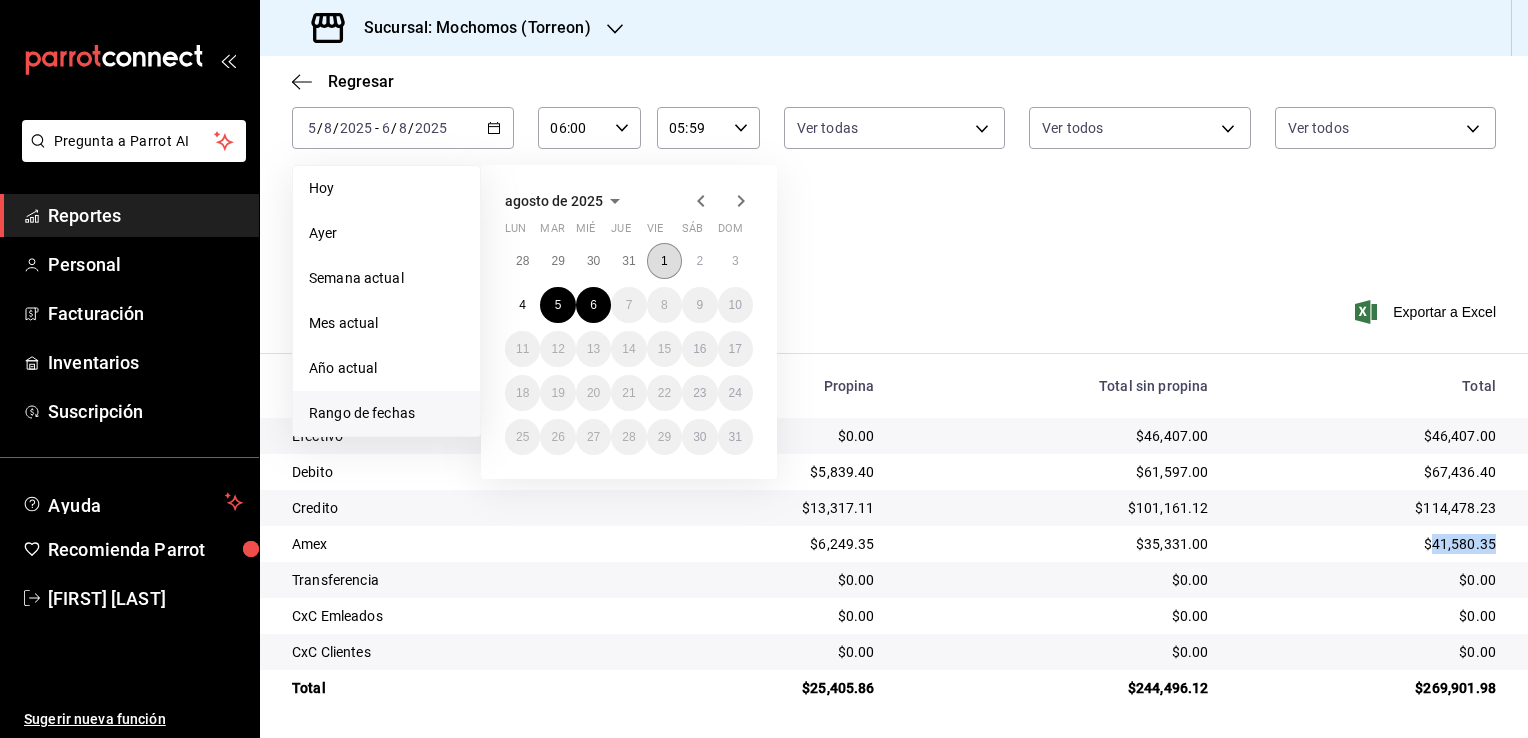 click on "1" at bounding box center (664, 261) 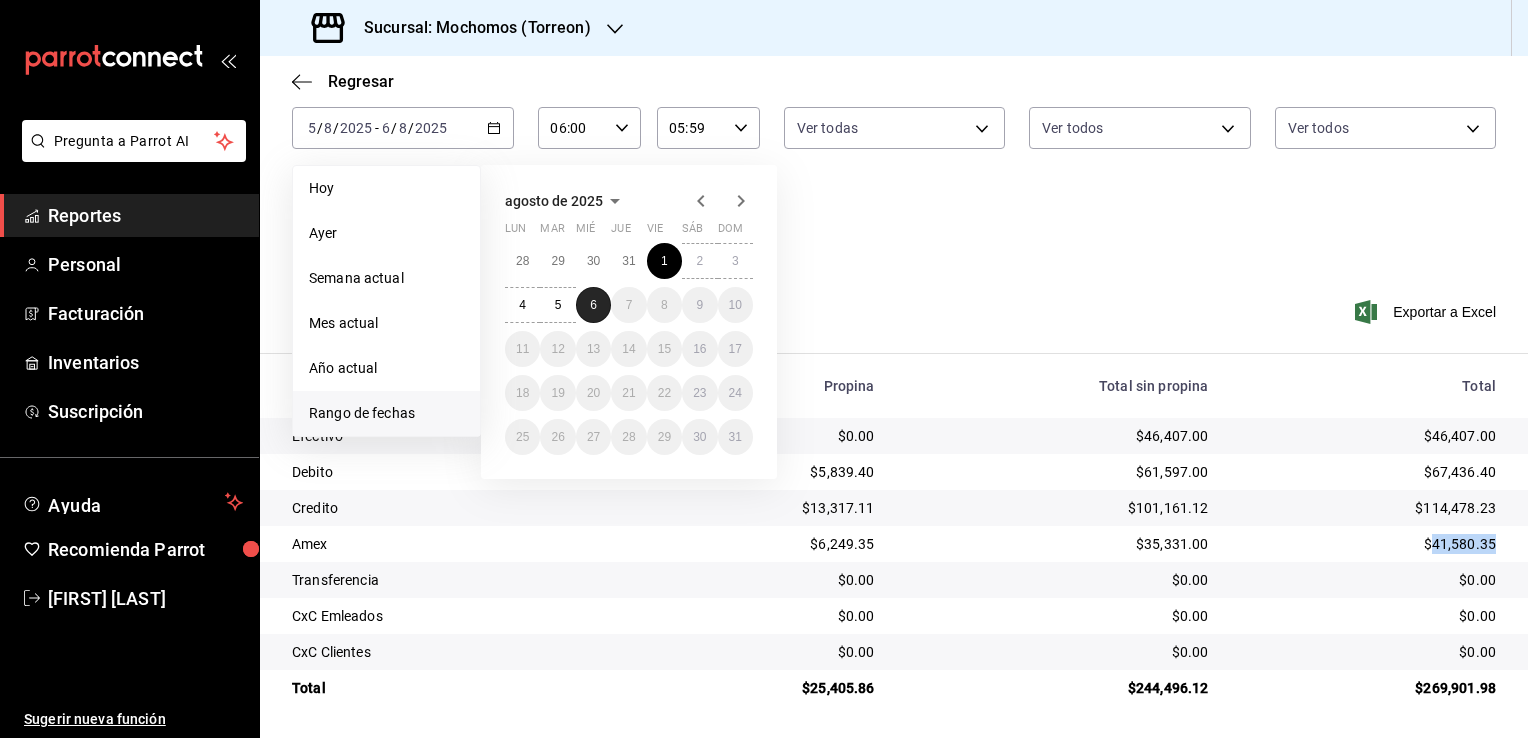 click on "6" at bounding box center [593, 305] 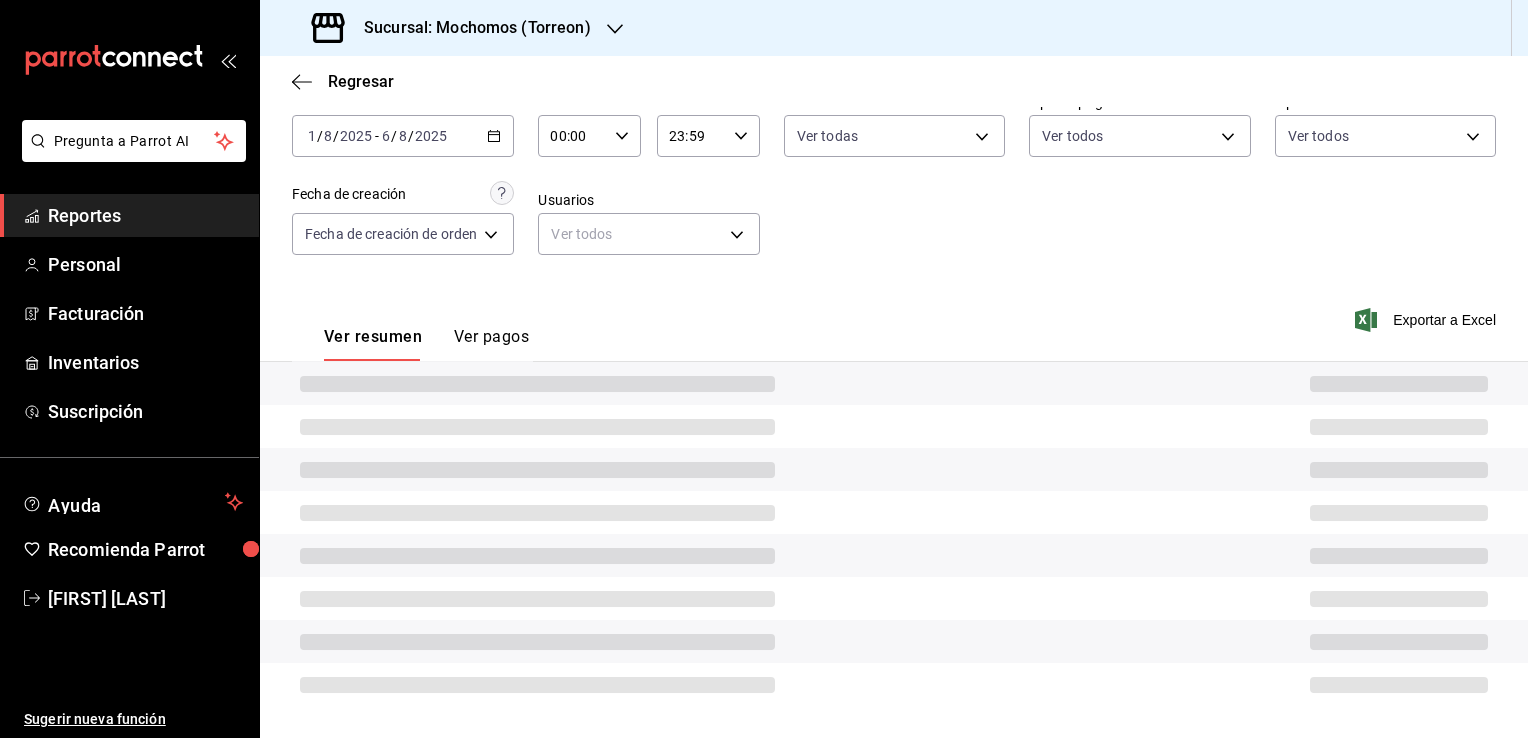 scroll, scrollTop: 100, scrollLeft: 0, axis: vertical 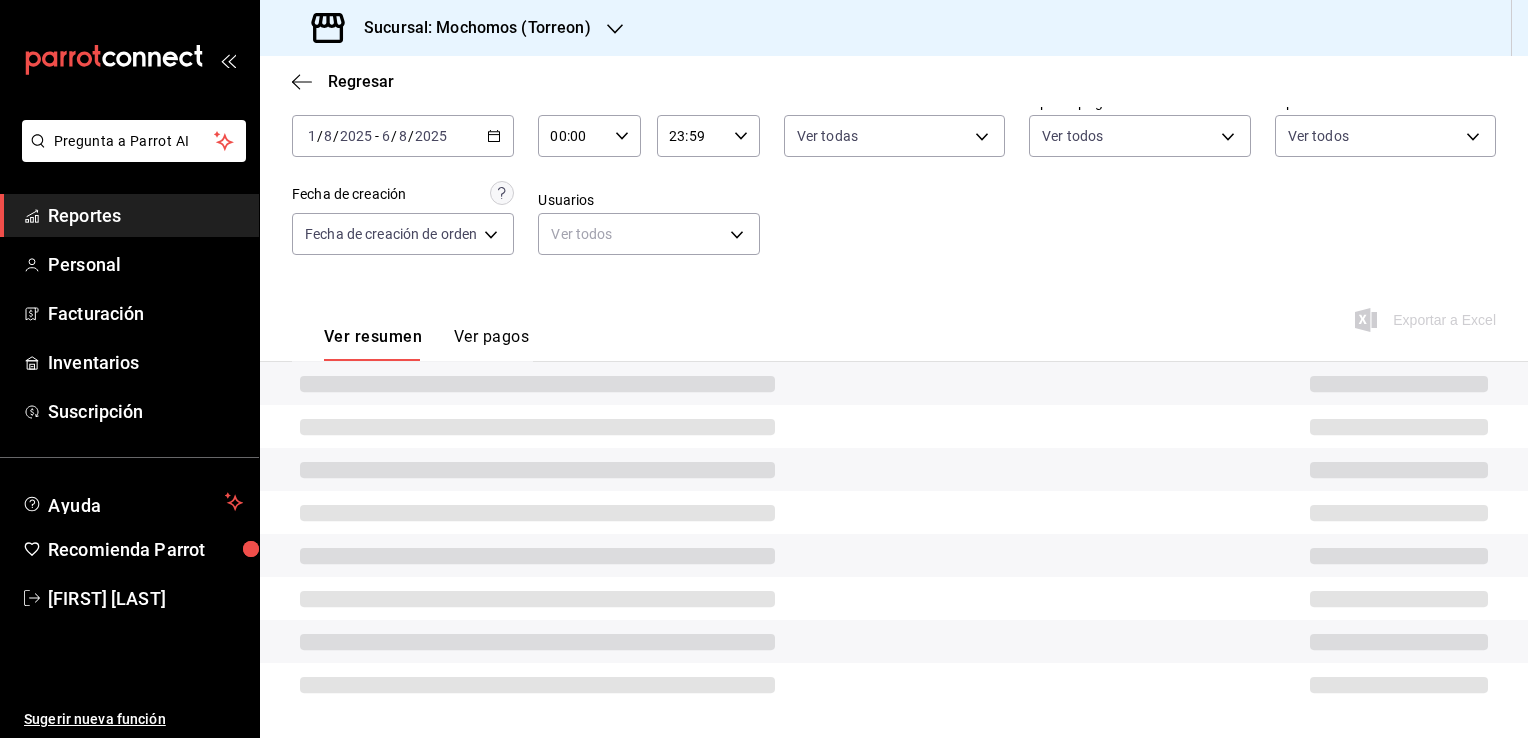 click on "00:00 Hora inicio" at bounding box center (589, 136) 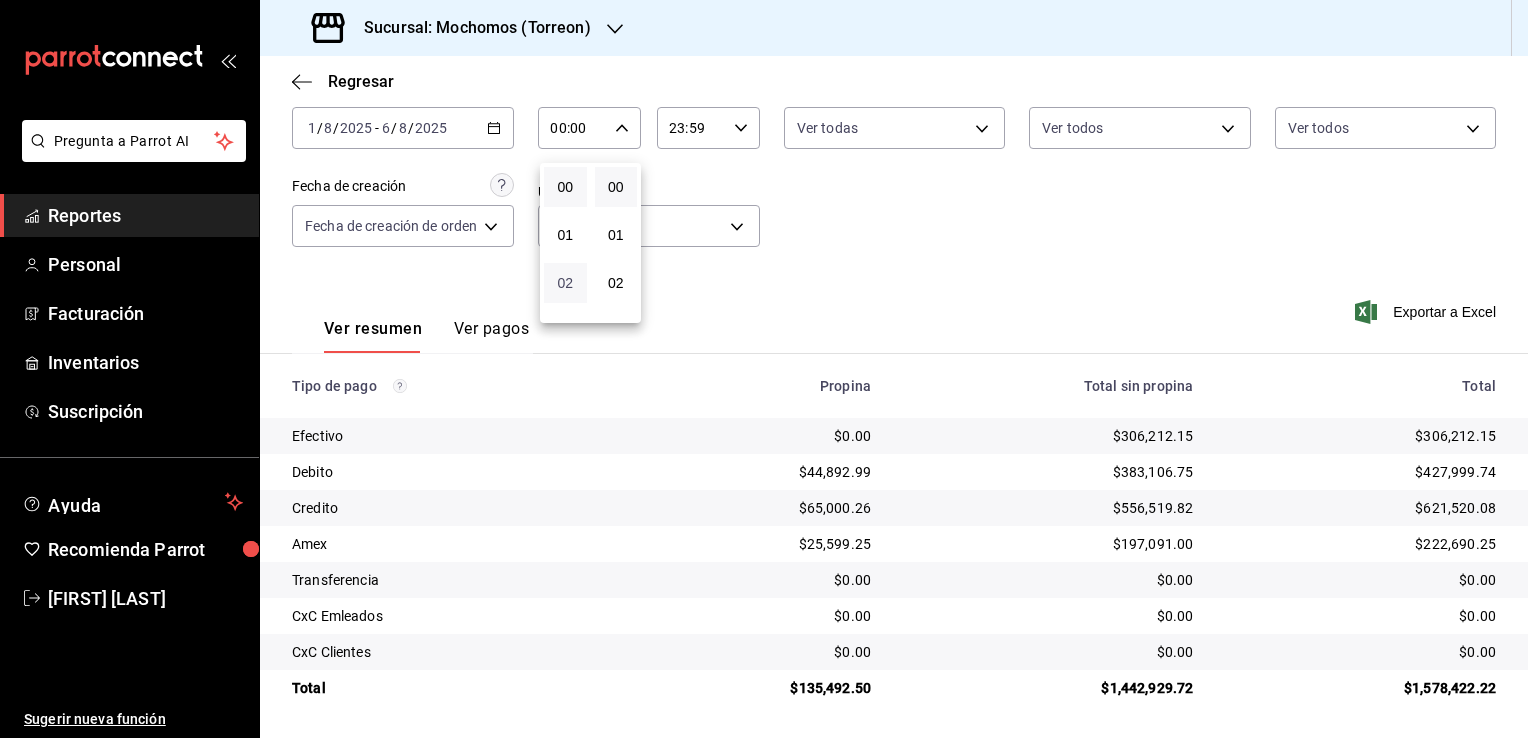 click on "02" at bounding box center [565, 283] 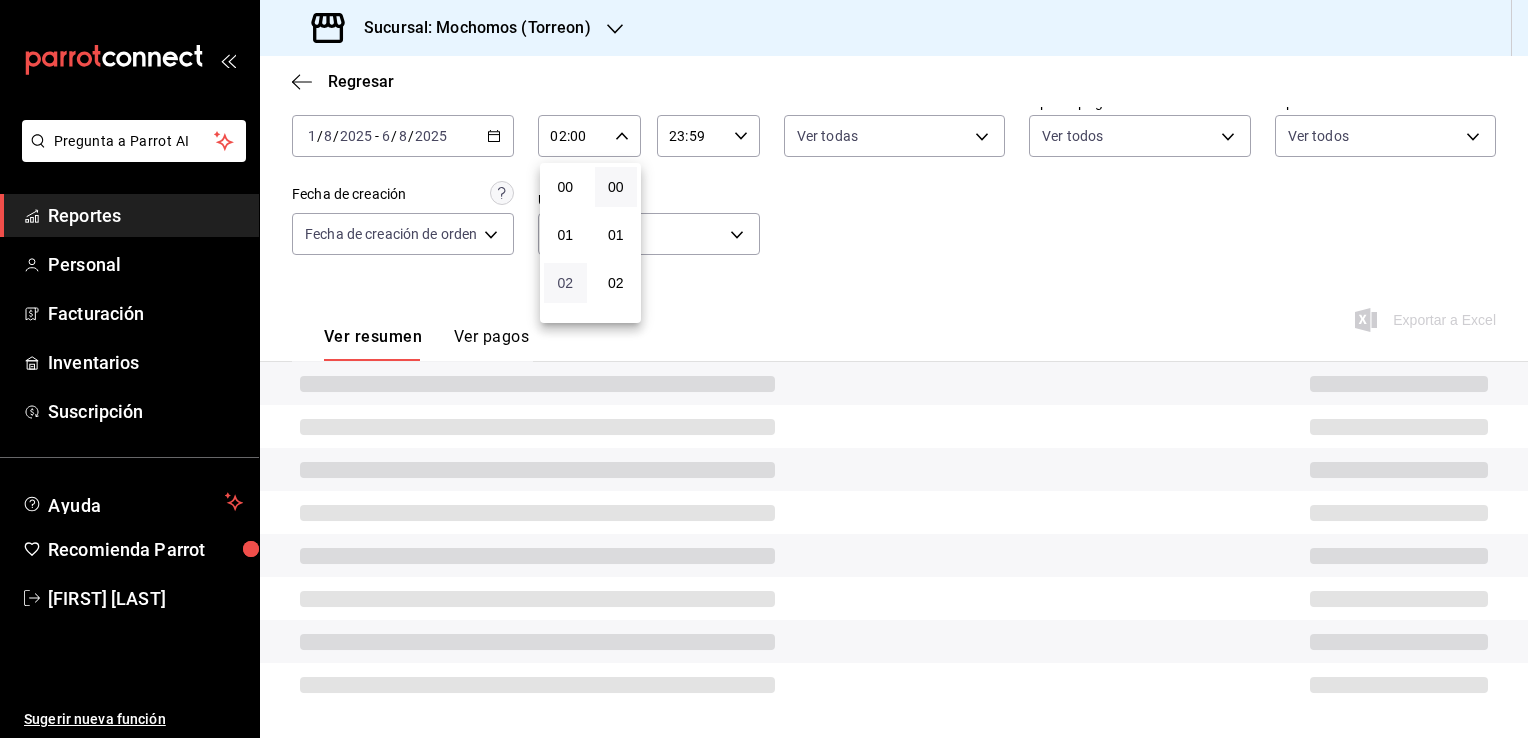 type 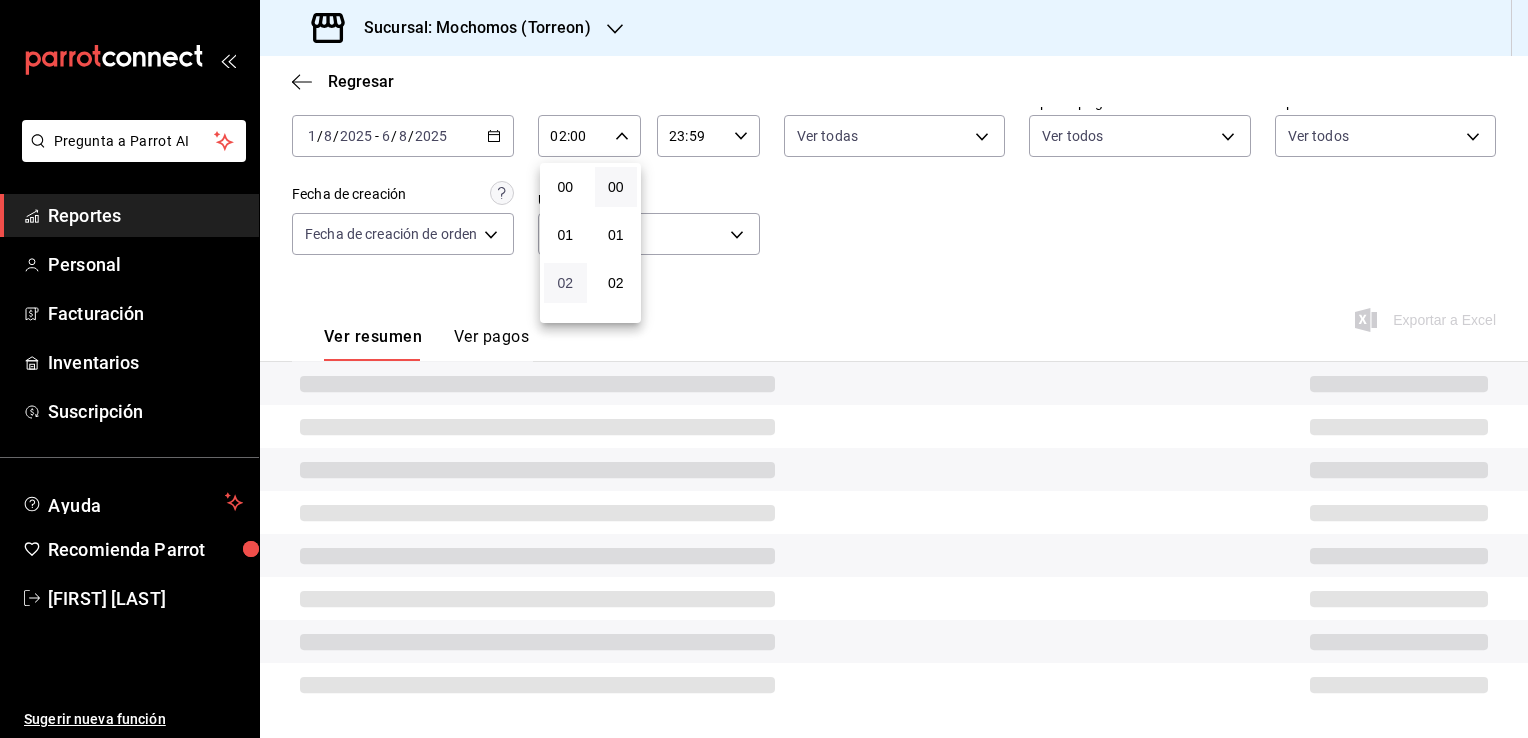 scroll, scrollTop: 108, scrollLeft: 0, axis: vertical 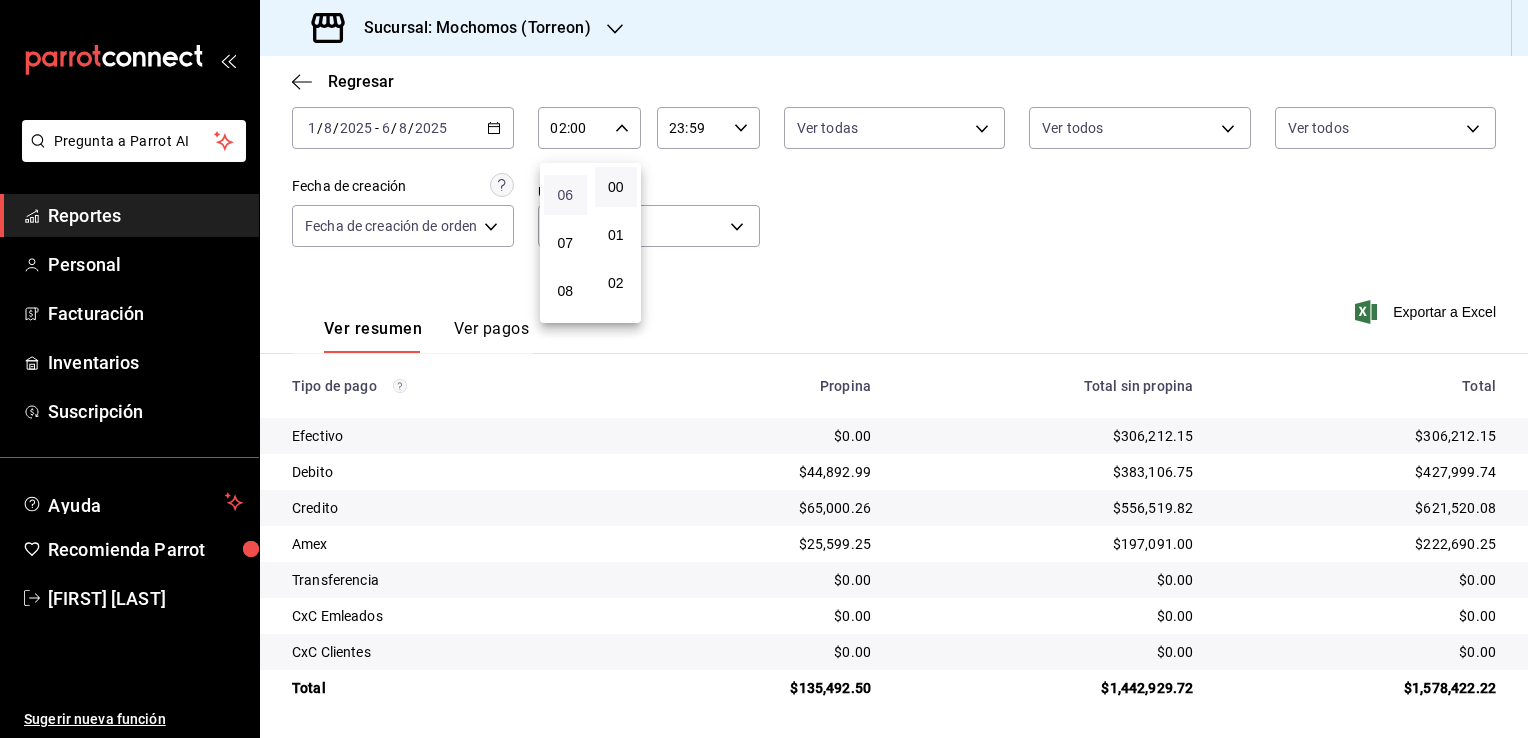 click on "06" at bounding box center [565, 195] 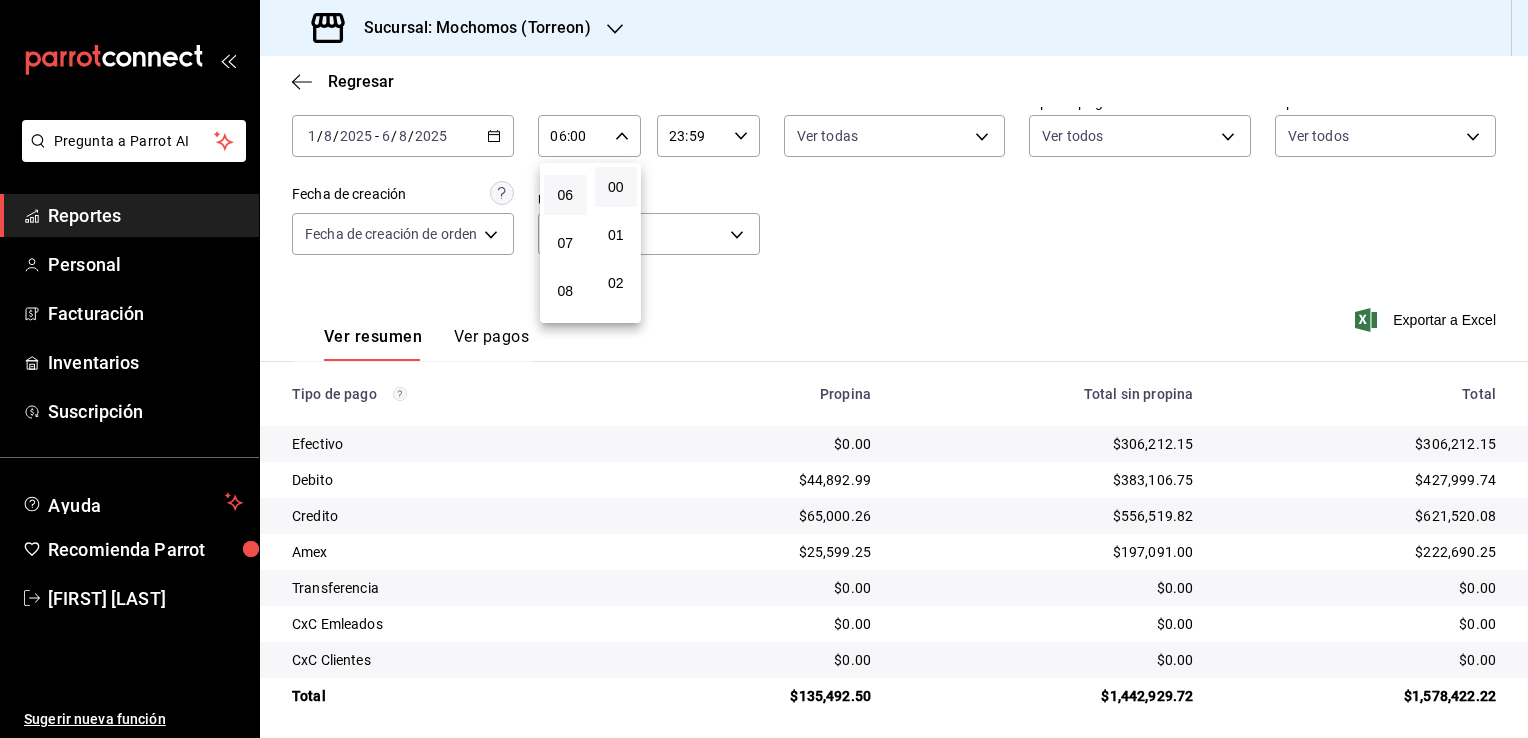 scroll, scrollTop: 108, scrollLeft: 0, axis: vertical 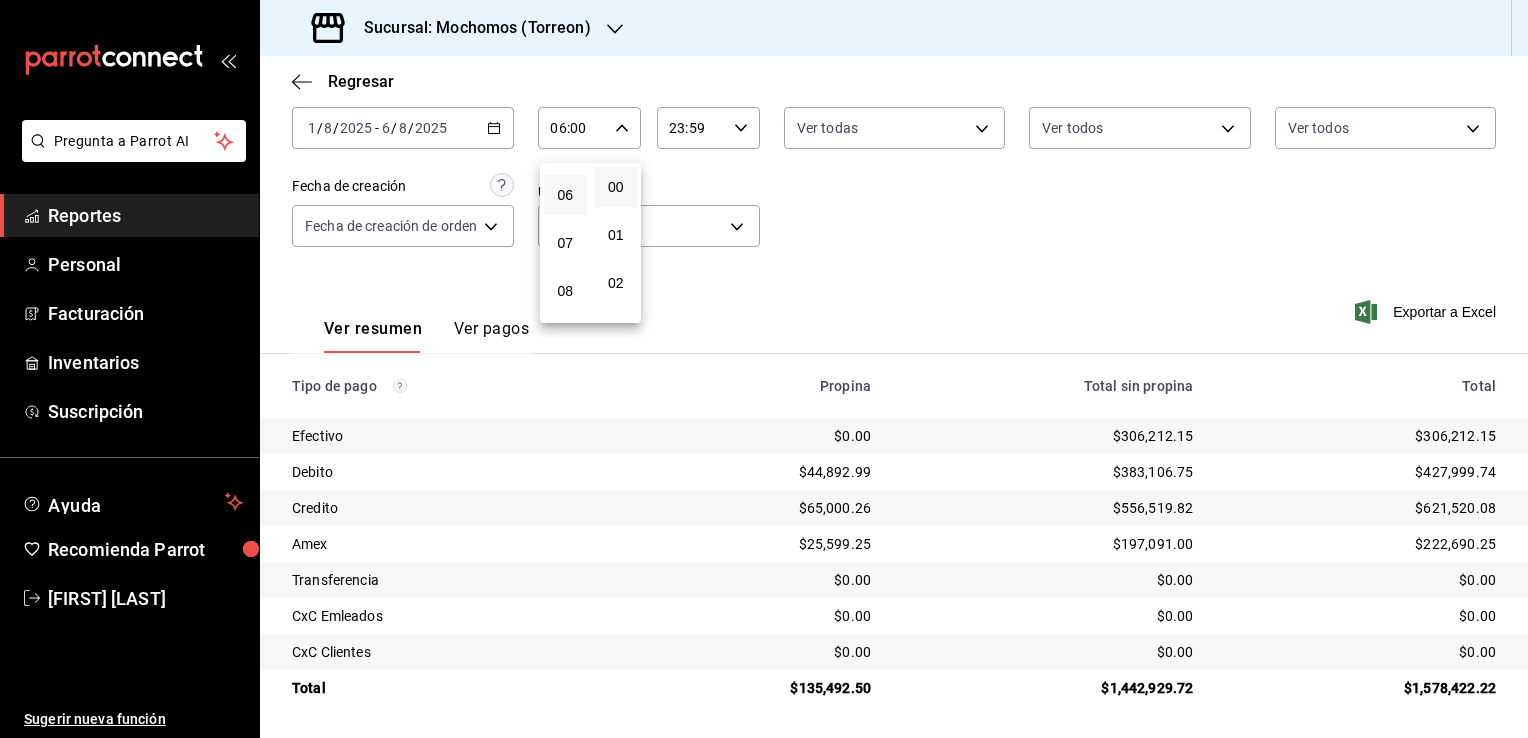 click at bounding box center (764, 369) 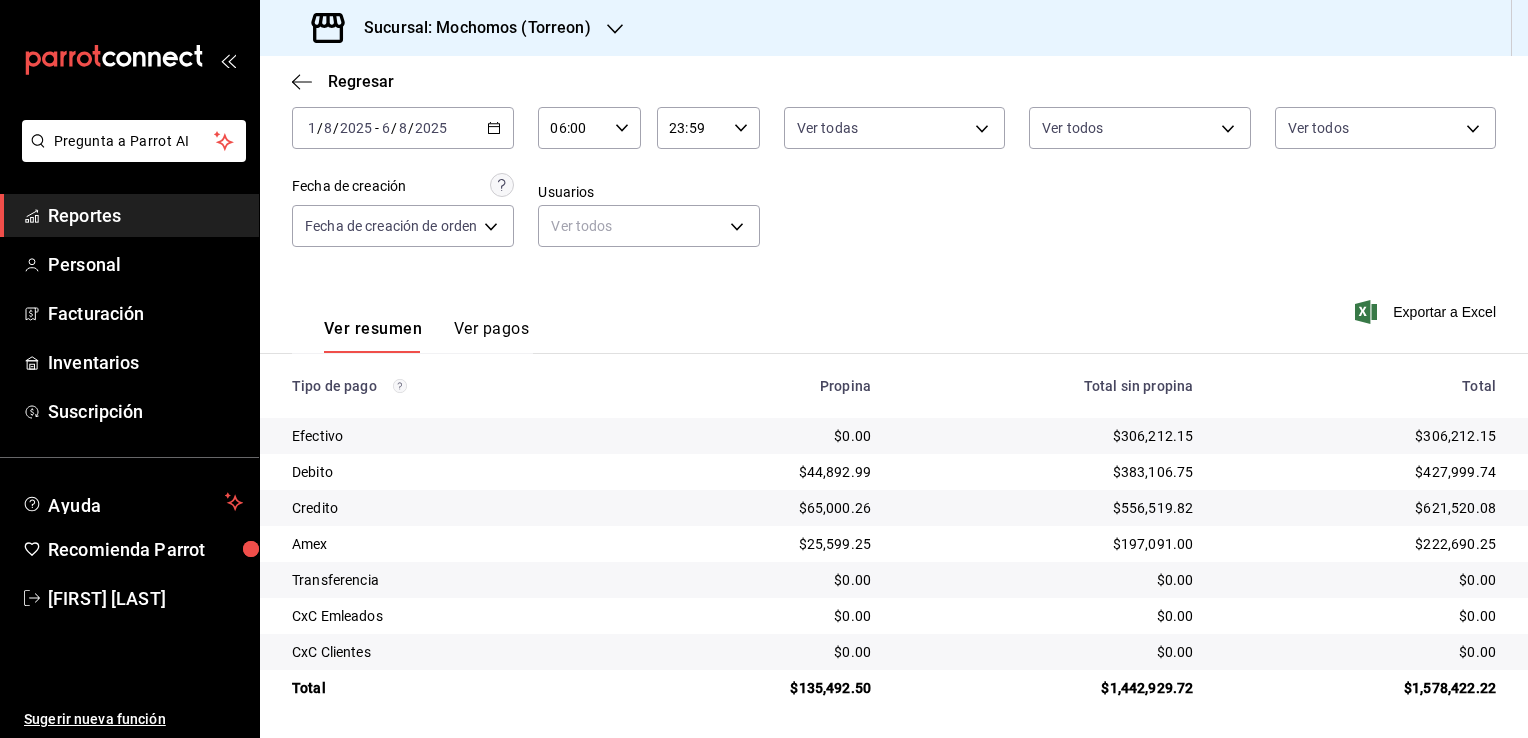 click 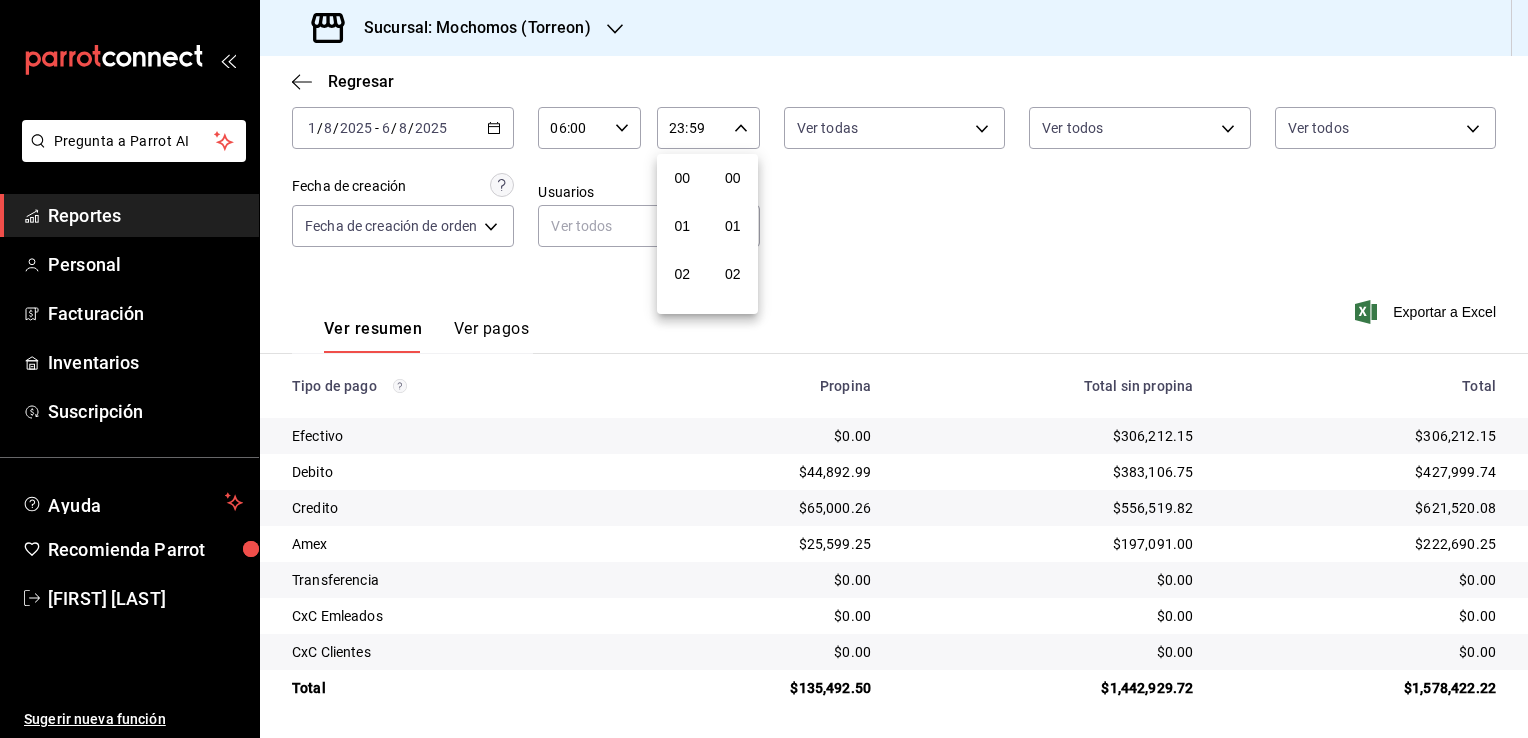 scroll, scrollTop: 1011, scrollLeft: 0, axis: vertical 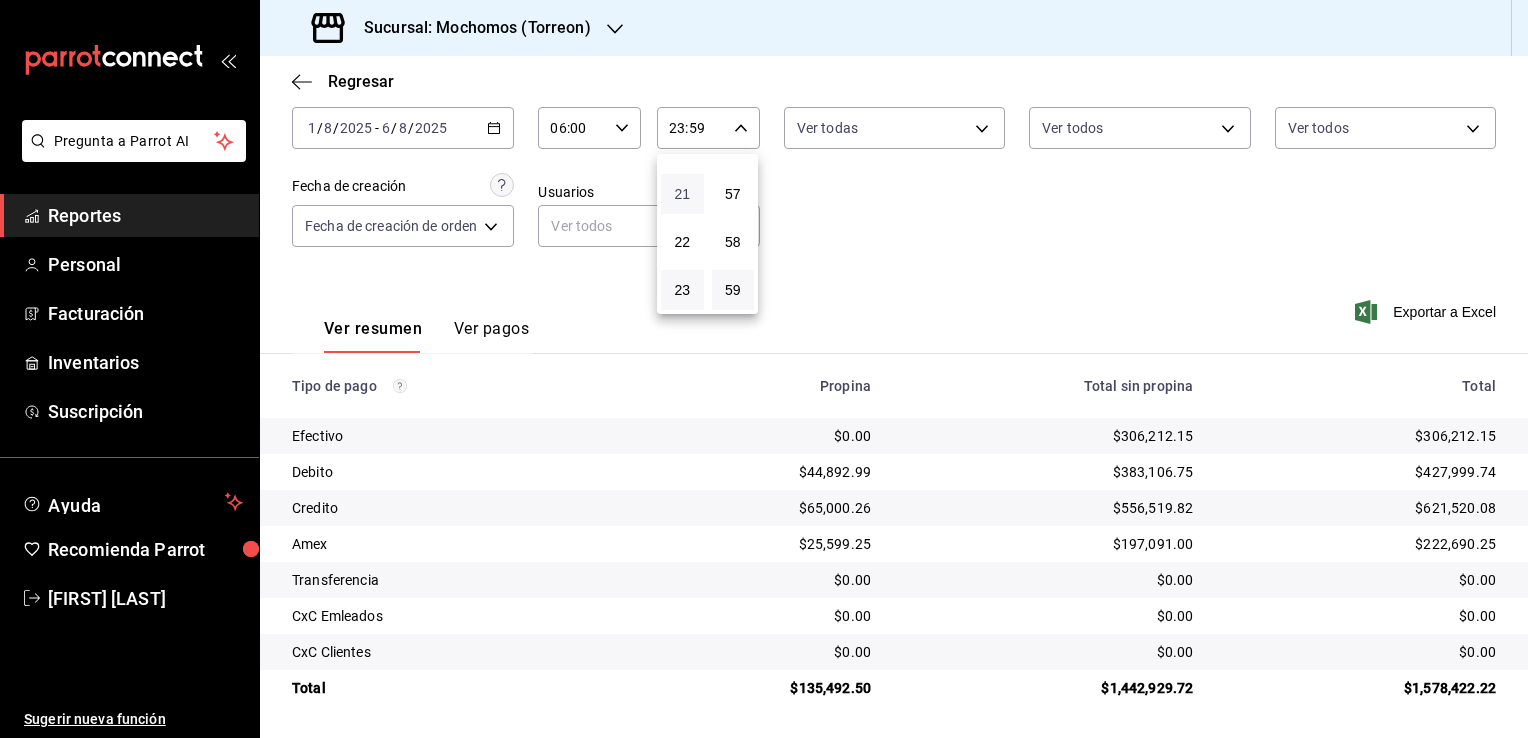 click on "21" at bounding box center [682, 194] 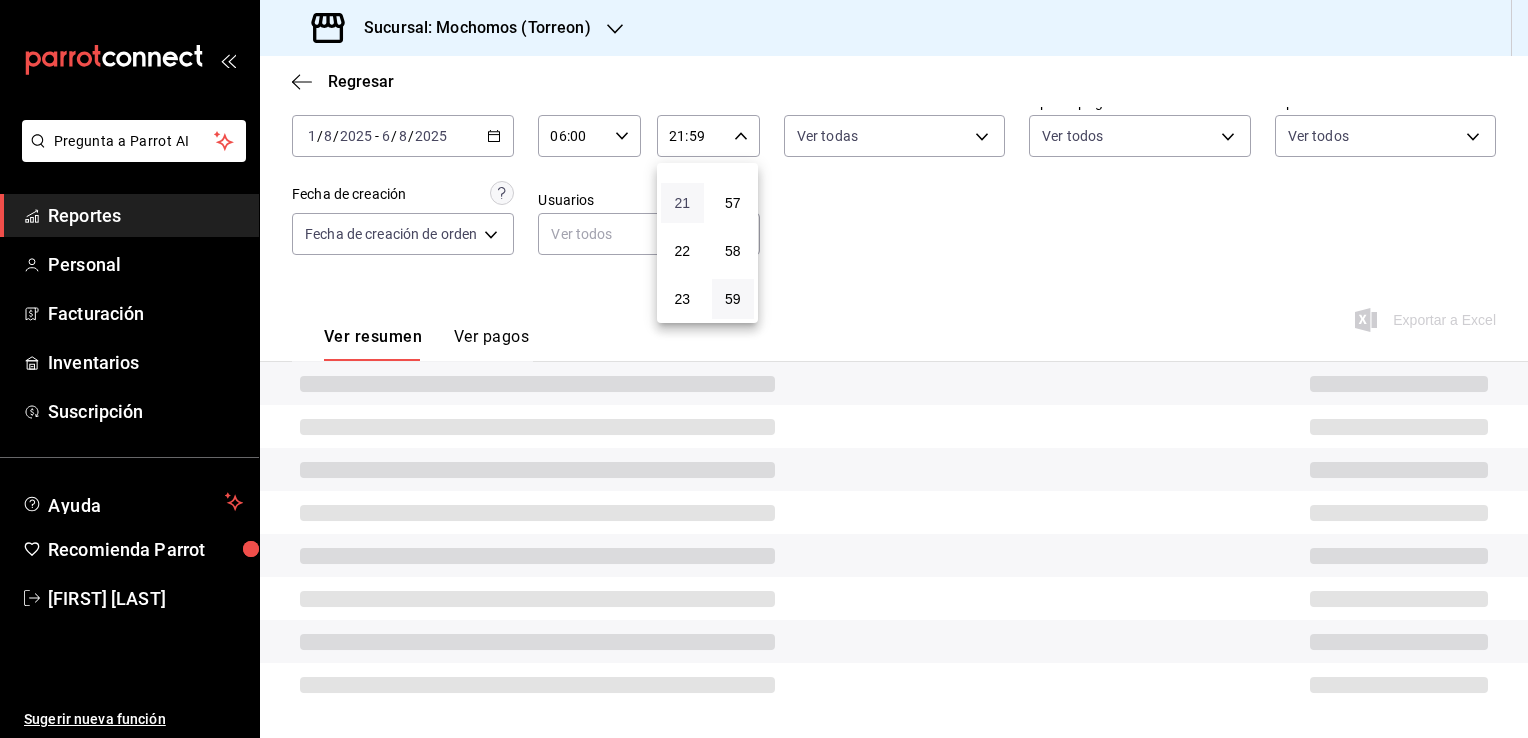 type 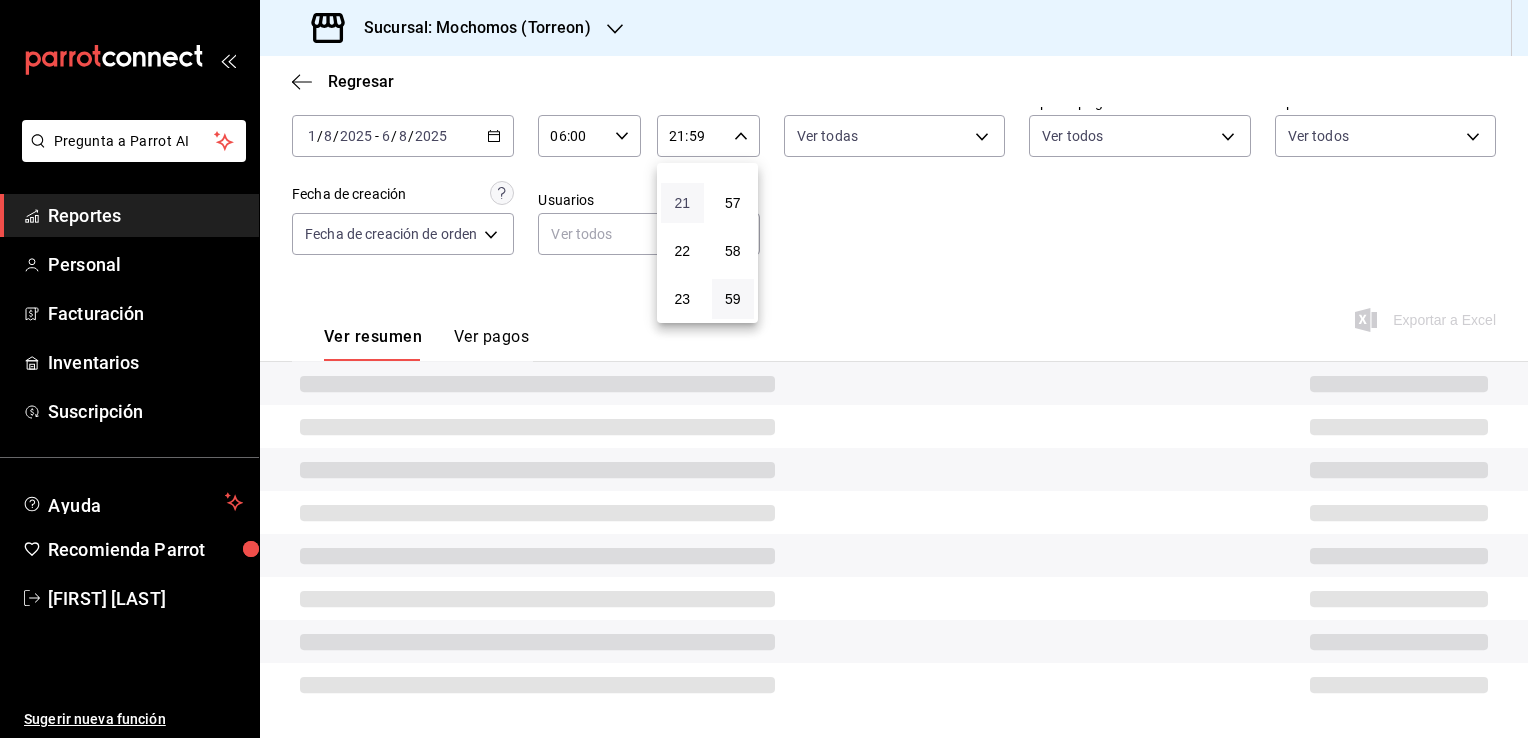 scroll, scrollTop: 108, scrollLeft: 0, axis: vertical 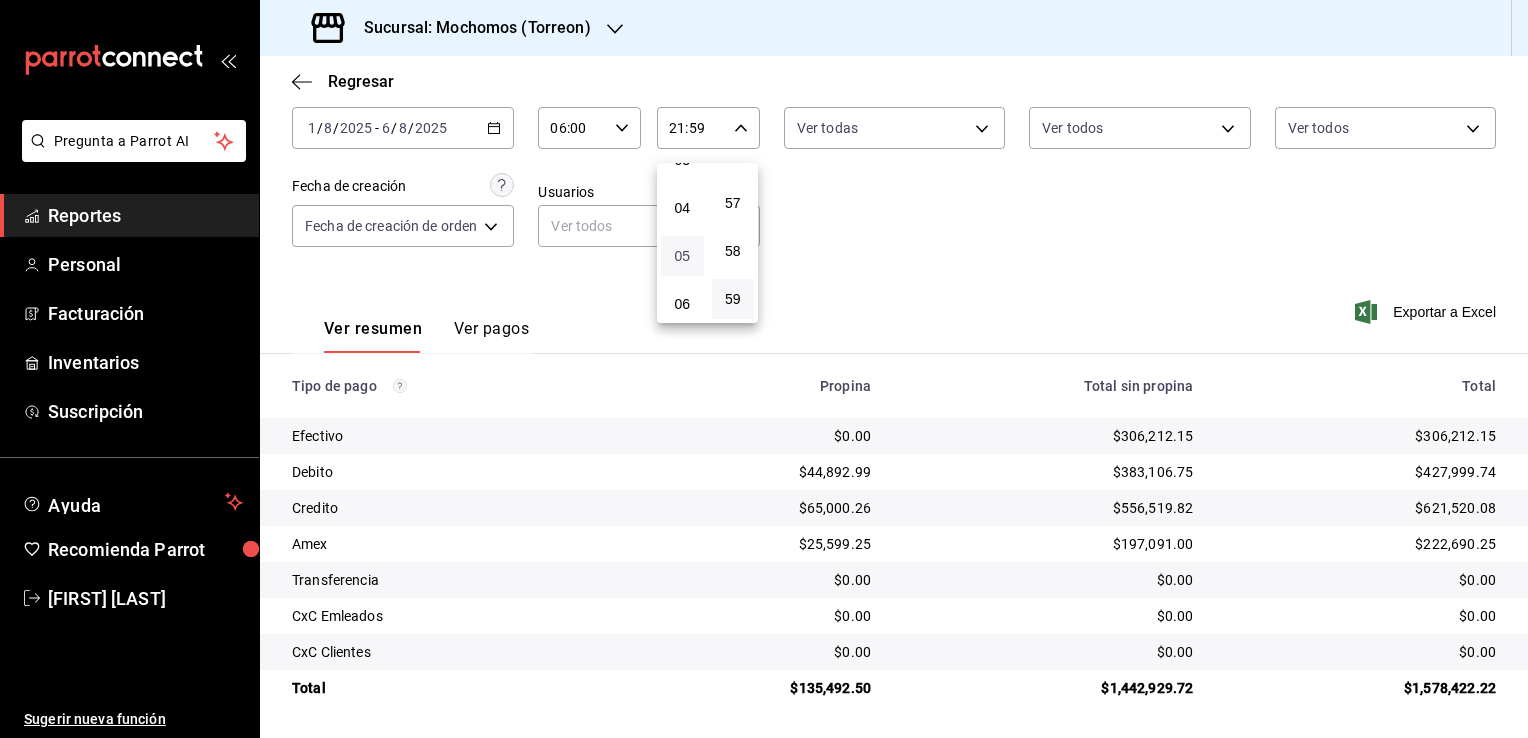 click on "05" at bounding box center (682, 256) 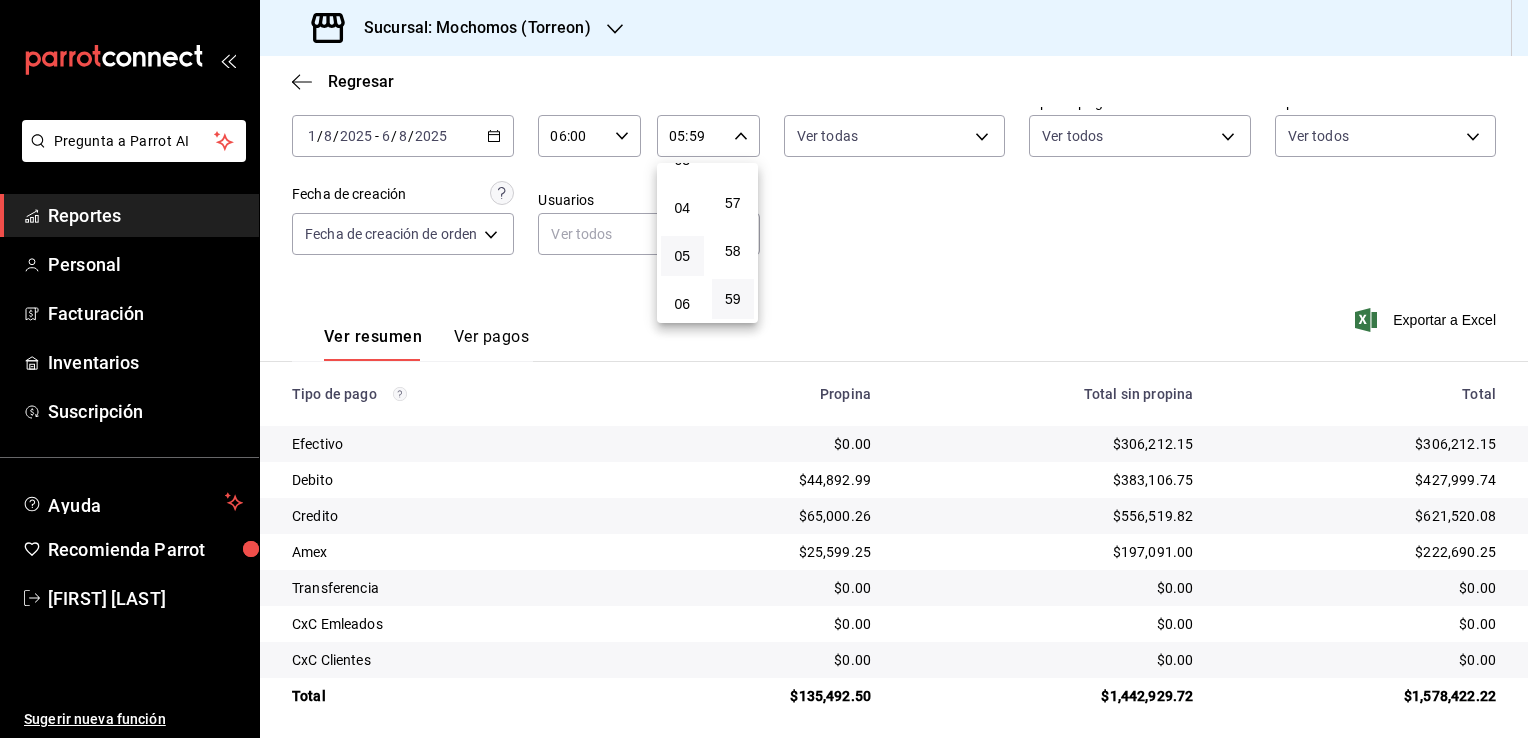 scroll, scrollTop: 108, scrollLeft: 0, axis: vertical 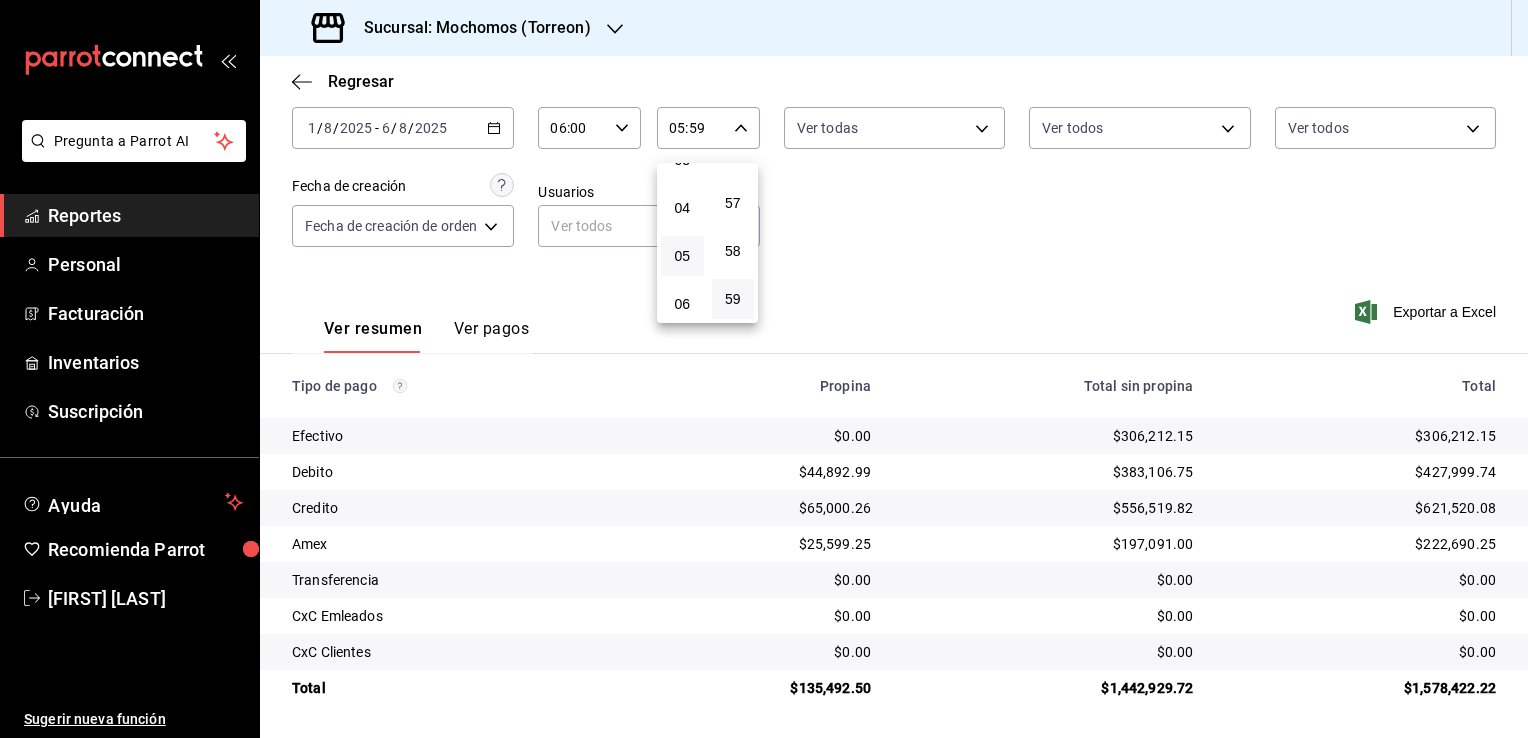 click at bounding box center [764, 369] 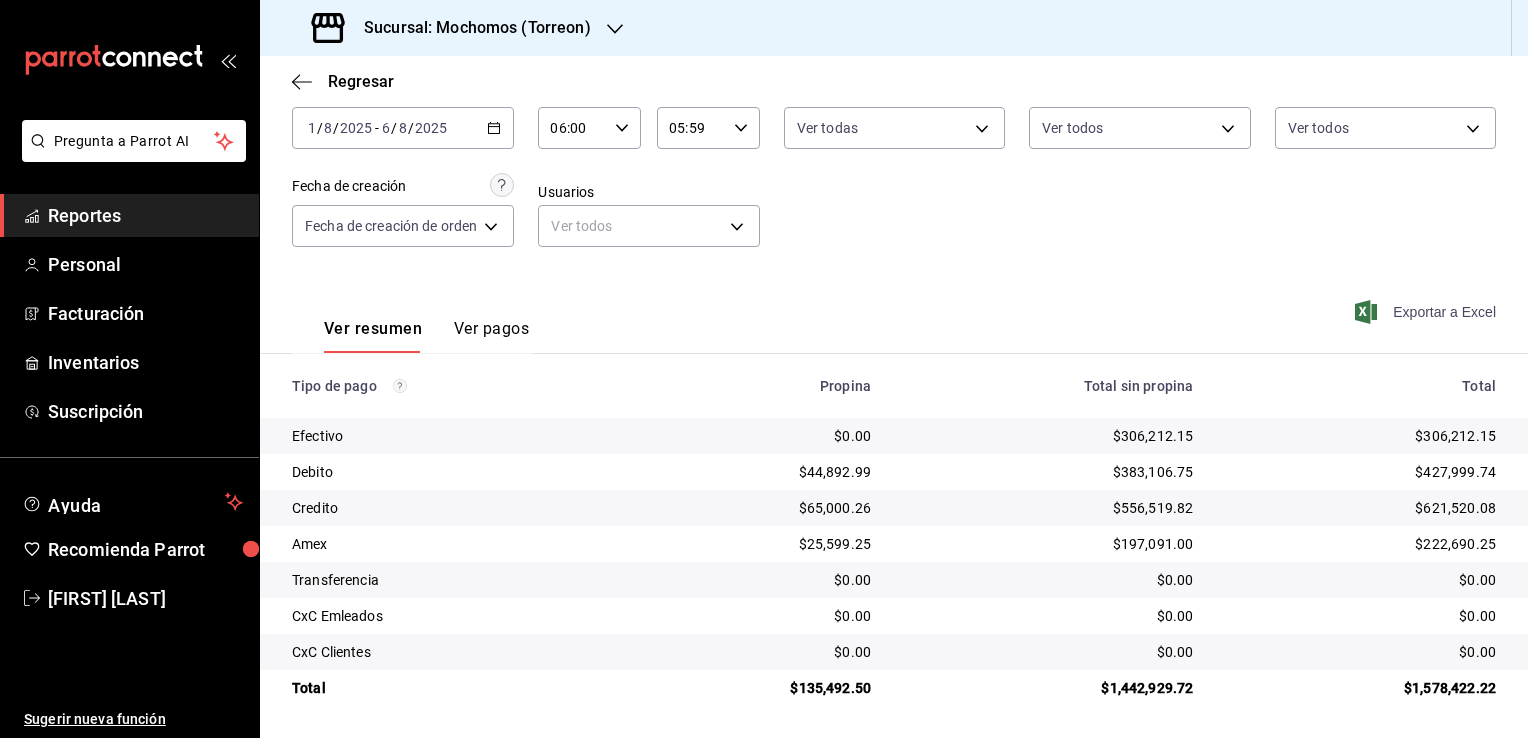 click on "Exportar a Excel" at bounding box center [1427, 312] 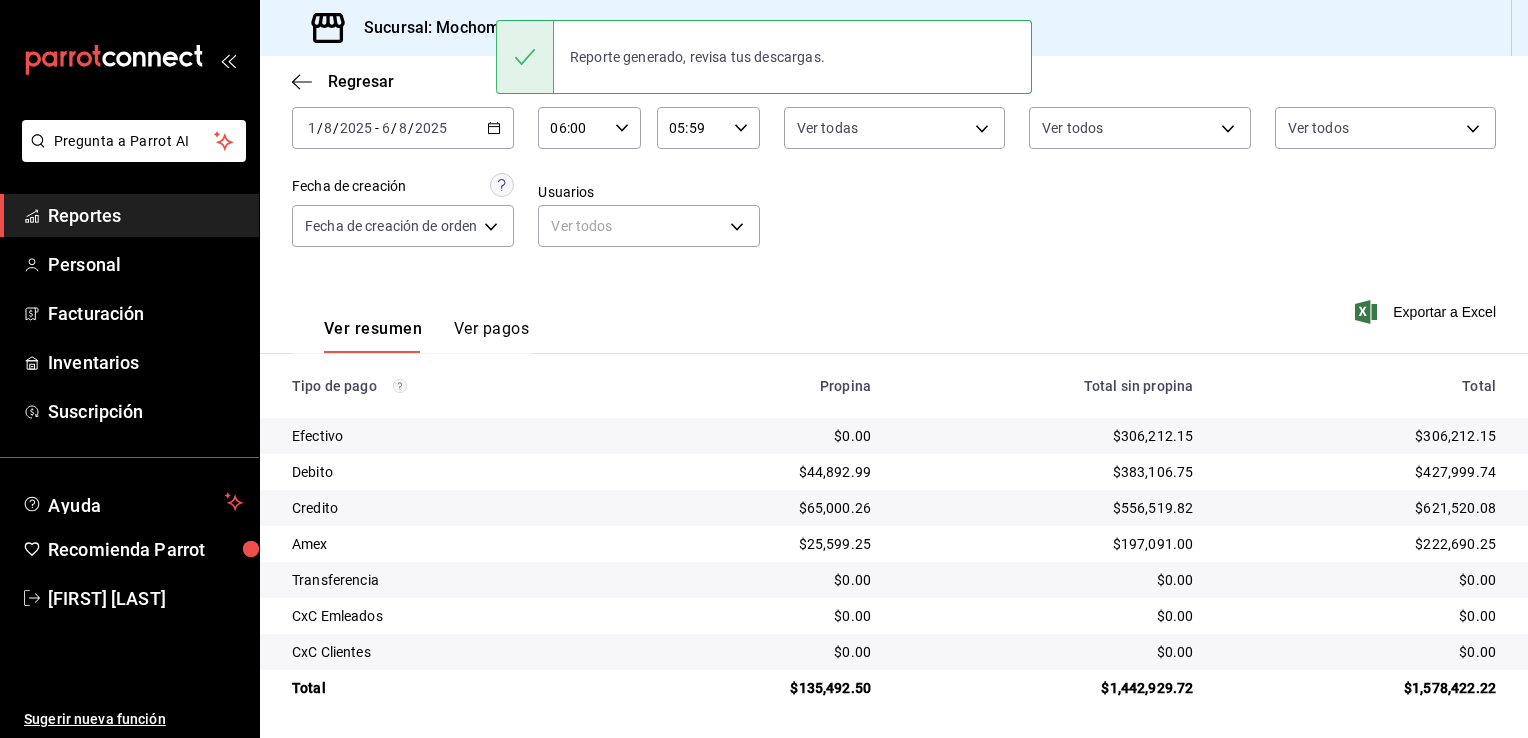 click on "Reportes" at bounding box center (145, 215) 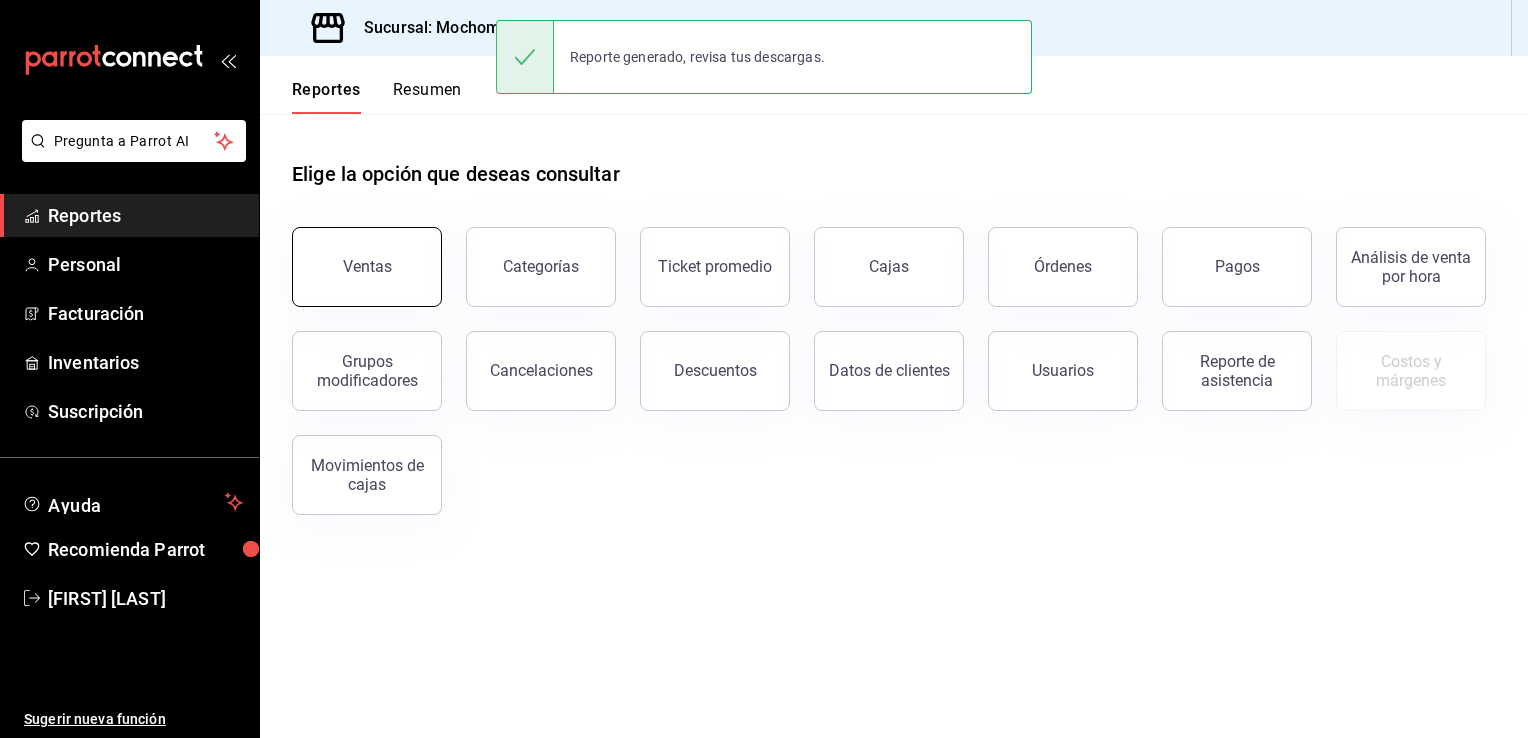 click on "Ventas" at bounding box center (367, 266) 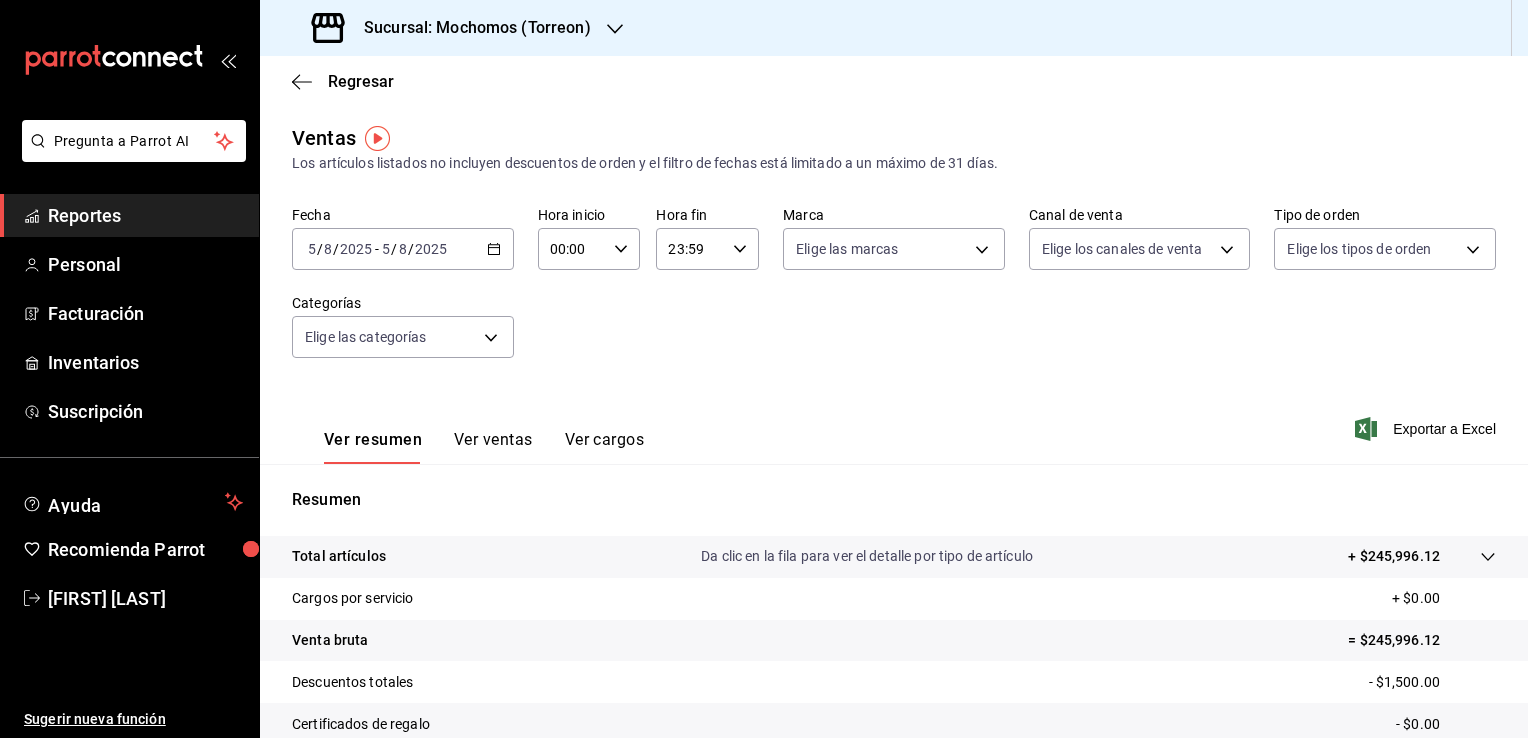 click 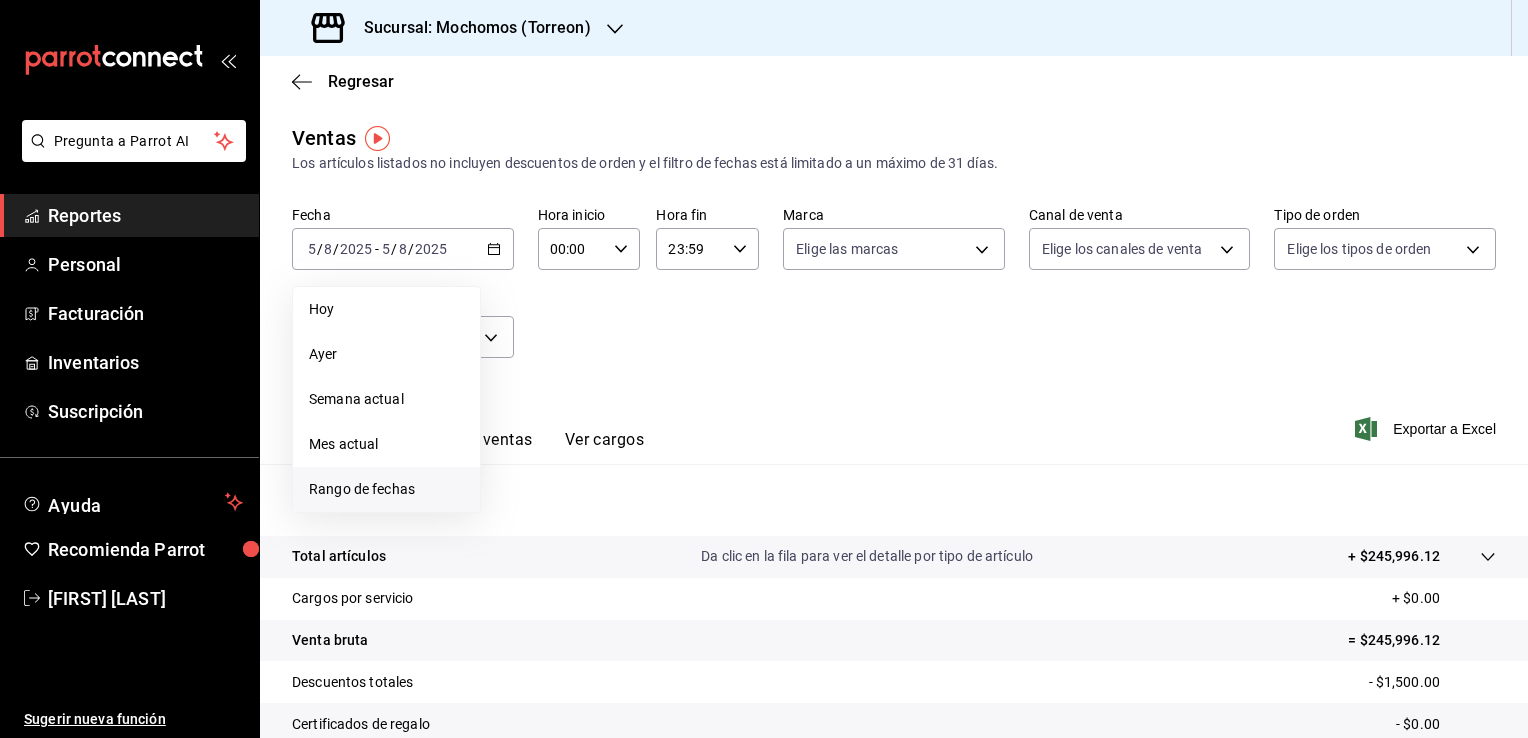 click on "Rango de fechas" at bounding box center (386, 489) 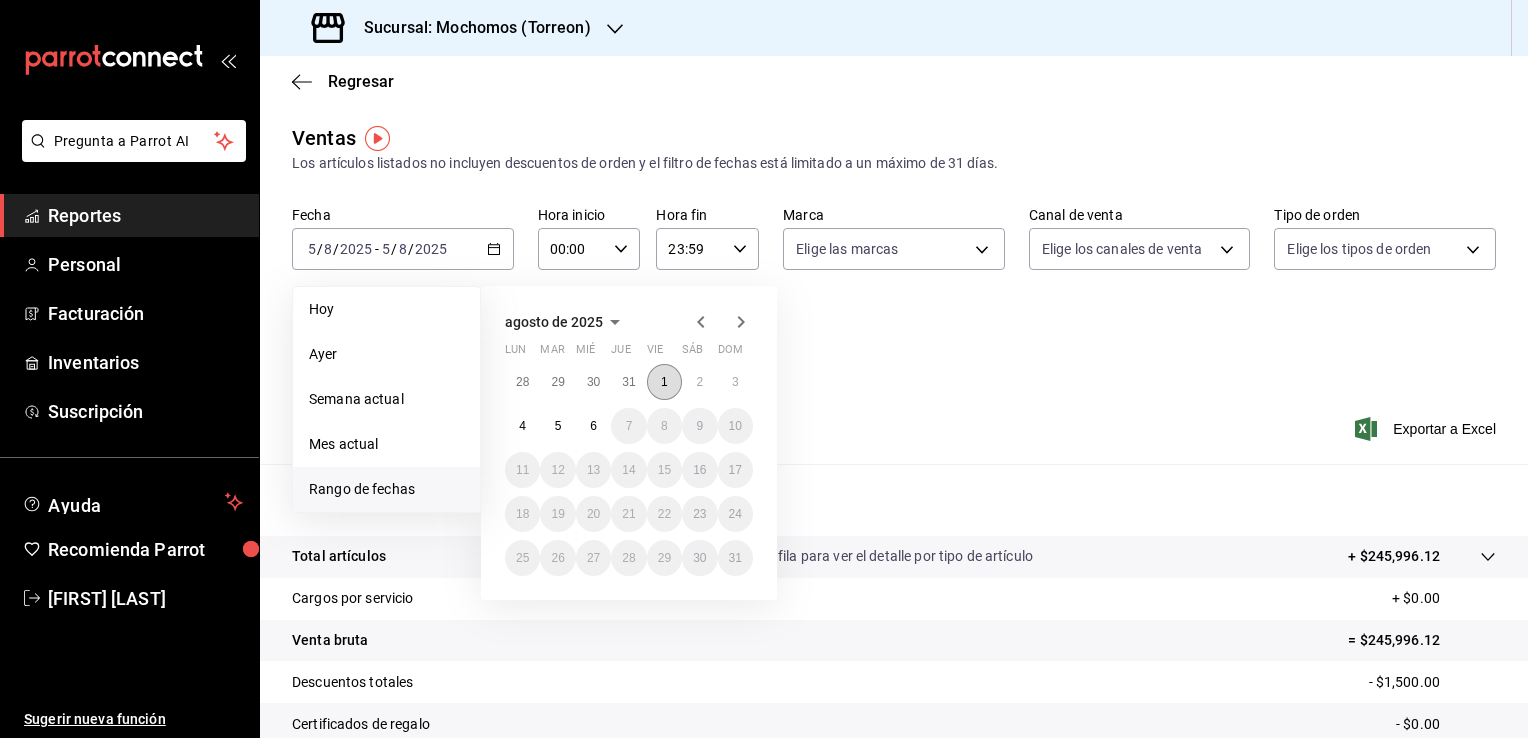 click on "1" at bounding box center (664, 382) 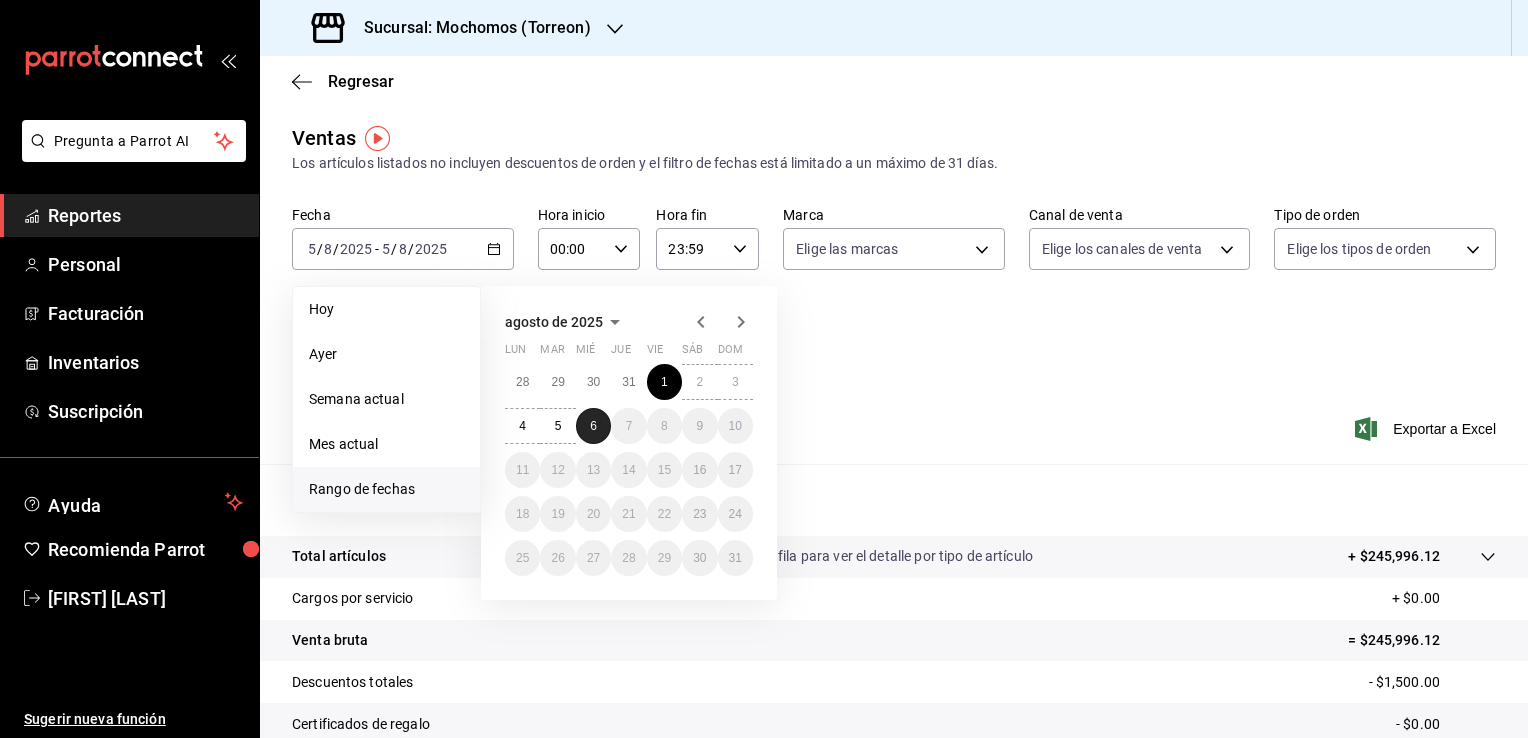 click on "6" at bounding box center [593, 426] 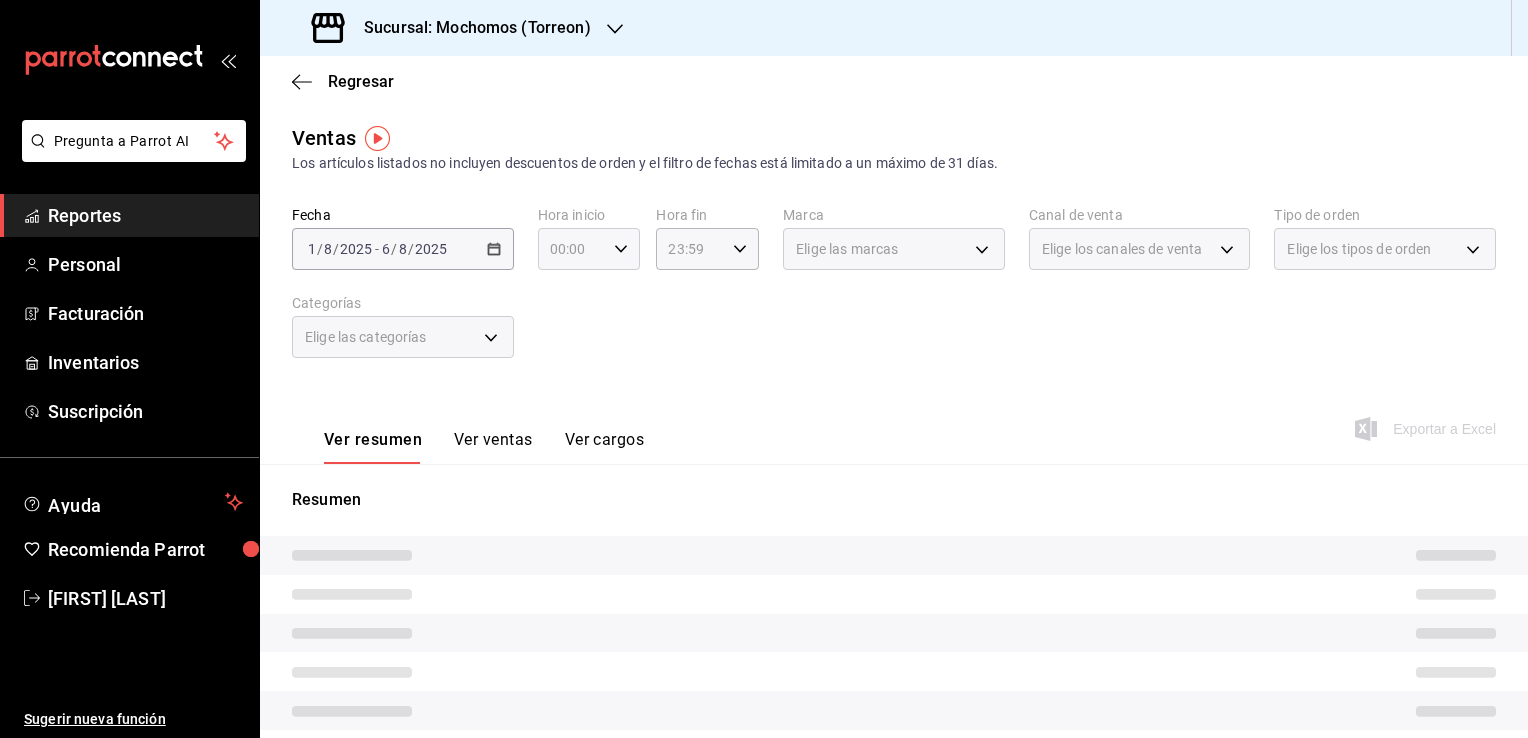 click 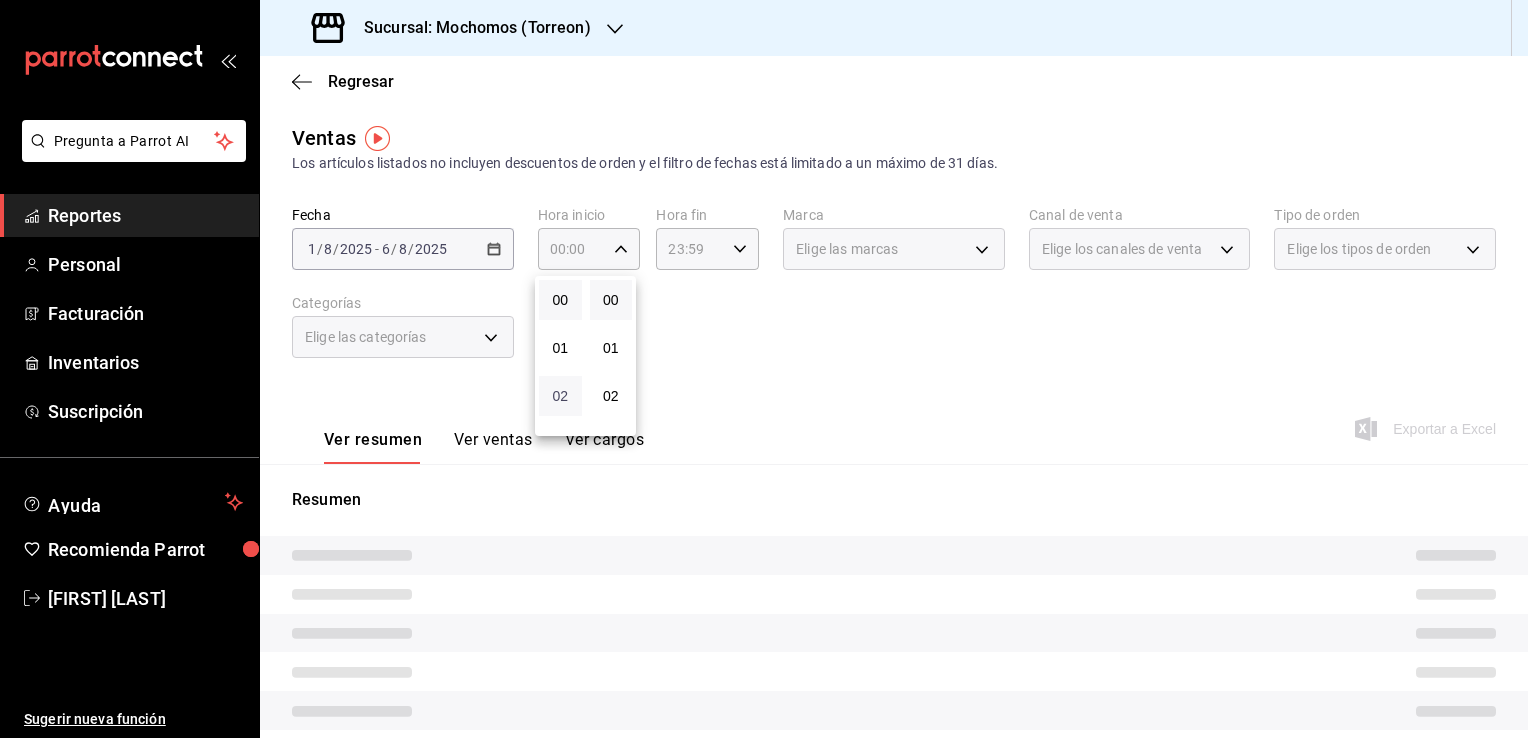 click on "02" at bounding box center [560, 396] 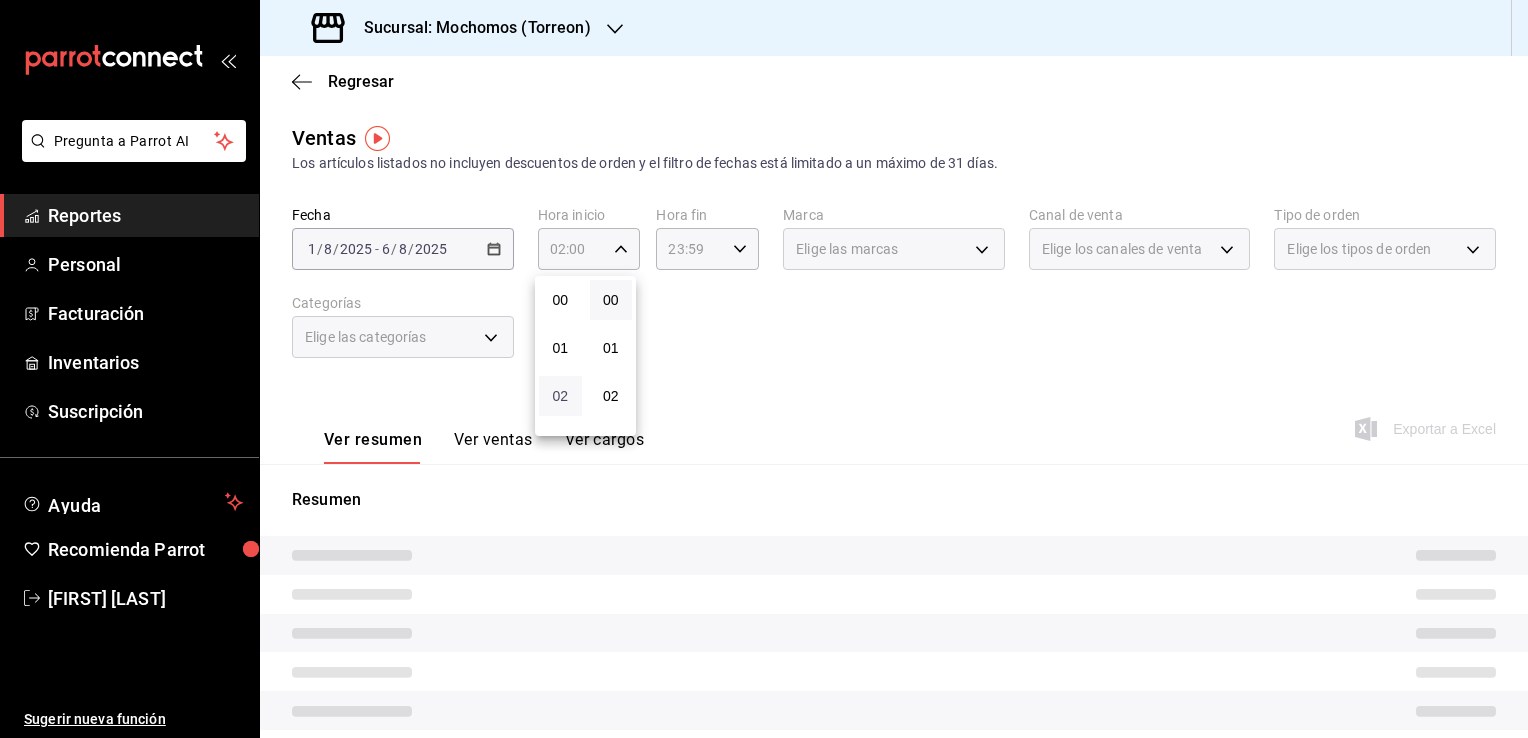 type 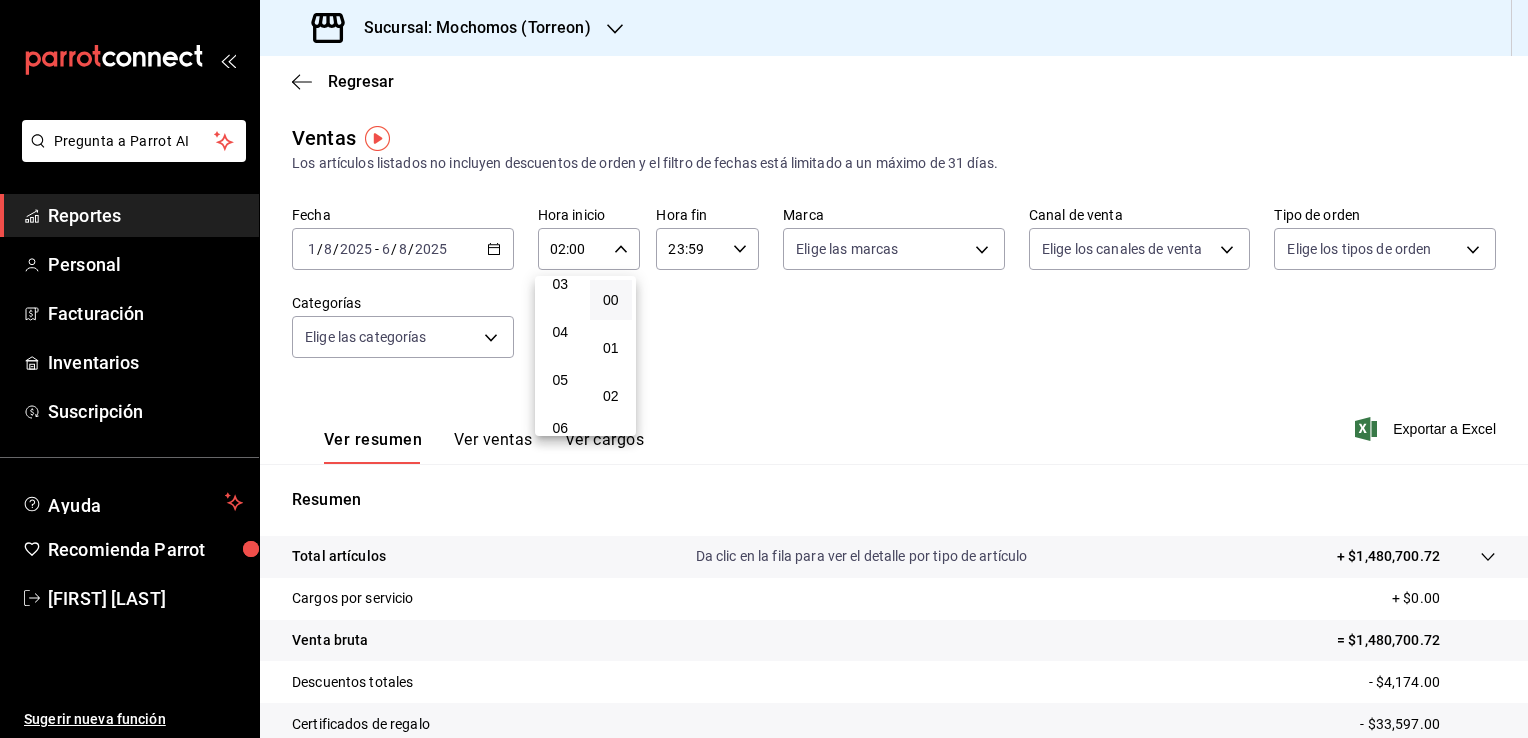 scroll, scrollTop: 200, scrollLeft: 0, axis: vertical 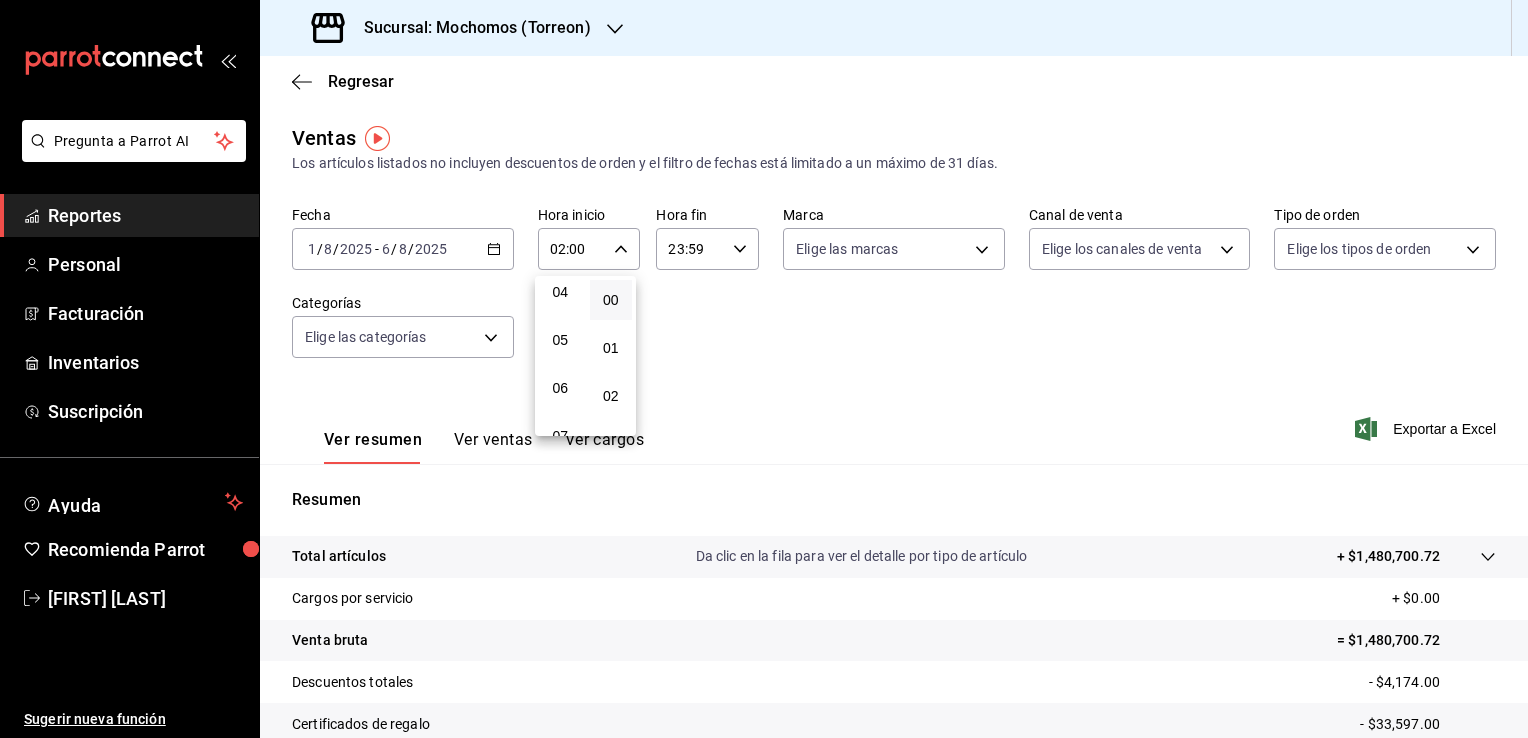 click on "06" at bounding box center [560, 388] 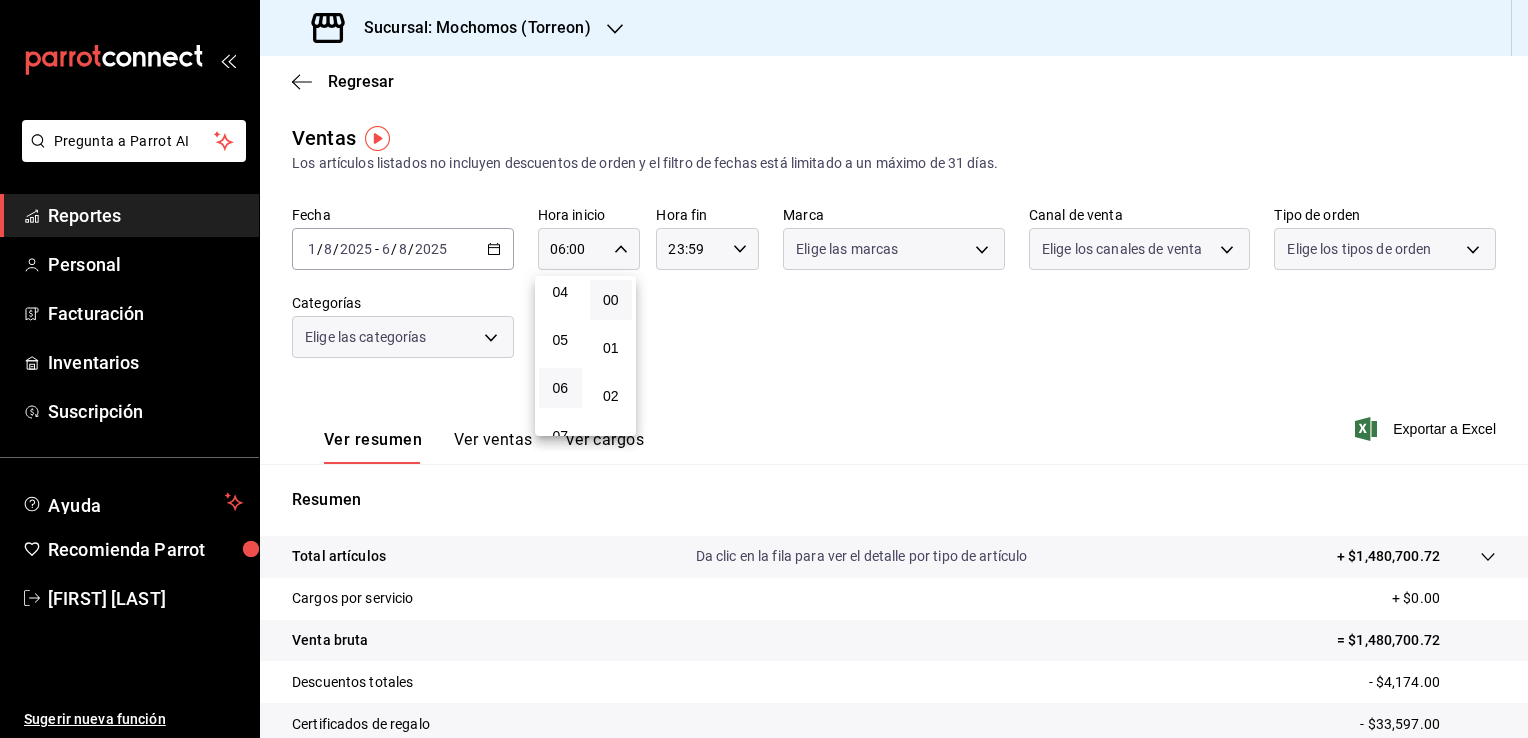 click at bounding box center [764, 369] 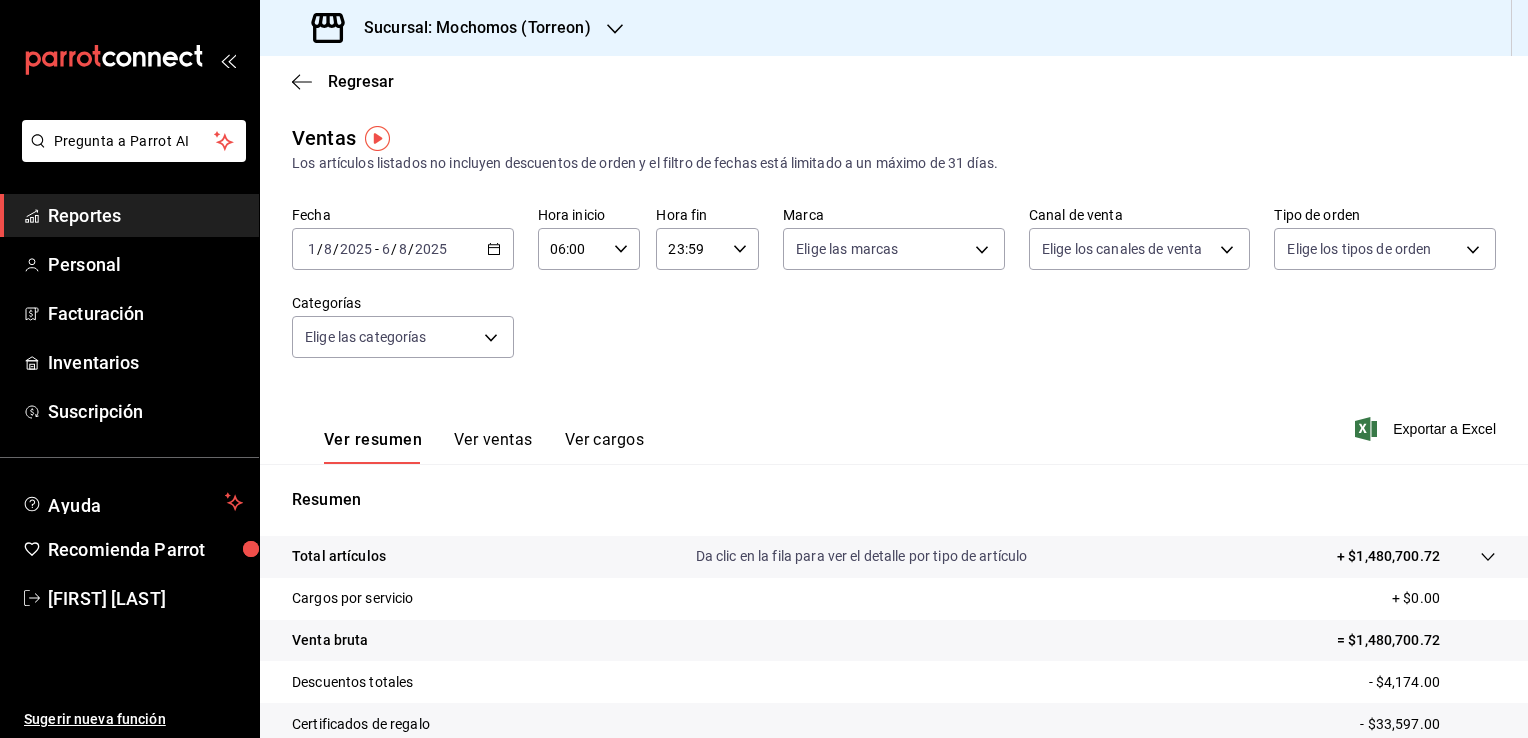 click on "23:59 Hora fin" at bounding box center (707, 249) 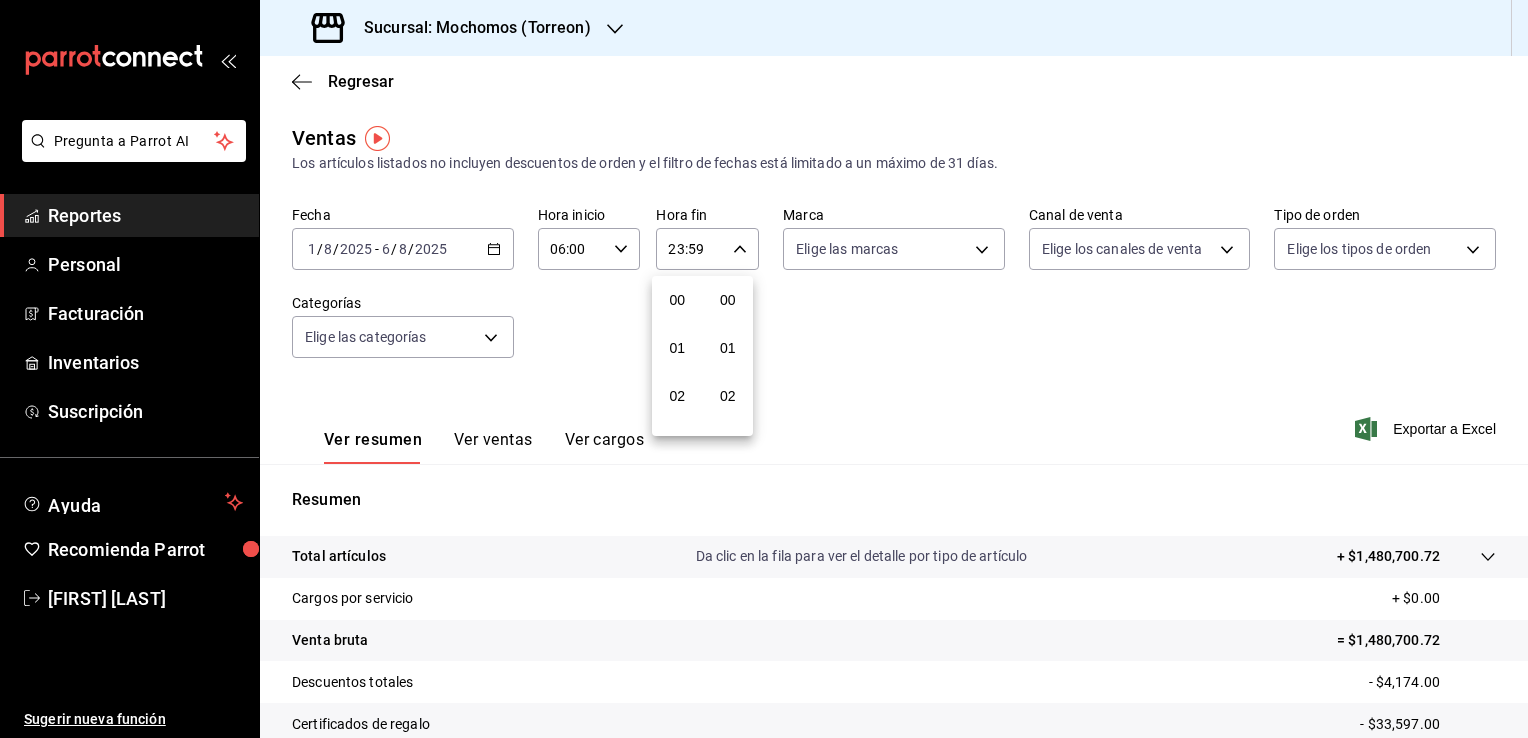 scroll, scrollTop: 1011, scrollLeft: 0, axis: vertical 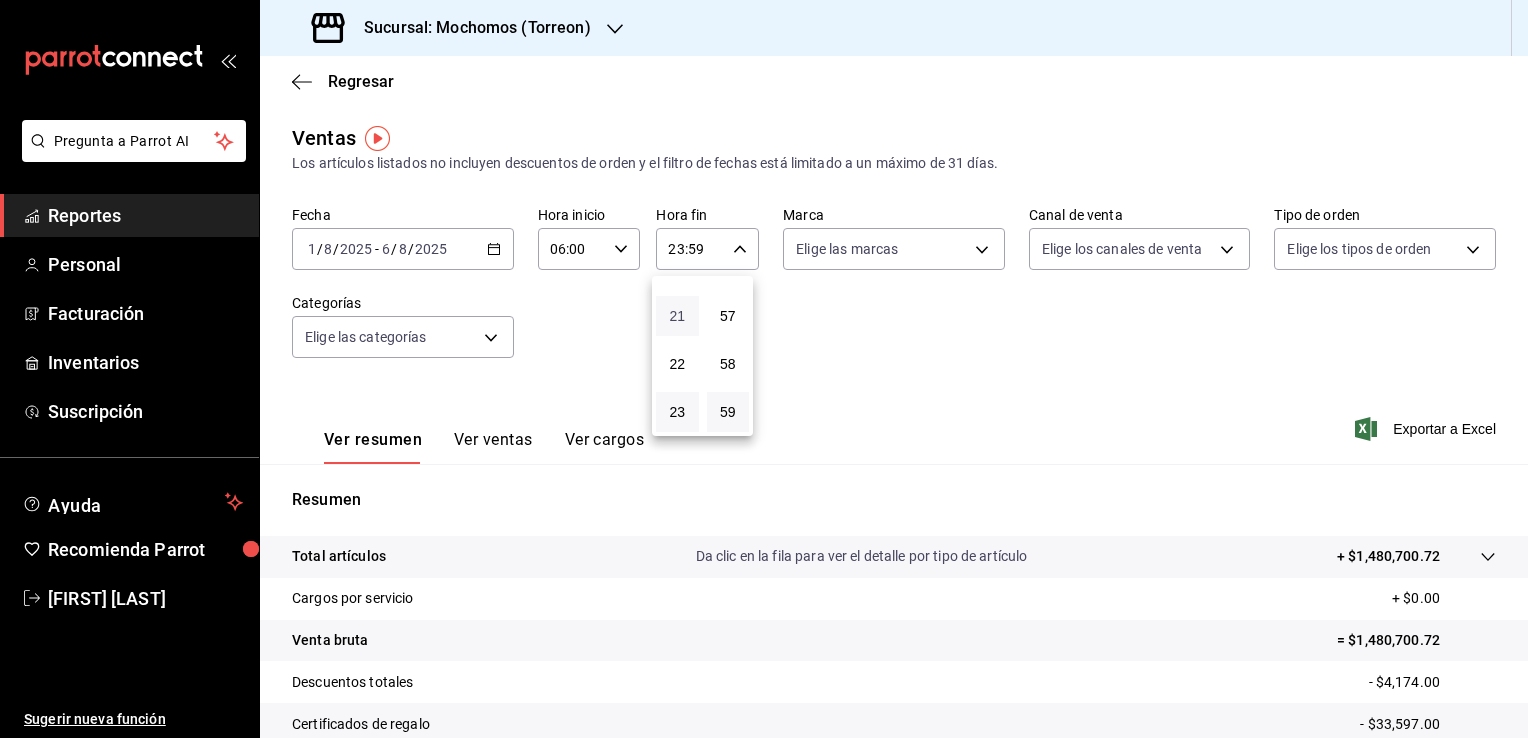 click on "21" at bounding box center (677, 316) 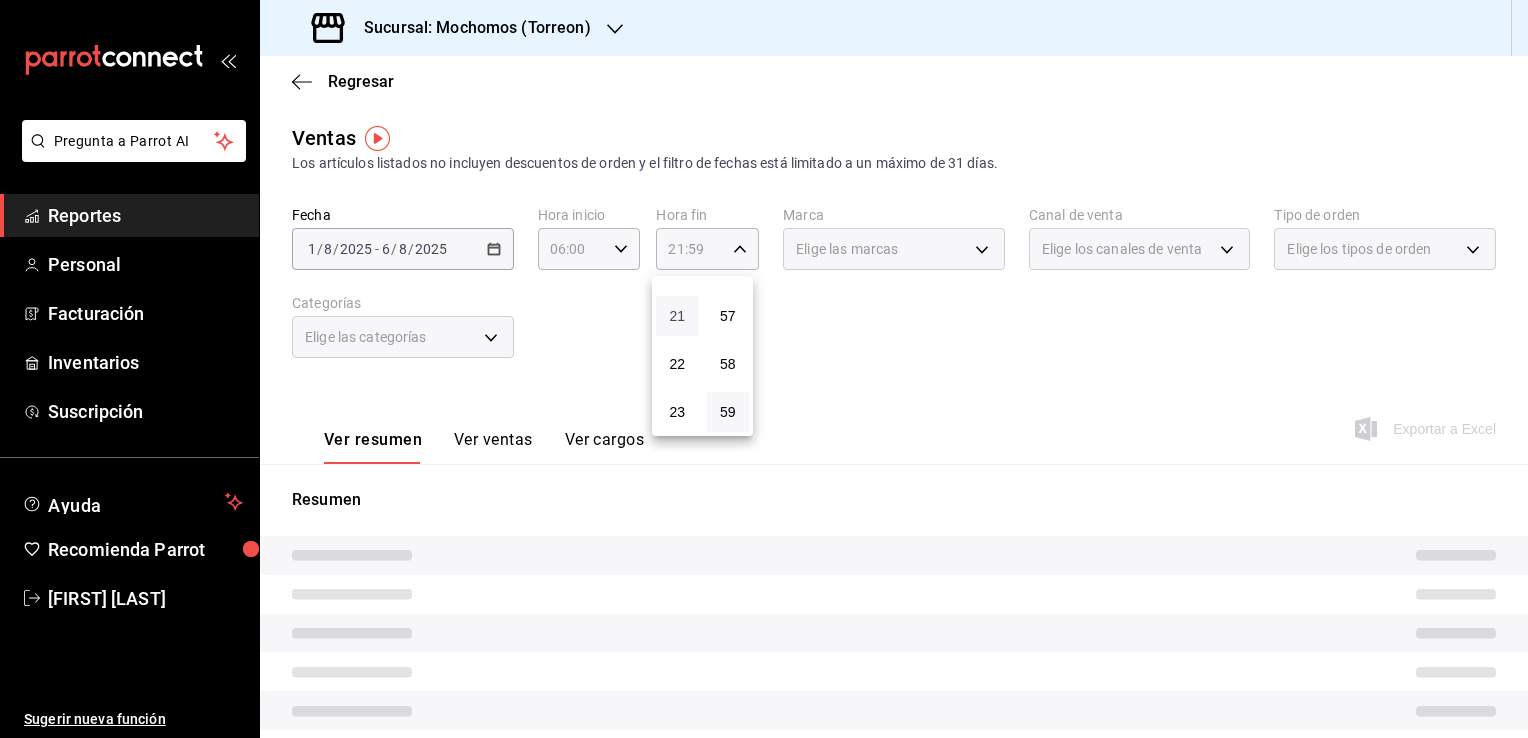 type 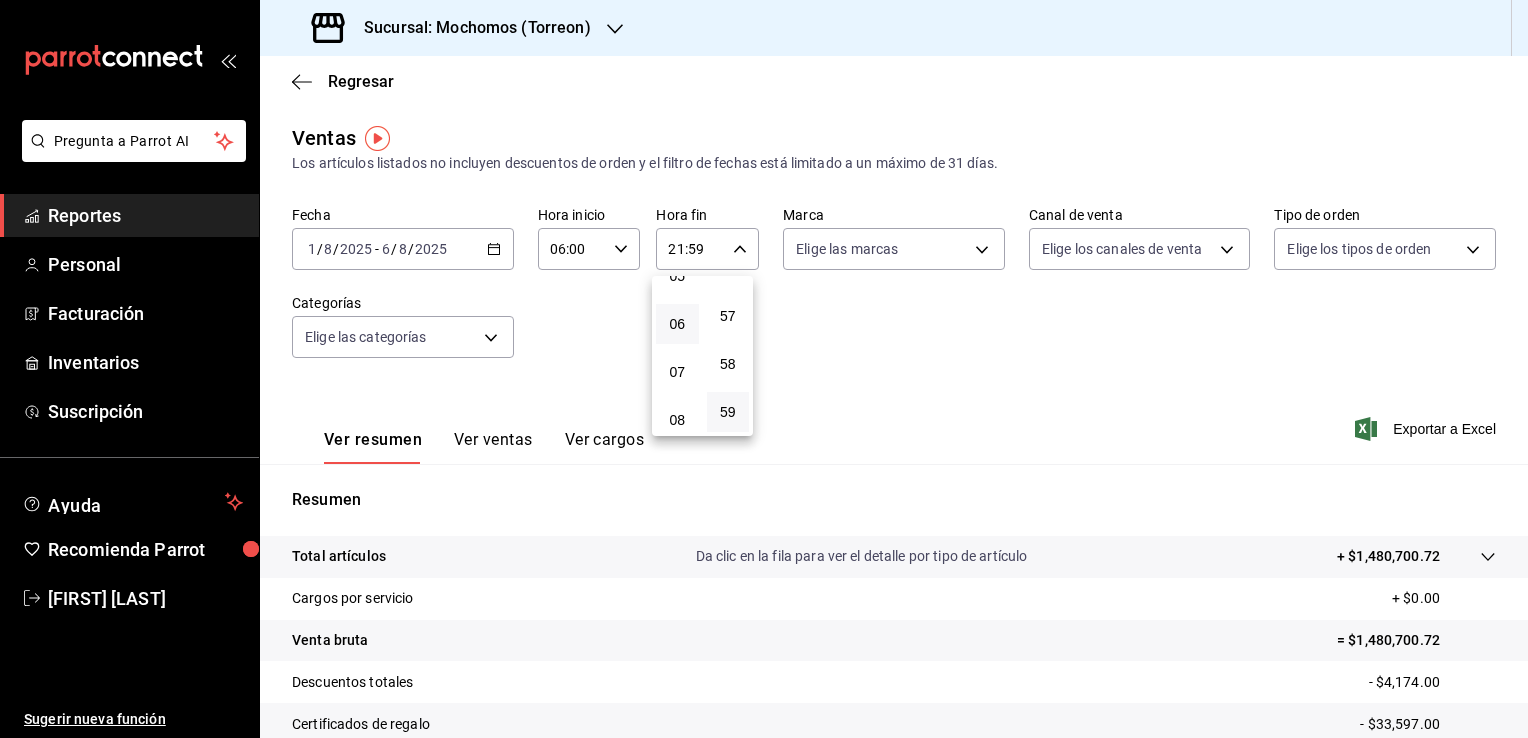 scroll, scrollTop: 231, scrollLeft: 0, axis: vertical 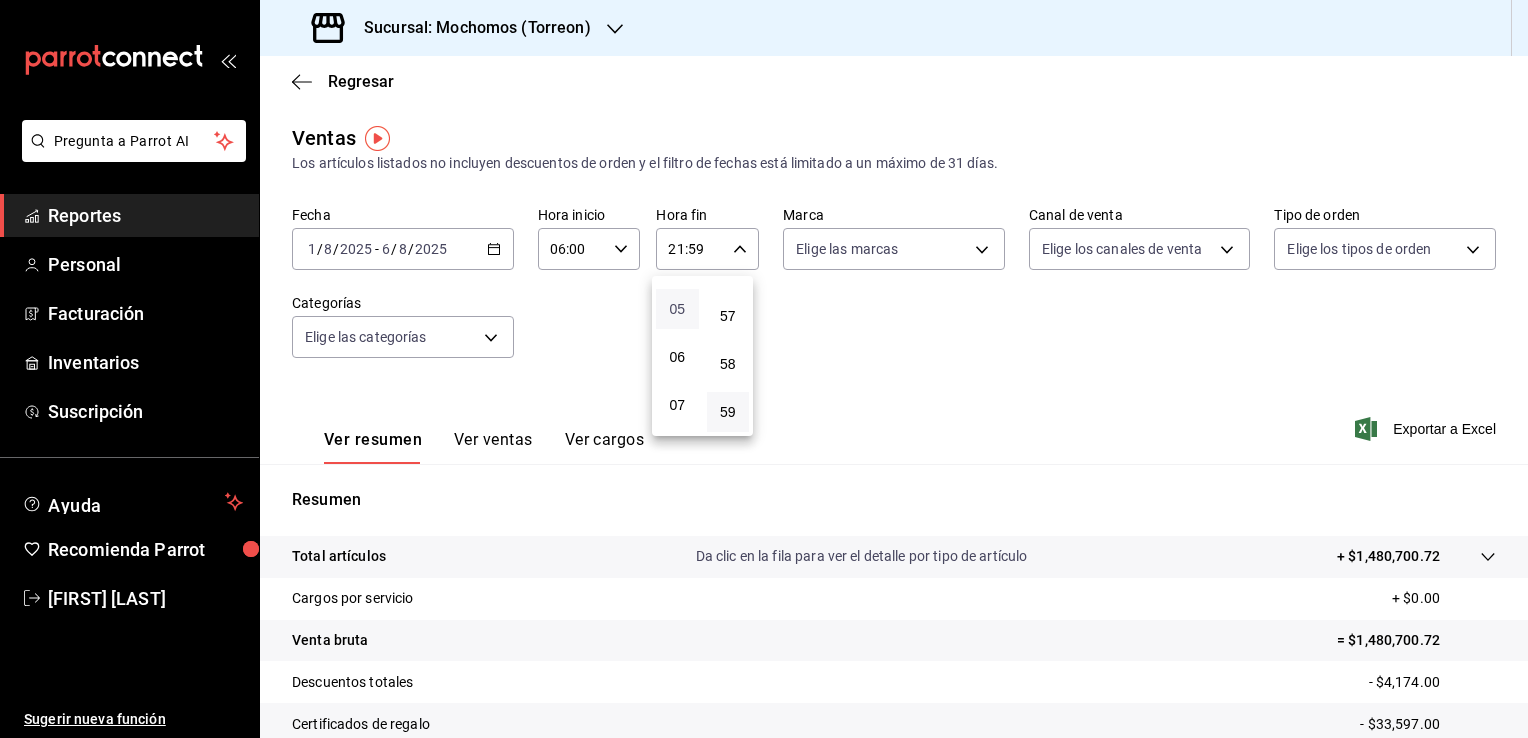 click on "05" at bounding box center (677, 309) 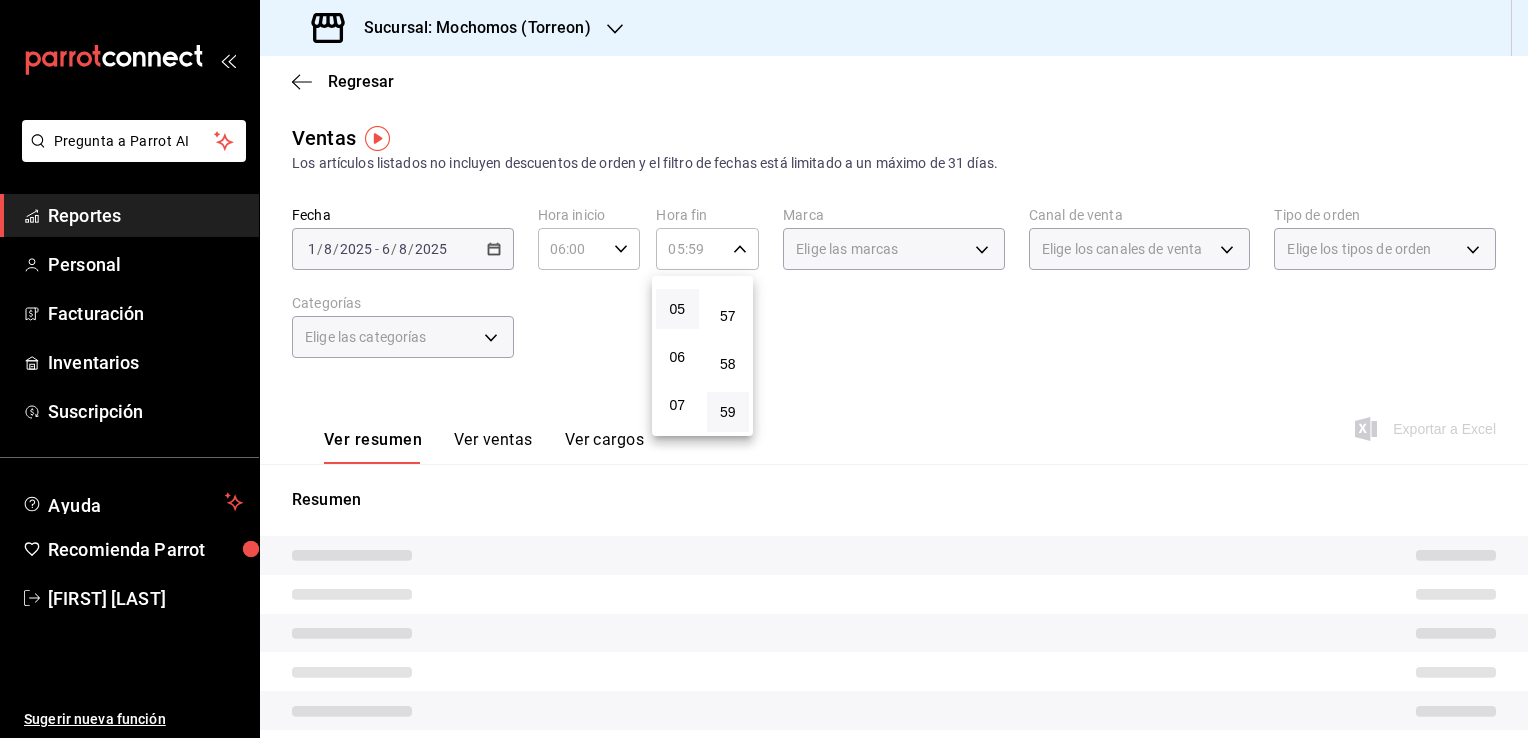 click at bounding box center (764, 369) 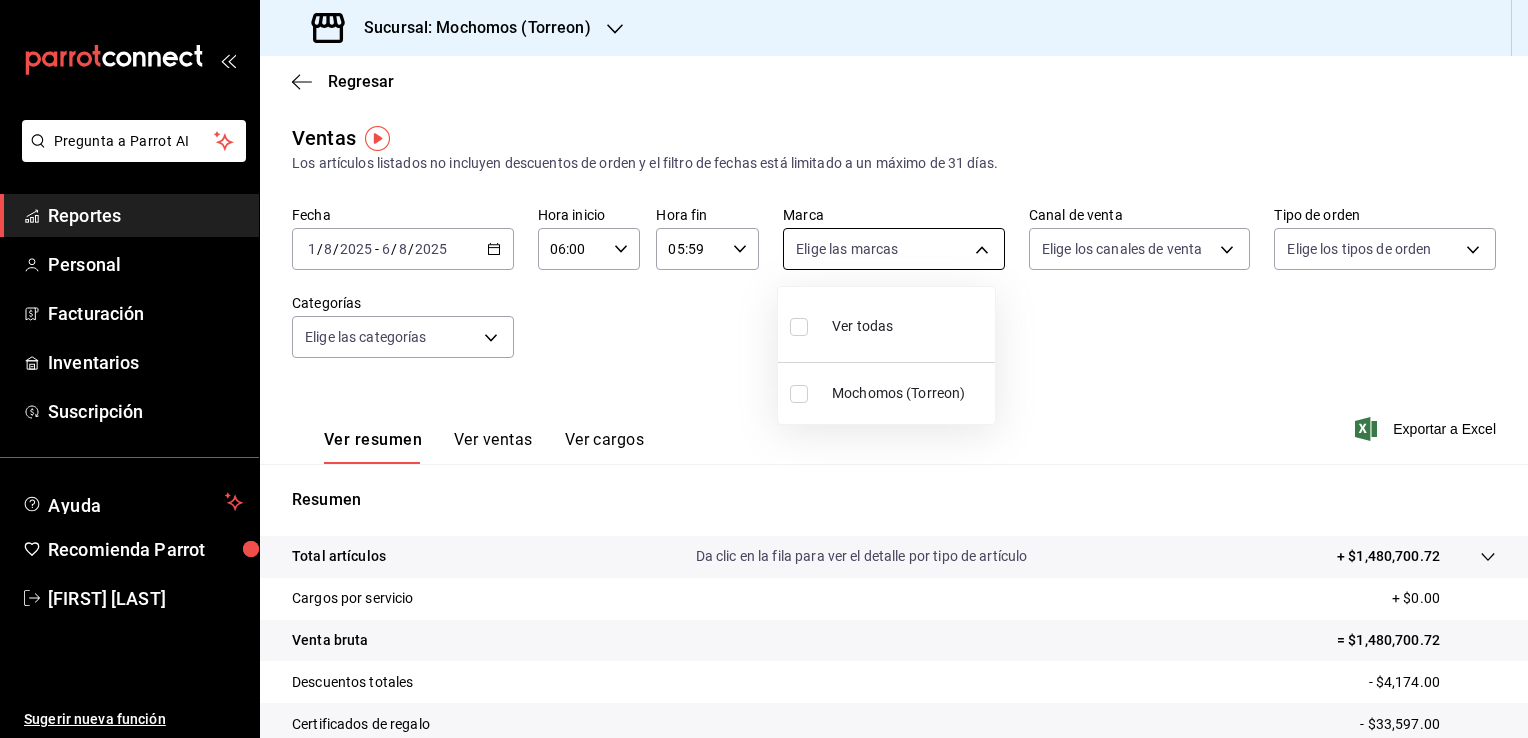 click on "Pregunta a Parrot AI Reportes   Personal   Facturación   Inventarios   Suscripción   Ayuda Recomienda Parrot   [FIRST] [LAST]   Sugerir nueva función   Sucursal: Mochomos ([CITY]) Regresar Ventas Los artículos listados no incluyen descuentos de orden y el filtro de fechas está limitado a un máximo de 31 días. Fecha [DATE] [DATE] / [DATE] / [DATE] - [DATE] / [DATE] / [DATE] Hora inicio [TIME] Hora inicio Hora fin [TIME] Hora fin Marca Elige las marcas Canal de venta Elige los canales de venta Tipo de orden Elige los tipos de orden Categorías Elige las categorías Ver resumen Ver ventas Ver cargos Exportar a Excel Resumen Total artículos Da clic en la fila para ver el detalle por tipo de artículo + $[AMOUNT] Cargos por servicio + $0.00 Venta bruta = $[AMOUNT] Descuentos totales - $[AMOUNT] Certificados de regalo - $[AMOUNT] Venta total = $[AMOUNT] Impuestos - $[AMOUNT] Venta neta = $[AMOUNT] GANA 1 MES GRATIS EN TU SUSCRIPCIÓN AQUÍ Ver video tutorial Ir a video Pregunta a Parrot AI Reportes" at bounding box center [764, 369] 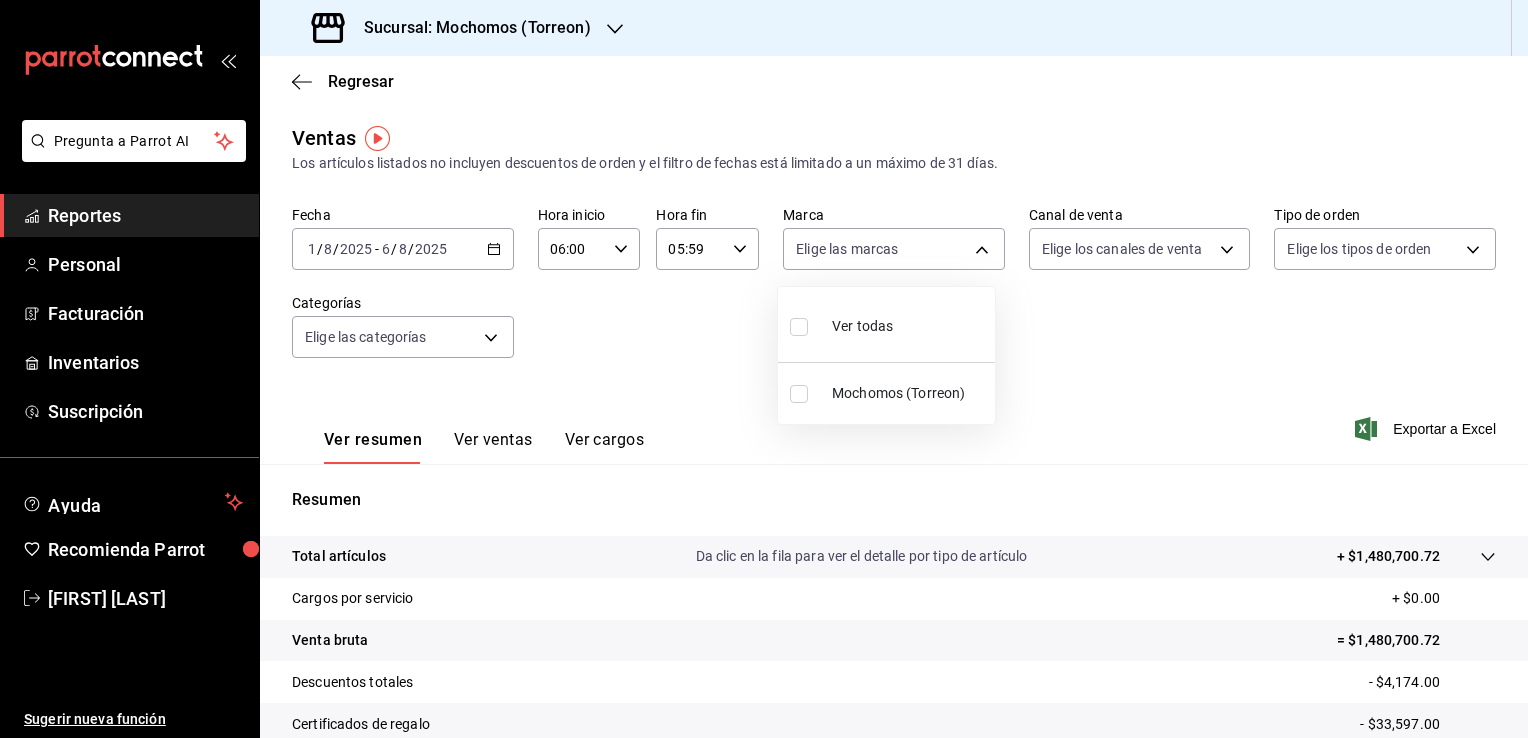 click on "Ver todas" at bounding box center (841, 324) 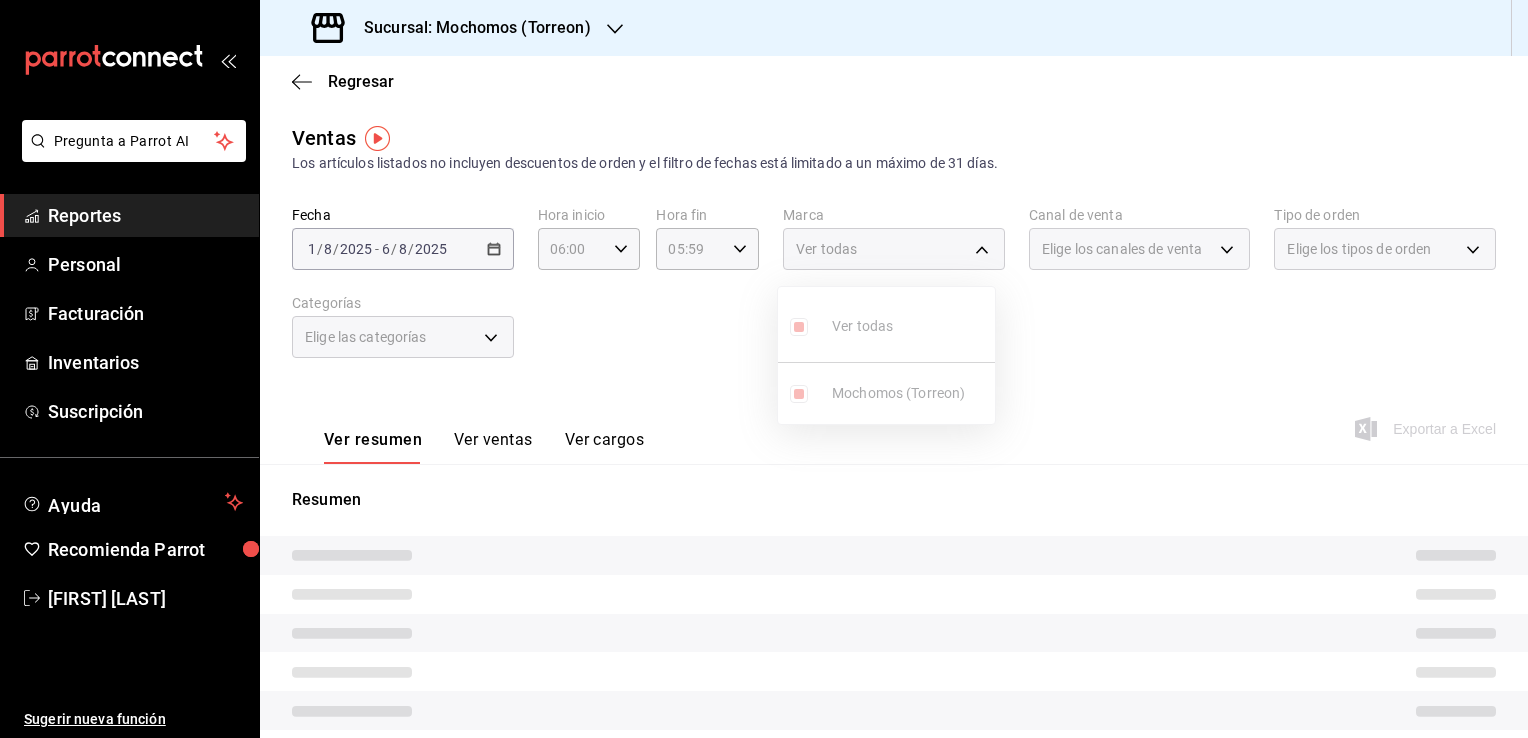 click at bounding box center [764, 369] 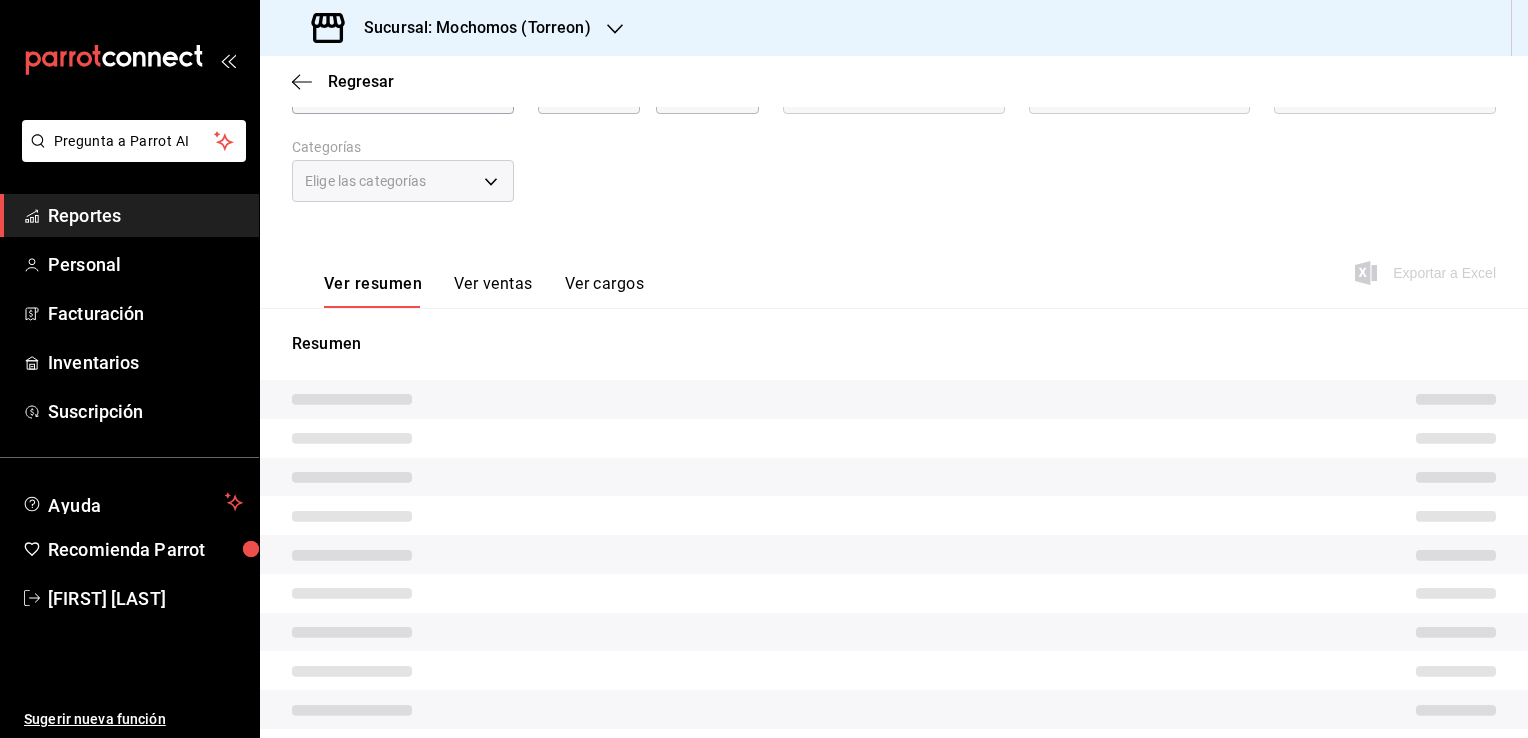scroll, scrollTop: 176, scrollLeft: 0, axis: vertical 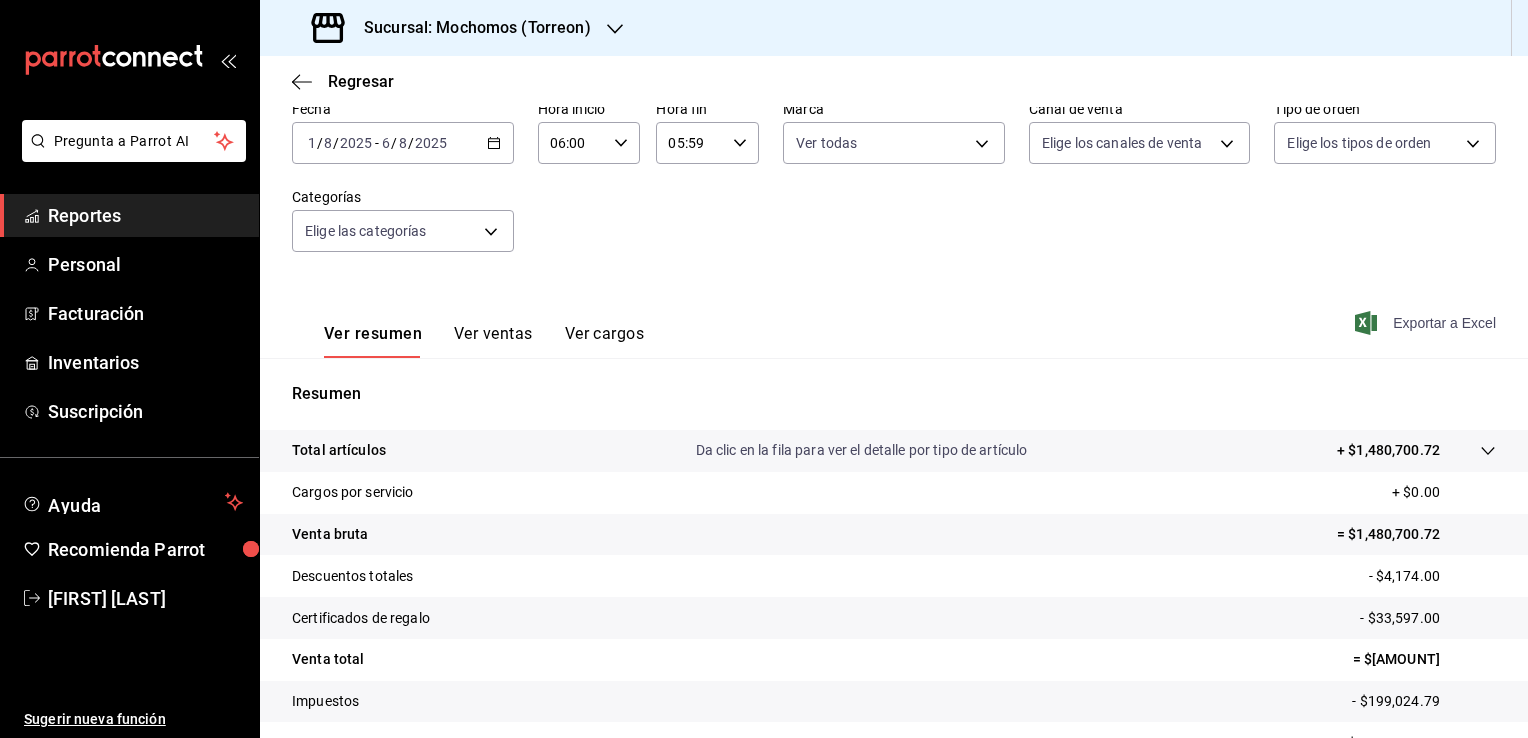 click on "Exportar a Excel" at bounding box center [1427, 323] 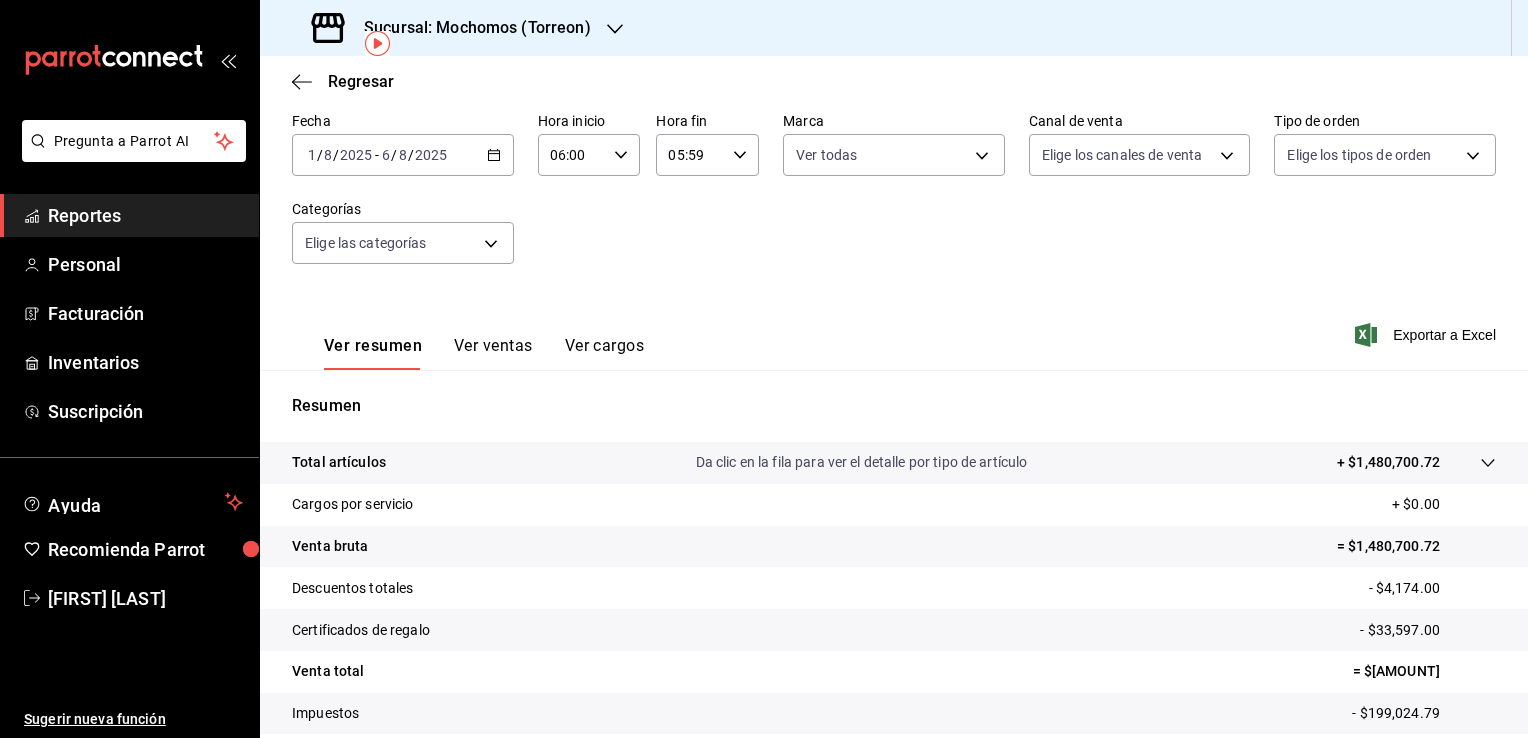 scroll, scrollTop: 86, scrollLeft: 0, axis: vertical 